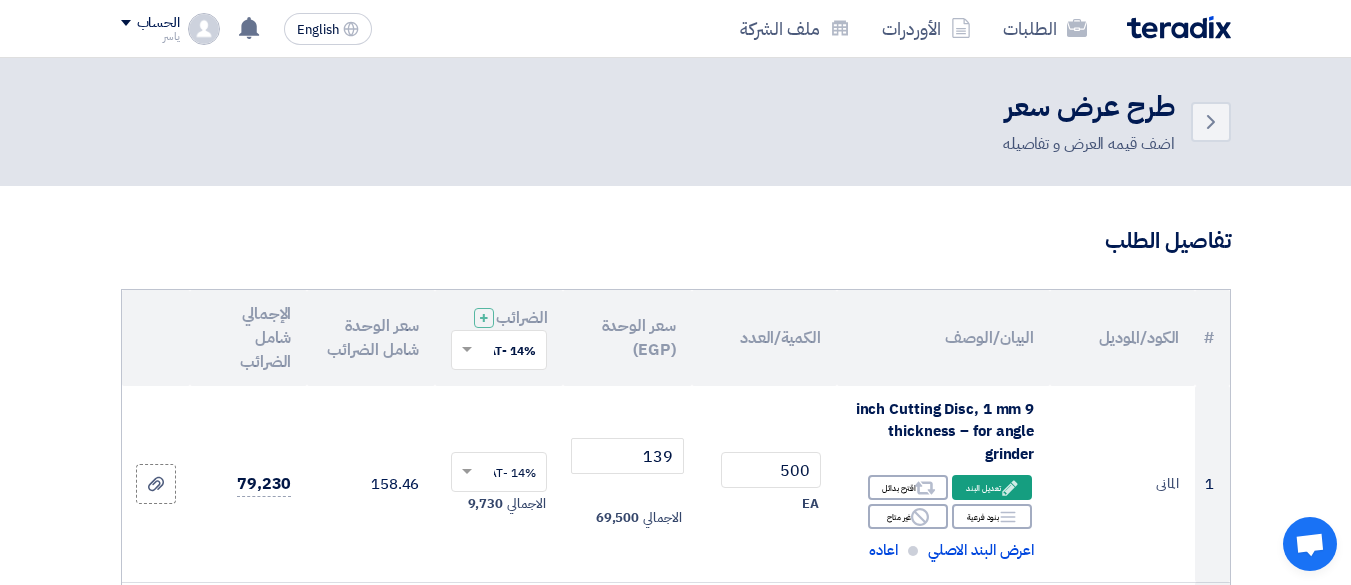 scroll, scrollTop: 16701, scrollLeft: 0, axis: vertical 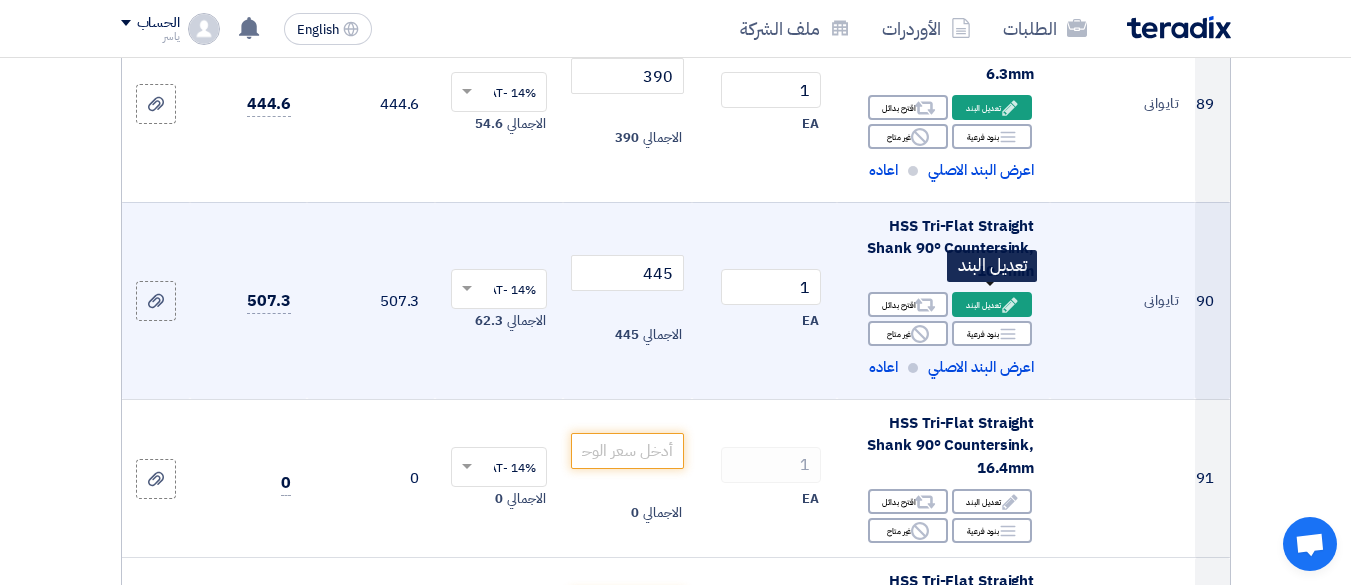 click on "Edit
تعديل البند" 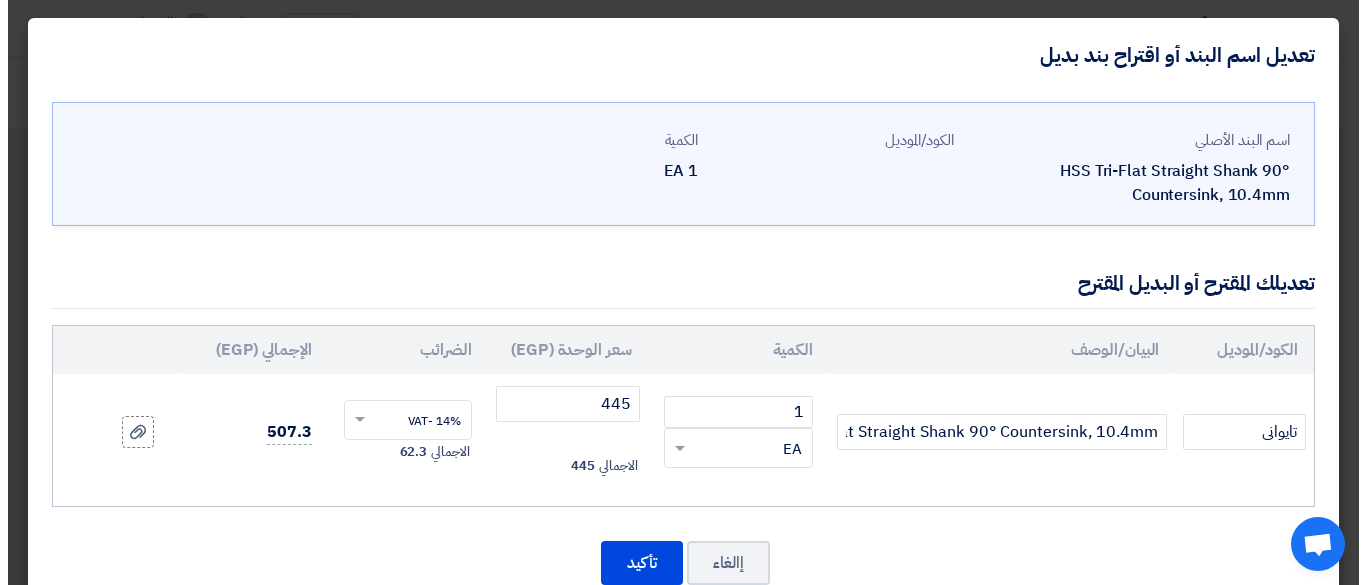 scroll, scrollTop: 403, scrollLeft: 0, axis: vertical 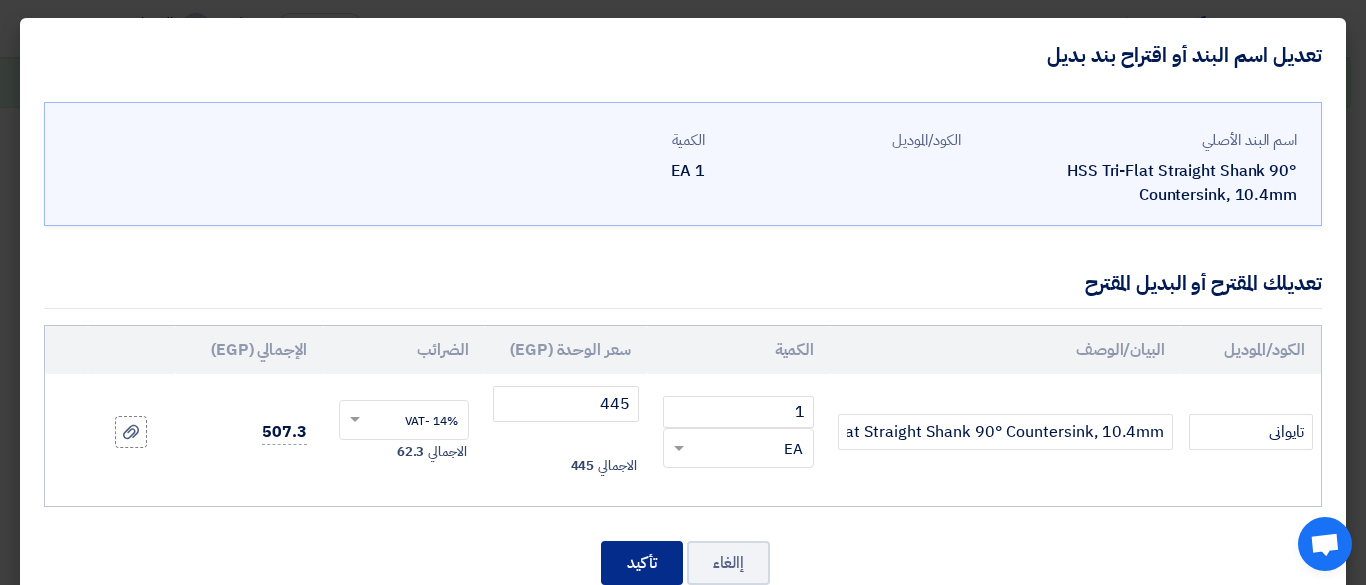 click on "تأكيد" 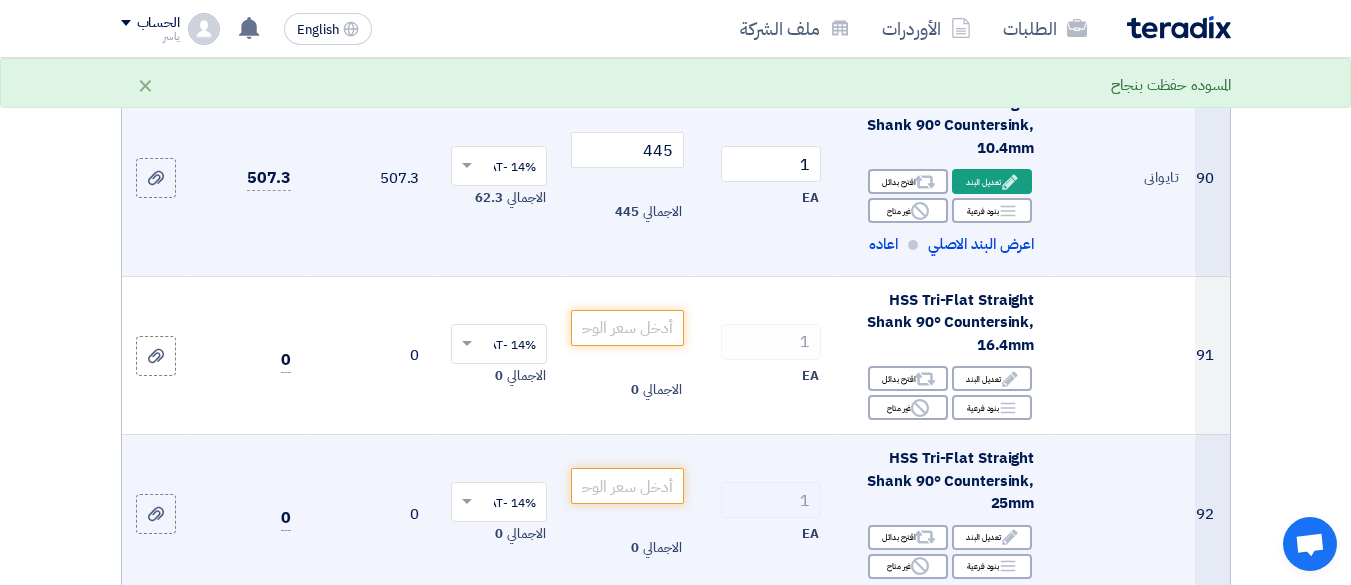 scroll, scrollTop: 16595, scrollLeft: 0, axis: vertical 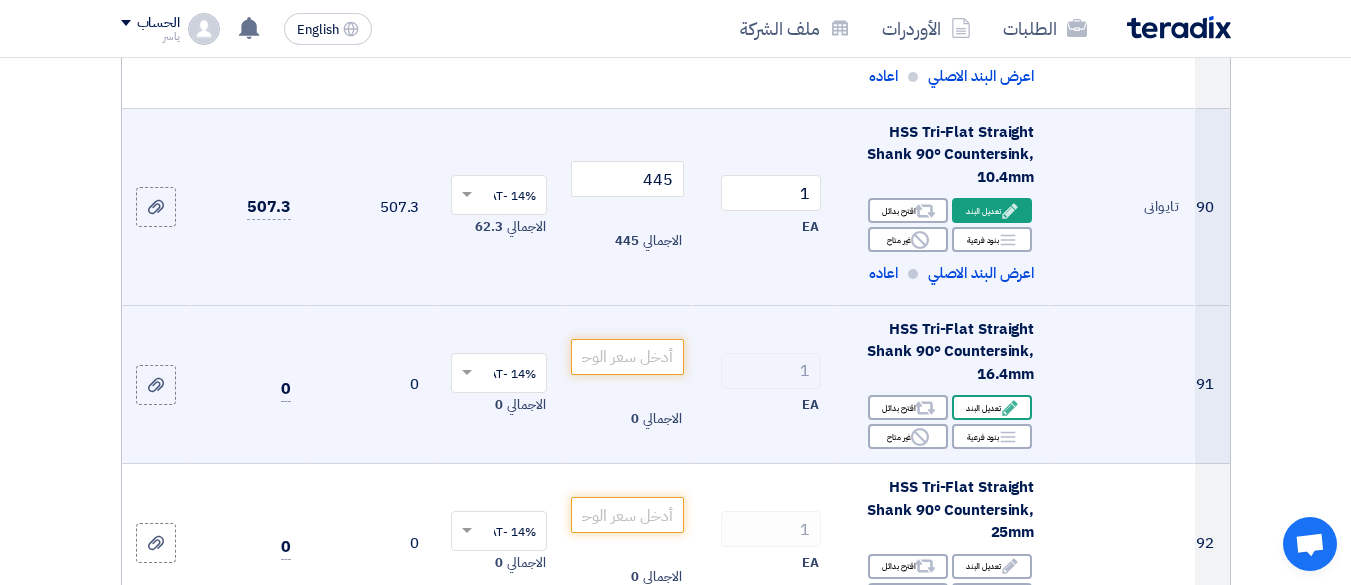 click on "Edit
تعديل البند" 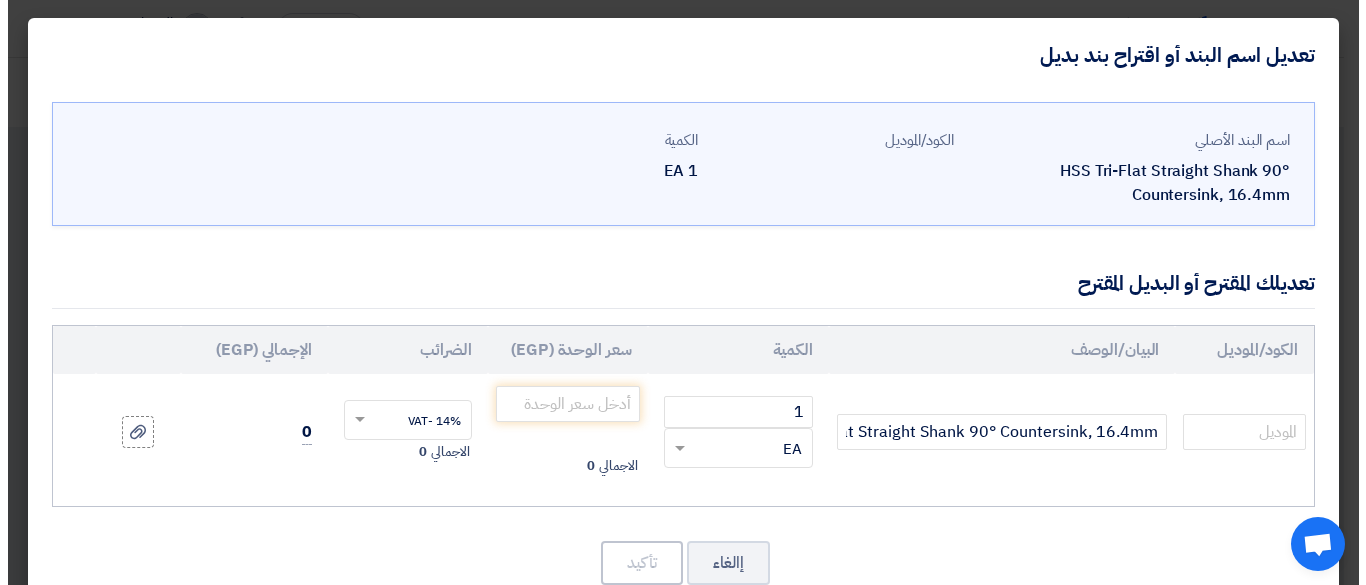 scroll, scrollTop: 497, scrollLeft: 0, axis: vertical 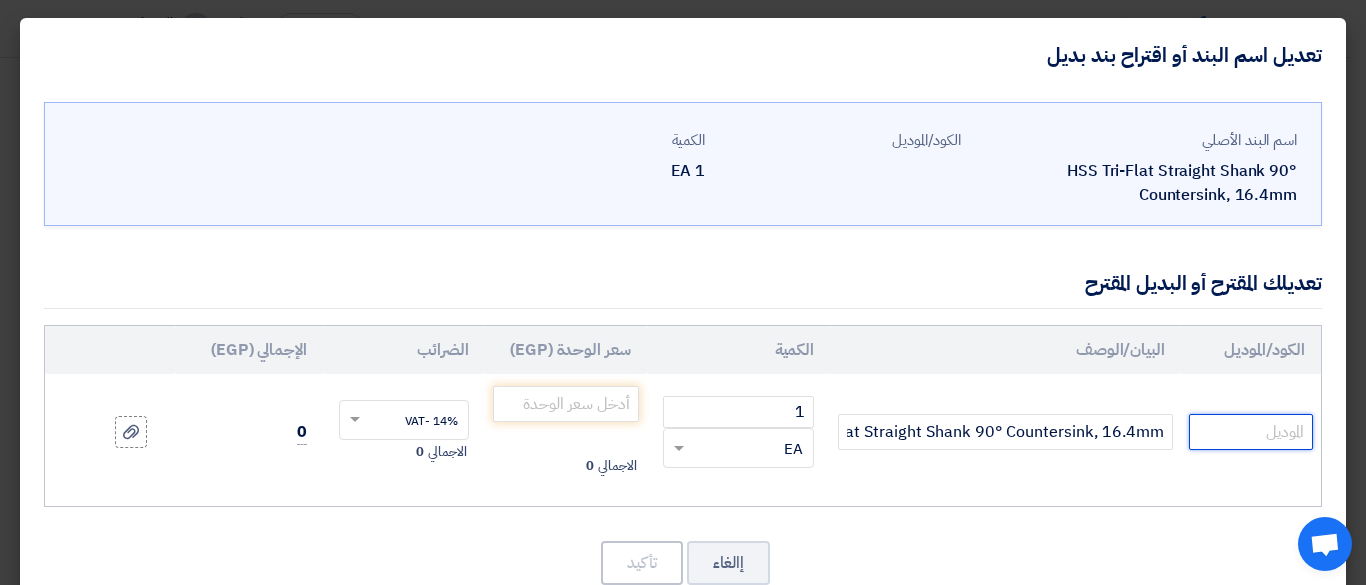drag, startPoint x: 1270, startPoint y: 429, endPoint x: 1260, endPoint y: 419, distance: 14.142136 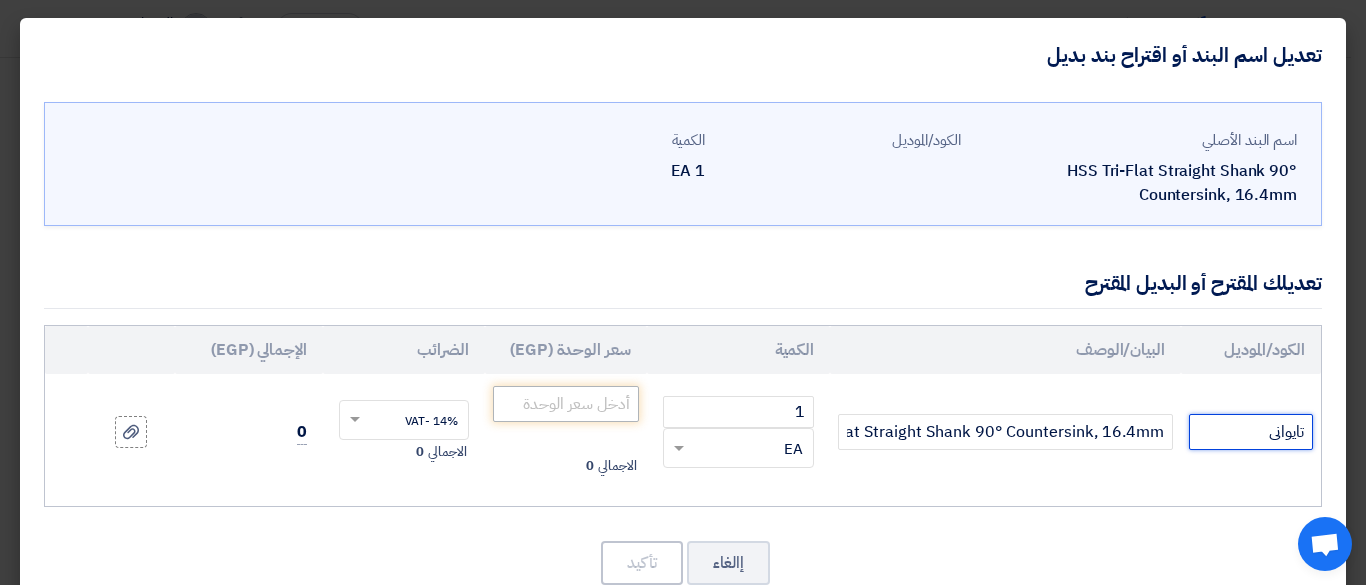 type on "تايوانى" 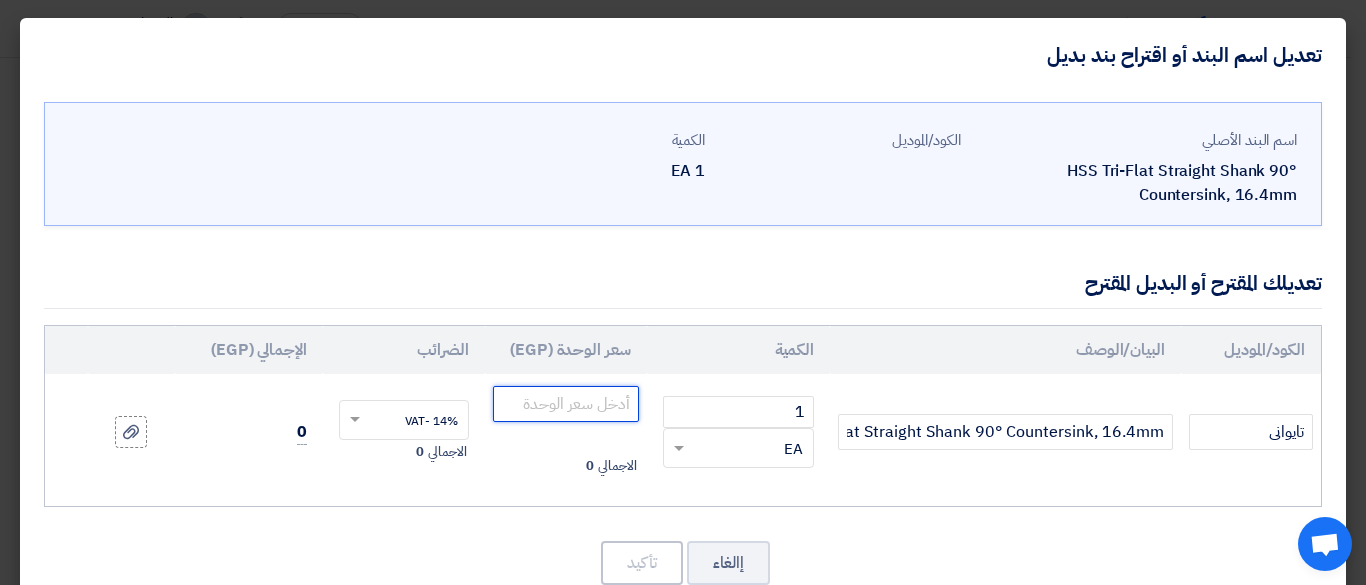 click 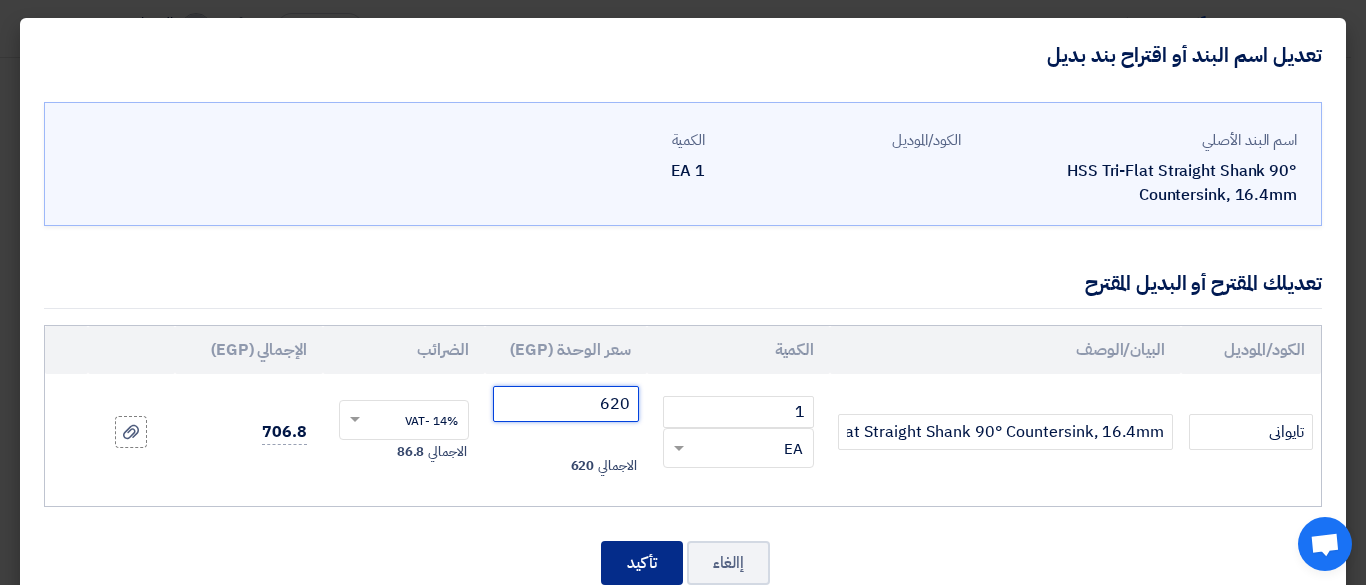 type on "620" 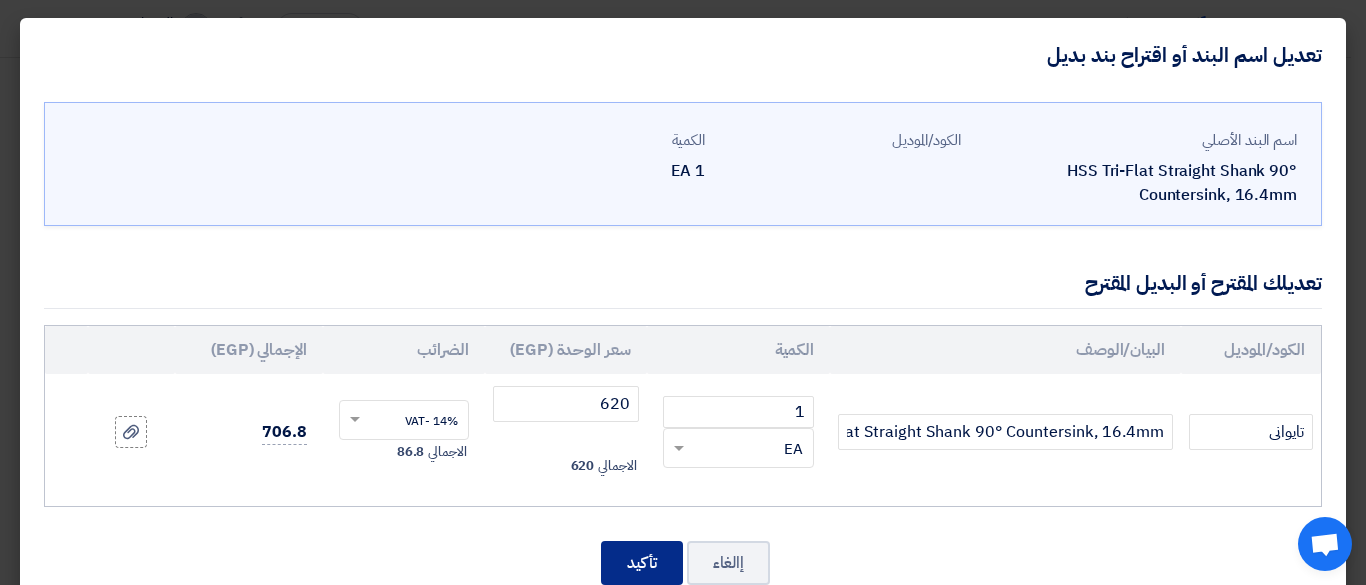 click on "تأكيد" 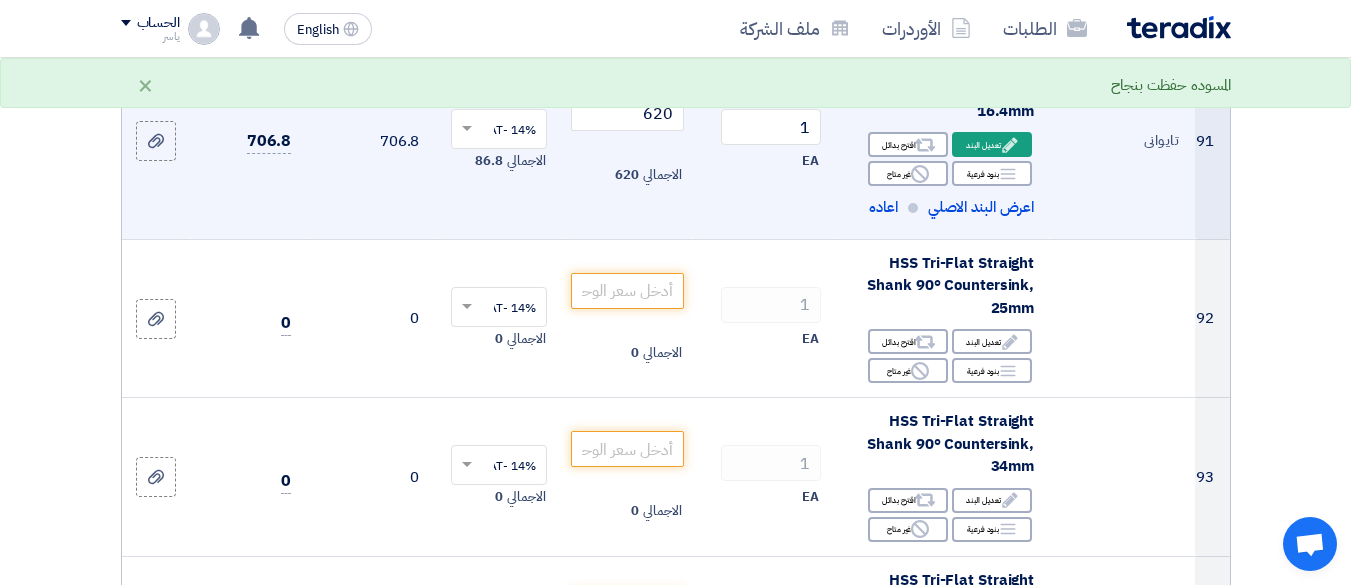 scroll, scrollTop: 16889, scrollLeft: 0, axis: vertical 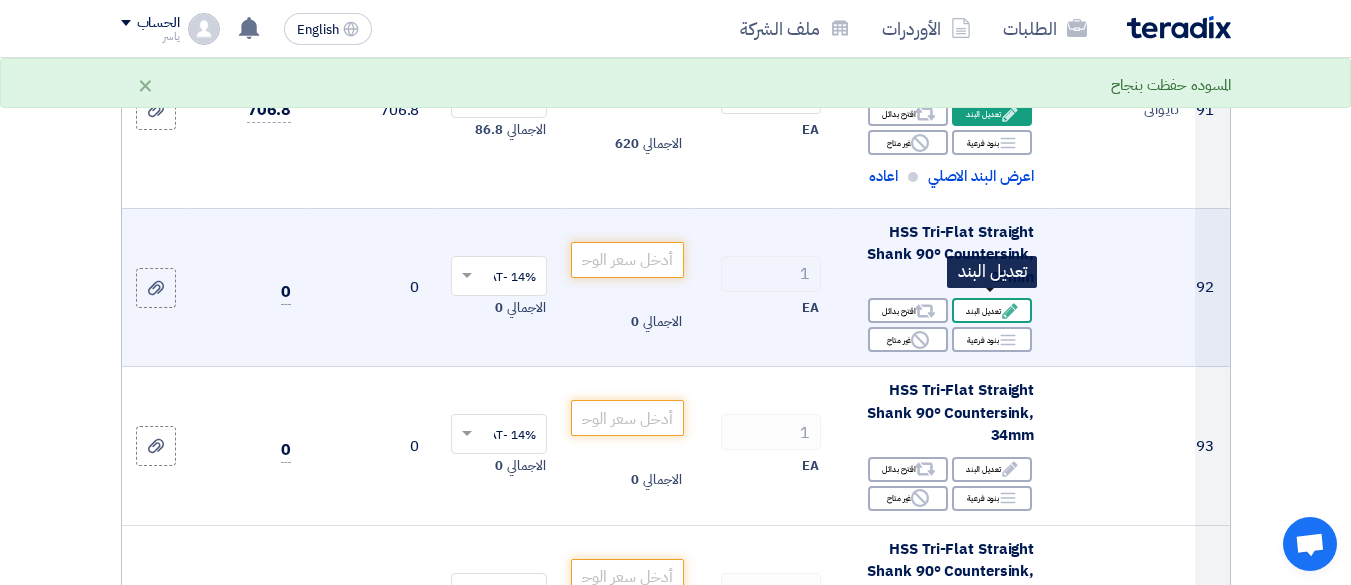 click on "Edit
تعديل البند" 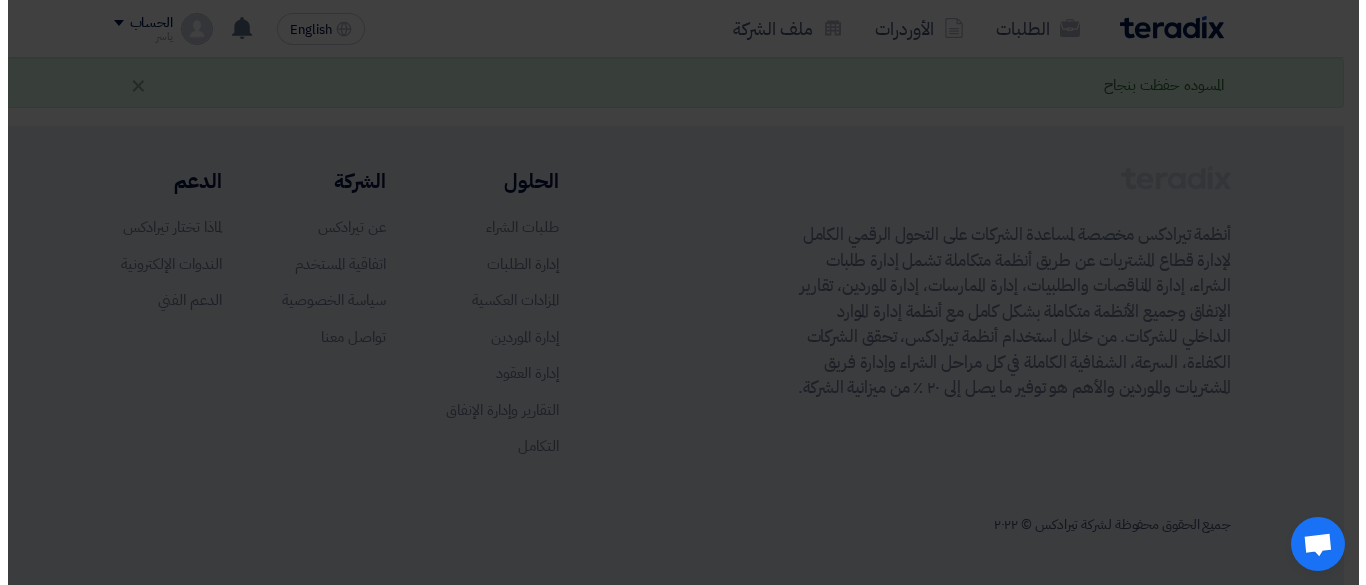scroll, scrollTop: 594, scrollLeft: 0, axis: vertical 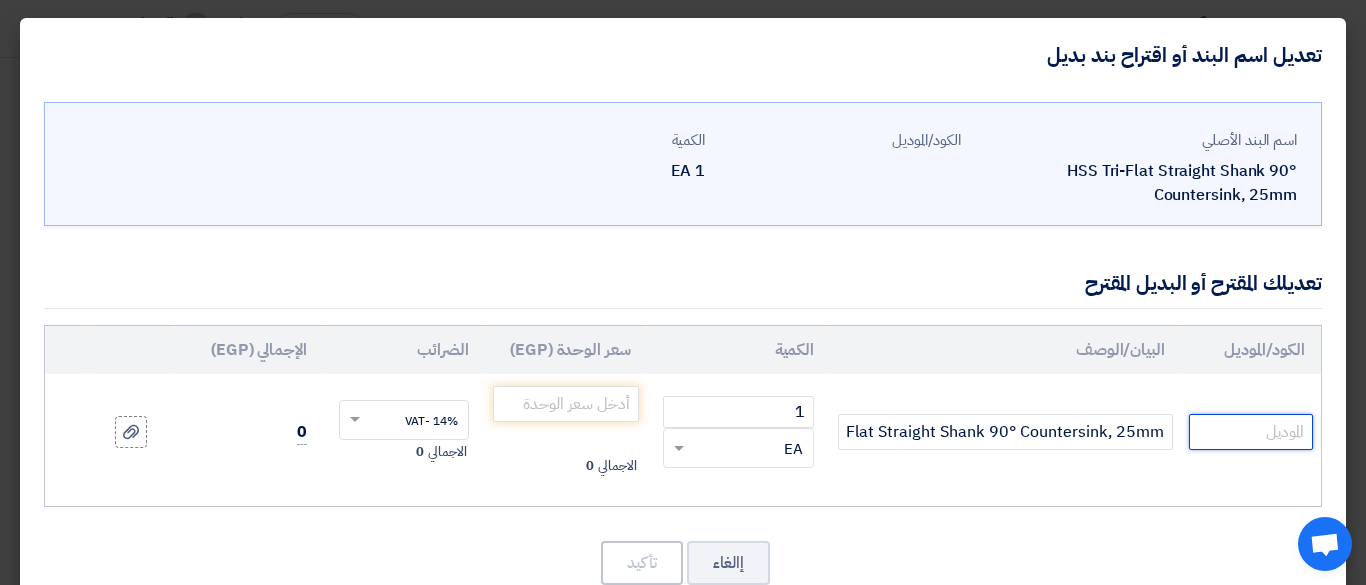 click 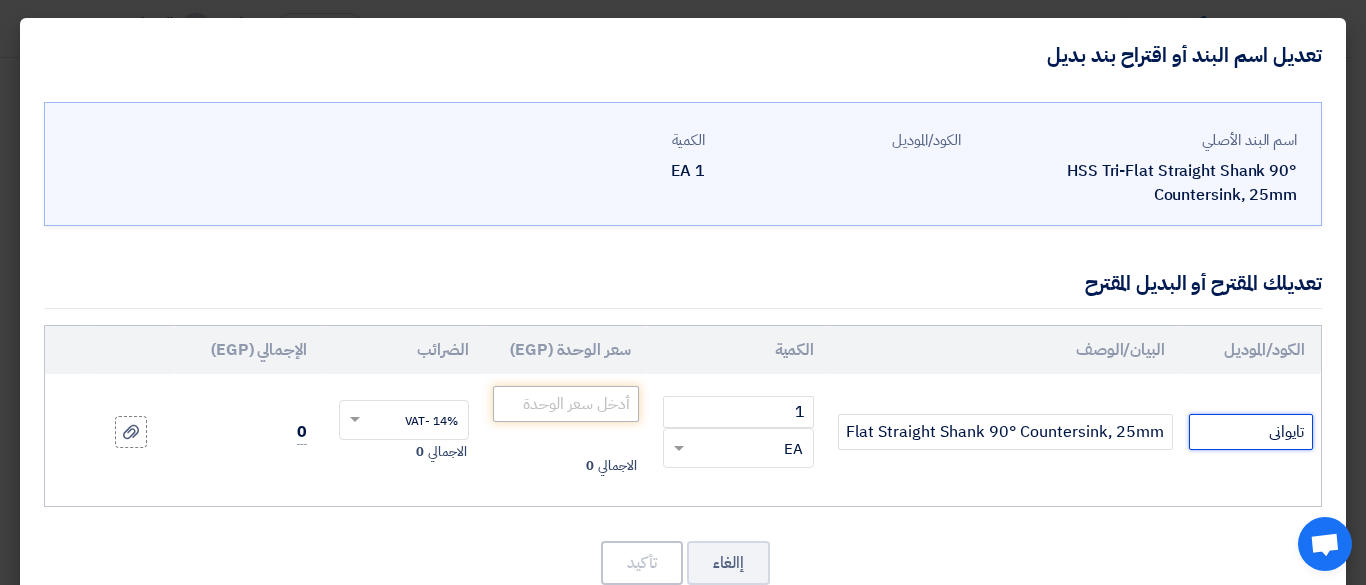 type on "تايوانى" 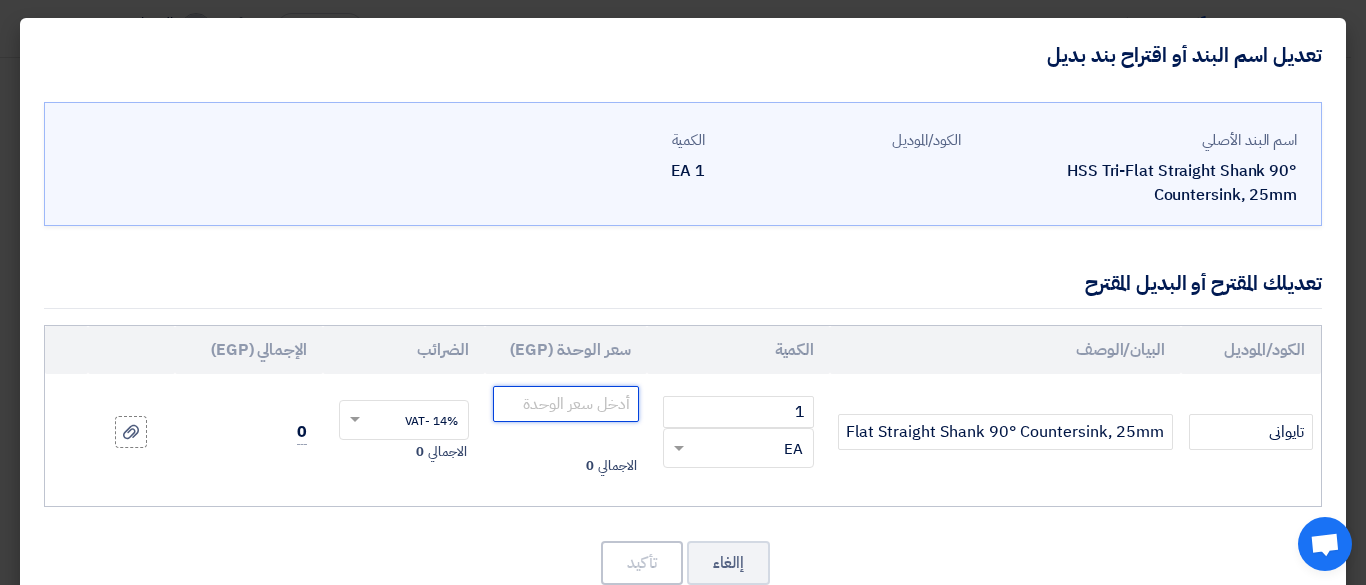 click 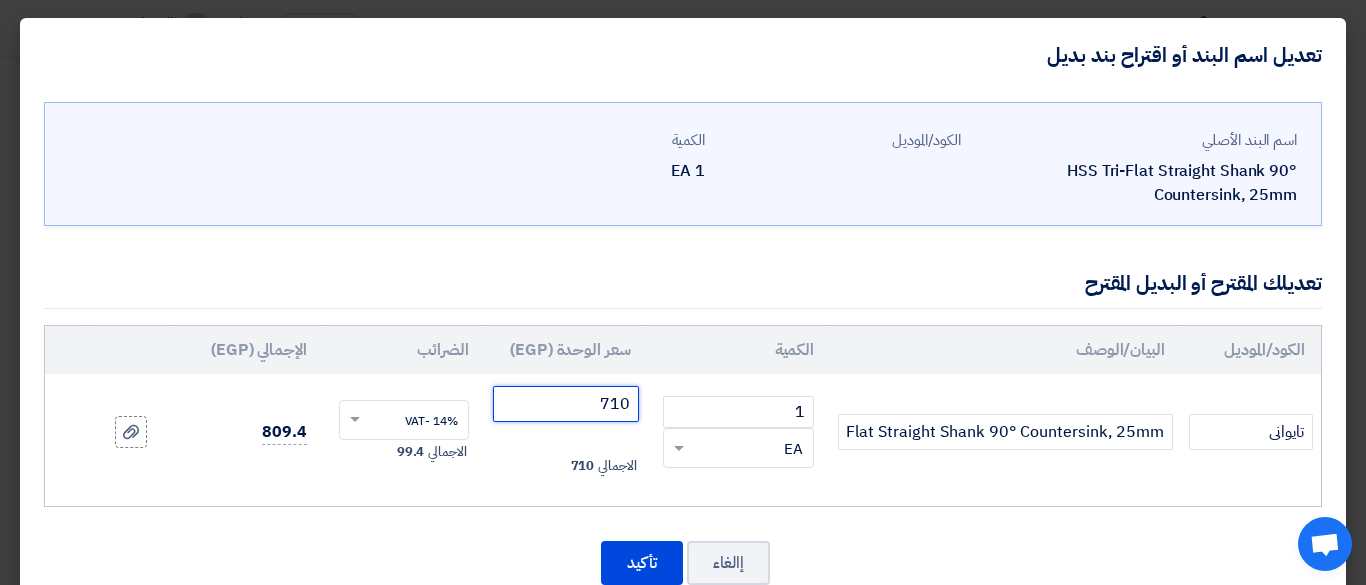 type on "710" 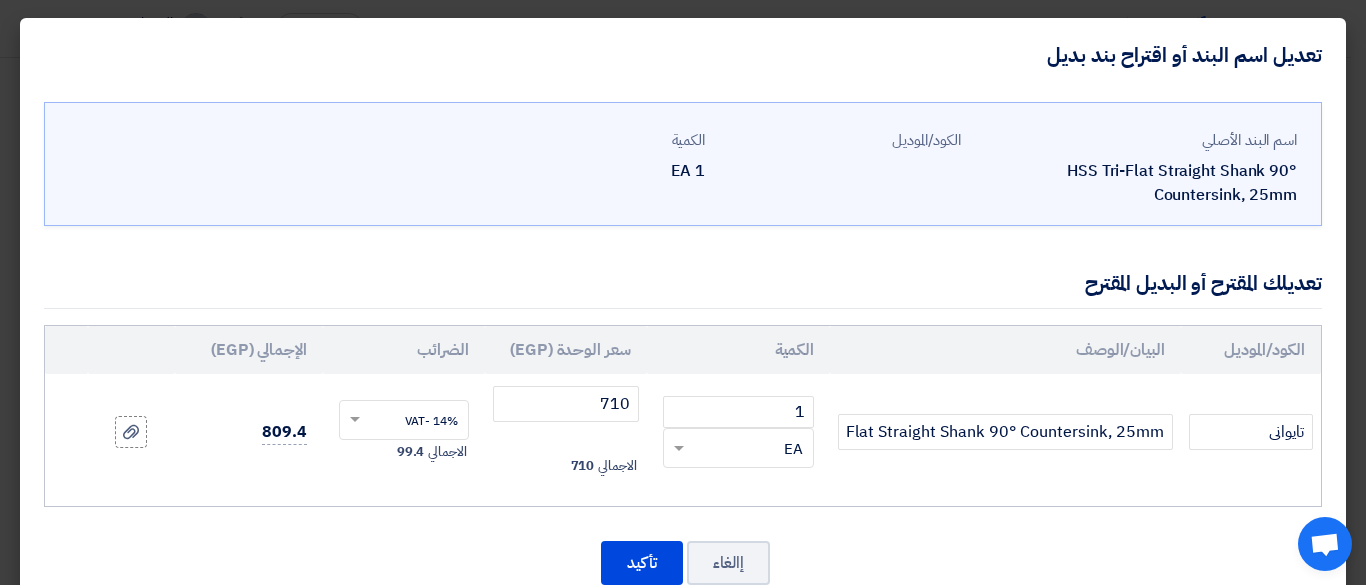 click on "الكود/الموديل
البيان/الوصف
الكمية
سعر الوحدة (EGP)
الضرائب
الإجمالي (EGP)
تايوانى 1" 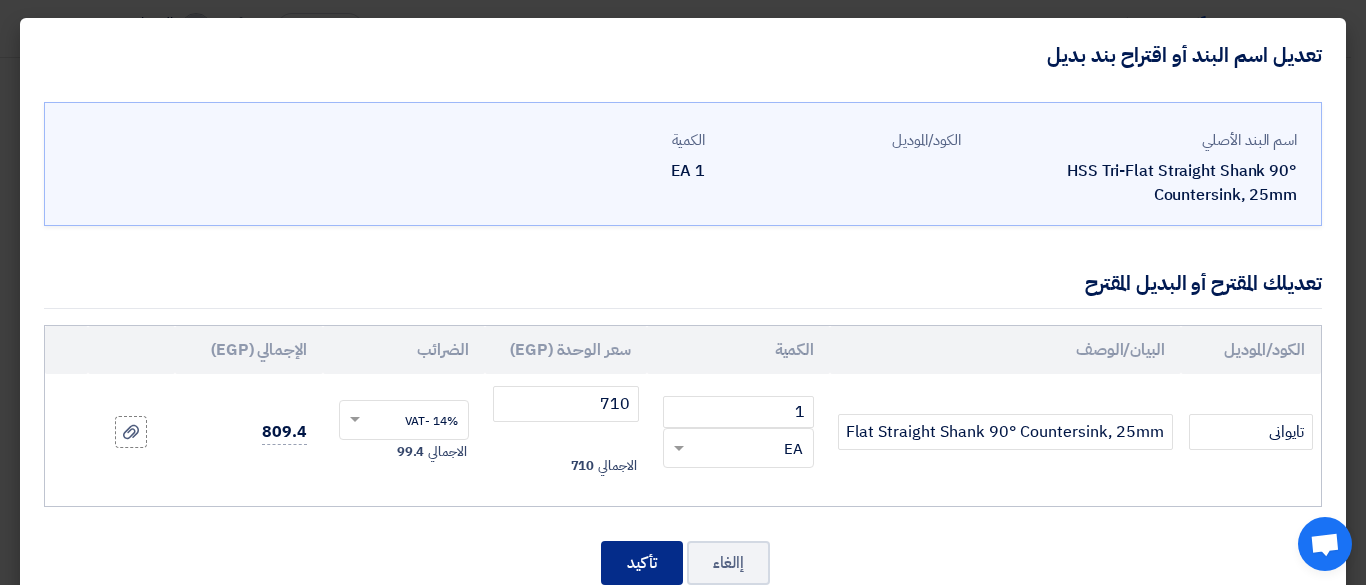 click on "تأكيد" 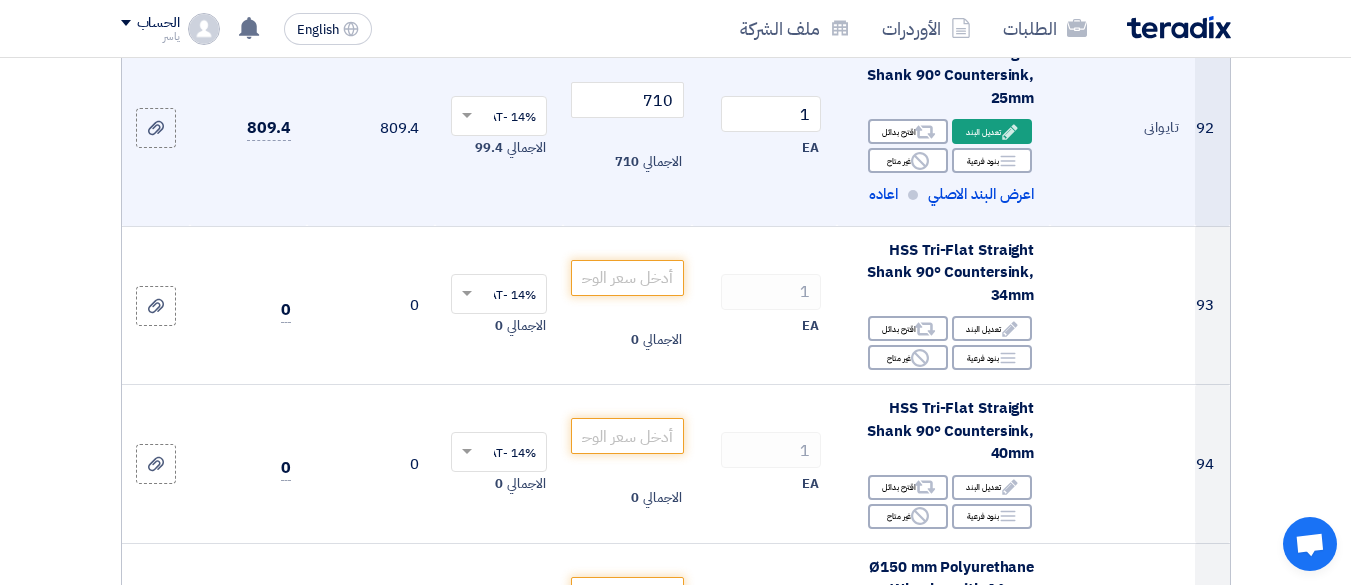 scroll, scrollTop: 17122, scrollLeft: 0, axis: vertical 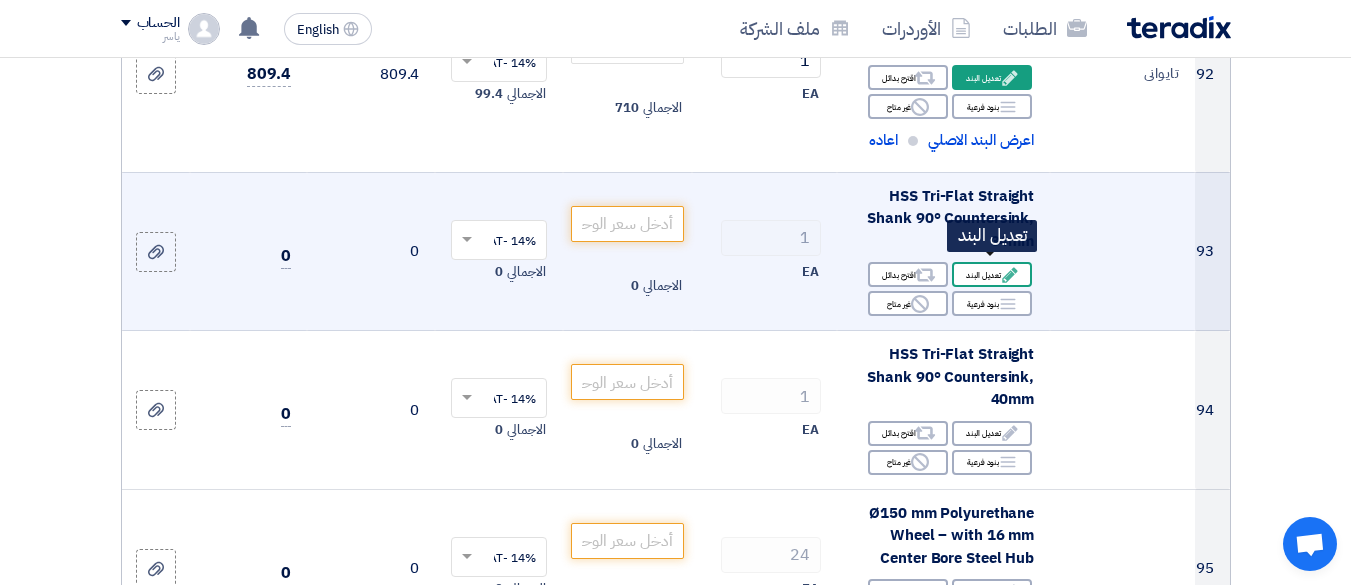 click on "Edit" 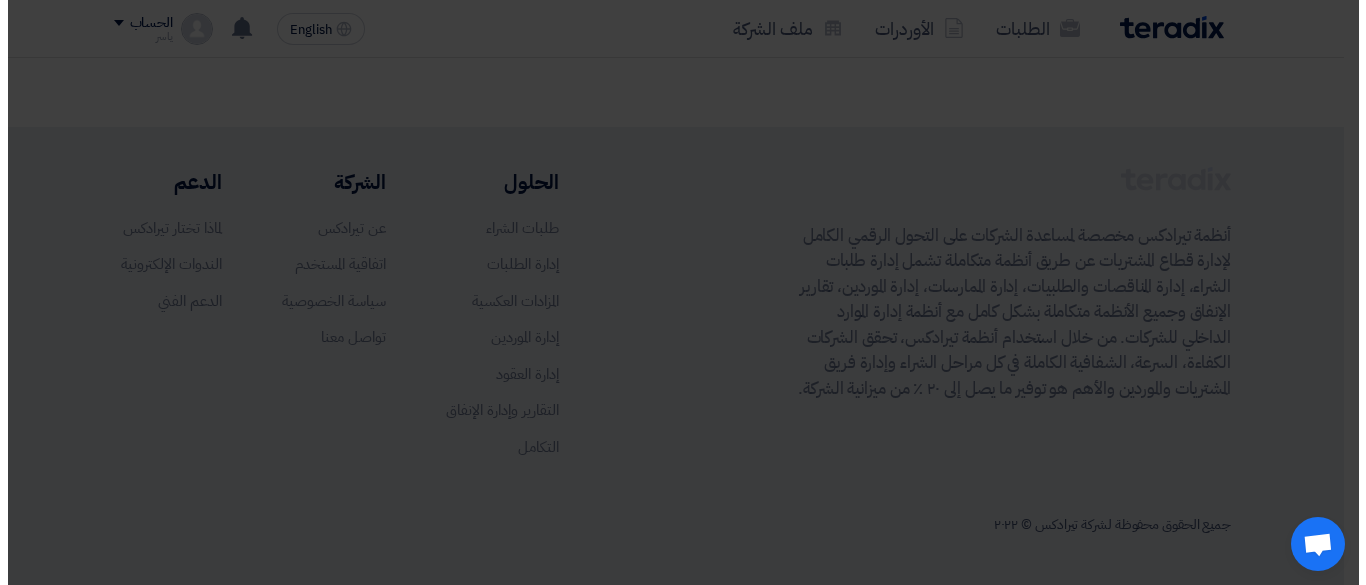 scroll, scrollTop: 433, scrollLeft: 0, axis: vertical 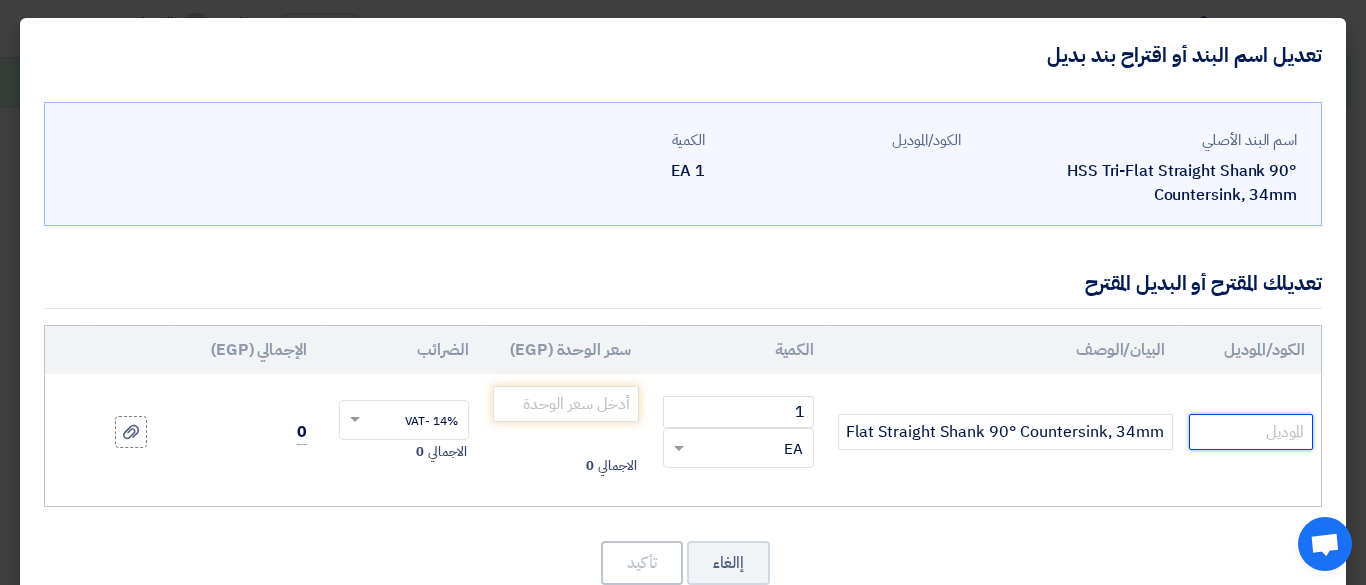 click 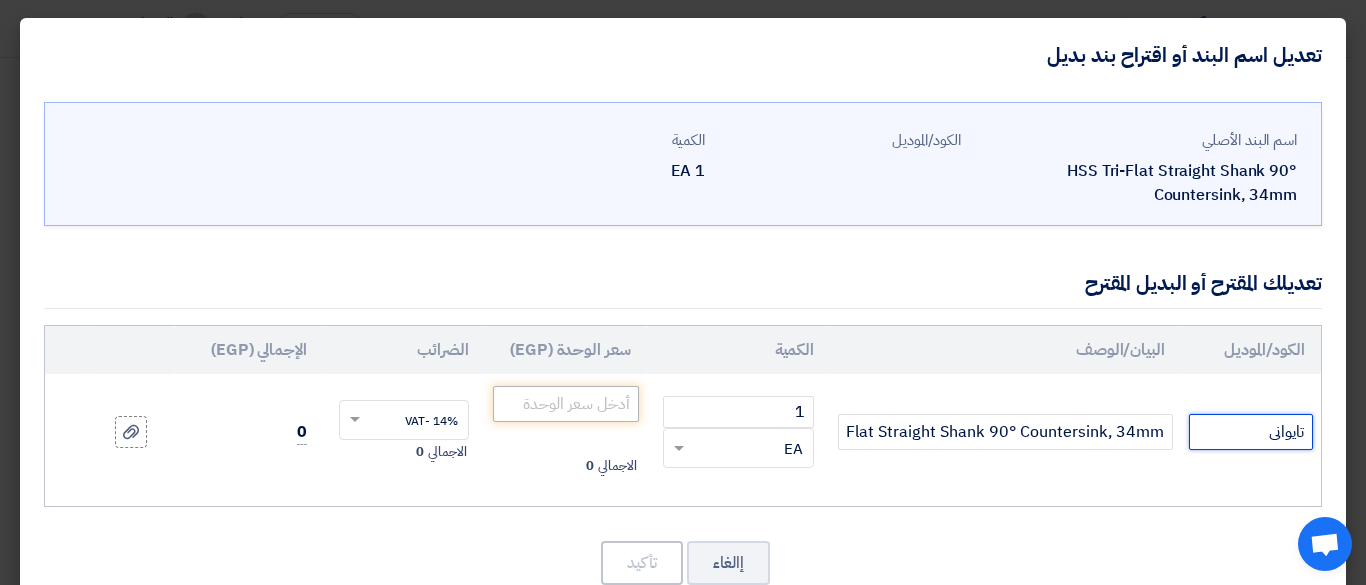 type on "تايوانى" 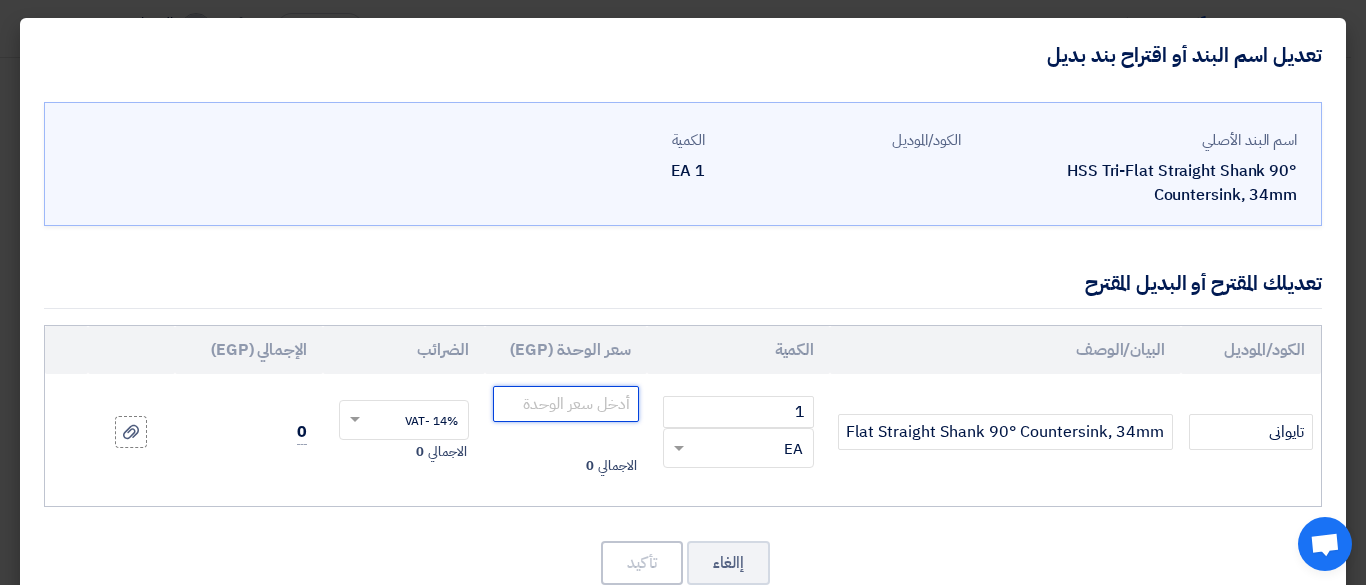 click 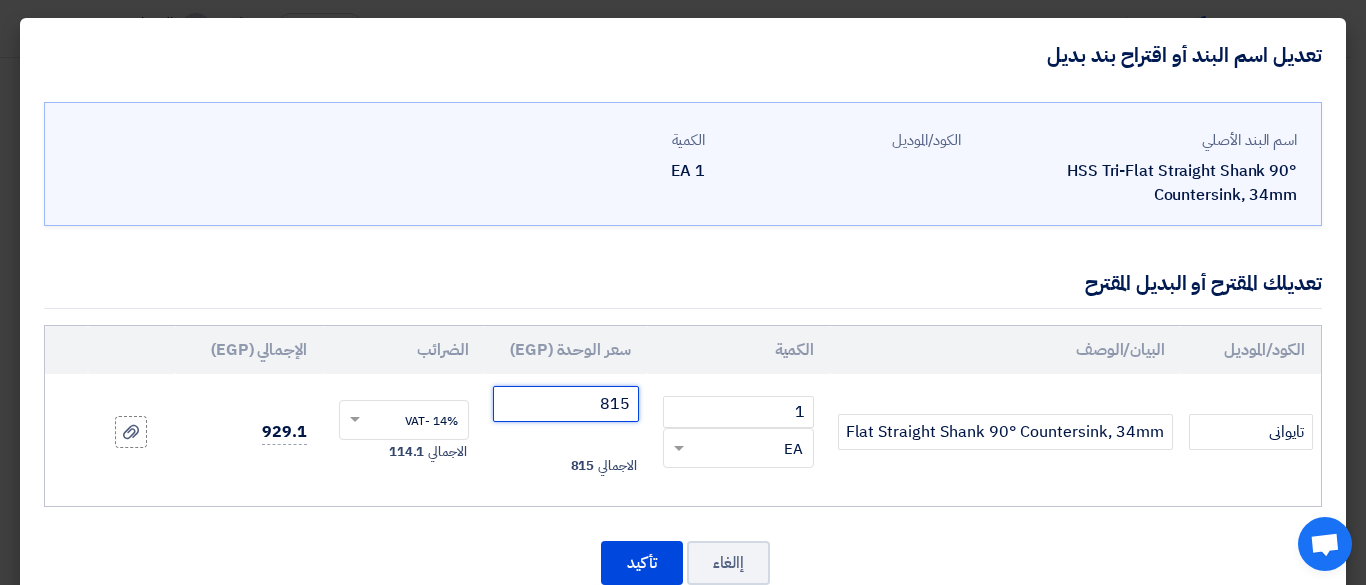 type on "815" 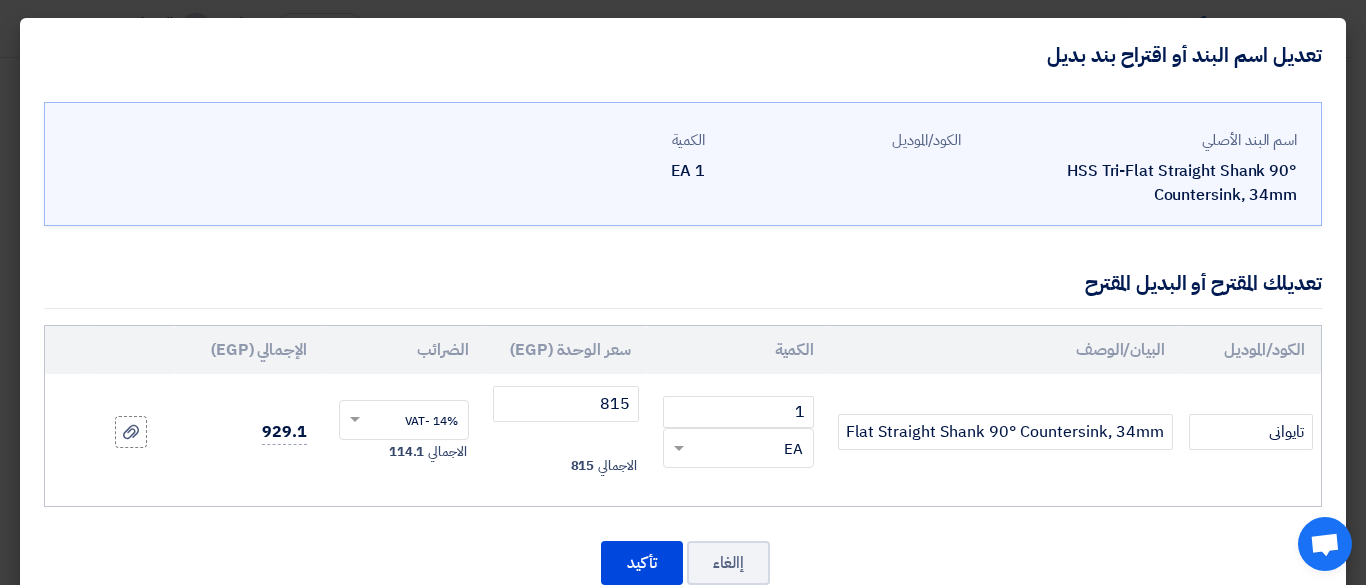 click on "HSS Tri-Flat Straight Shank 90° Countersink, 34mm" 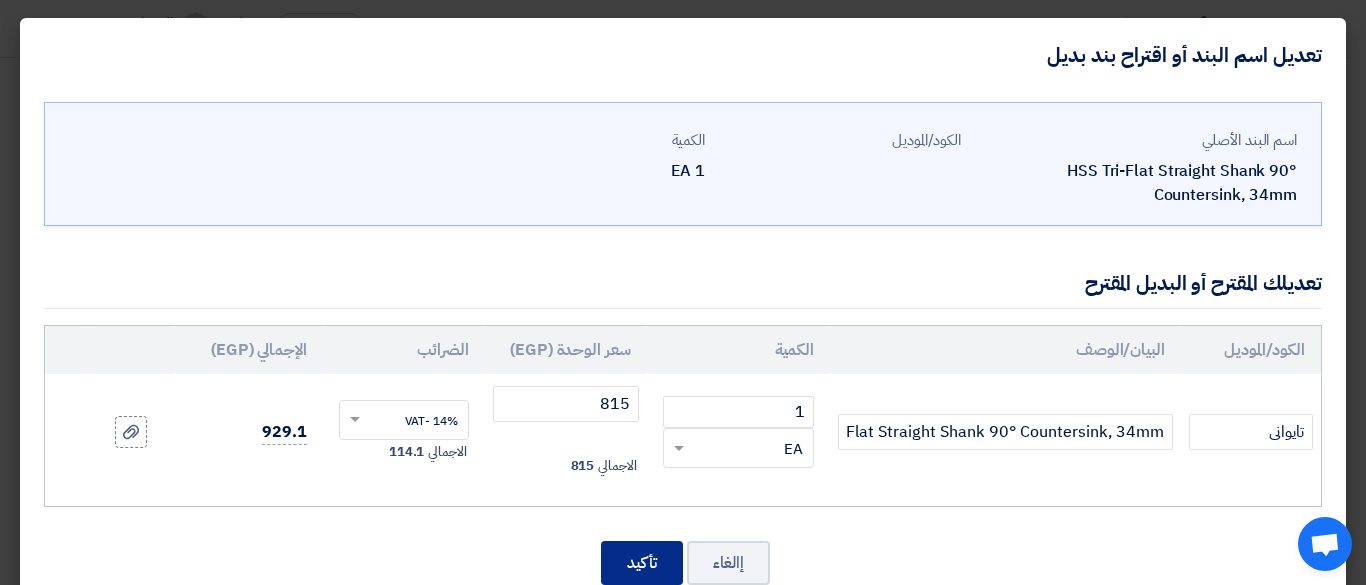 click on "تأكيد" 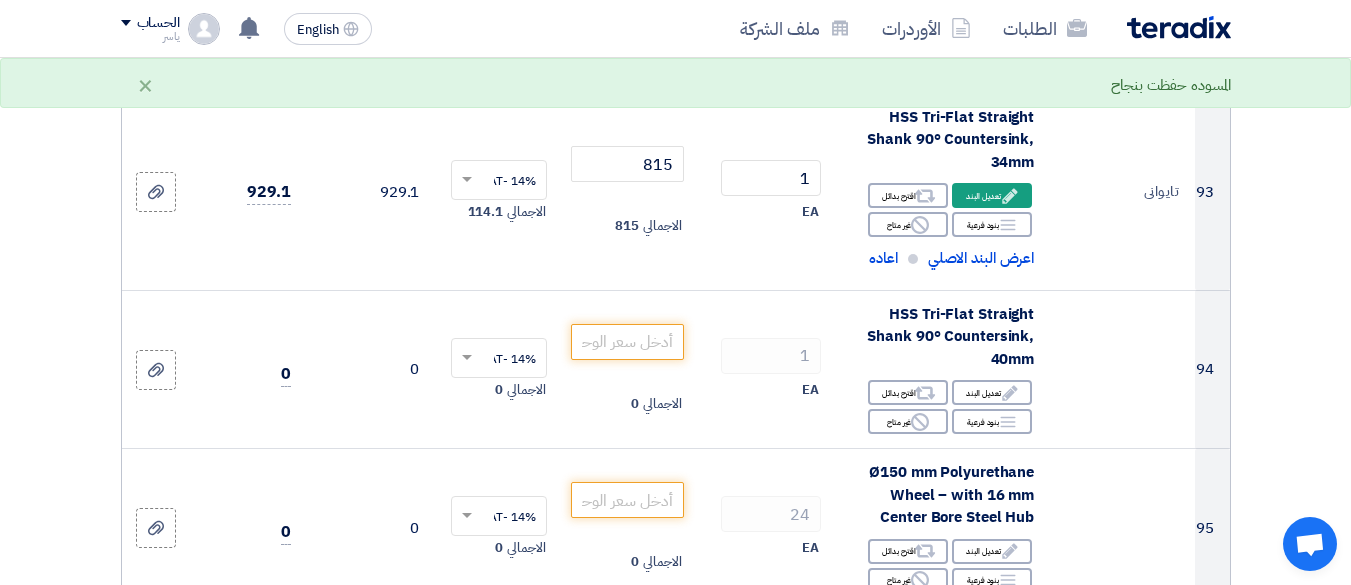 scroll, scrollTop: 17219, scrollLeft: 0, axis: vertical 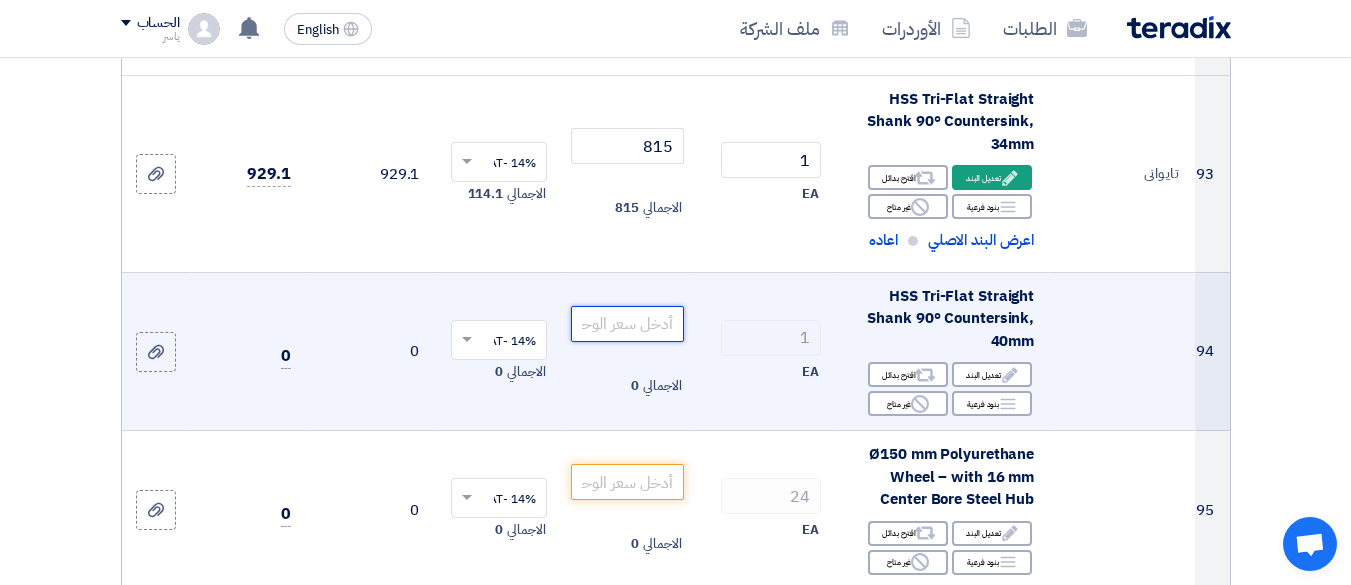 click 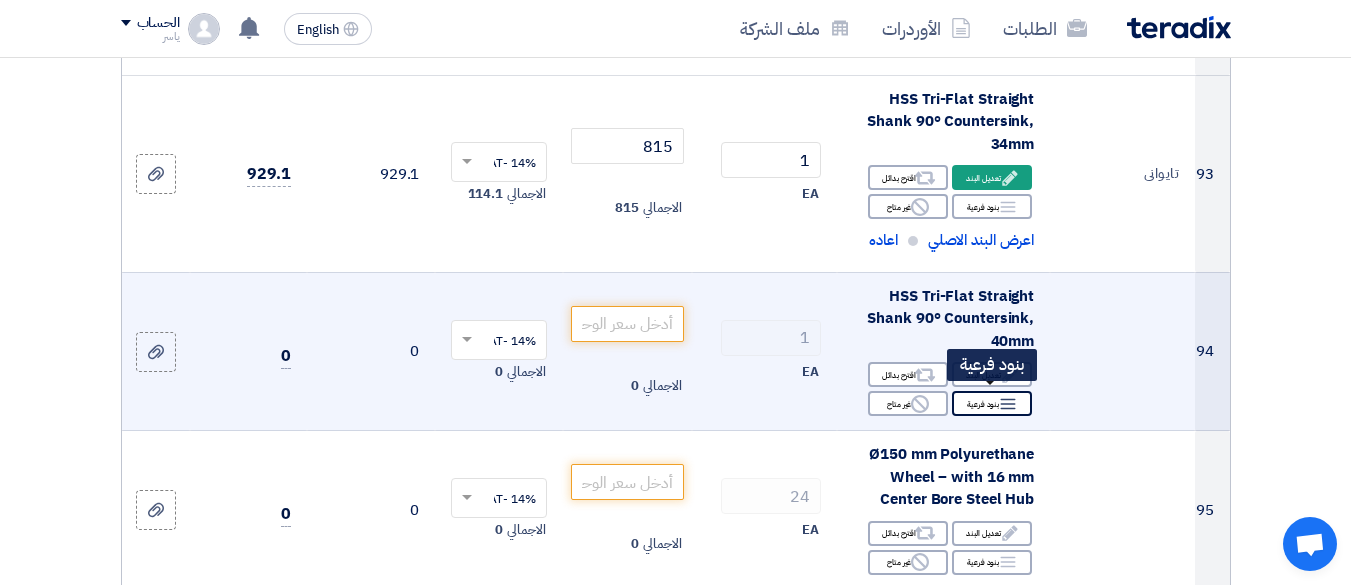 click on "Edit
تعديل البند" 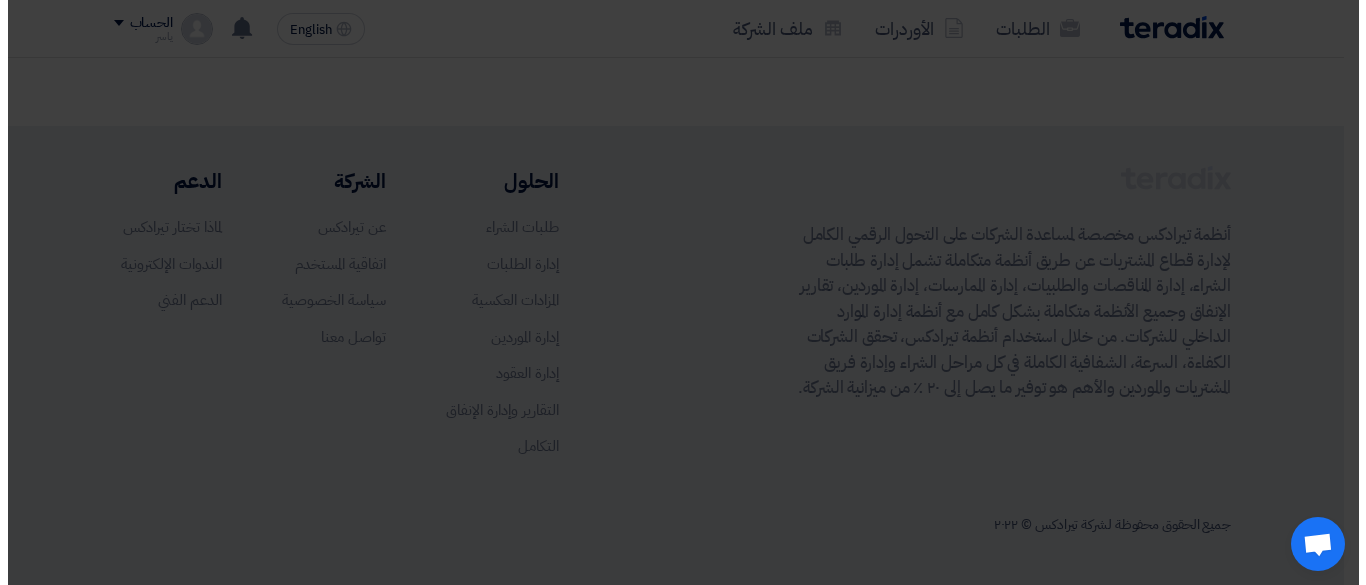 scroll, scrollTop: 530, scrollLeft: 0, axis: vertical 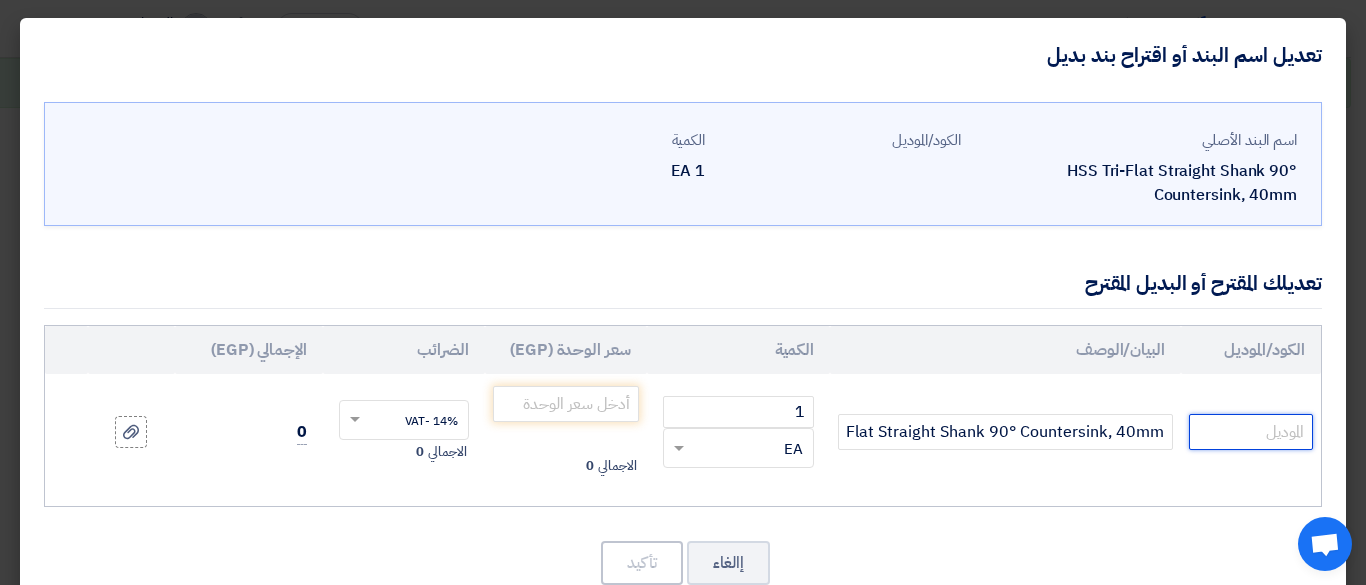 click 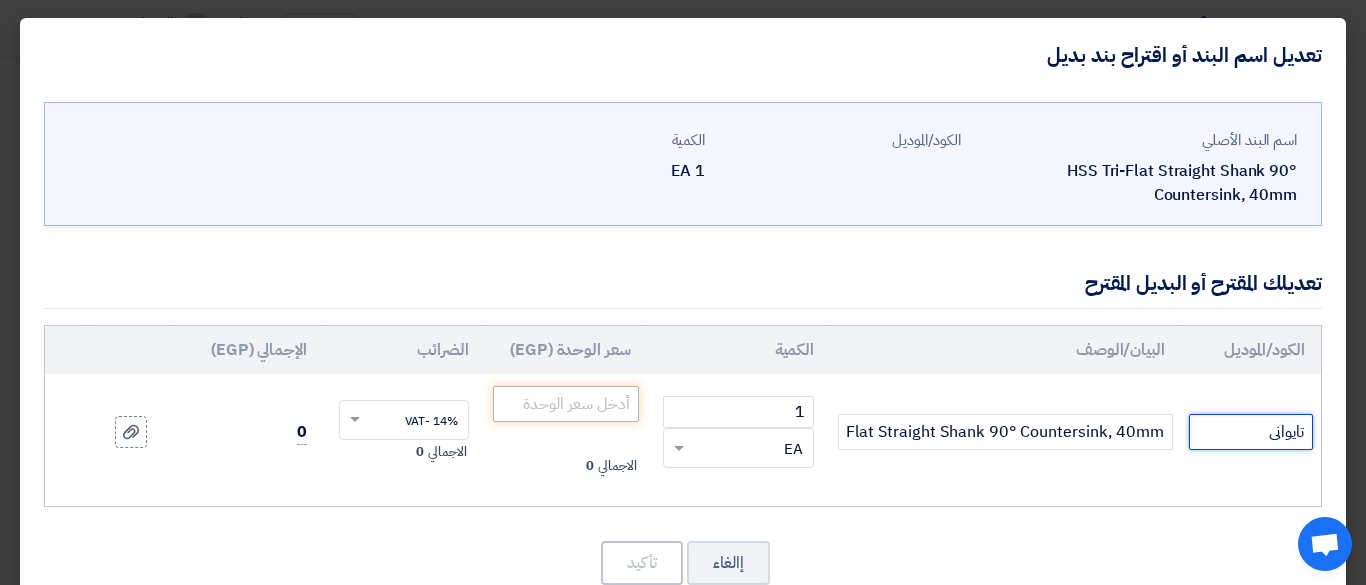 type on "تايوانى" 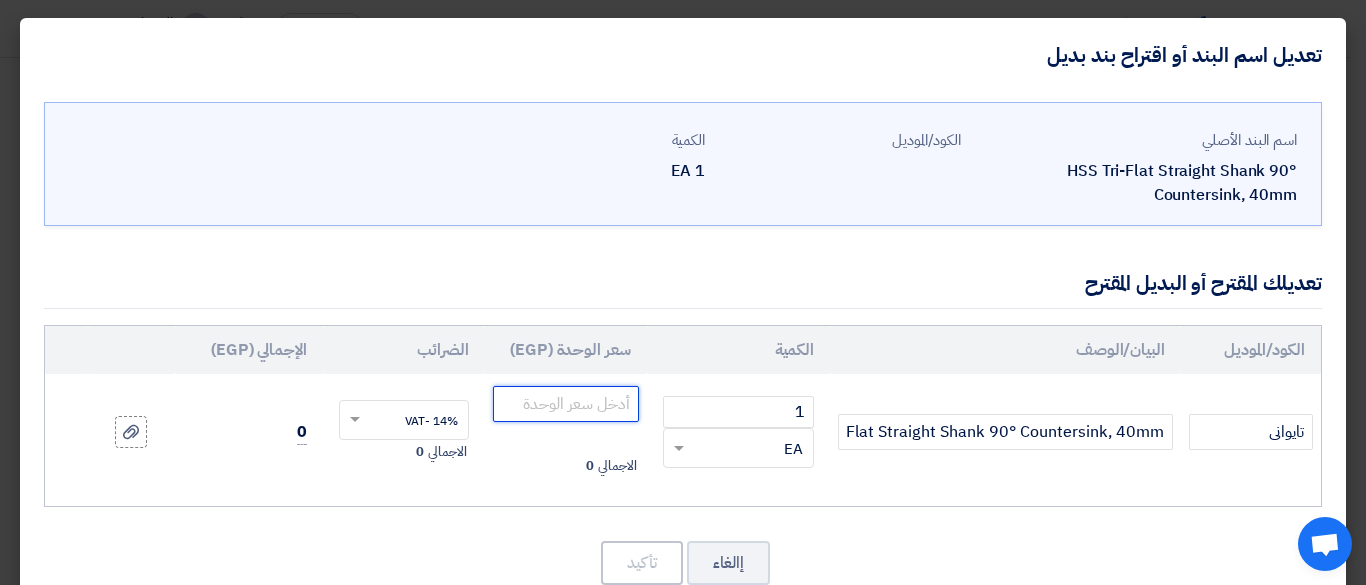 click 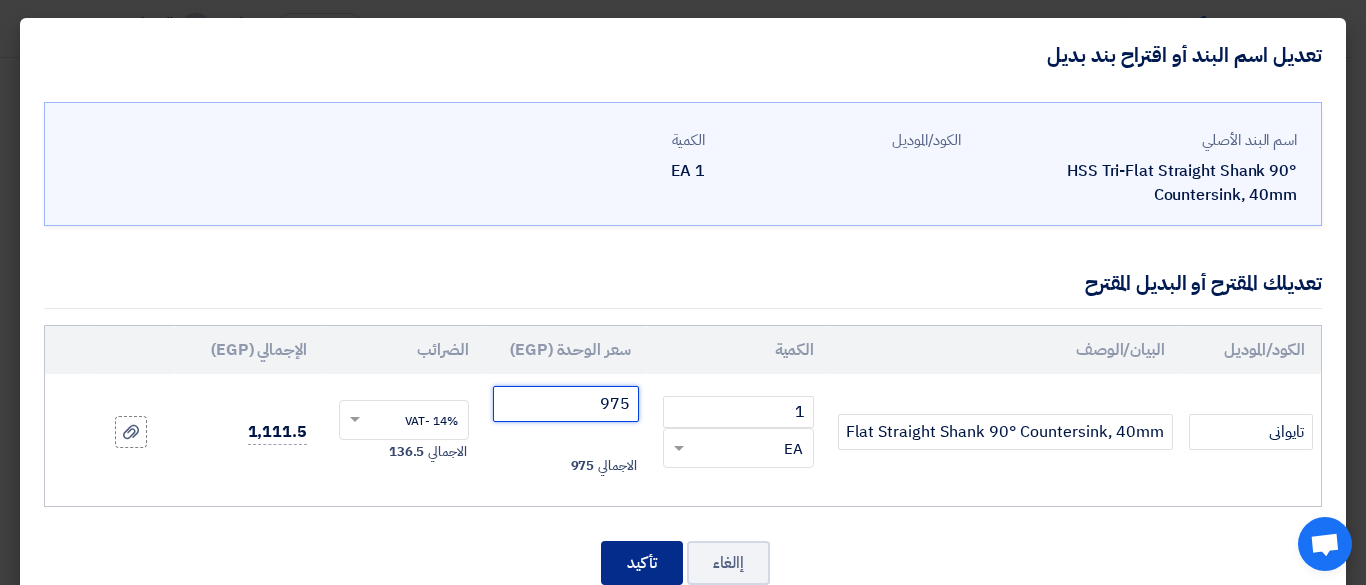 type on "975" 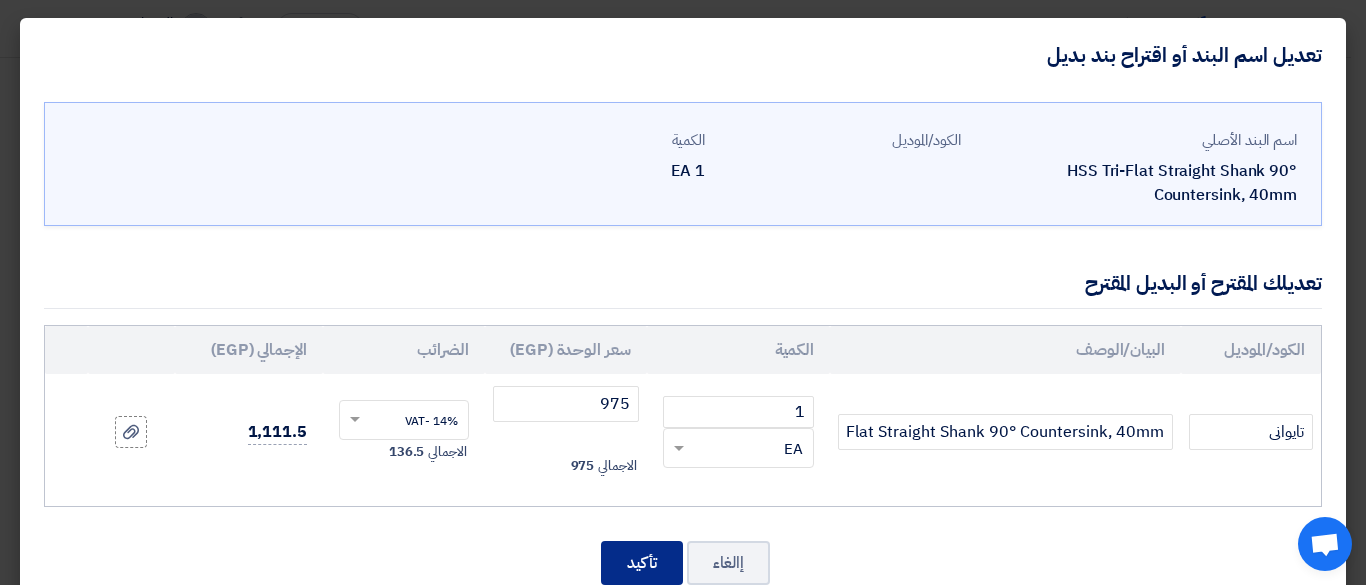 click on "تأكيد" 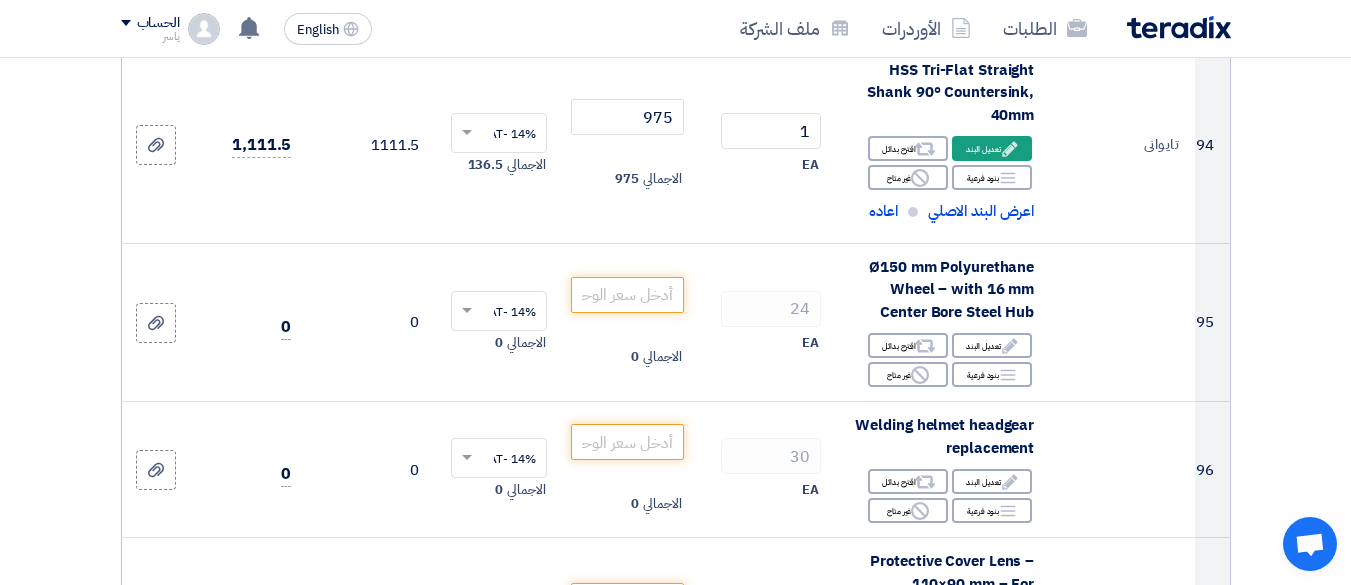 scroll, scrollTop: 17413, scrollLeft: 0, axis: vertical 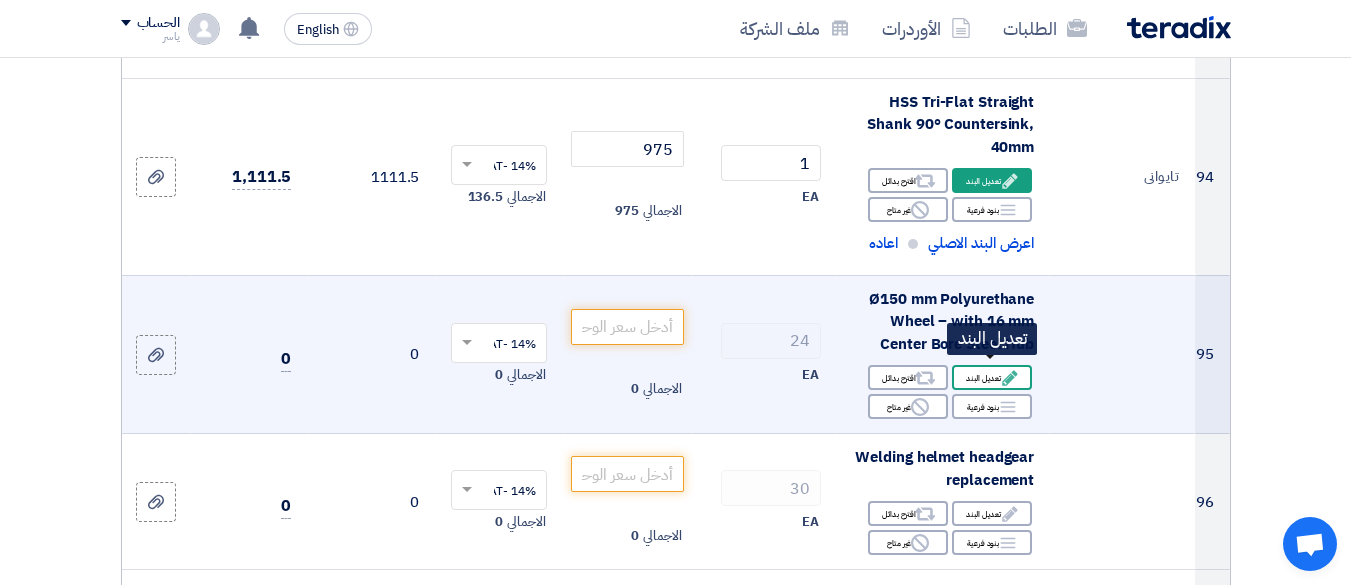 click on "Edit" 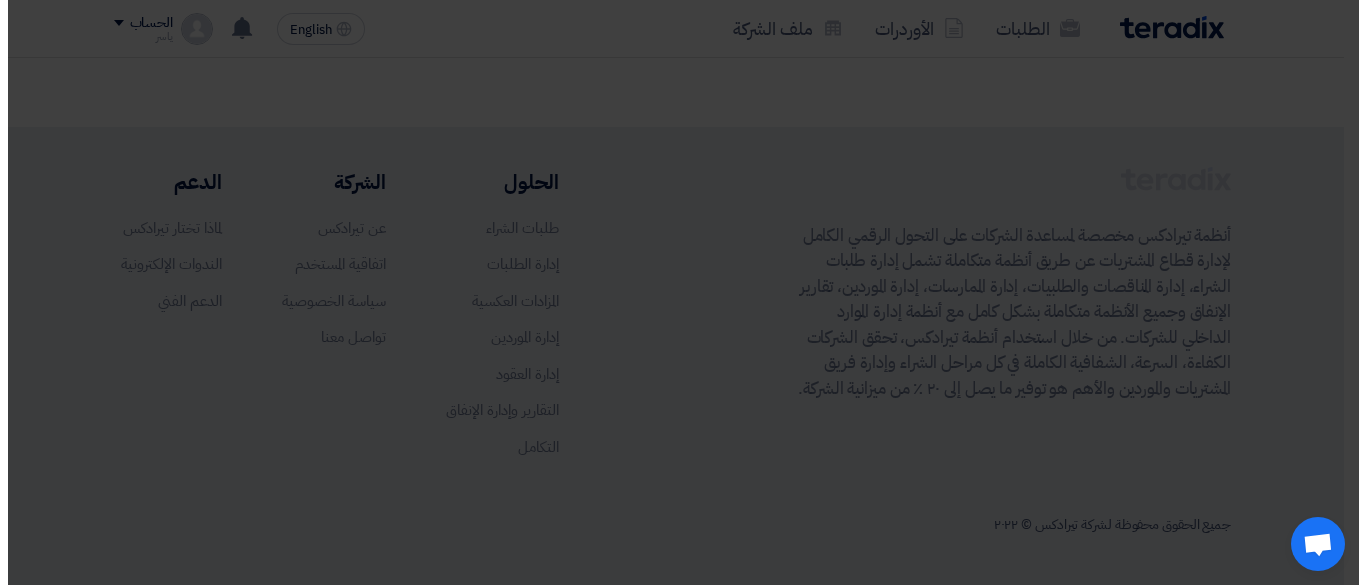 scroll, scrollTop: 527, scrollLeft: 0, axis: vertical 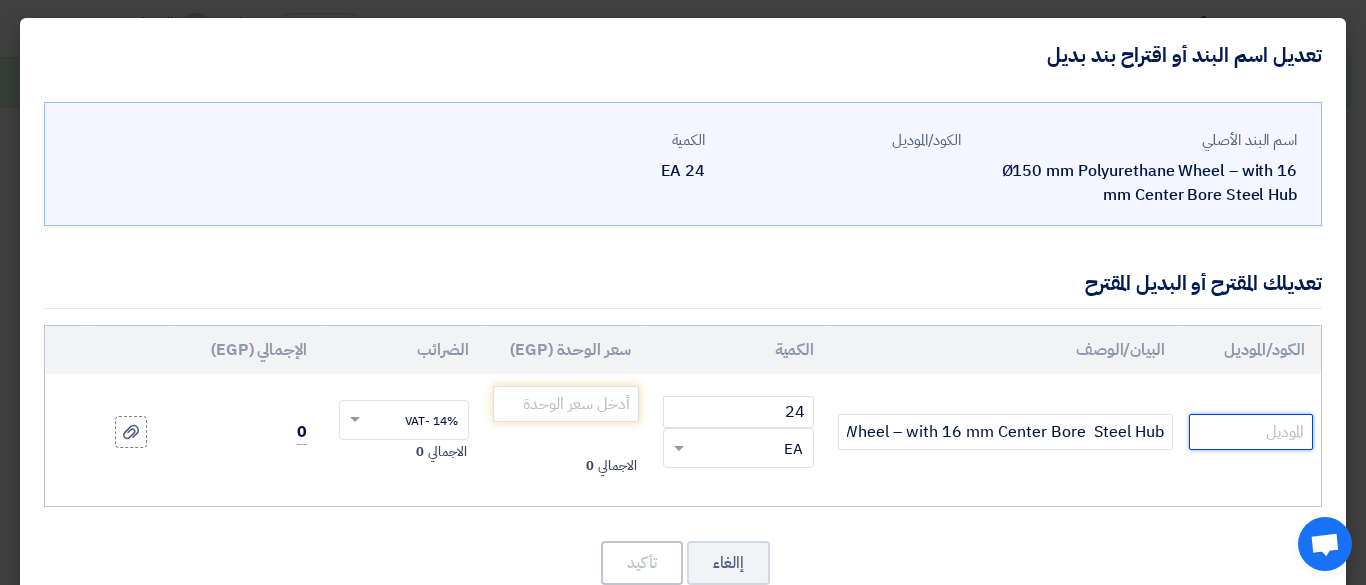 click 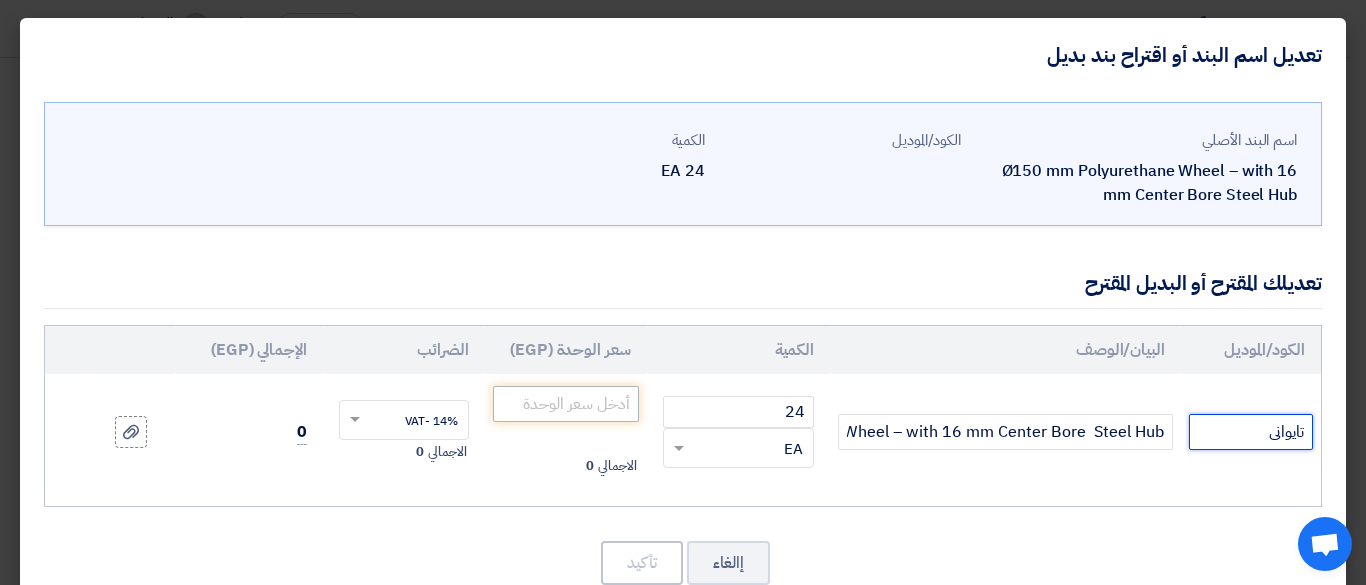 type on "تايوانى" 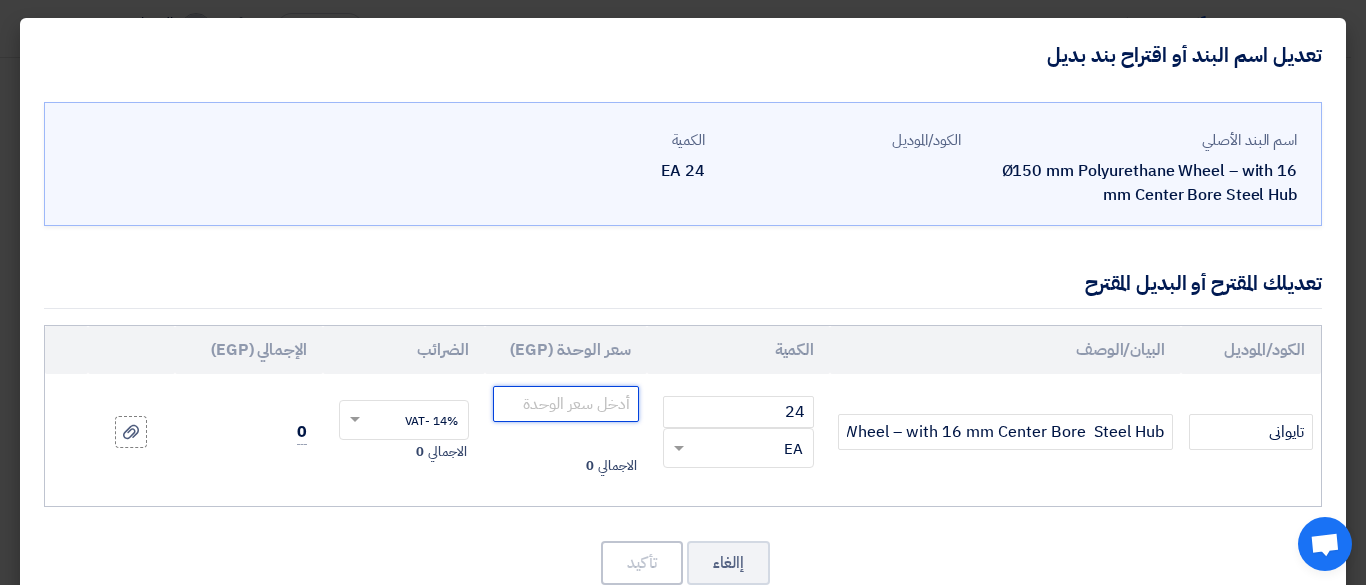 click 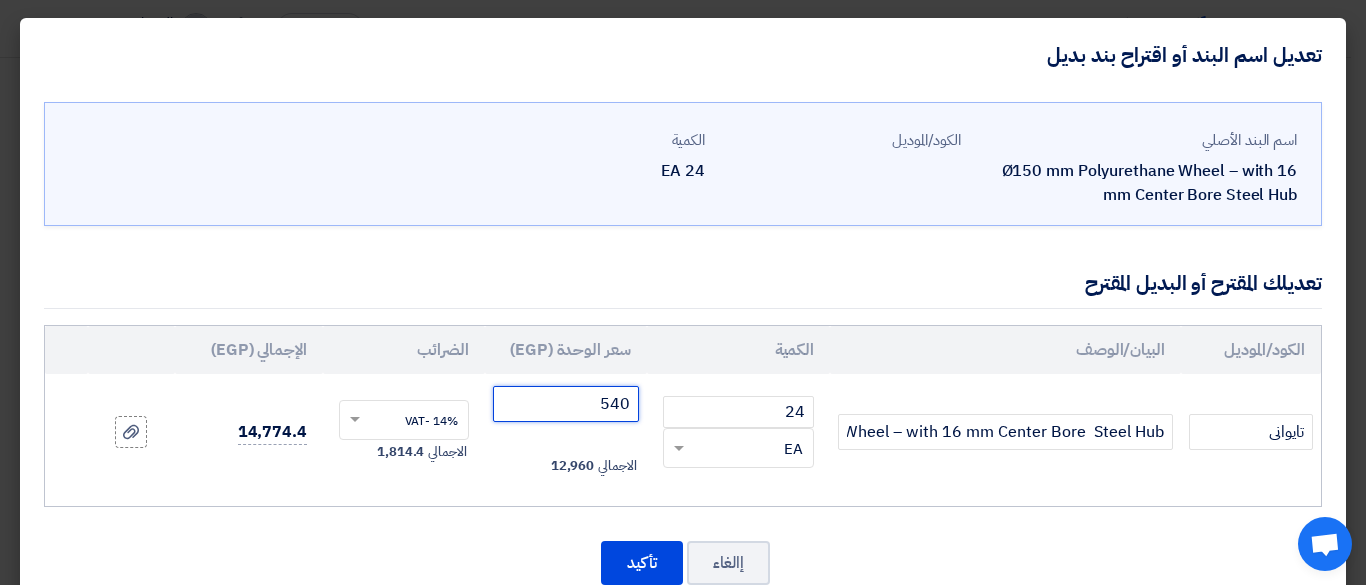type on "540" 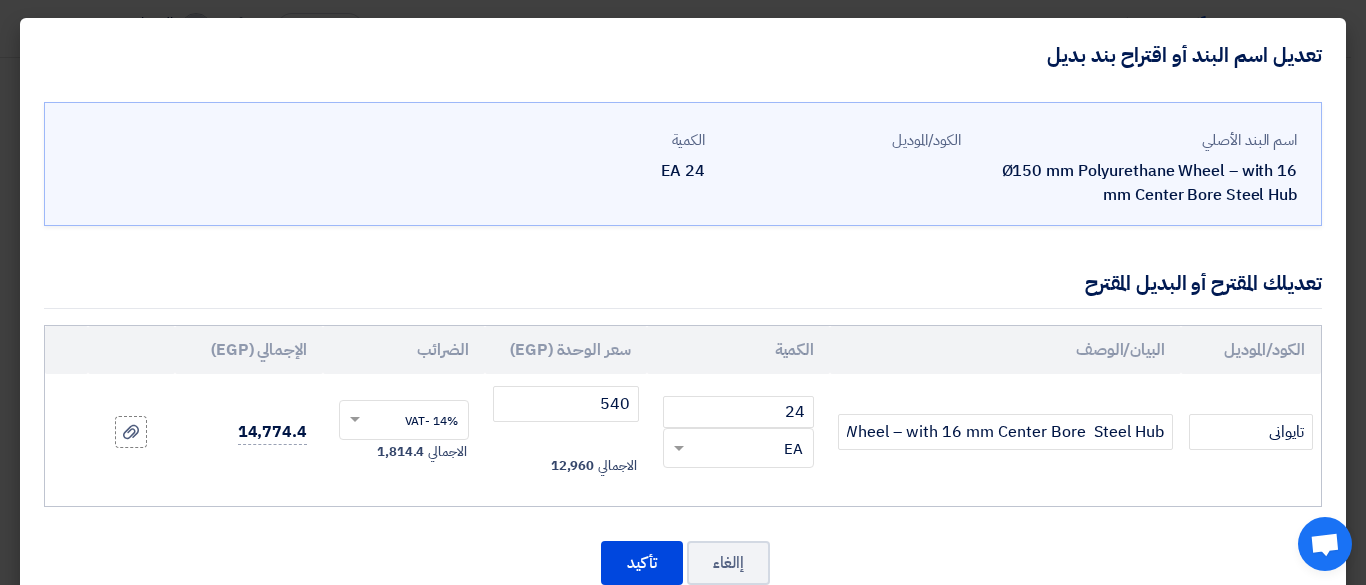 click on "اسم البند الأصلي
Ø150 mm Polyurethane Wheel – with 16 mm Center Bore  Steel Hub
الكود/الموديل
الكمية
24" 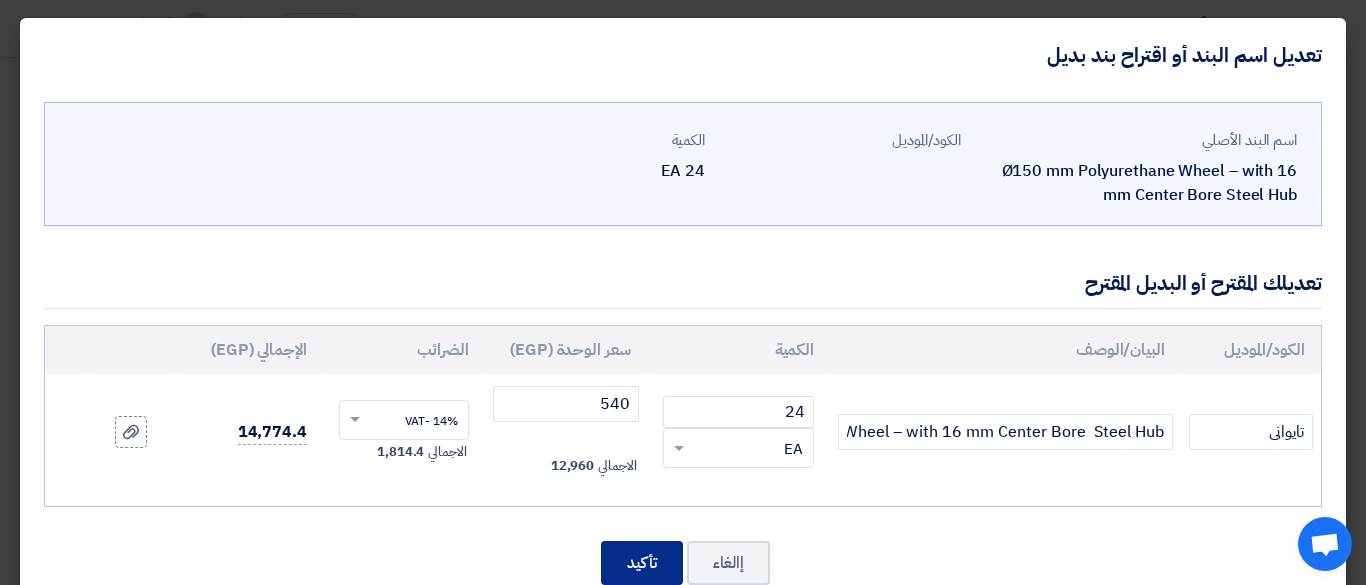click on "تأكيد" 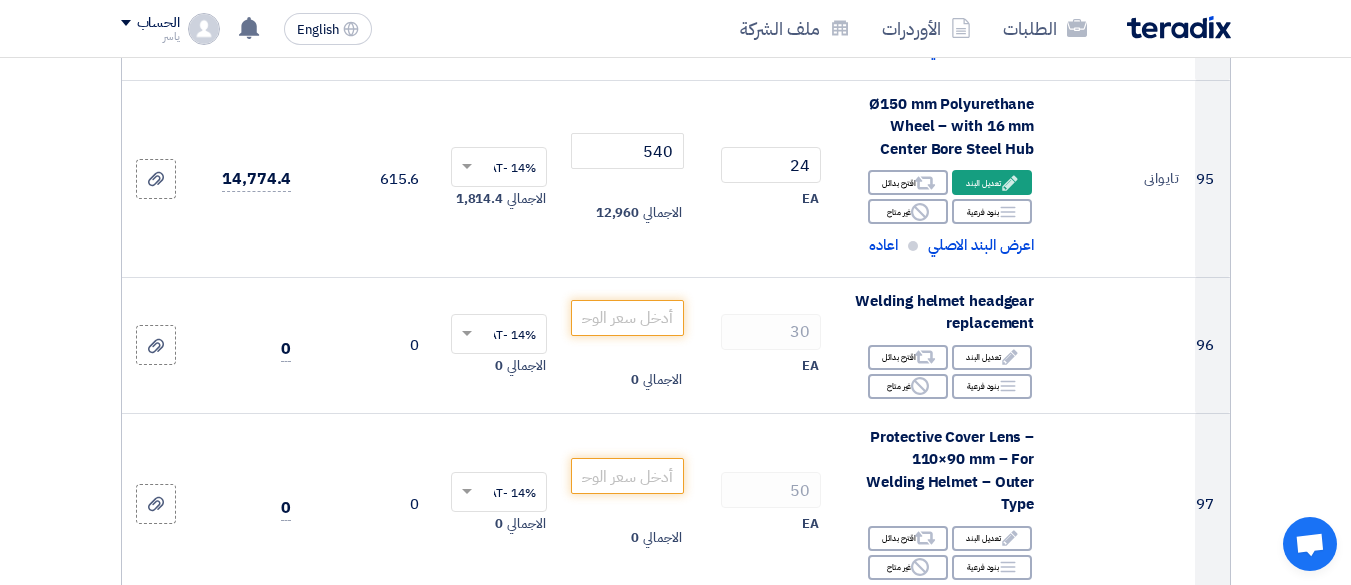 scroll, scrollTop: 17607, scrollLeft: 0, axis: vertical 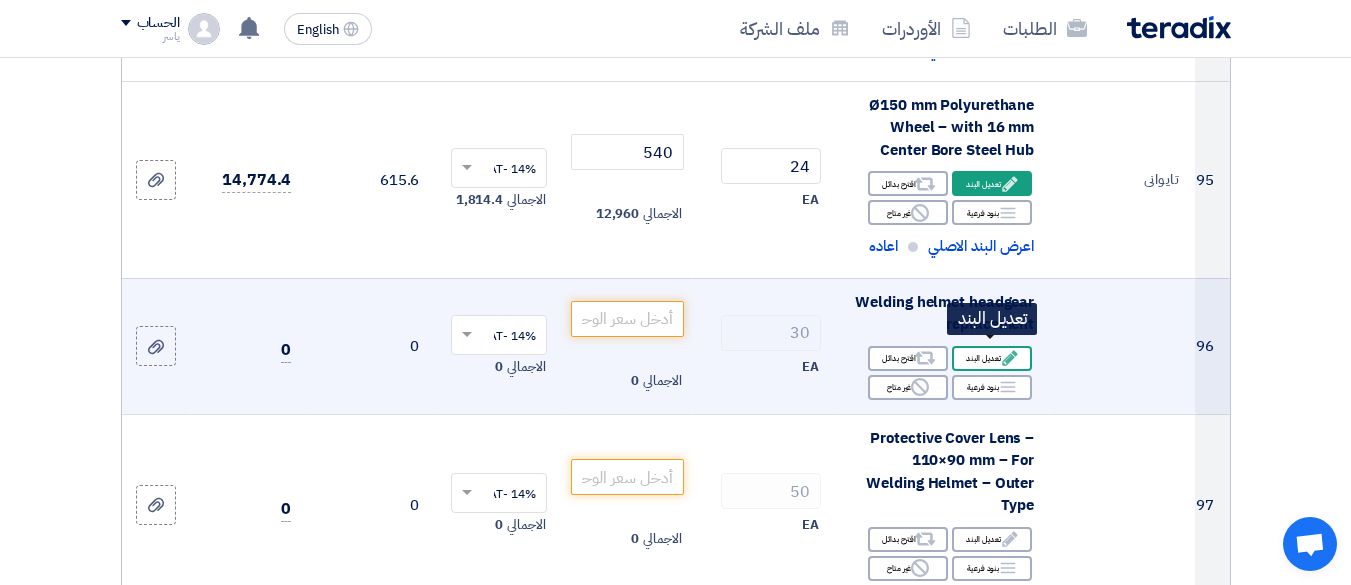 click on "Edit
تعديل البند" 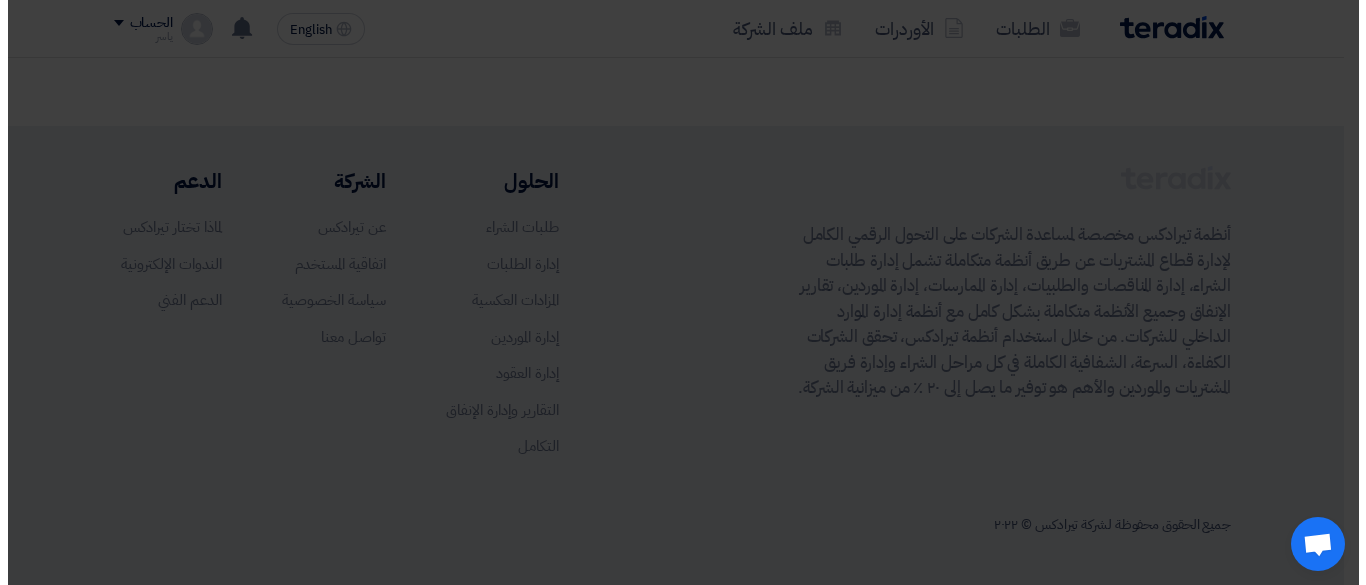 scroll, scrollTop: 524, scrollLeft: 0, axis: vertical 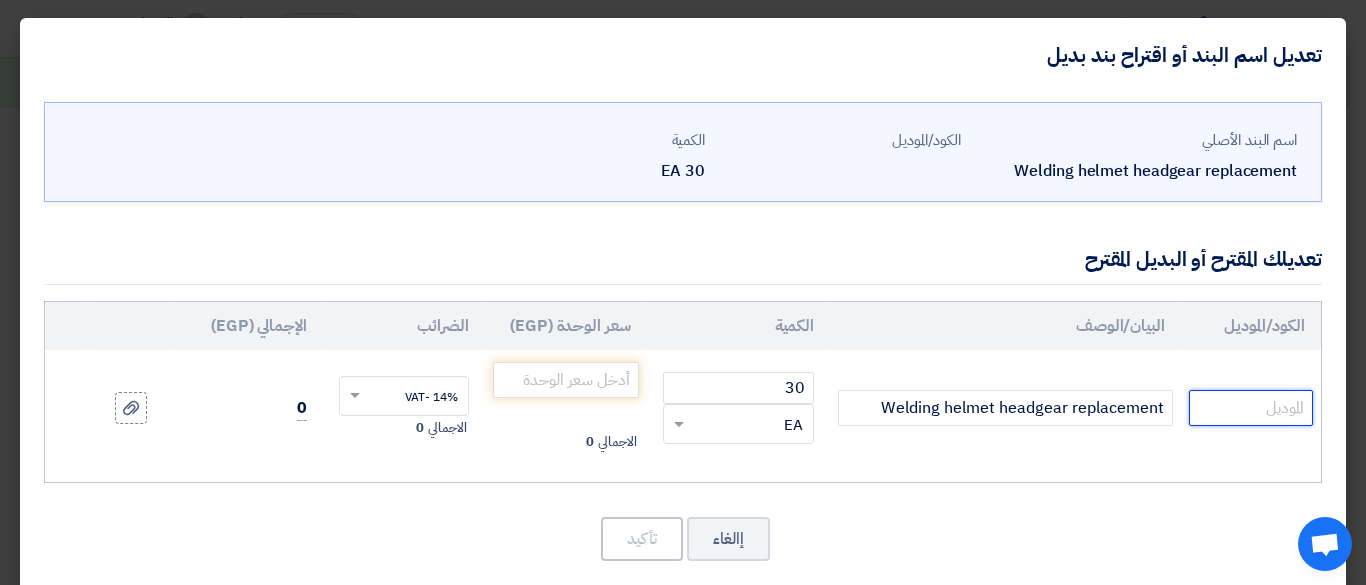 click 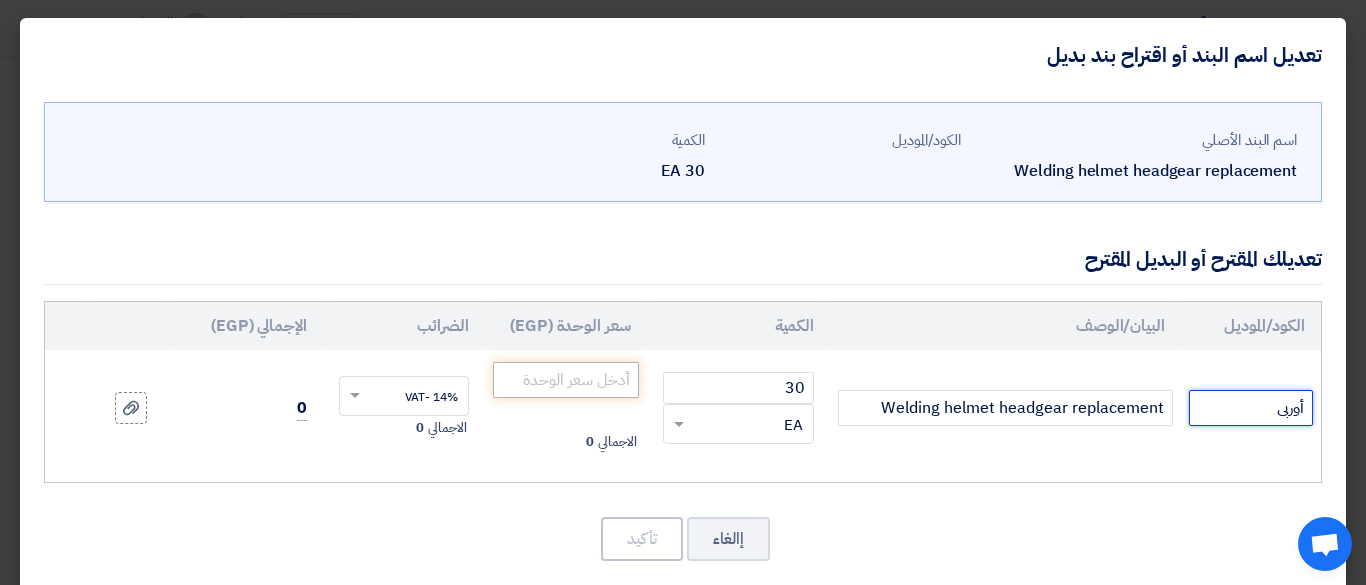 type on "أوربى" 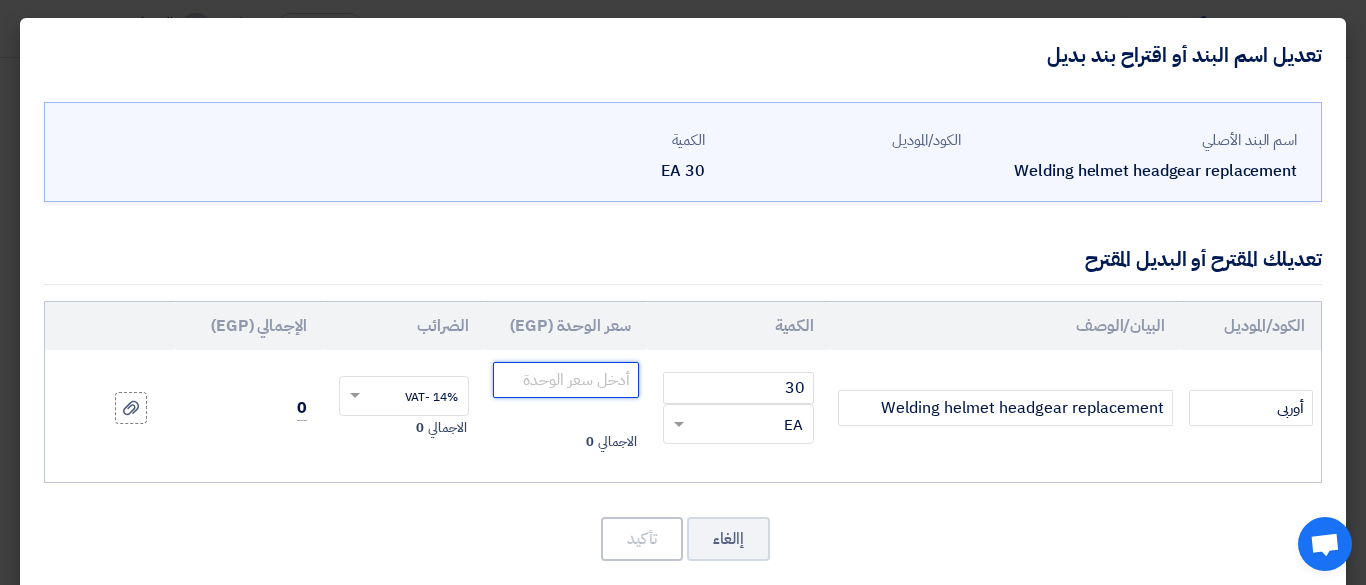 click 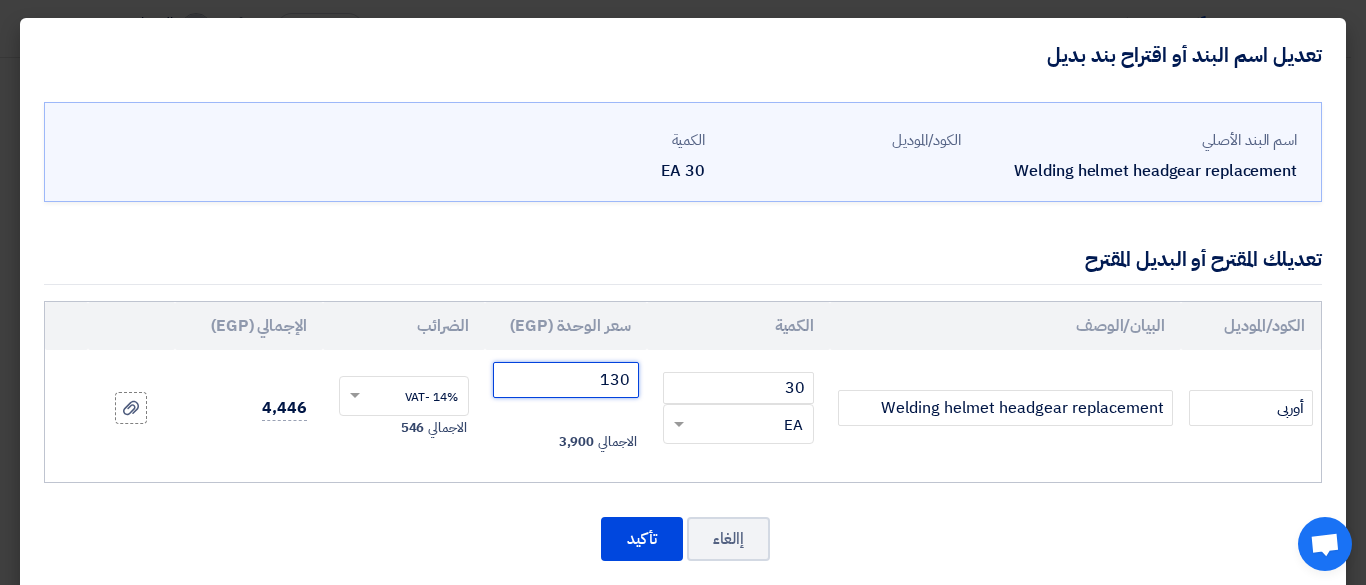 type on "130" 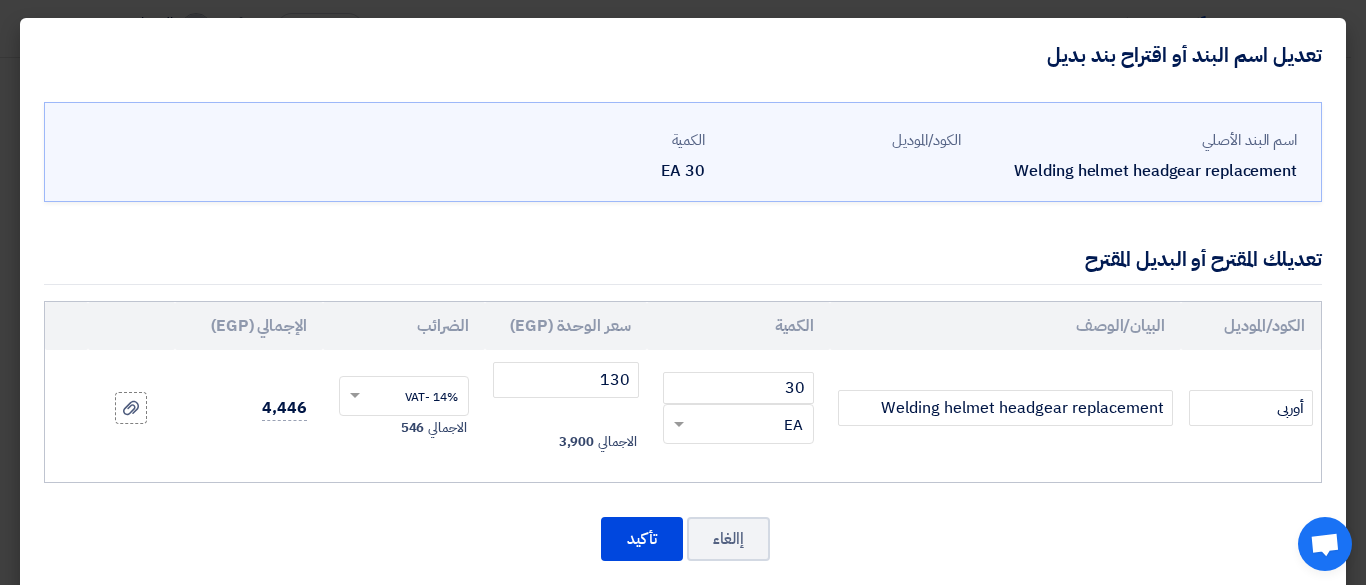 click on "اسم البند الأصلي
Welding helmet headgear replacement
الكود/الموديل
الكمية
30
EA
أوربى 30" 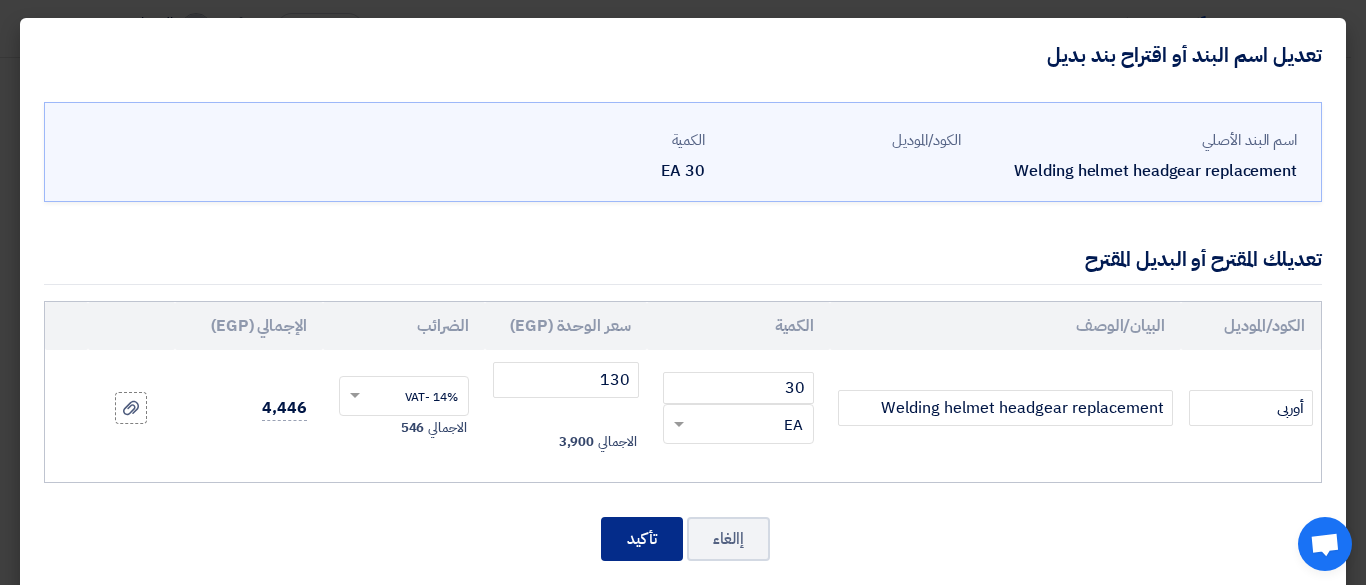 click on "تأكيد" 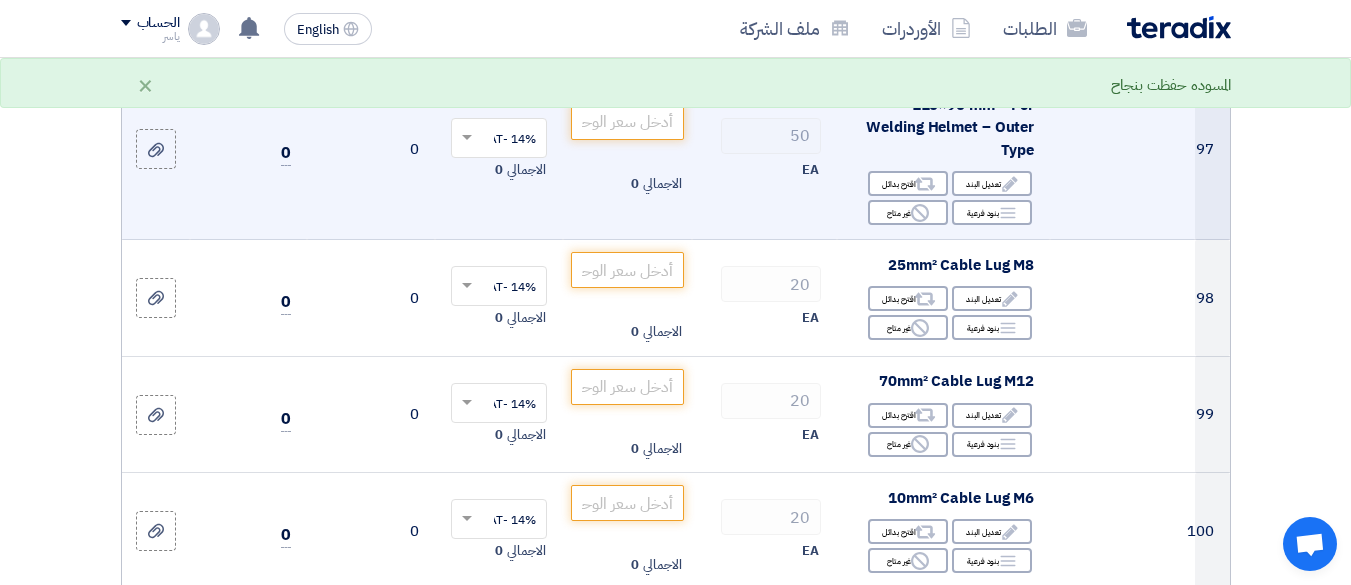 scroll, scrollTop: 17801, scrollLeft: 0, axis: vertical 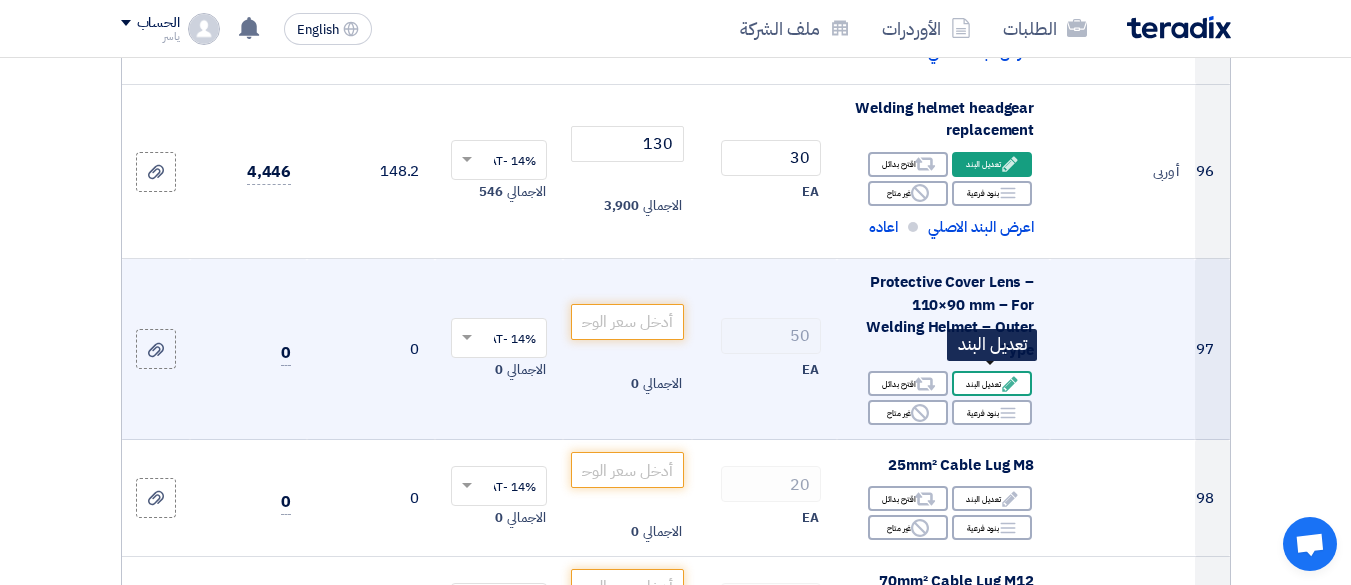 click on "Edit
تعديل البند" 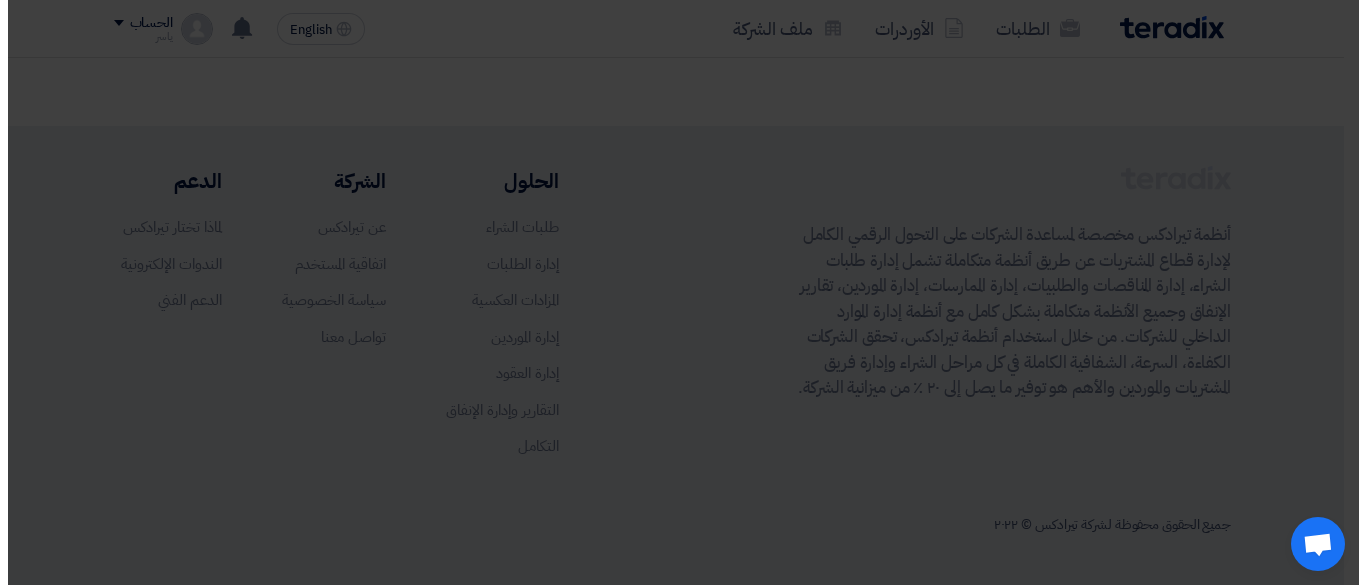 scroll, scrollTop: 521, scrollLeft: 0, axis: vertical 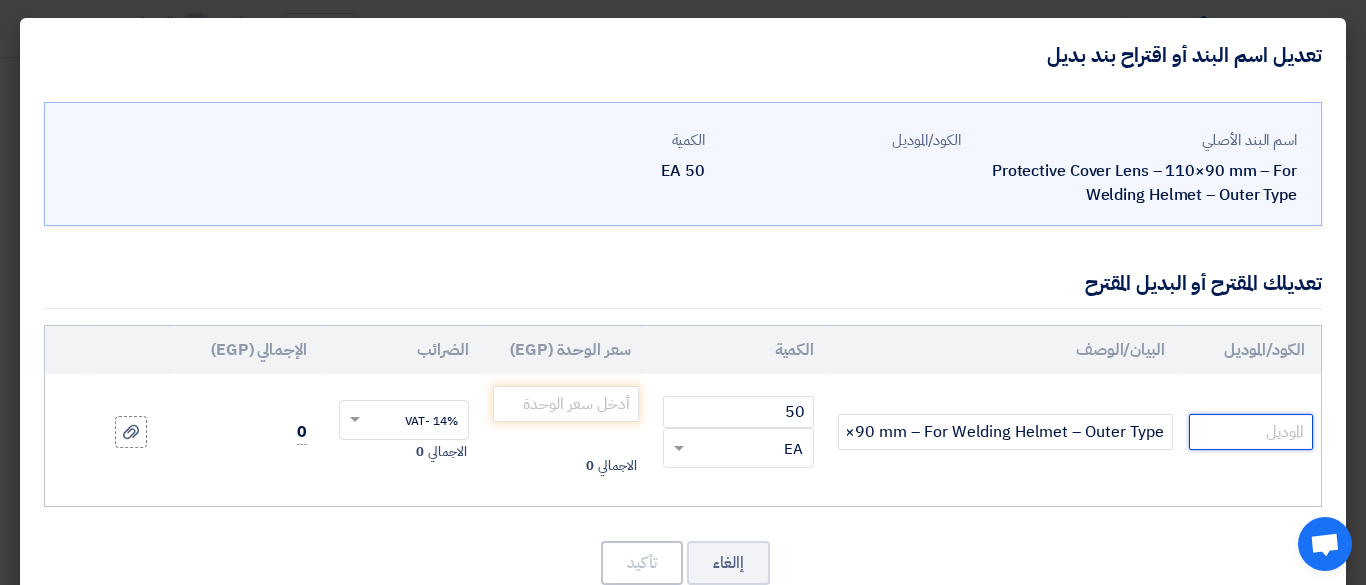 click 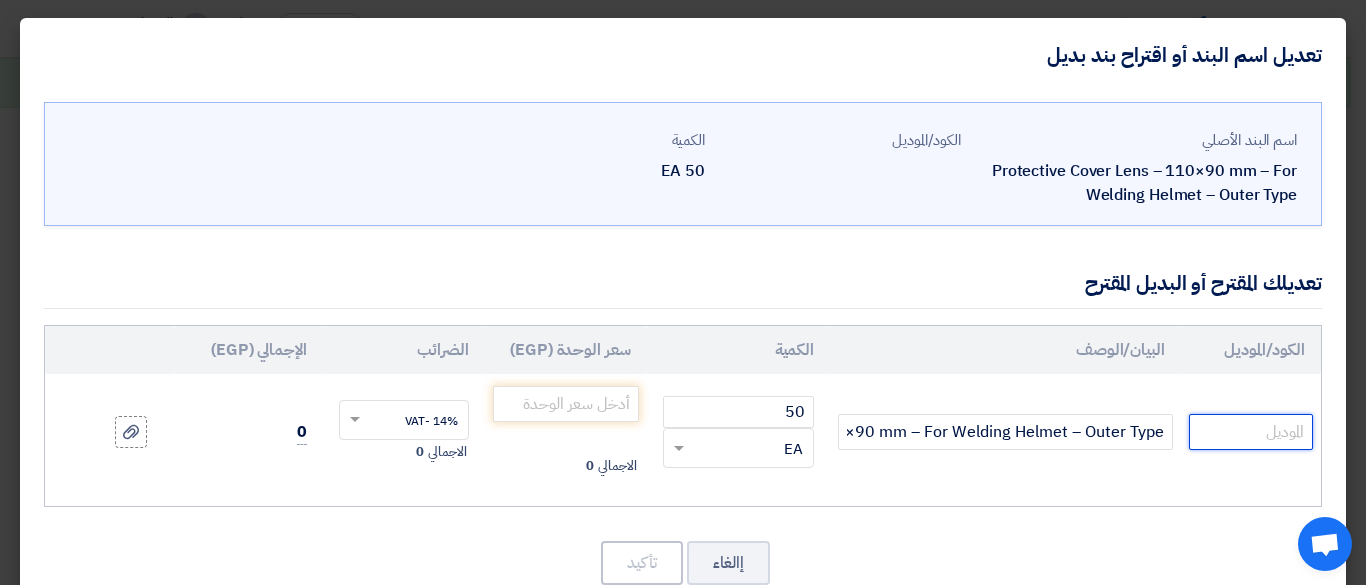 paste on "تايوانى" 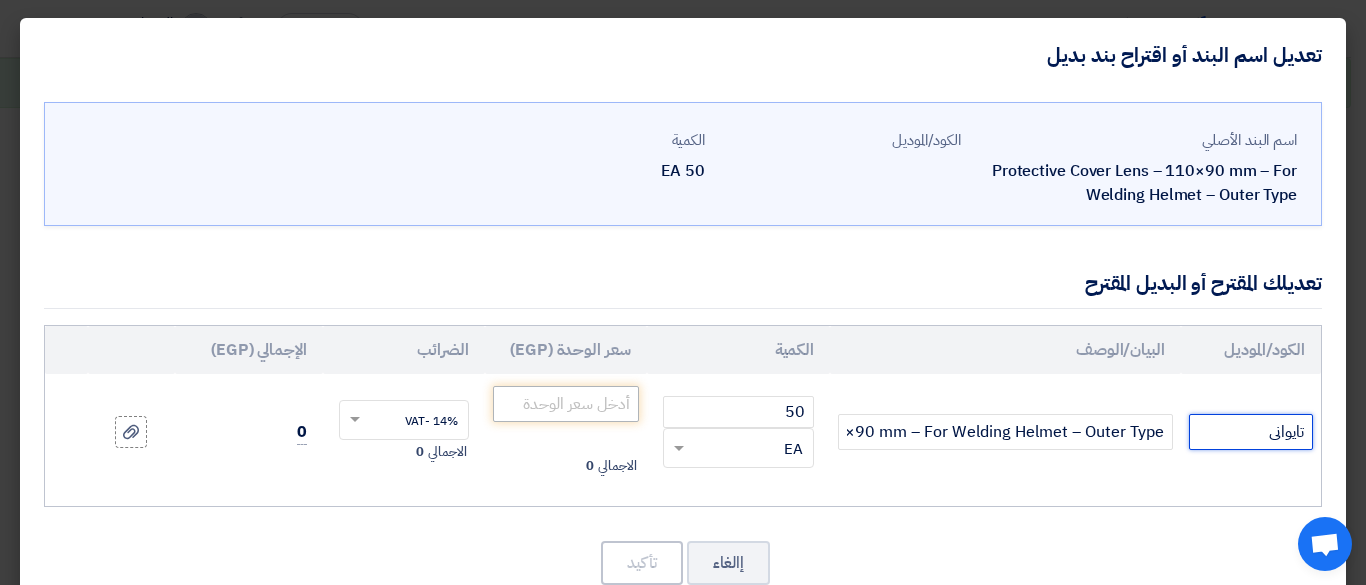 type on "تايوانى" 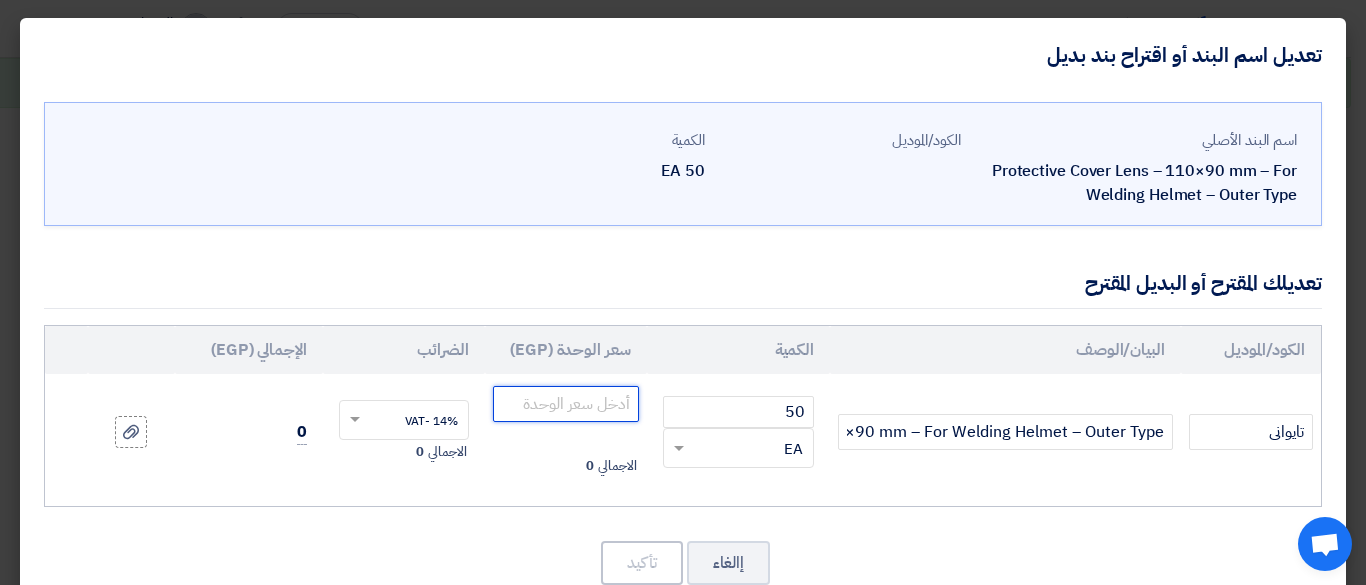 click 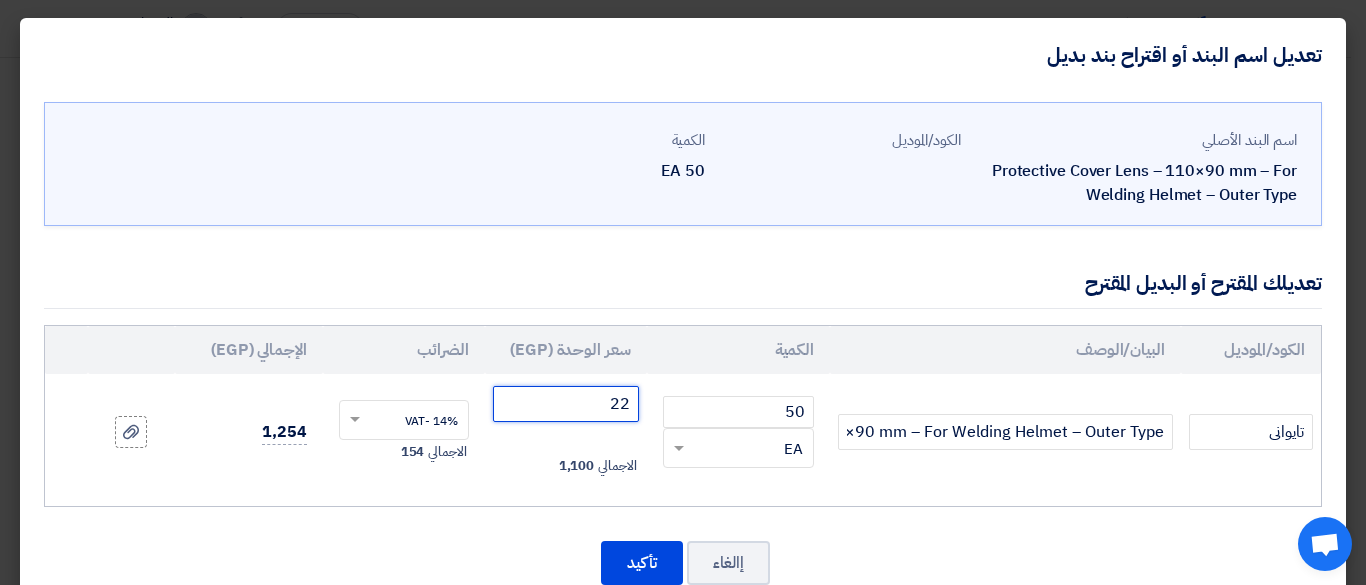 type on "22" 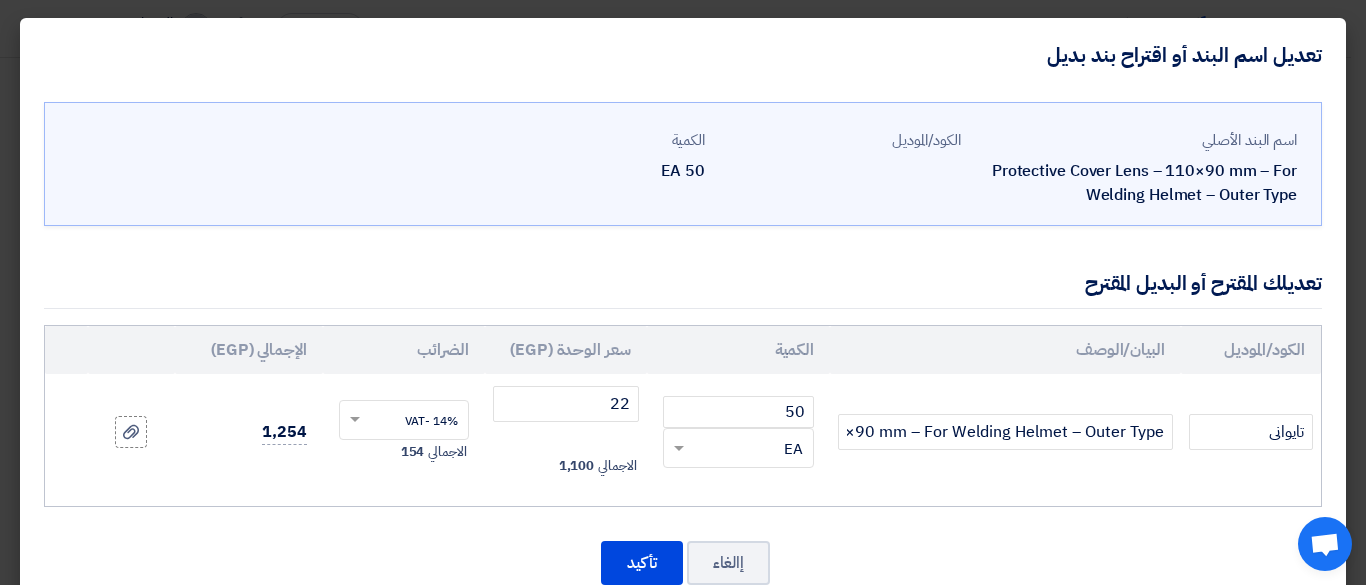 click on "اسم البند الأصلي
Protective Cover Lens – 110×90 mm – For Welding Helmet – Outer Type
الكود/الموديل
الكمية" 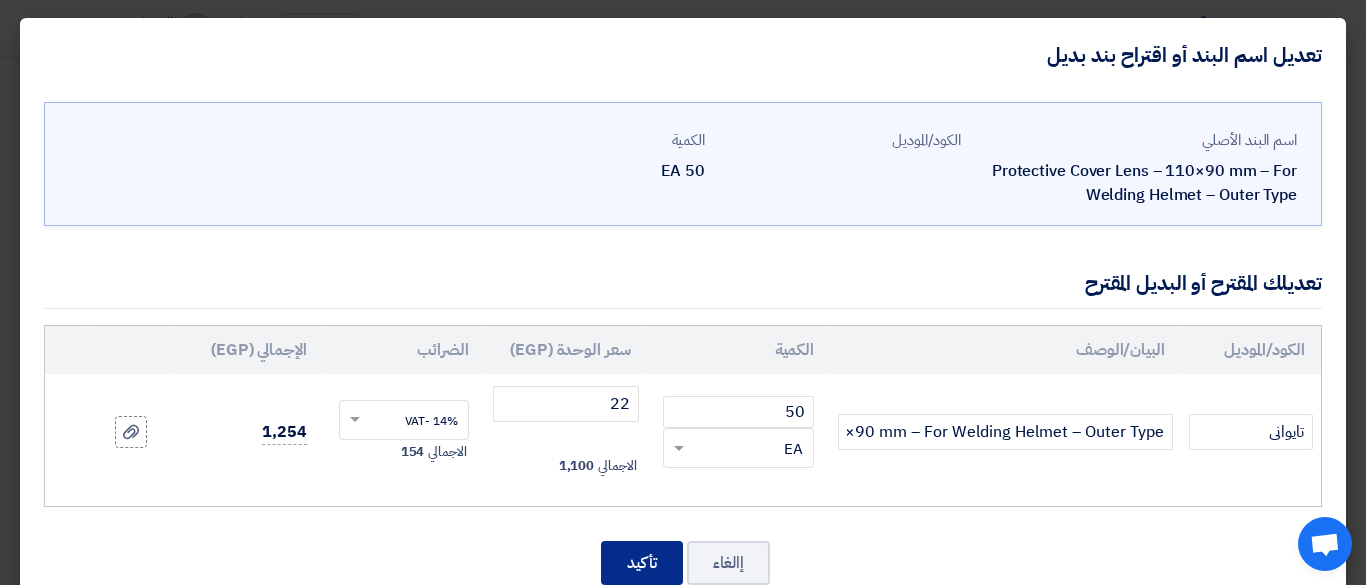 click on "تأكيد" 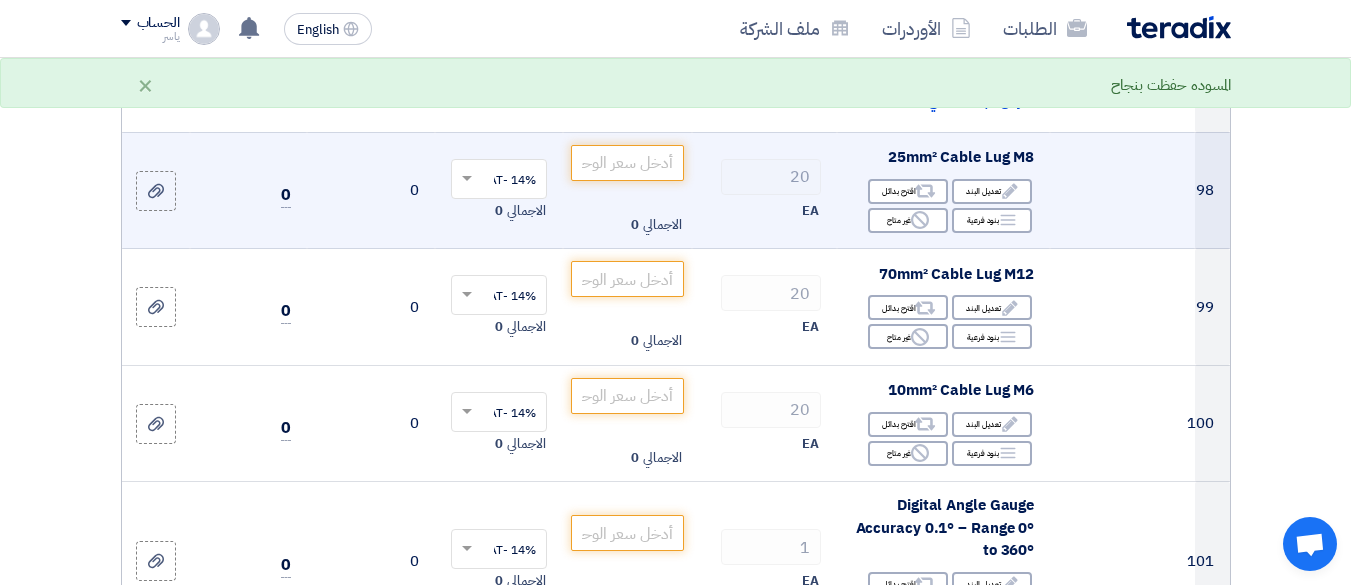 scroll, scrollTop: 18172, scrollLeft: 0, axis: vertical 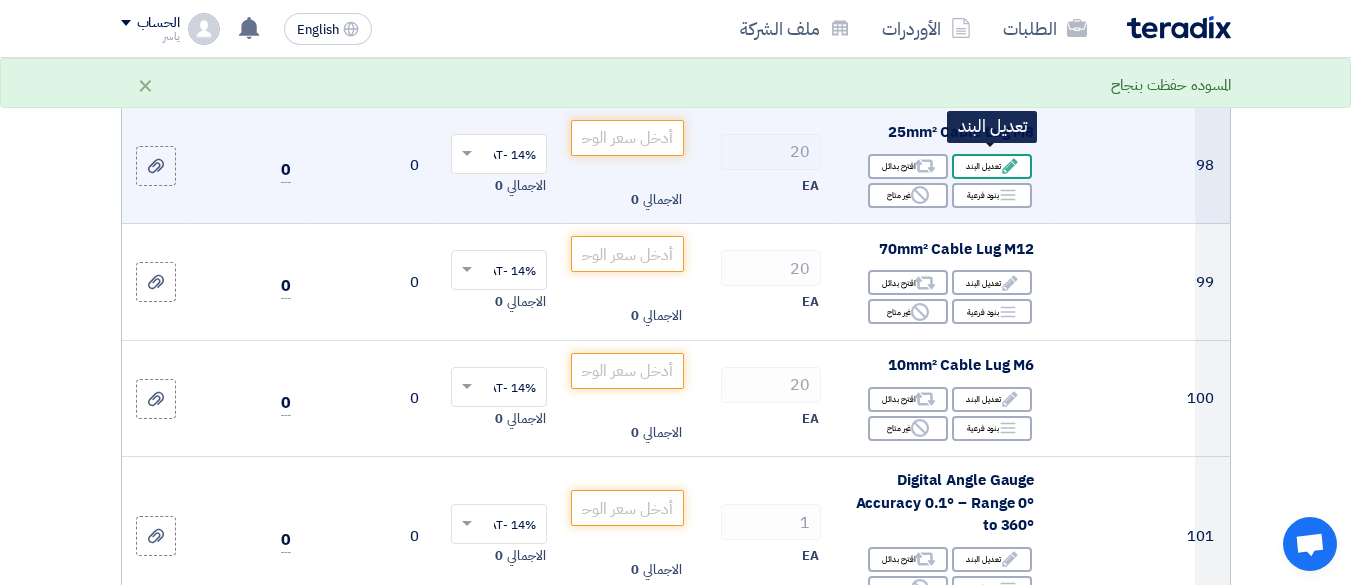 click on "Edit
تعديل البند" 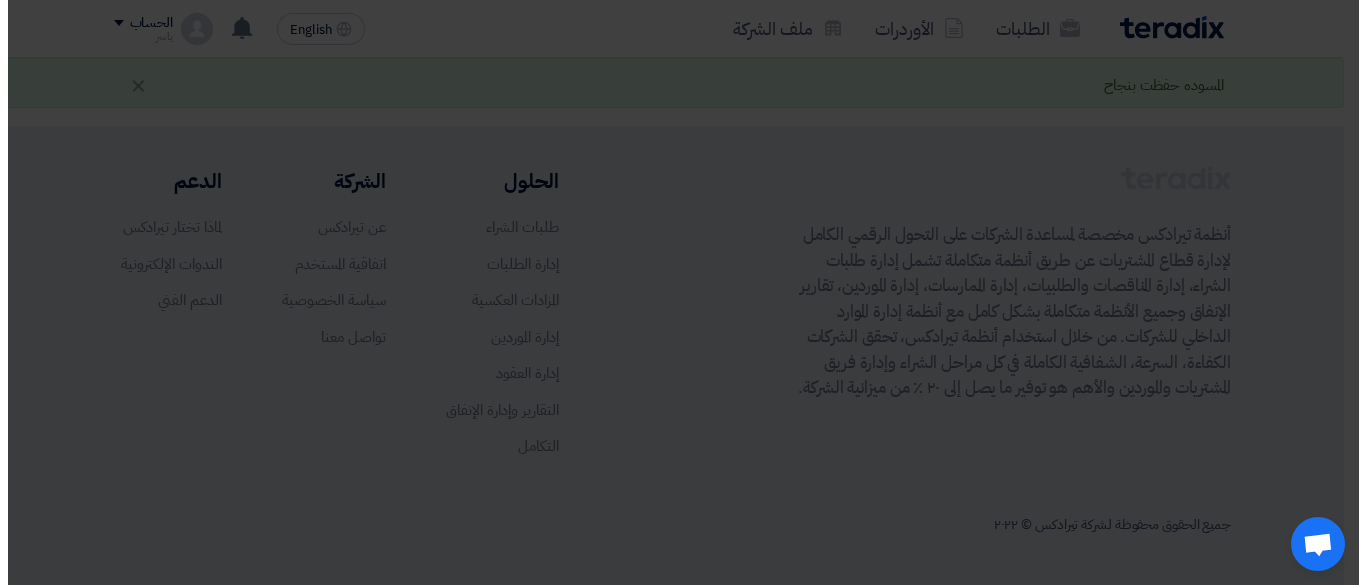 scroll, scrollTop: 521, scrollLeft: 0, axis: vertical 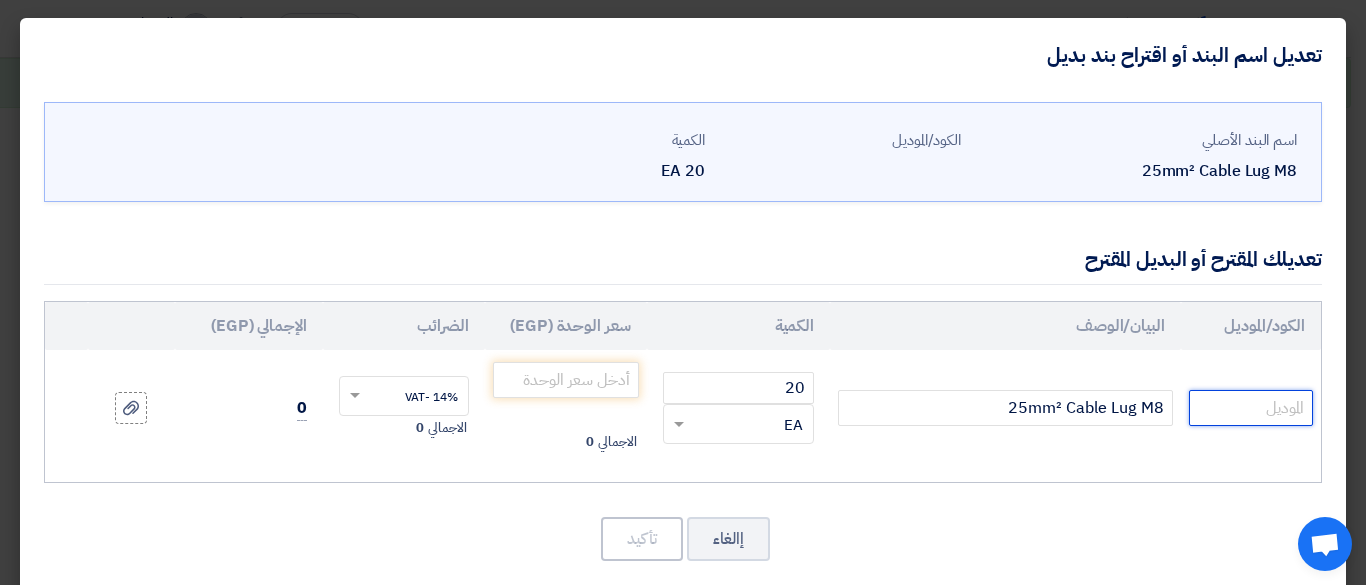 click 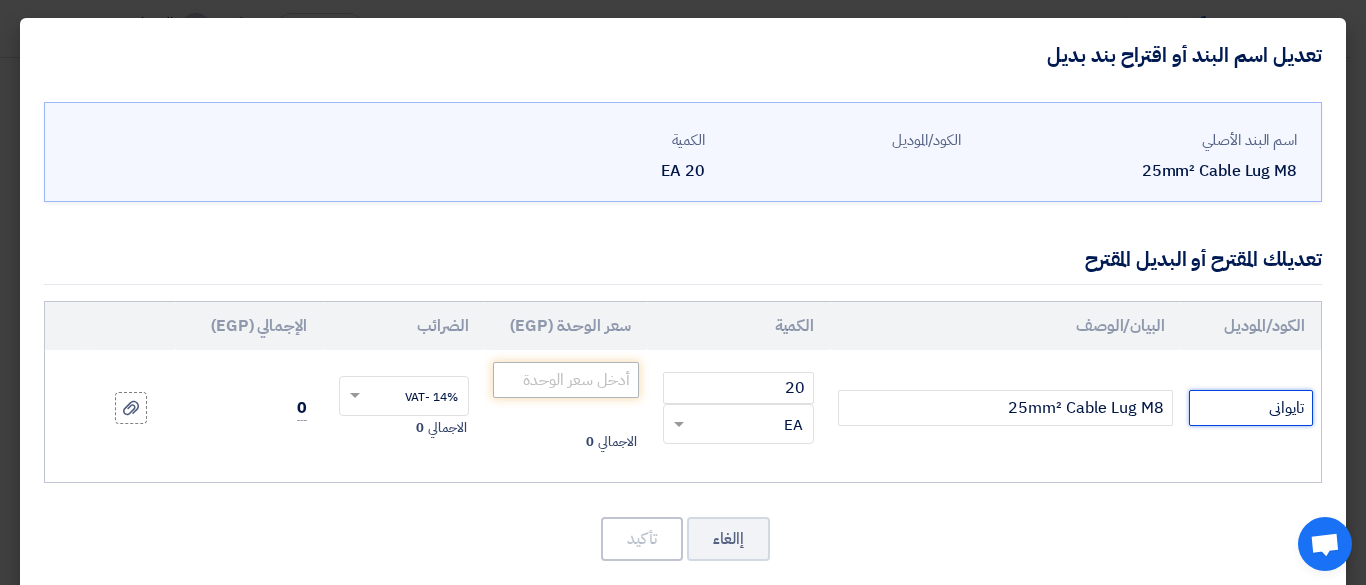 type on "تايوانى" 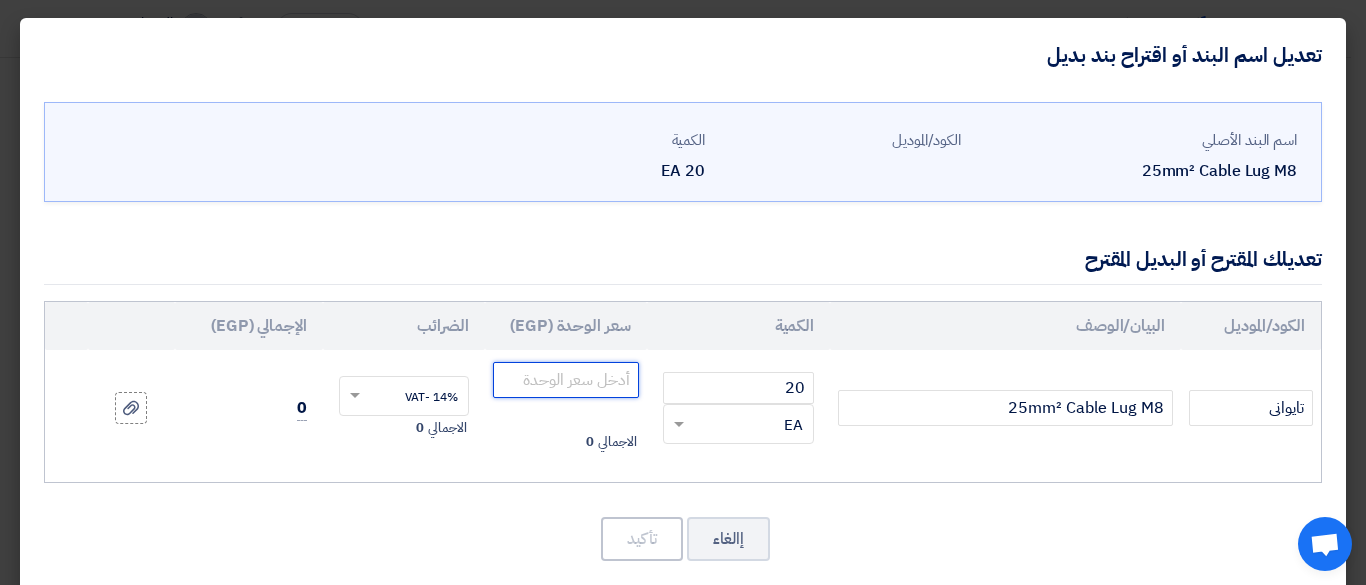 click 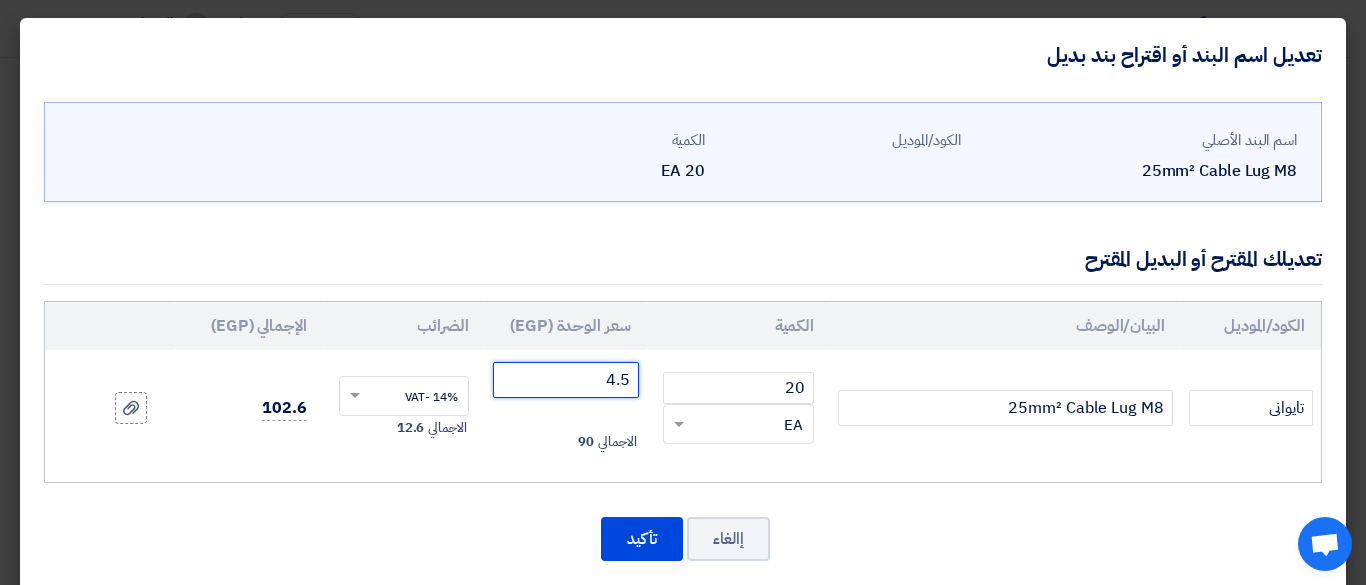 type on "4.5" 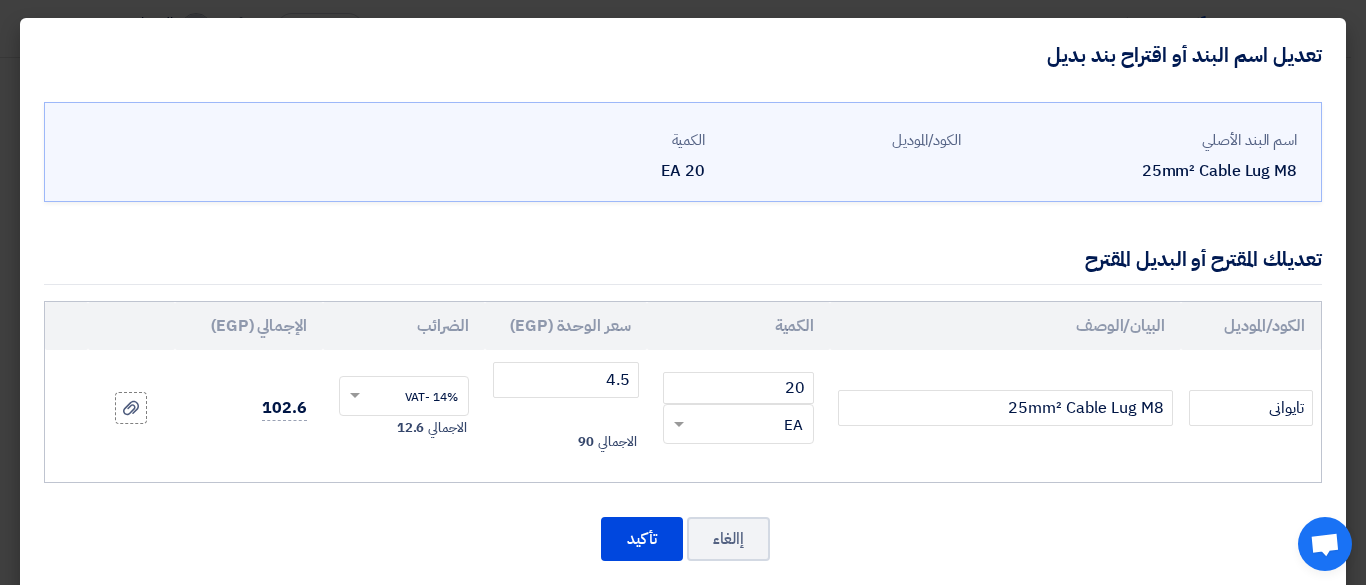 click on "25mm² Cable Lug M8" 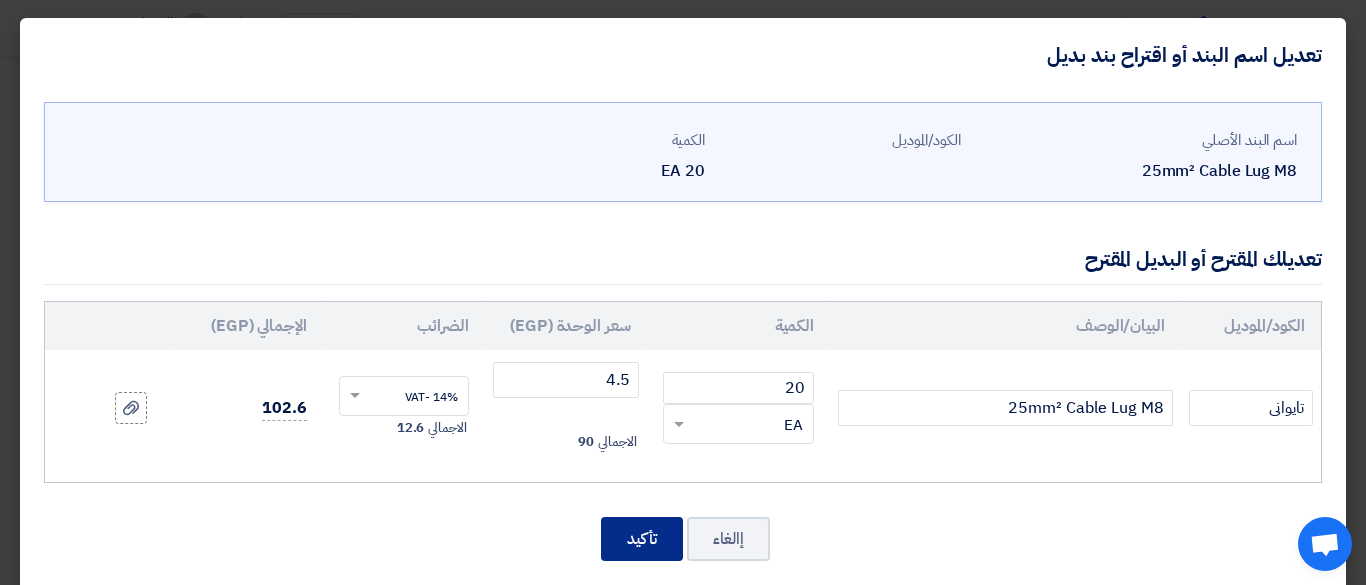 click on "تأكيد" 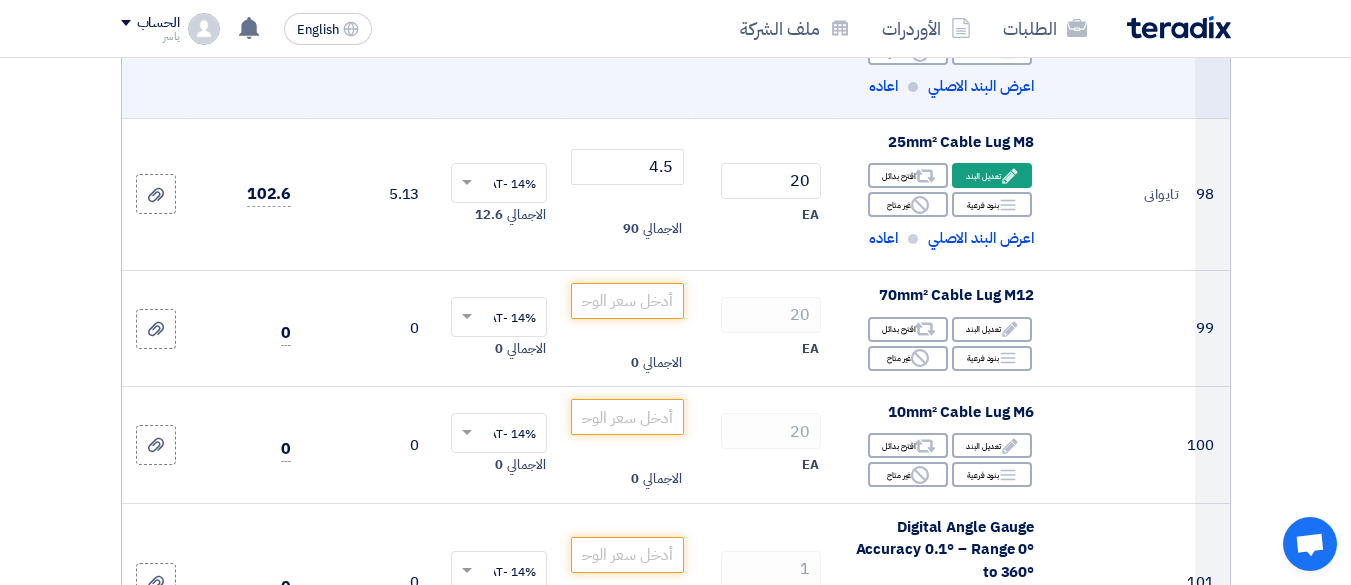scroll, scrollTop: 18228, scrollLeft: 0, axis: vertical 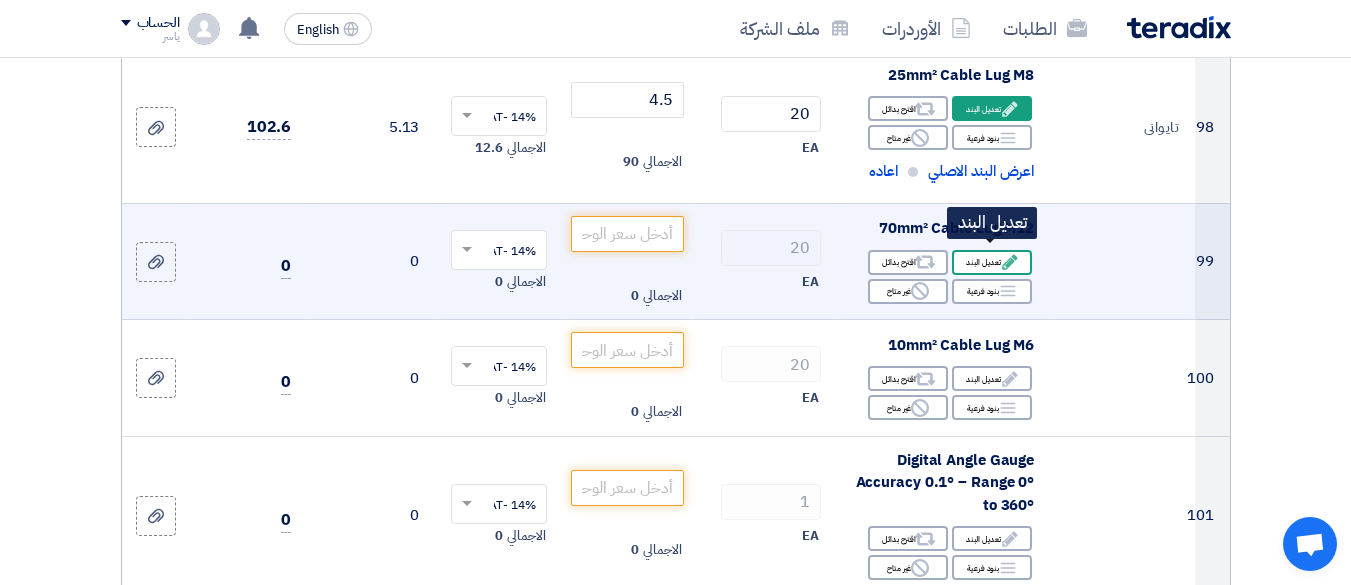 click on "Edit
تعديل البند" 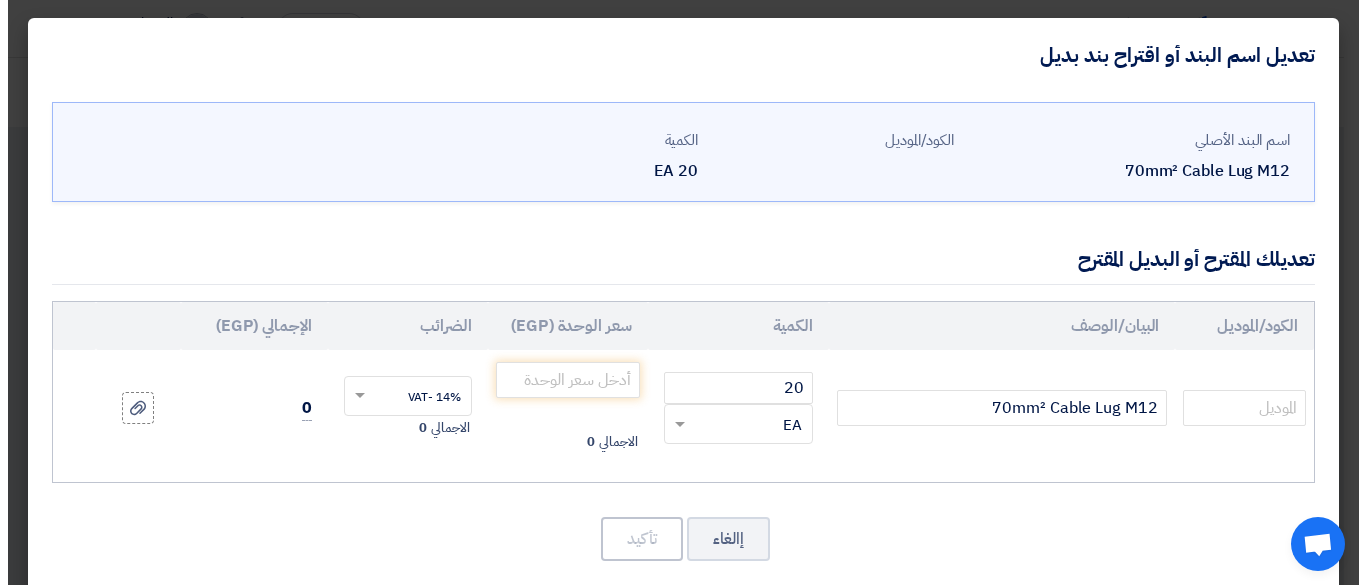 scroll, scrollTop: 577, scrollLeft: 0, axis: vertical 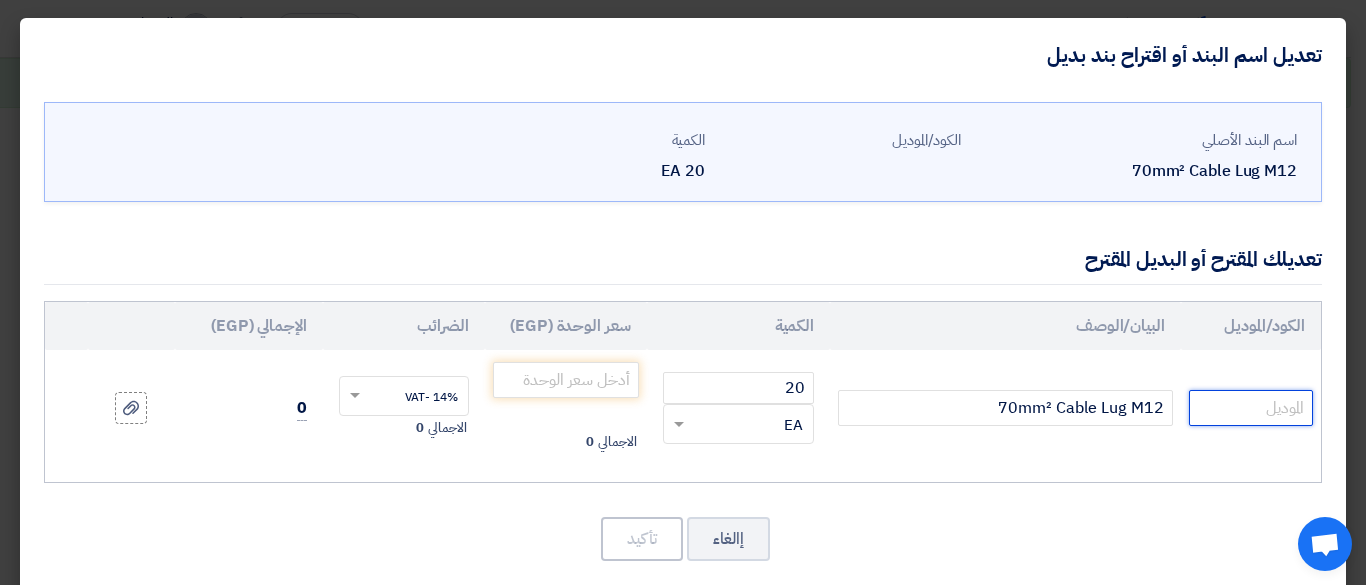 click 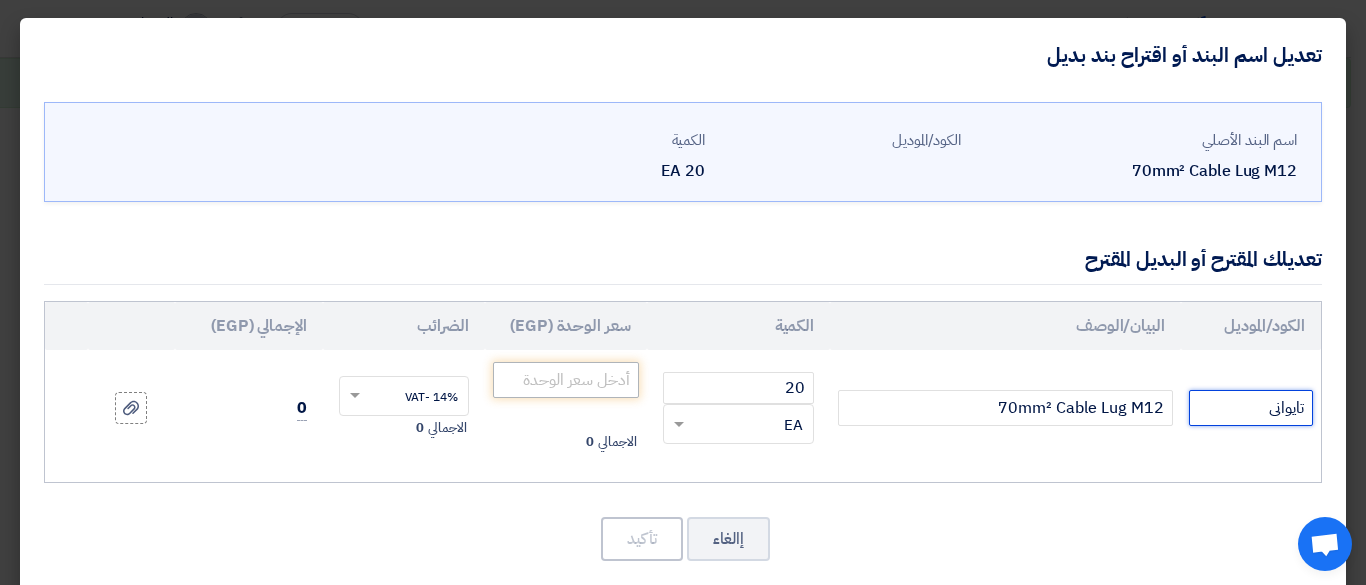 type on "تايوانى" 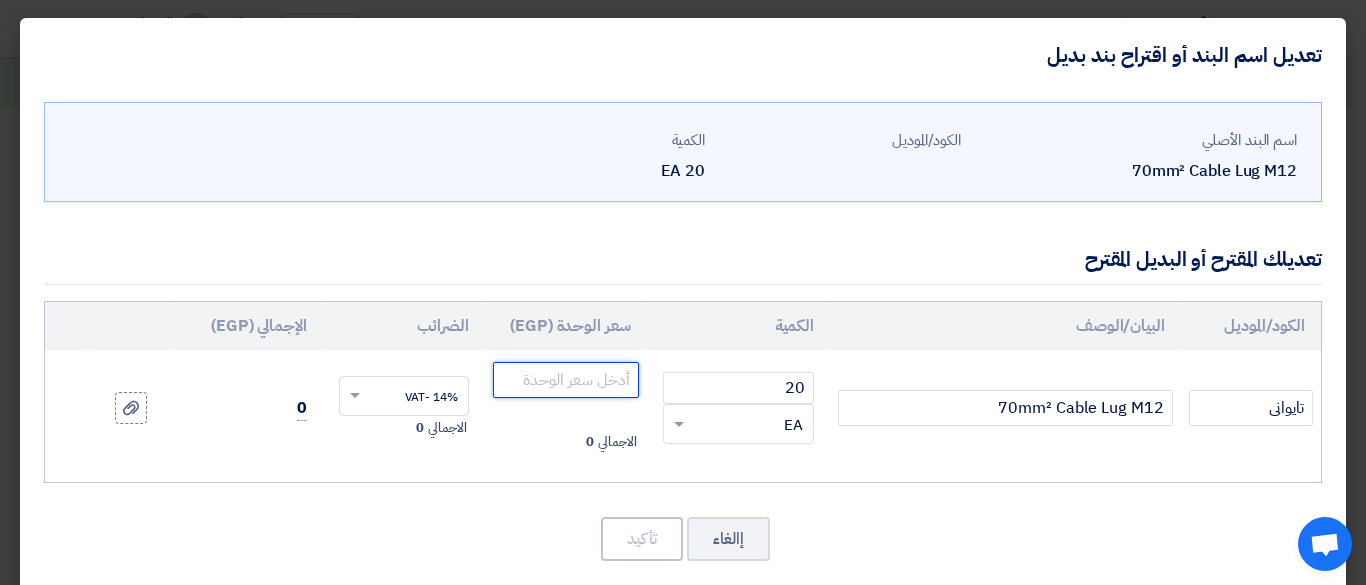 drag, startPoint x: 618, startPoint y: 380, endPoint x: 649, endPoint y: 362, distance: 35.846897 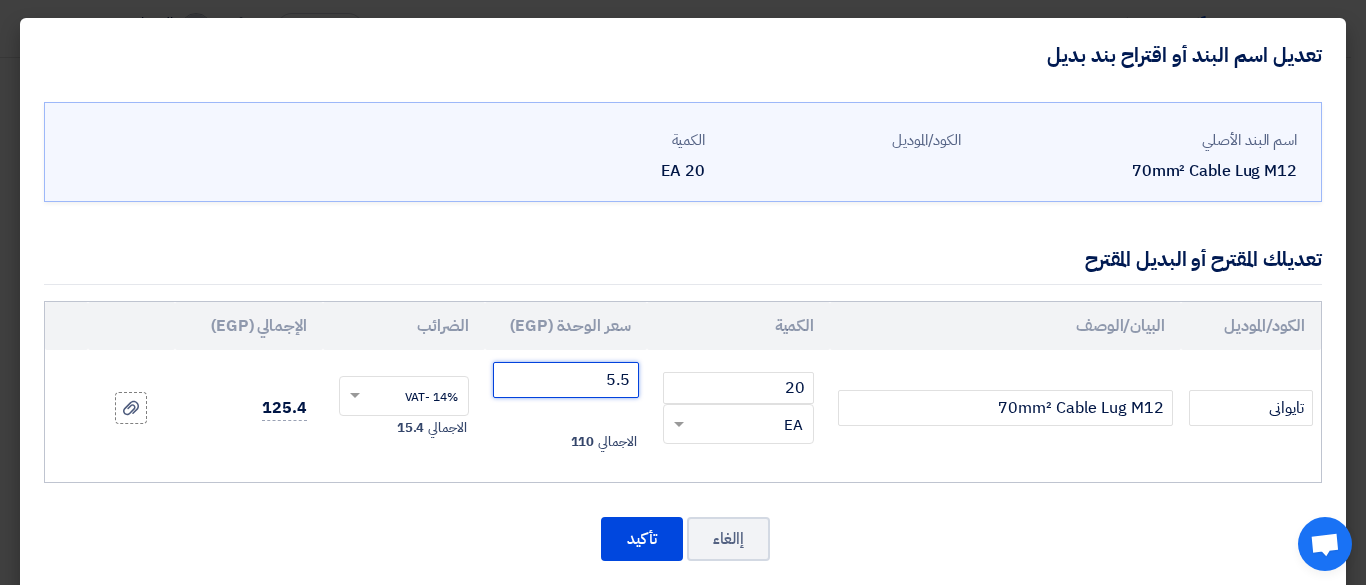 type on "5.5" 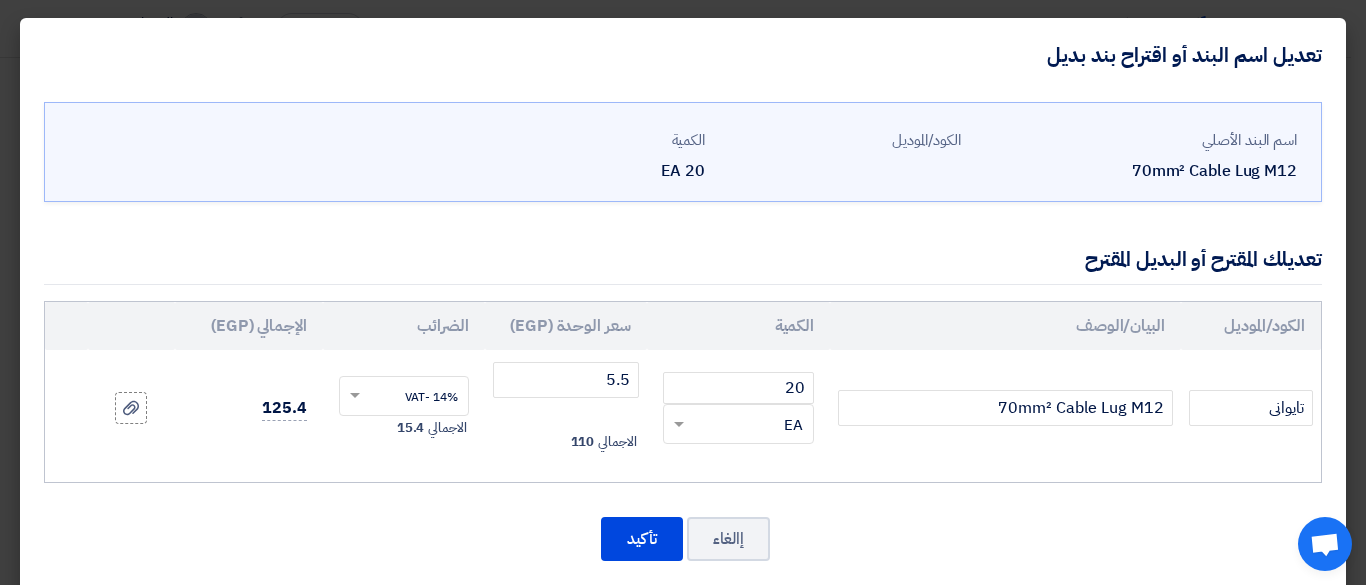 click on "70mm² Cable Lug M12" 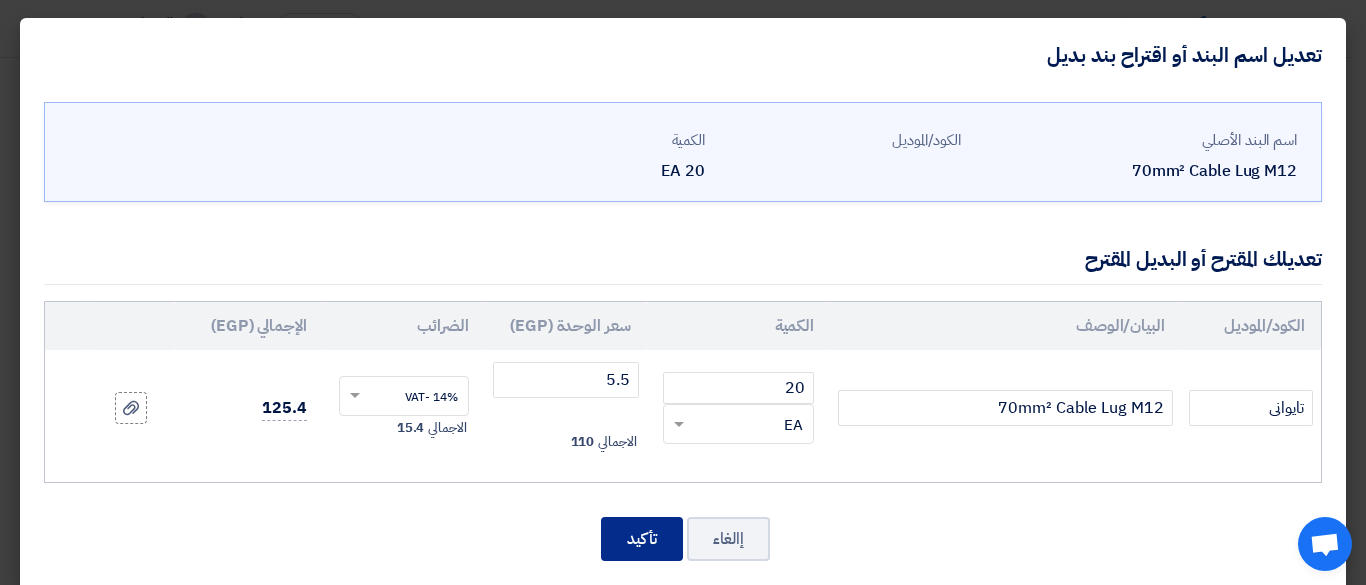 drag, startPoint x: 655, startPoint y: 547, endPoint x: 712, endPoint y: 339, distance: 215.66873 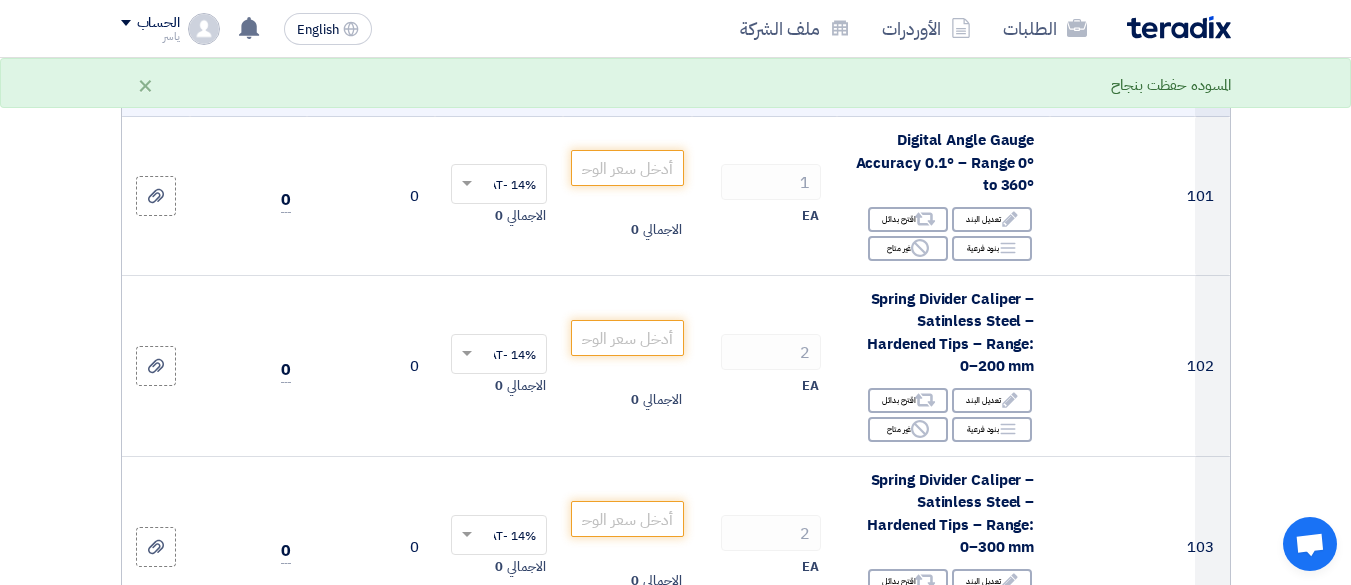 scroll, scrollTop: 18336, scrollLeft: 0, axis: vertical 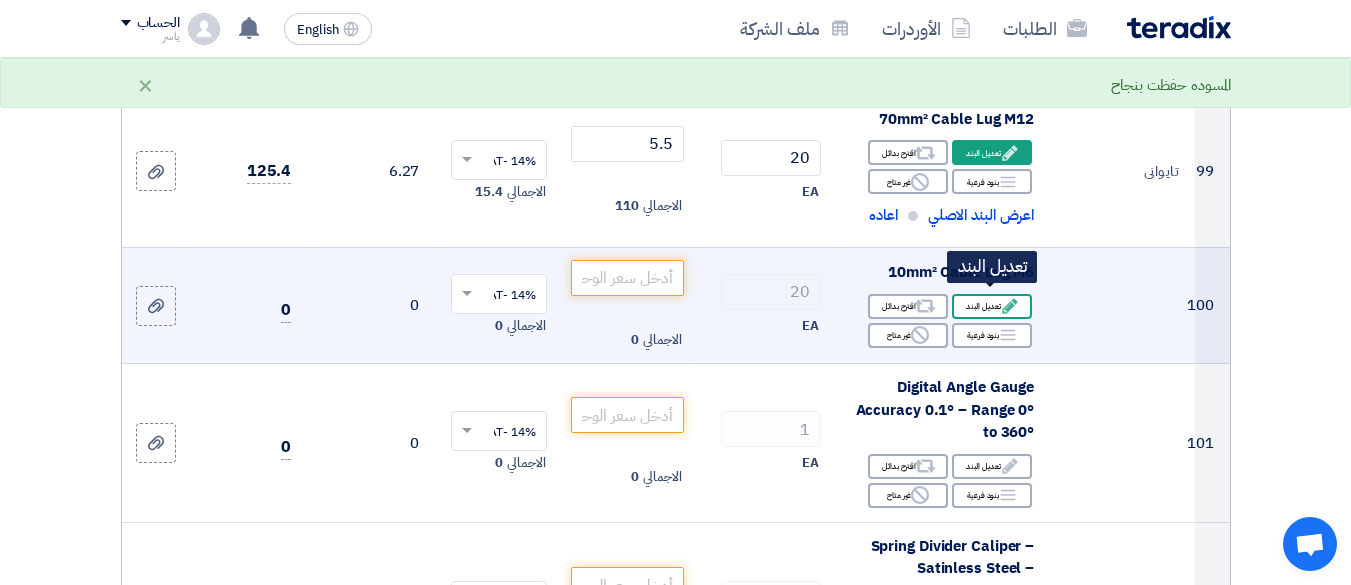 click on "Edit
تعديل البند" 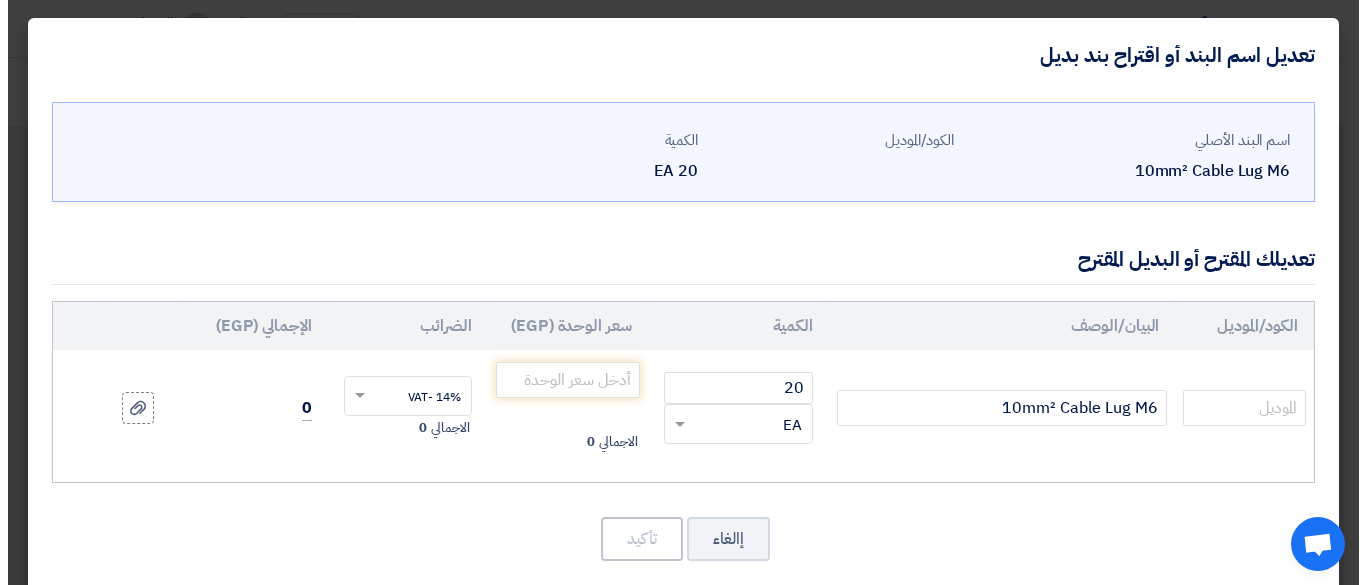 scroll, scrollTop: 465, scrollLeft: 0, axis: vertical 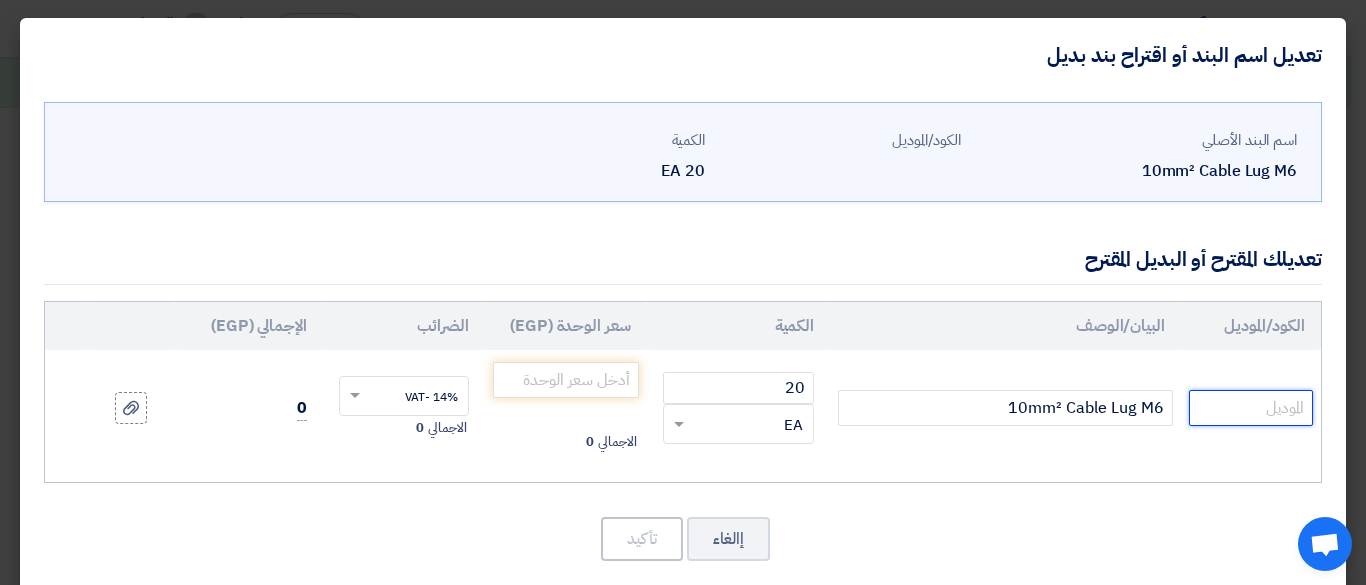 click 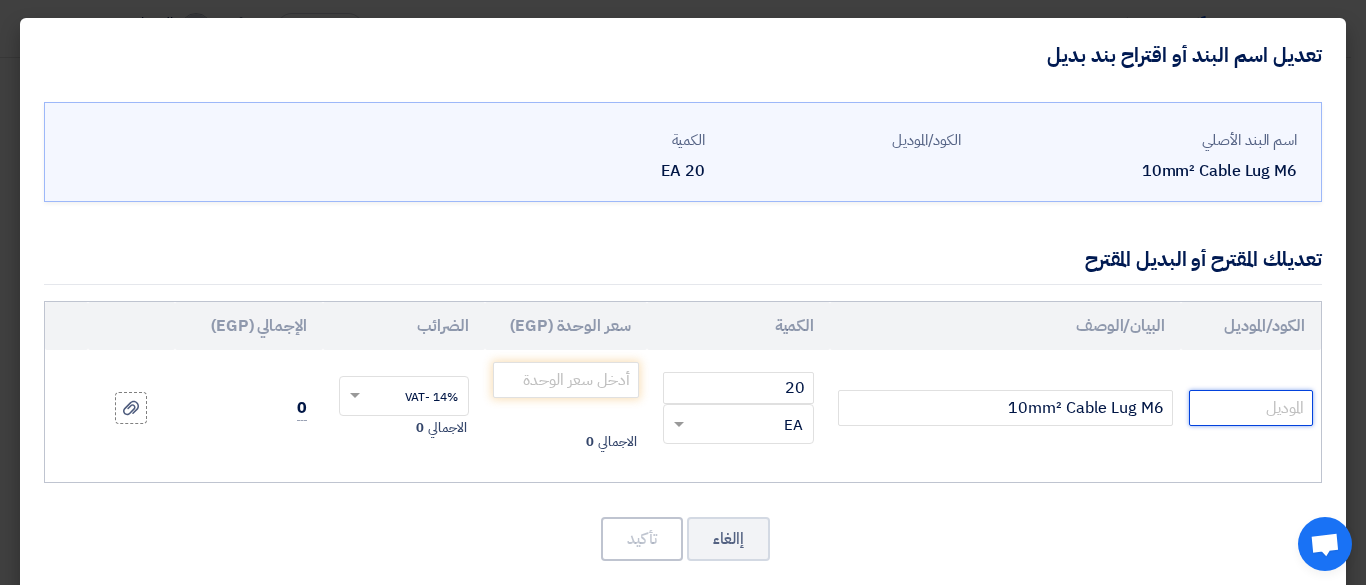 paste on "تايوانى" 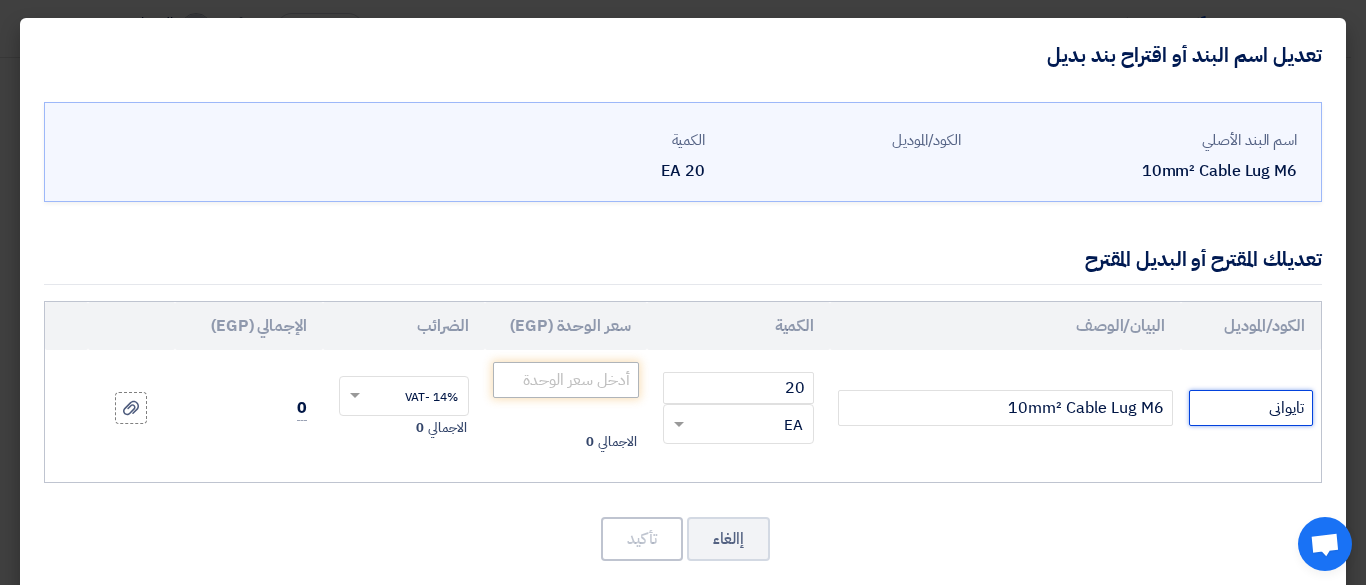 type on "تايوانى" 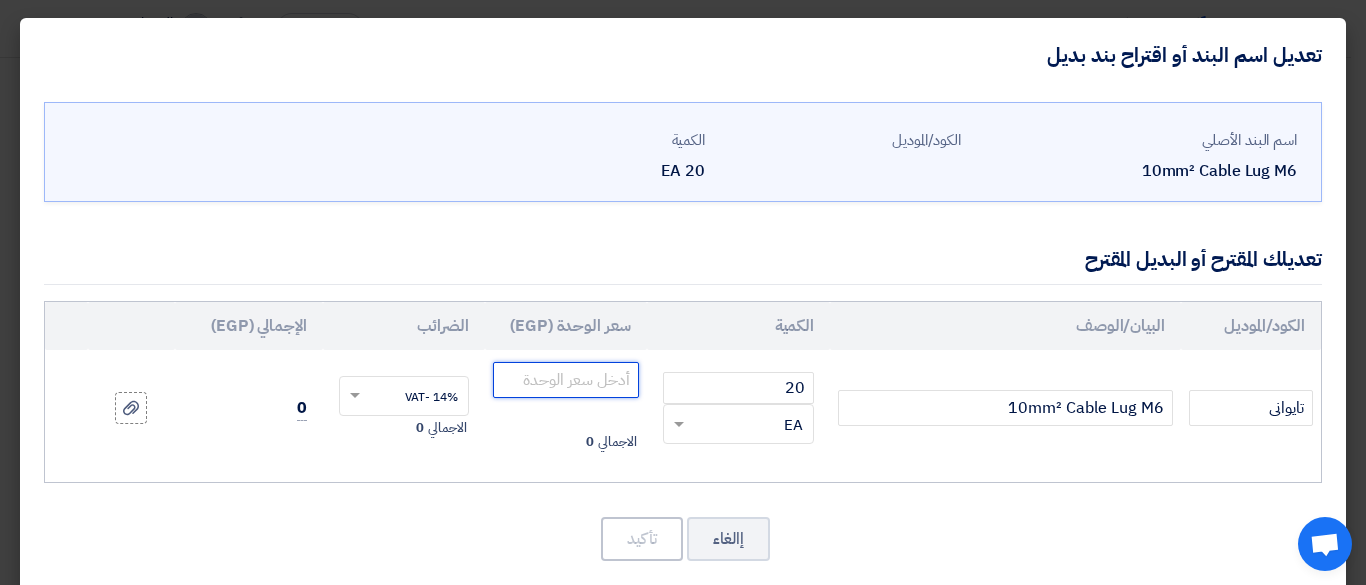 click 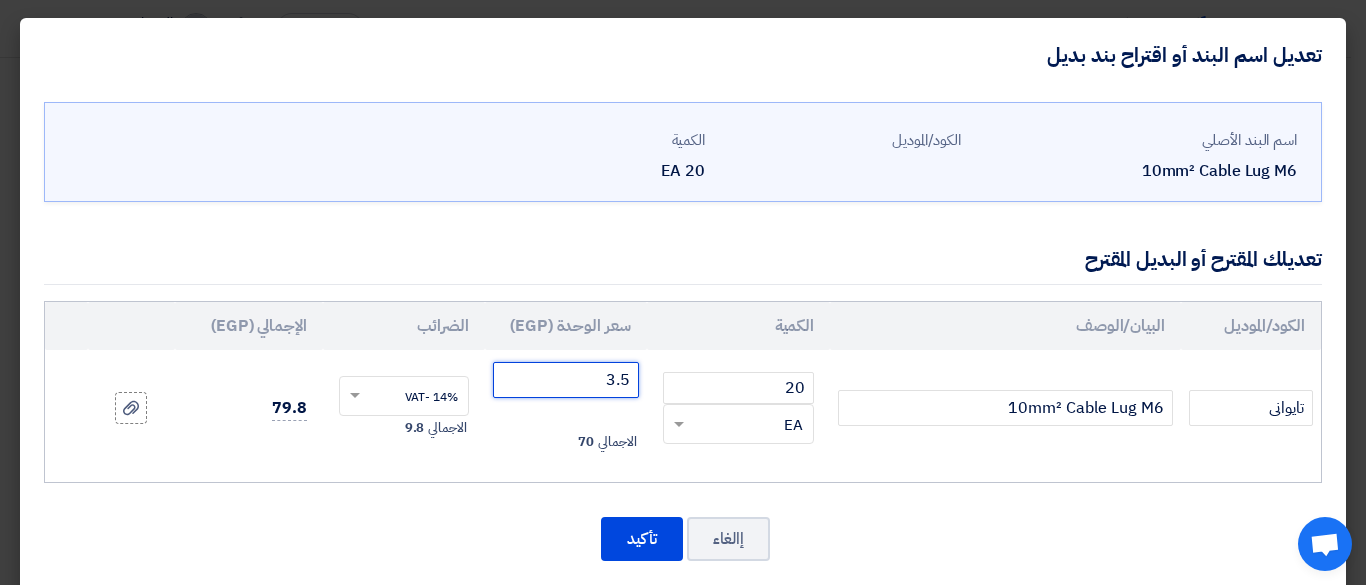 type on "3.5" 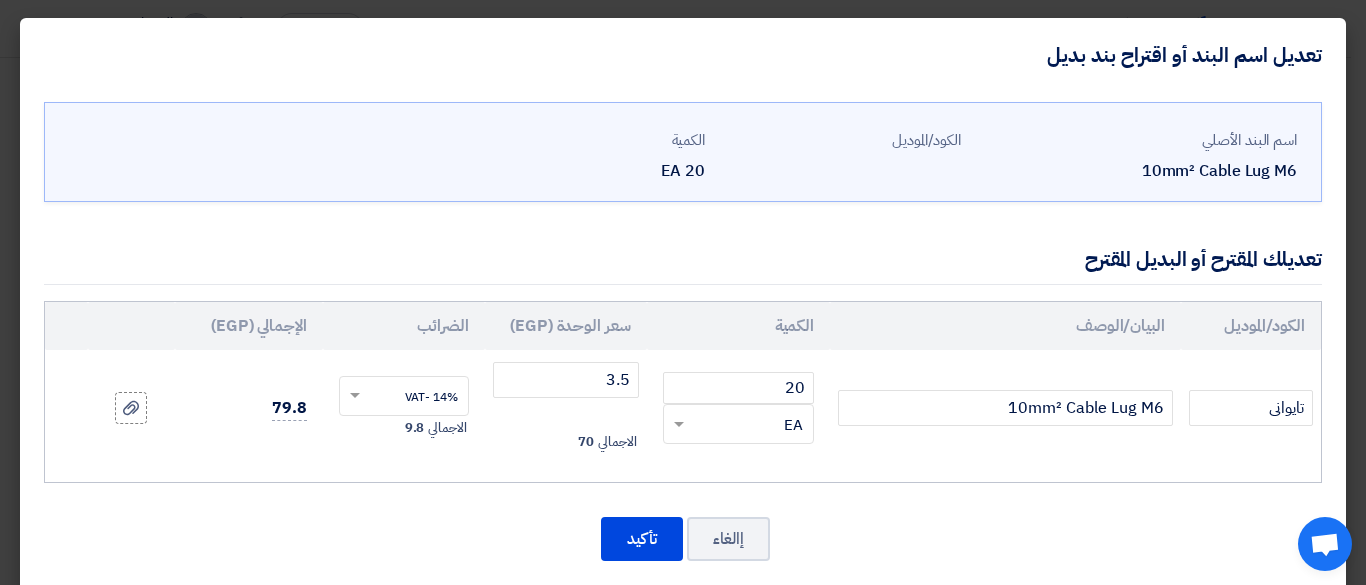 click on "الكود/الموديل
البيان/الوصف
الكمية
سعر الوحدة (EGP)
الضرائب
الإجمالي (EGP)
تايوانى 20" 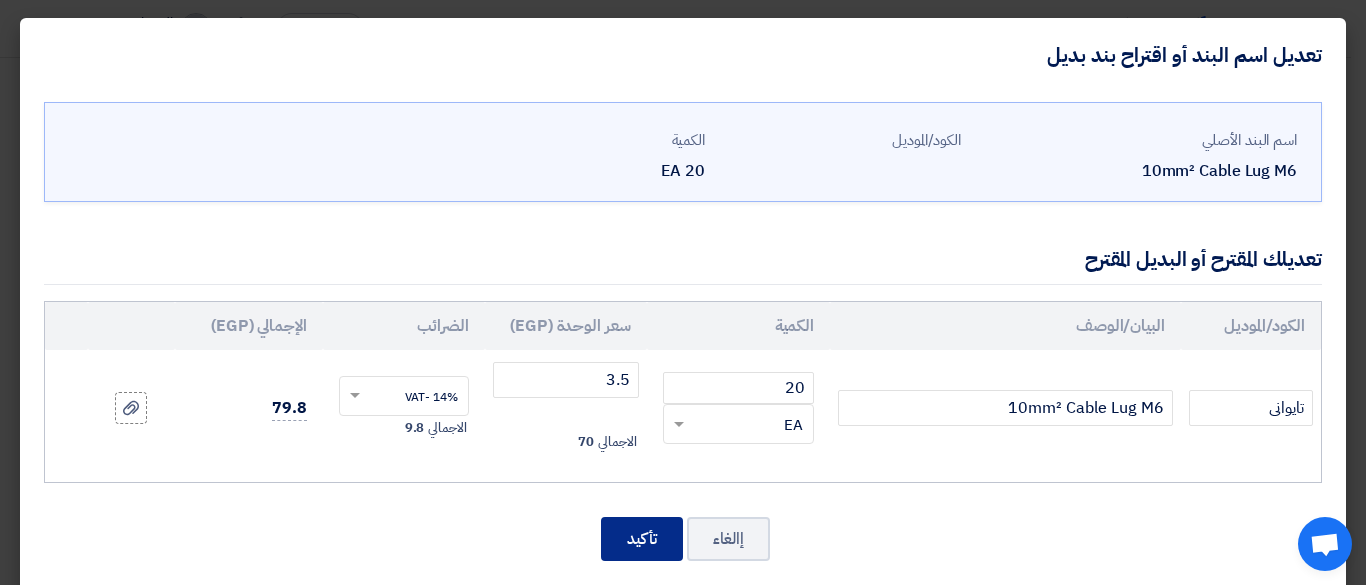 click on "تأكيد" 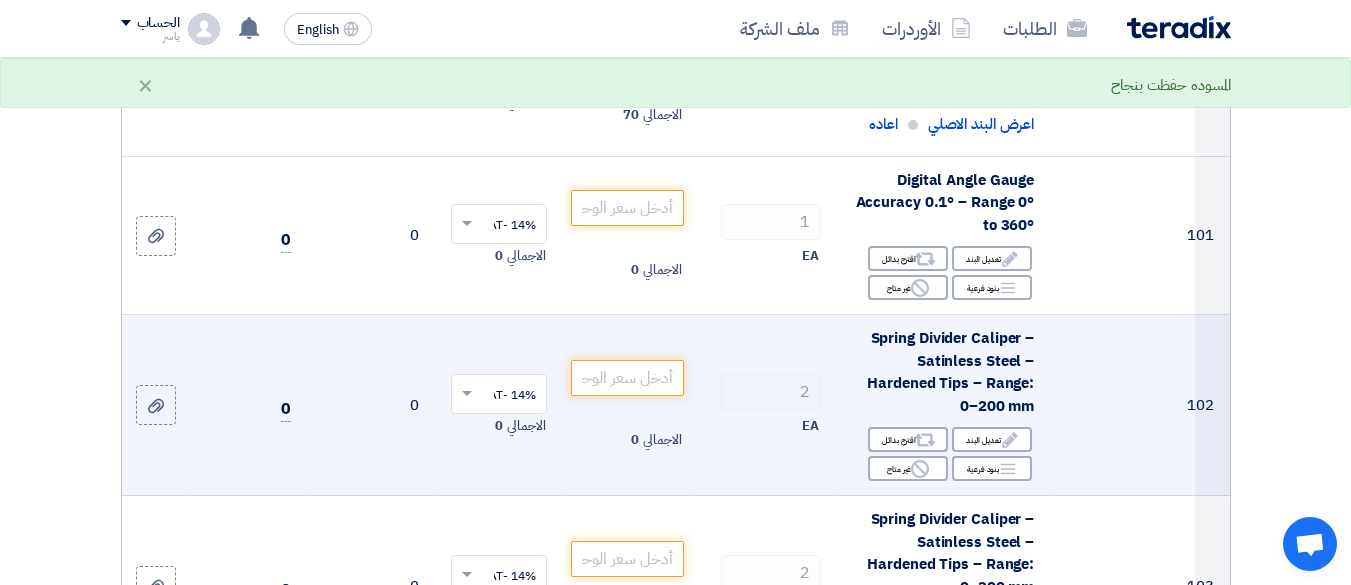 scroll, scrollTop: 18440, scrollLeft: 0, axis: vertical 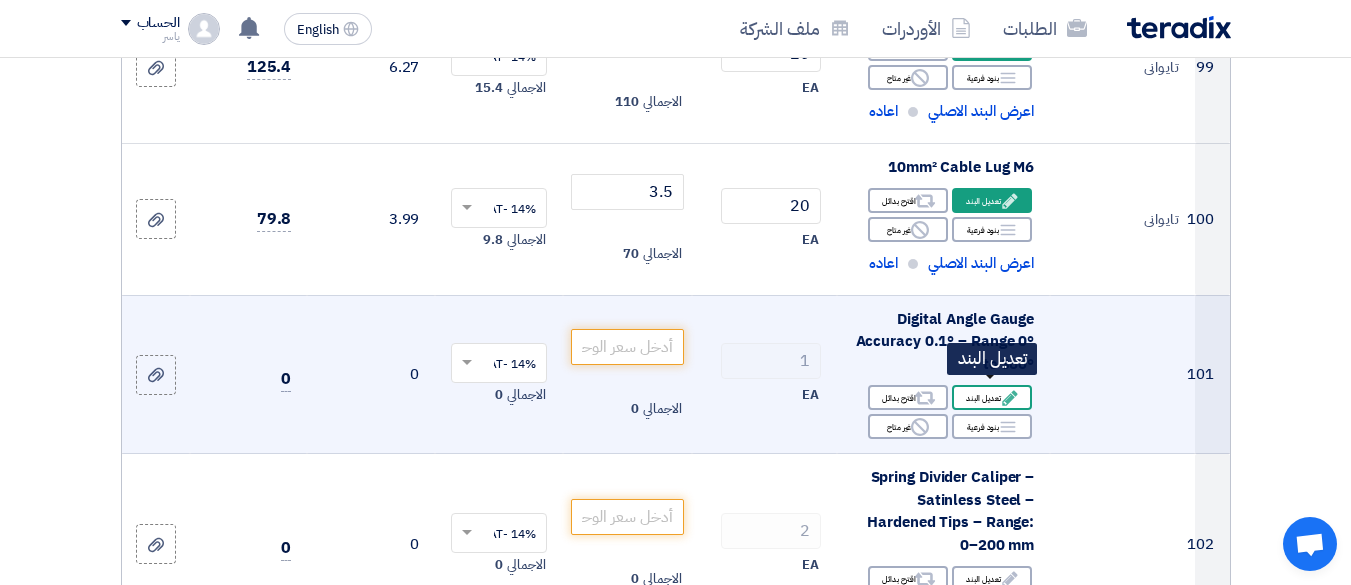 click on "Edit" 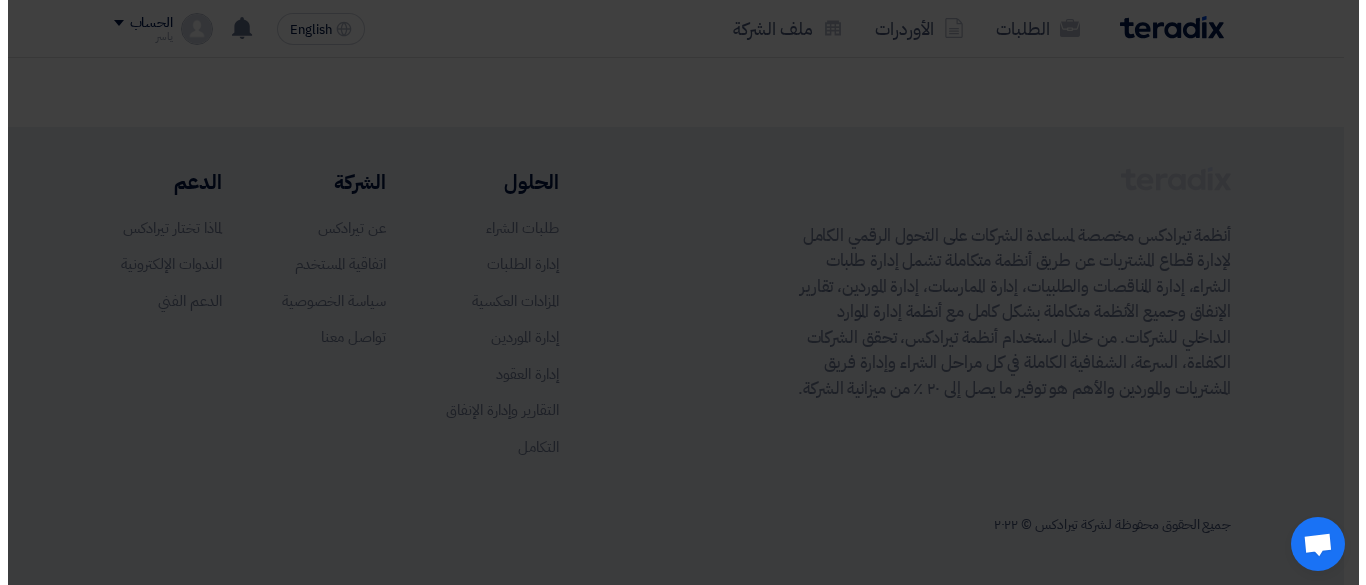 scroll, scrollTop: 417, scrollLeft: 0, axis: vertical 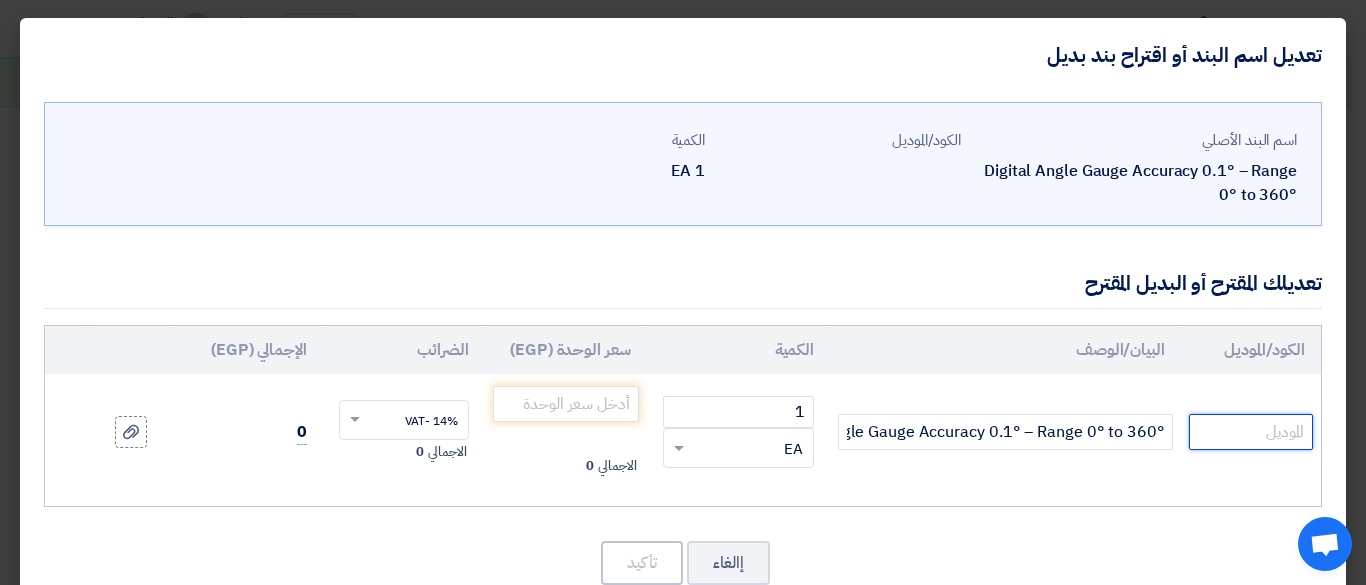 click 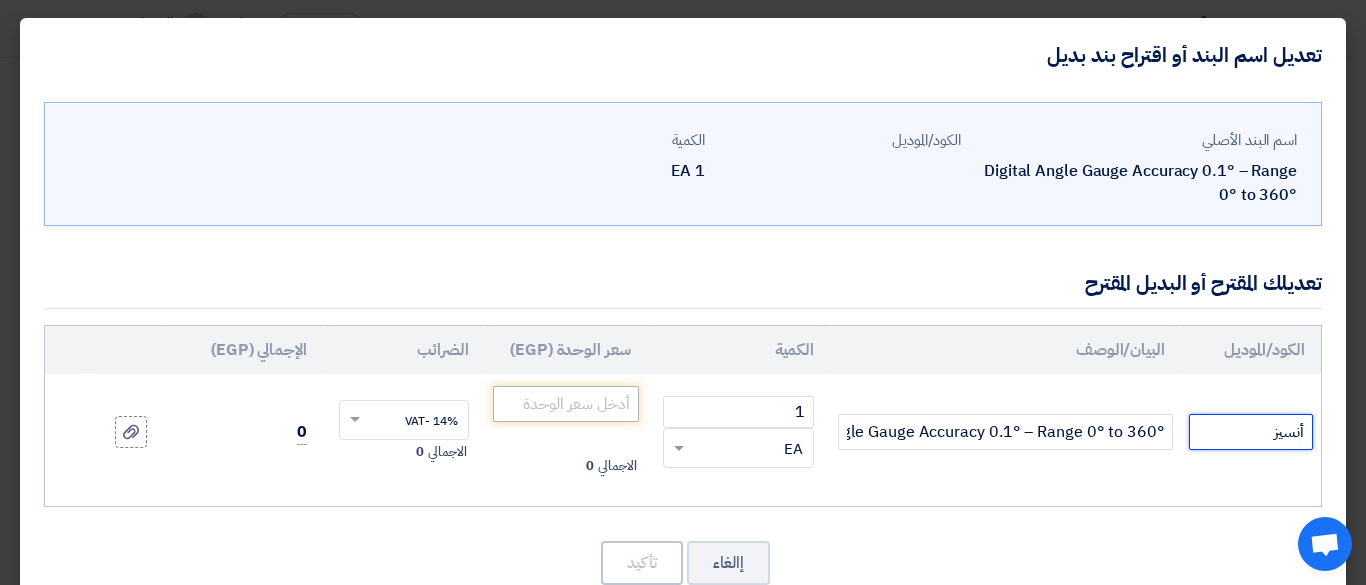 type on "أنسيز" 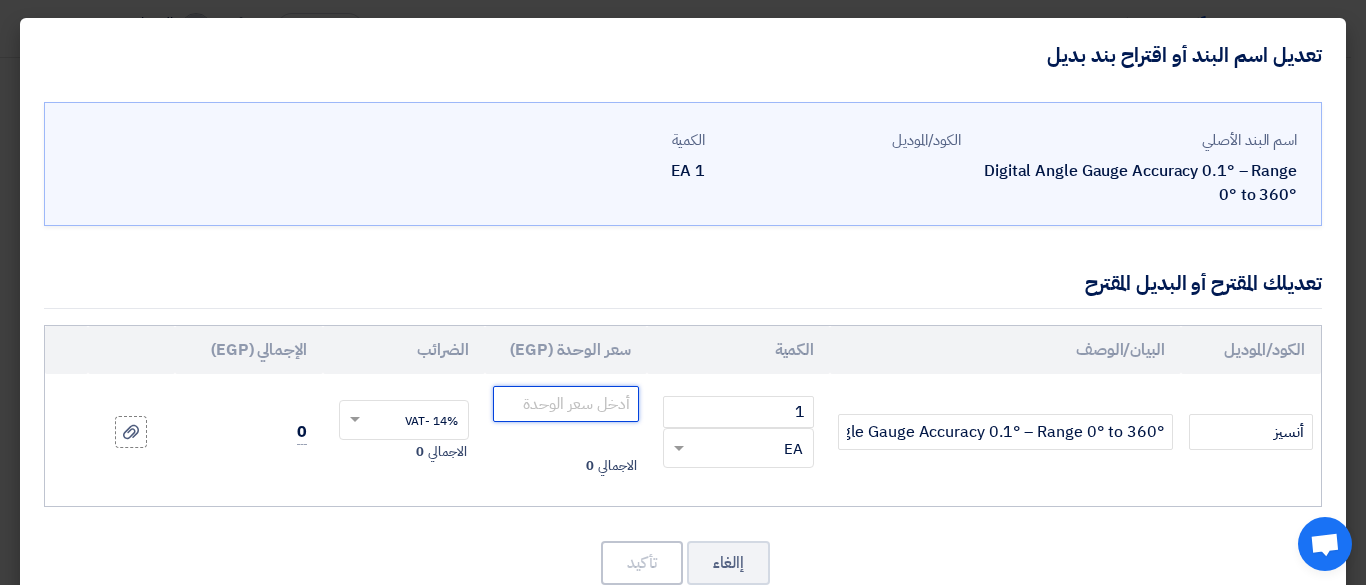 click 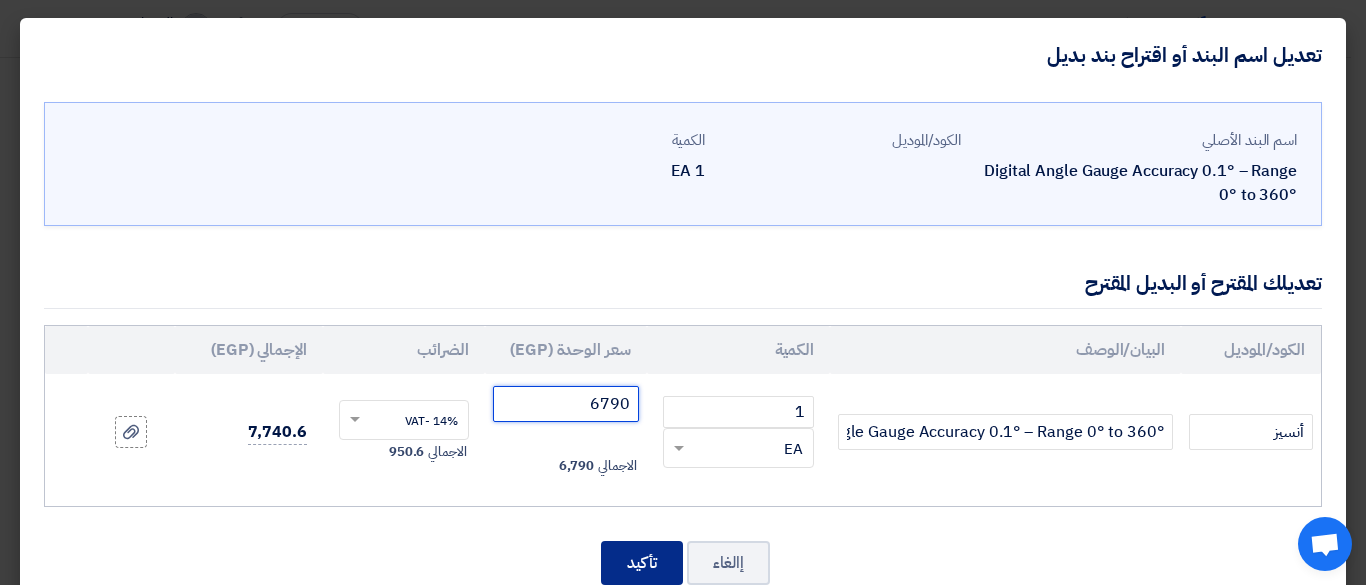 type on "6790" 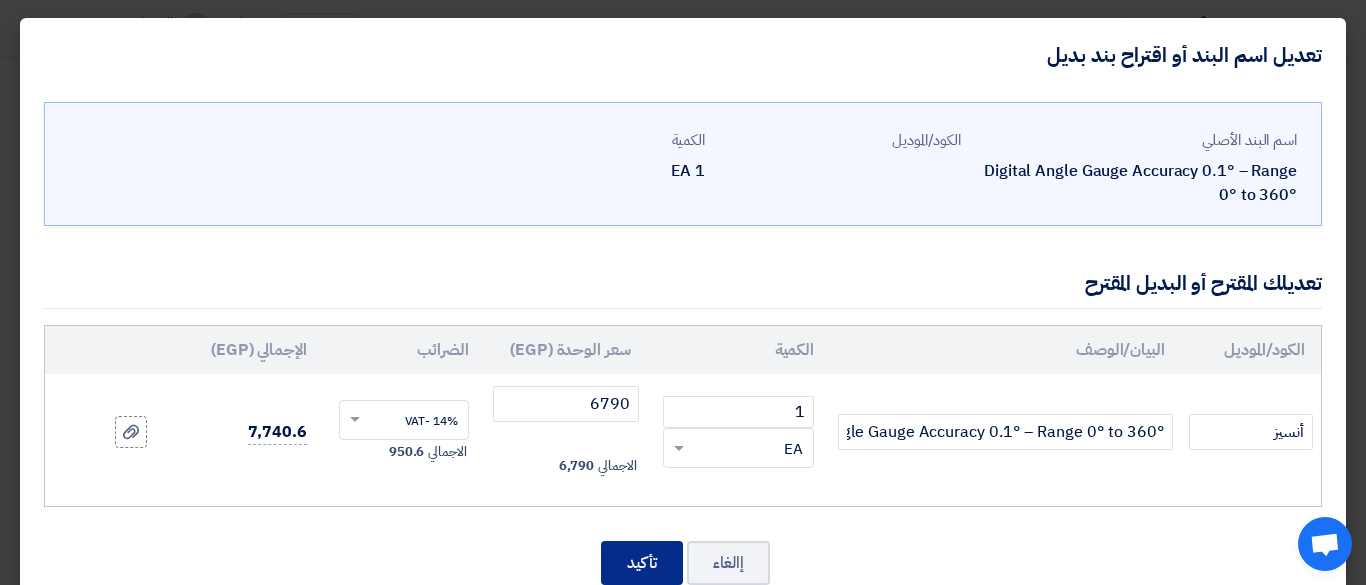 click on "تأكيد" 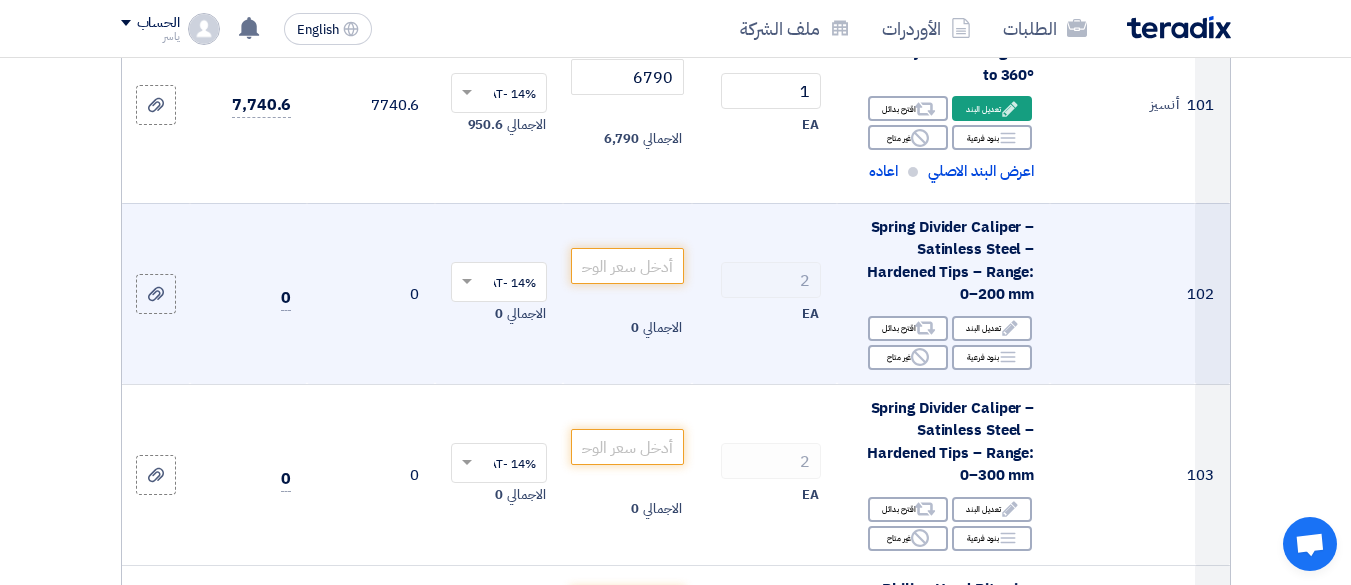 scroll, scrollTop: 18744, scrollLeft: 0, axis: vertical 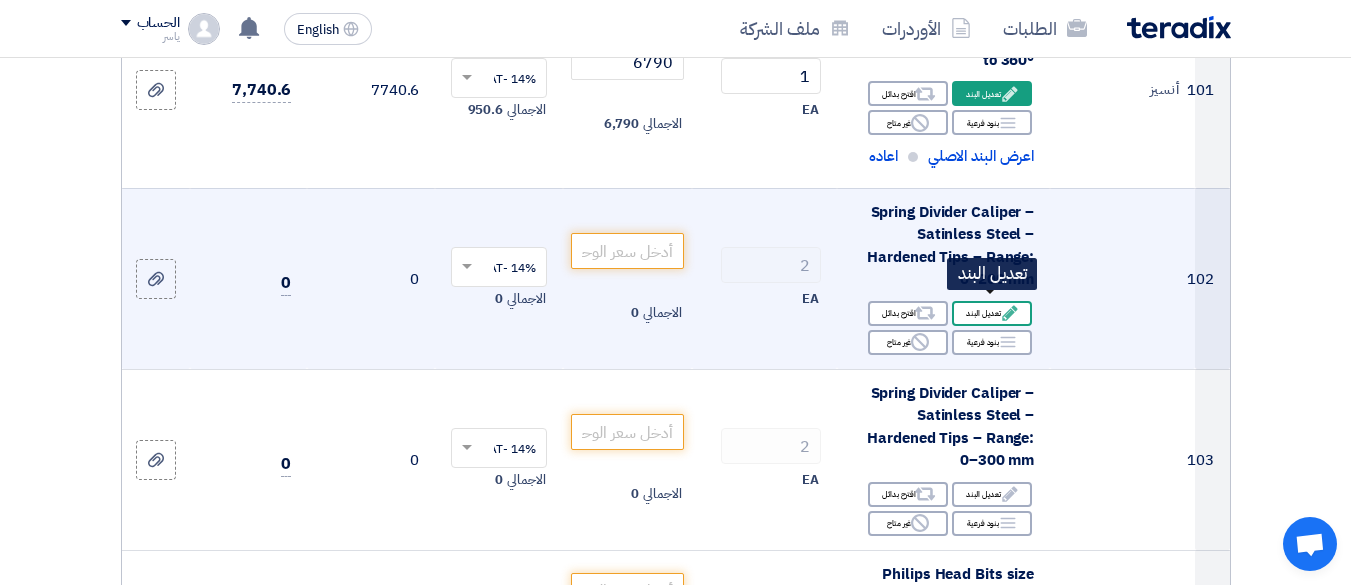 click on "Edit
تعديل البند" 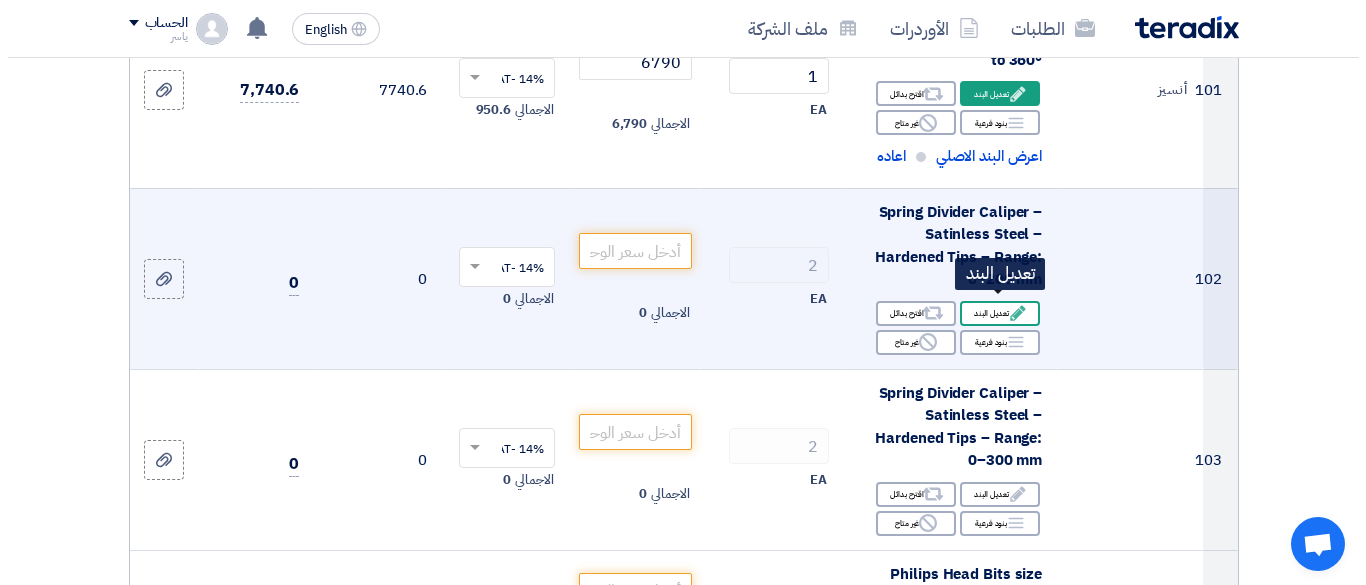 scroll, scrollTop: 417, scrollLeft: 0, axis: vertical 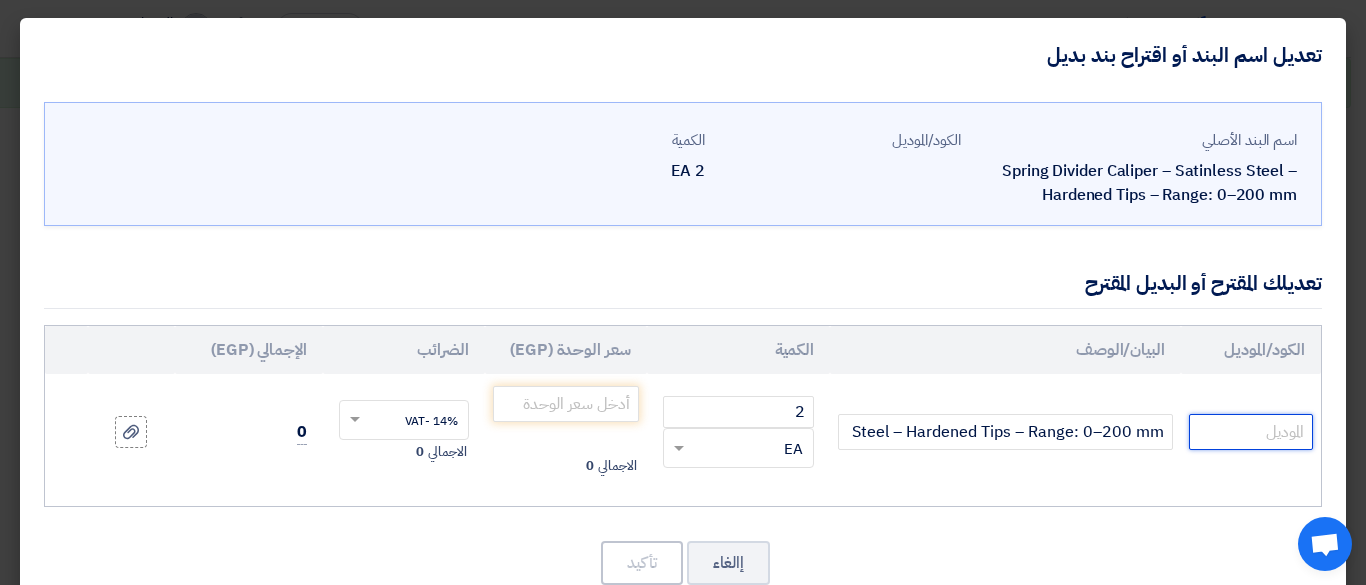click 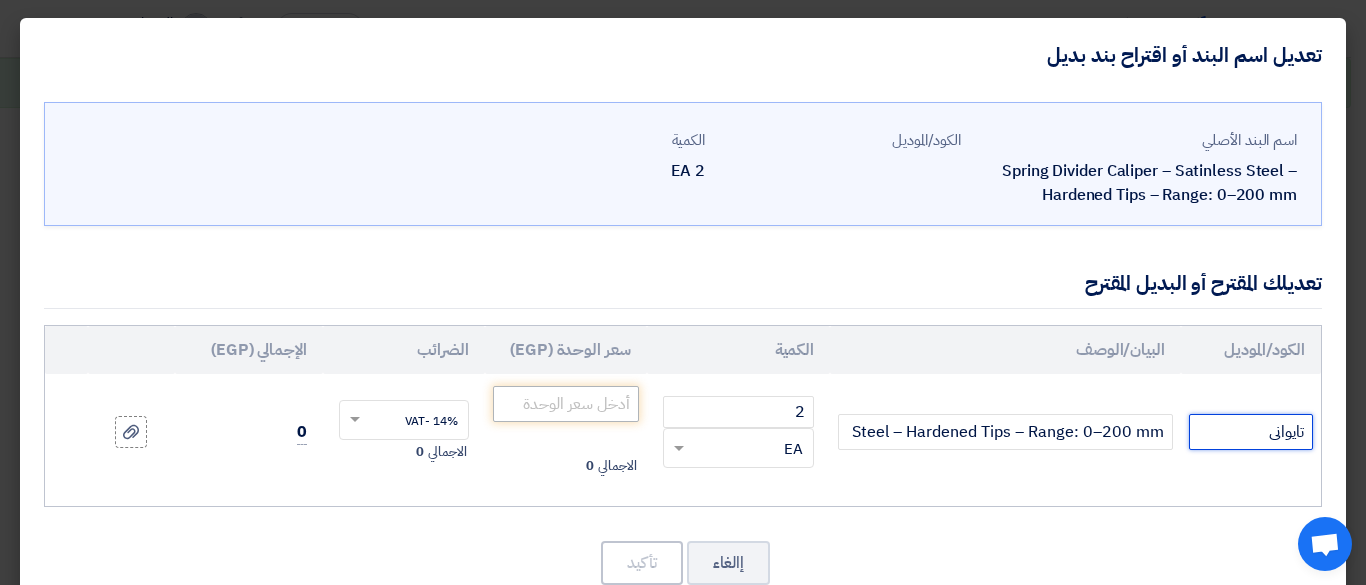 type on "تايوانى" 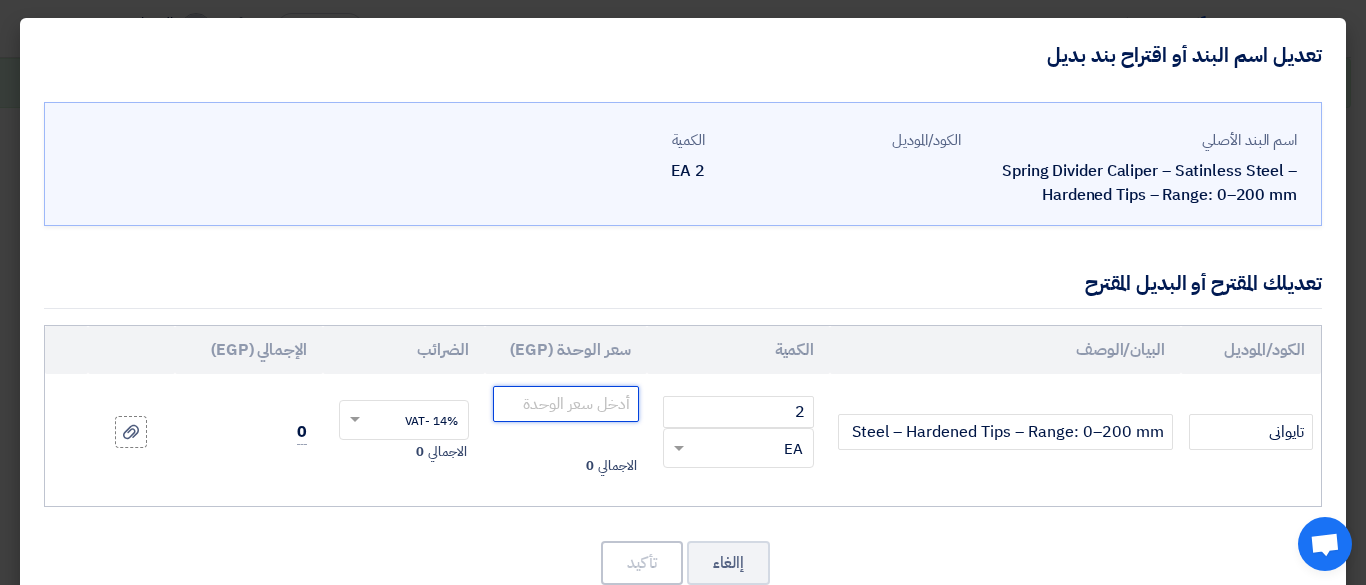 click 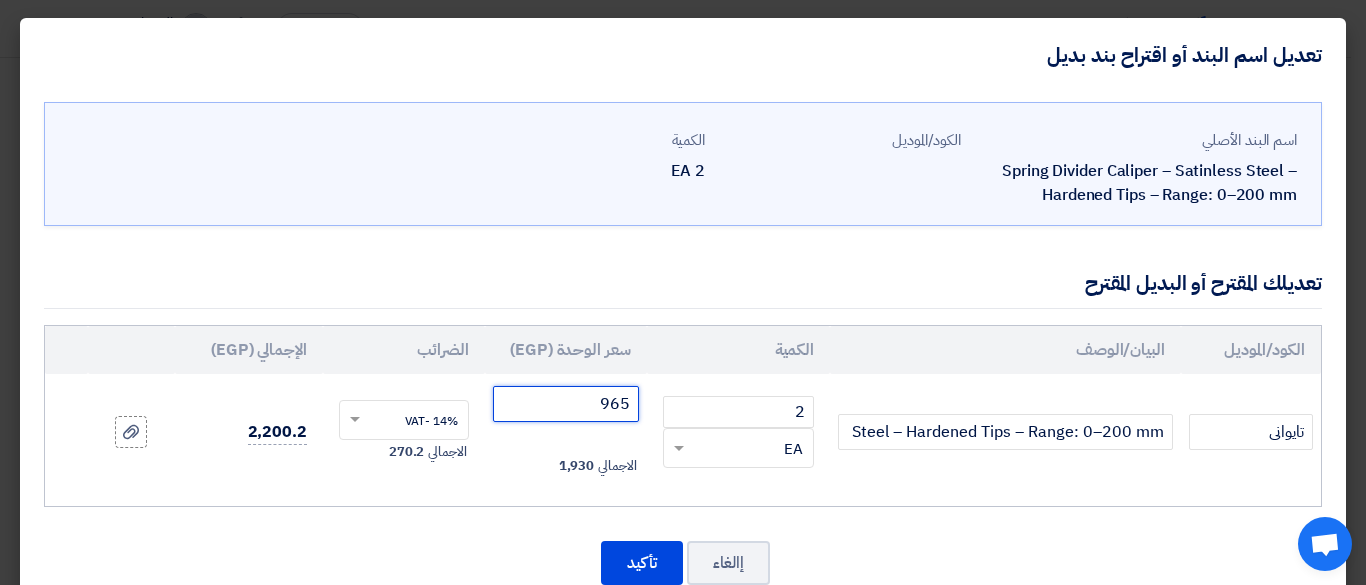 scroll, scrollTop: 51, scrollLeft: 0, axis: vertical 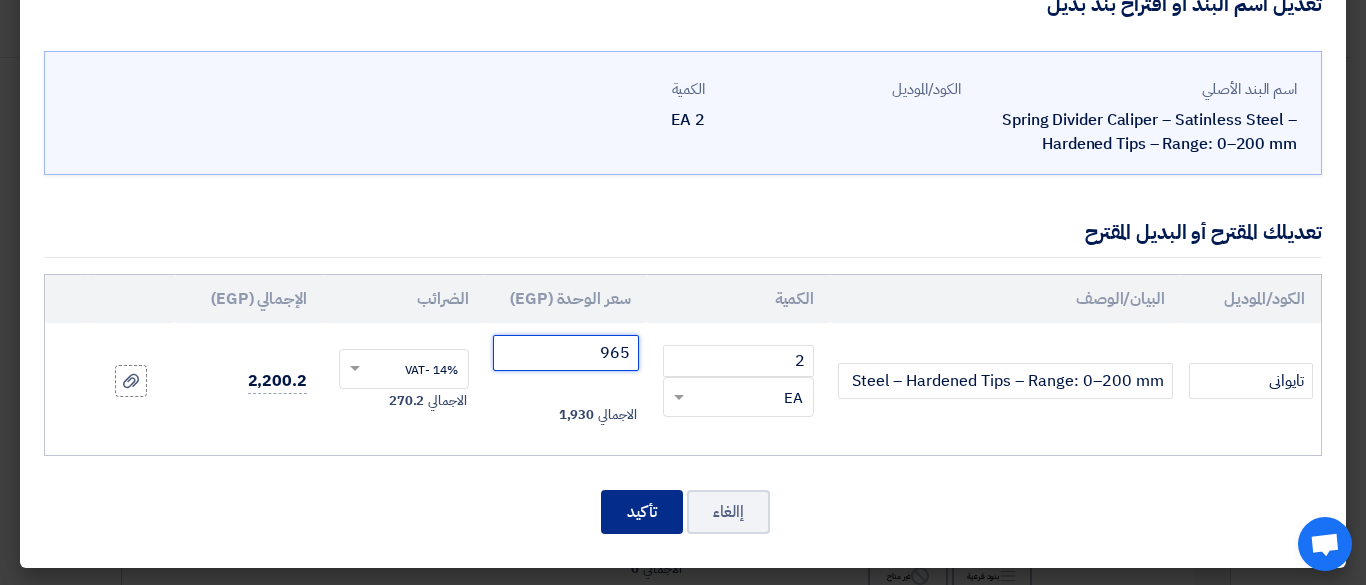 type on "965" 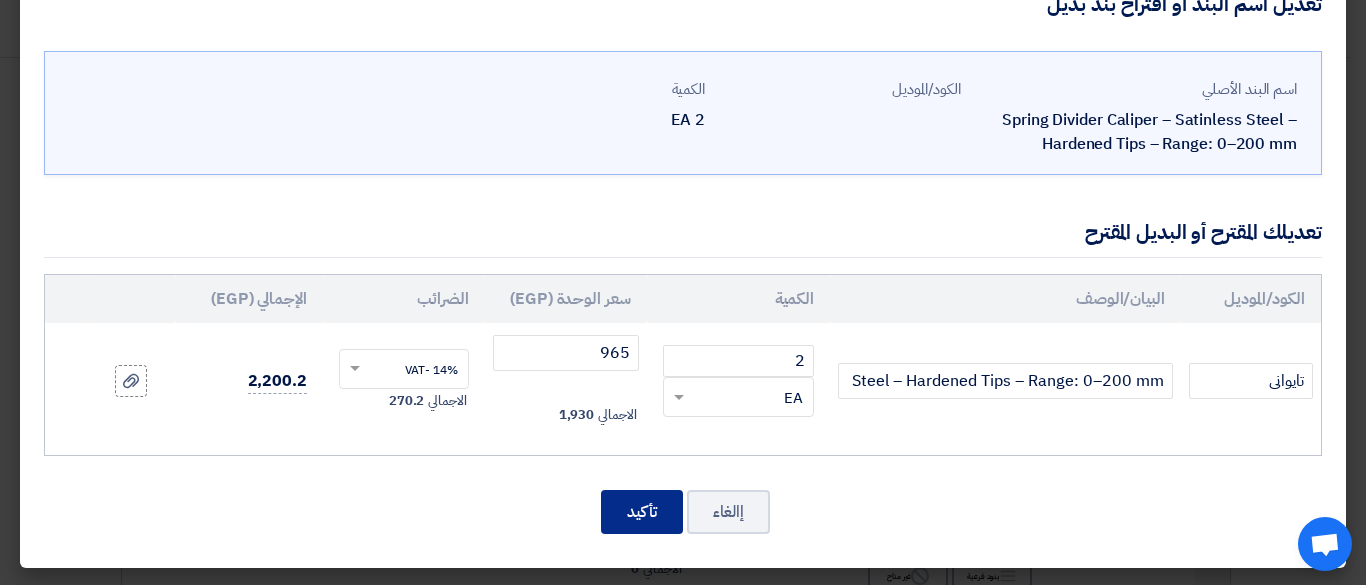 click on "تأكيد" 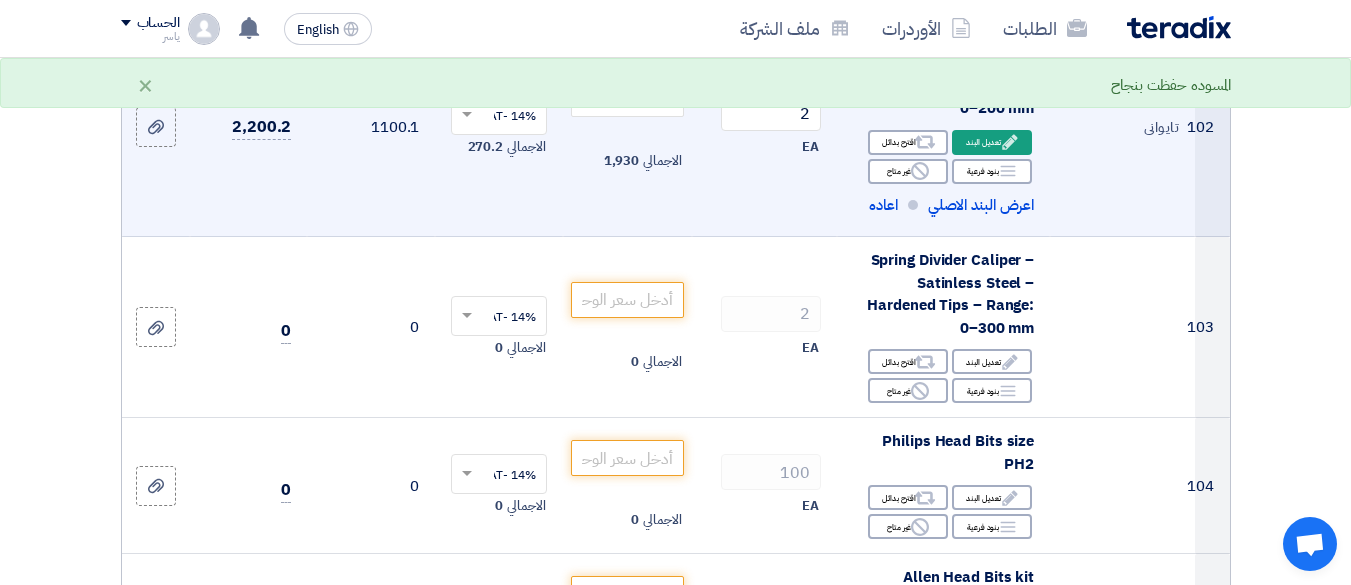 scroll, scrollTop: 18941, scrollLeft: 0, axis: vertical 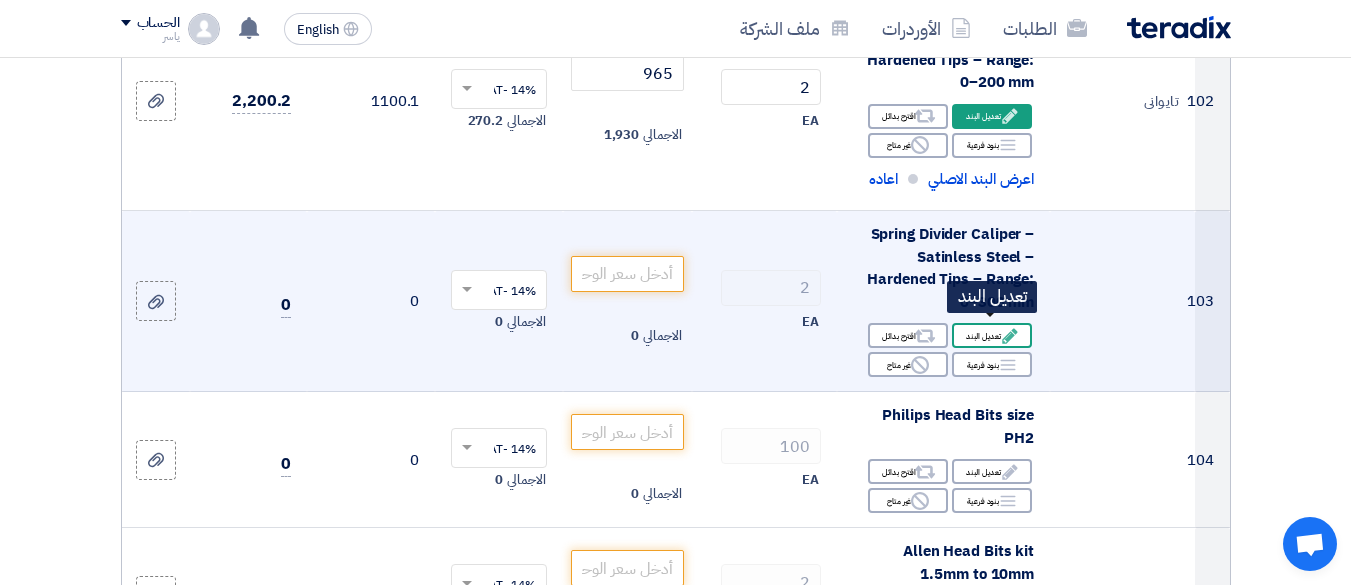 click on "Edit
تعديل البند" 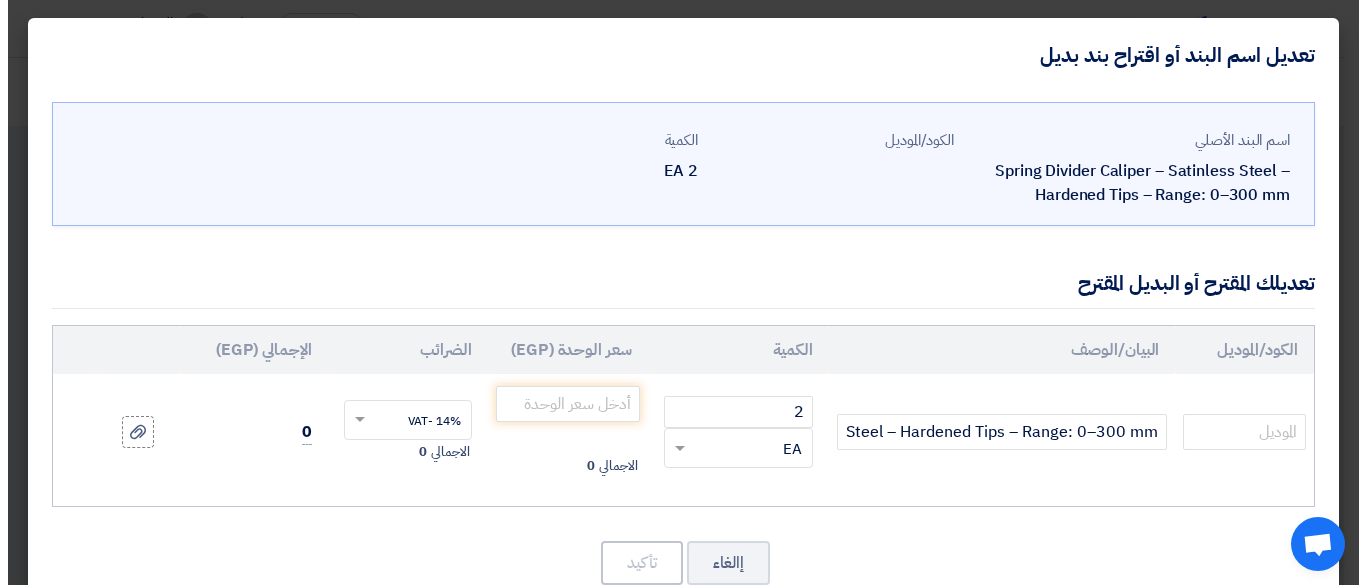 scroll, scrollTop: 417, scrollLeft: 0, axis: vertical 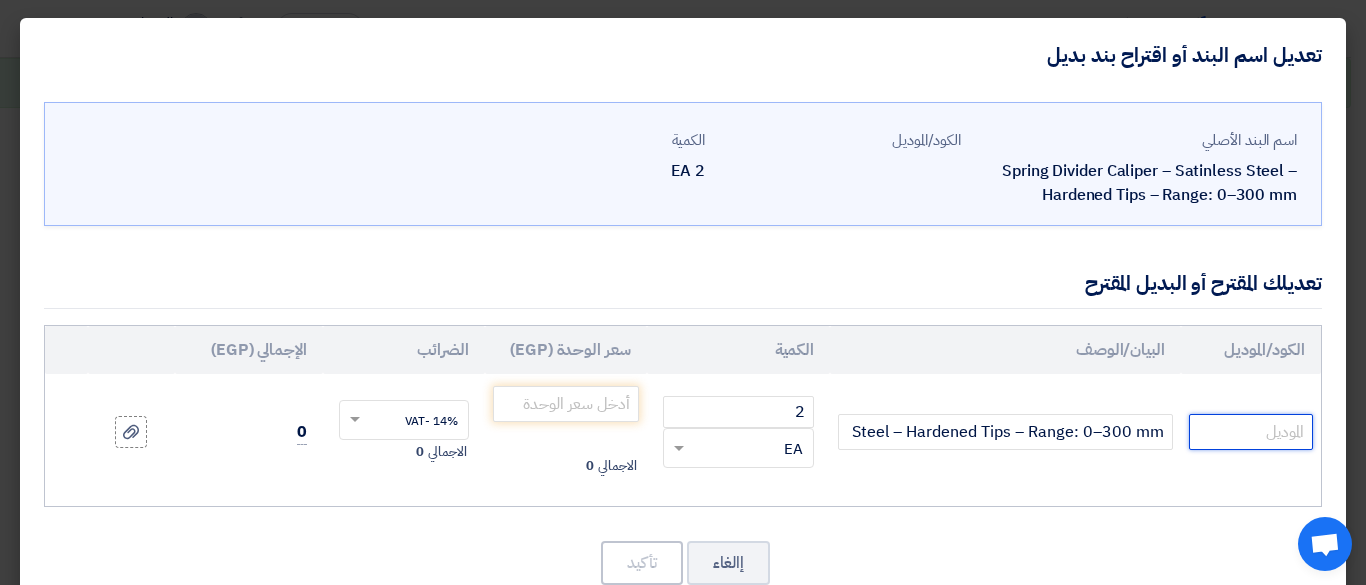 click 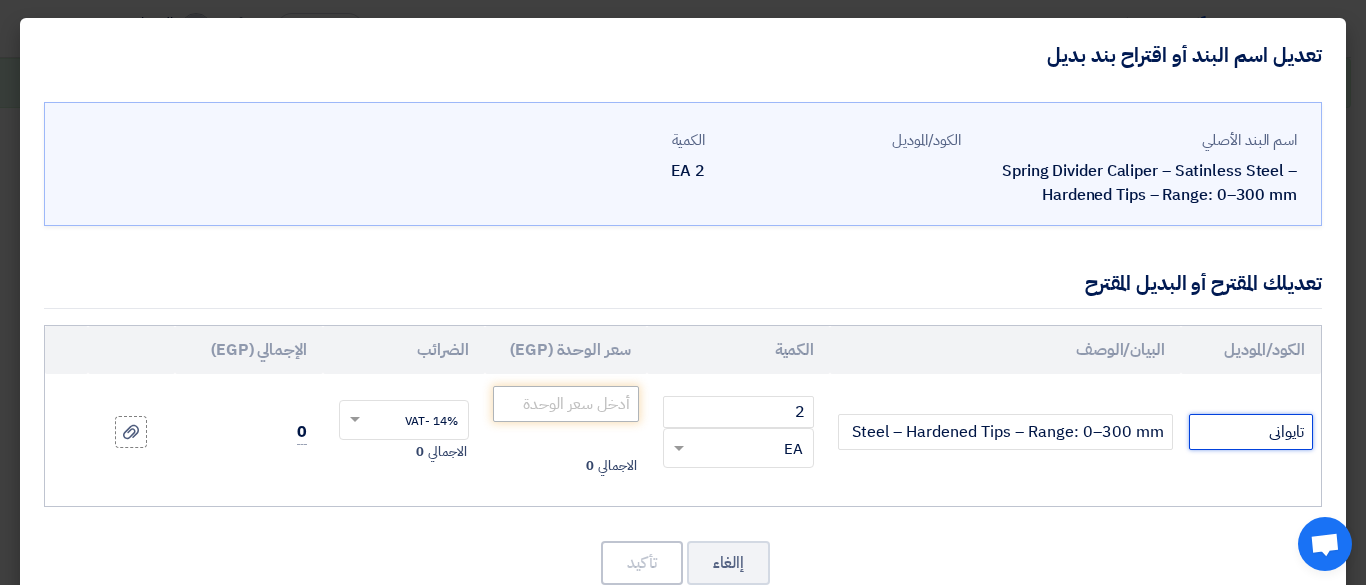 type on "تايوانى" 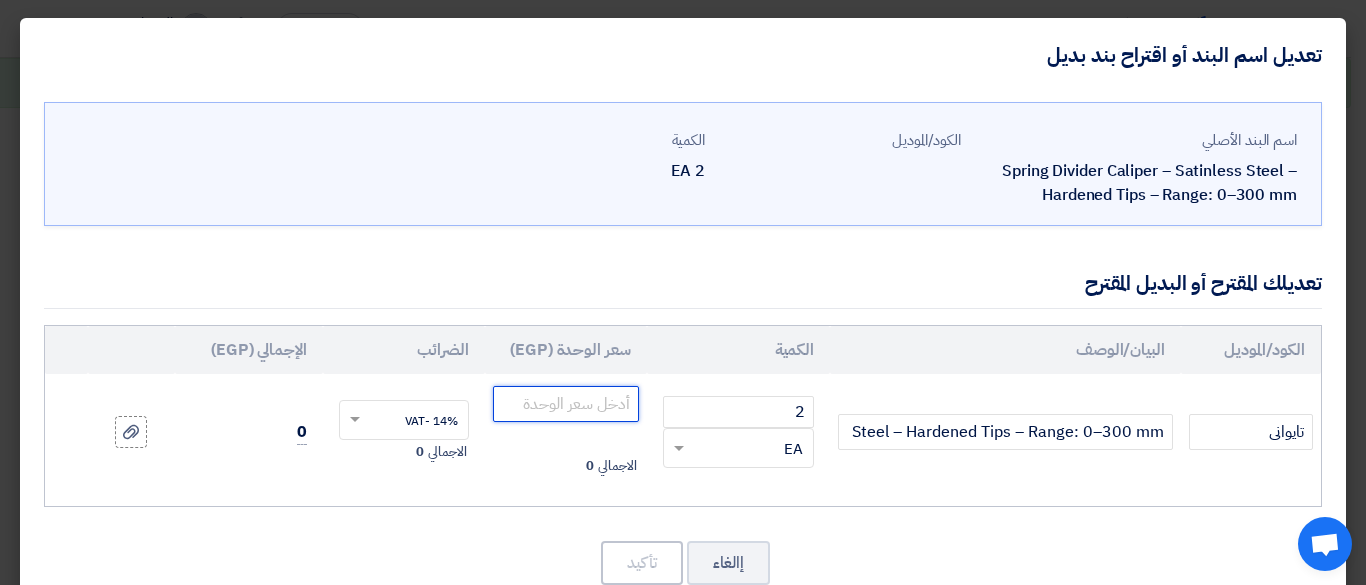 click 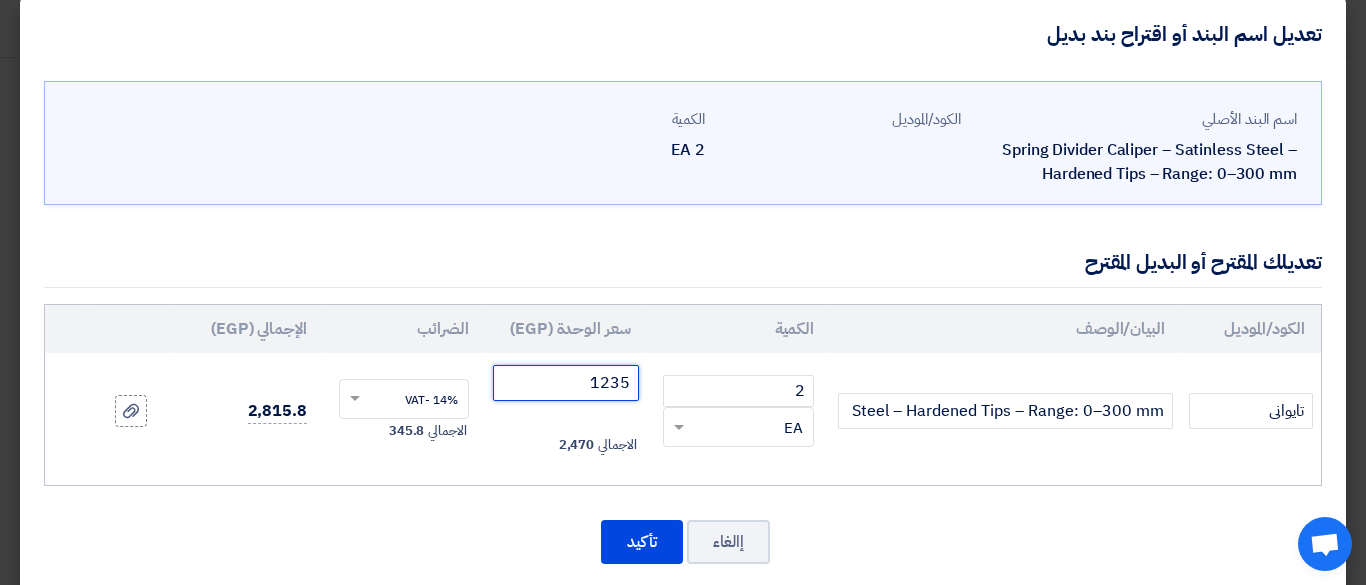 scroll, scrollTop: 0, scrollLeft: 0, axis: both 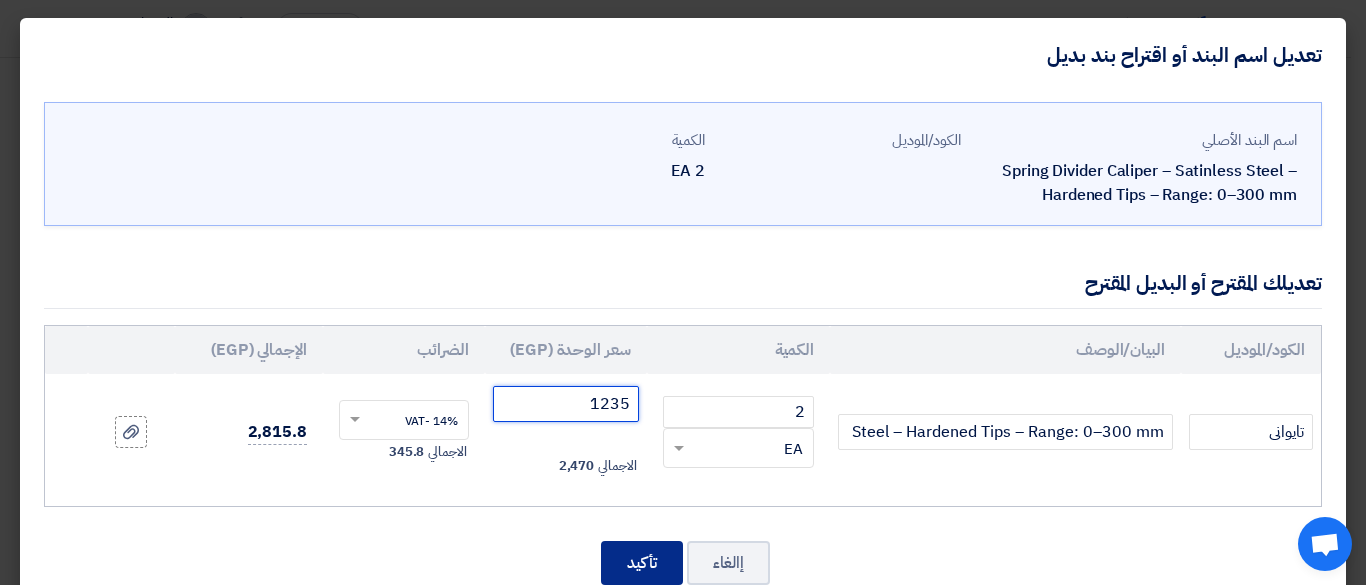 type on "1235" 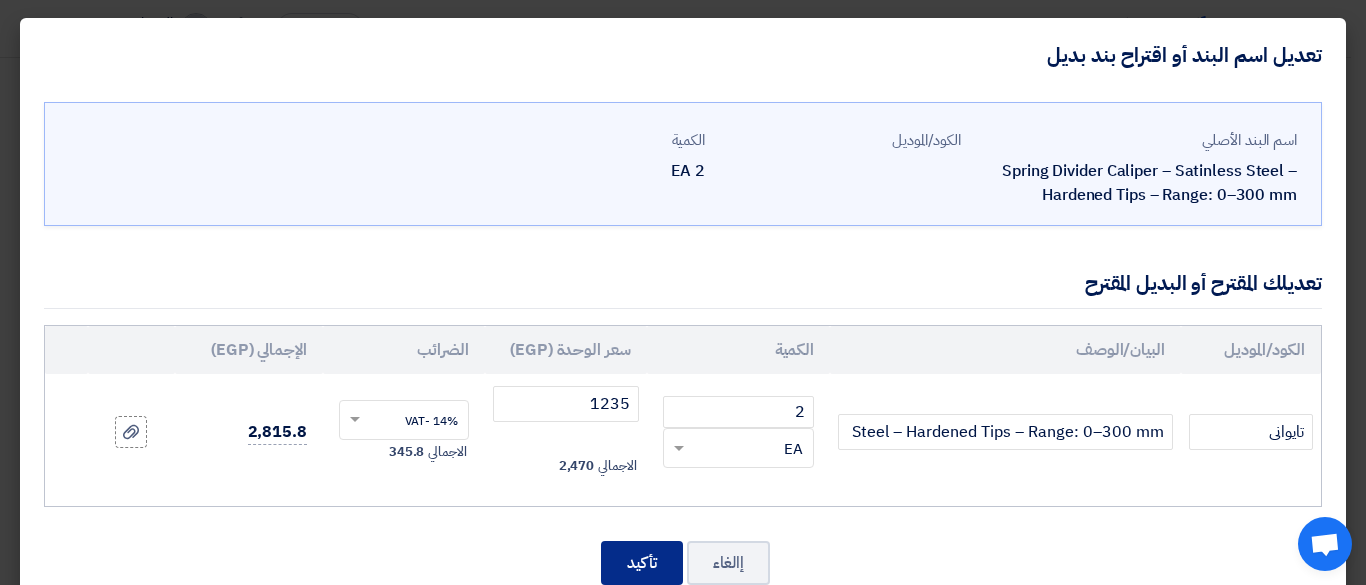 click on "تأكيد" 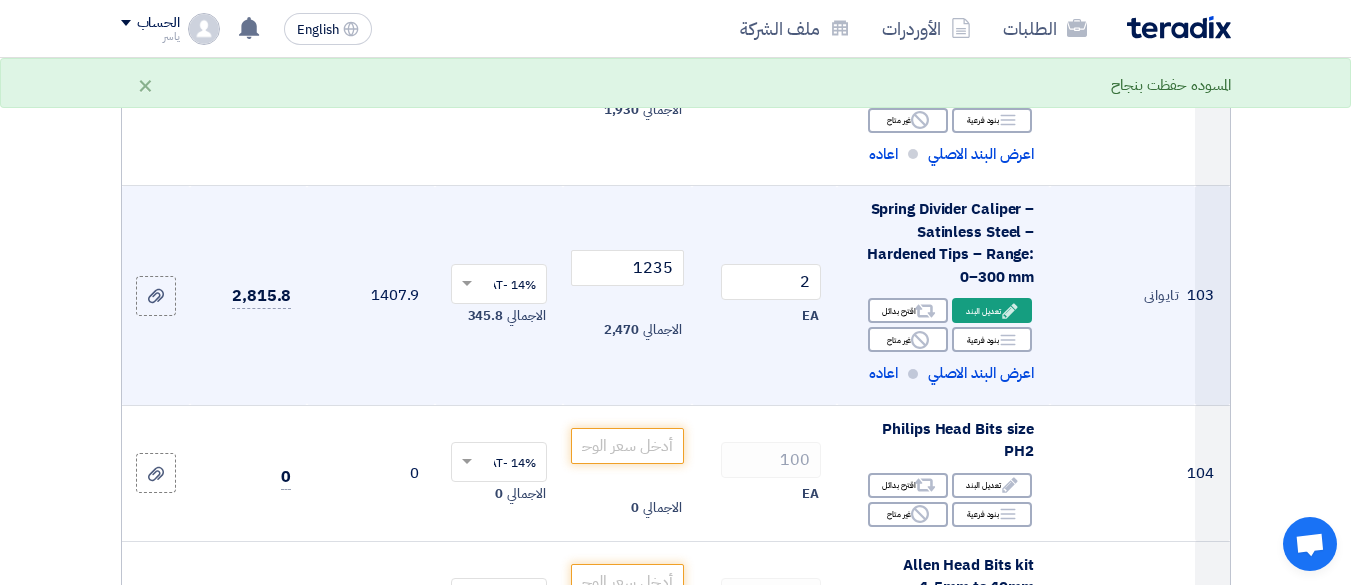 scroll, scrollTop: 19160, scrollLeft: 0, axis: vertical 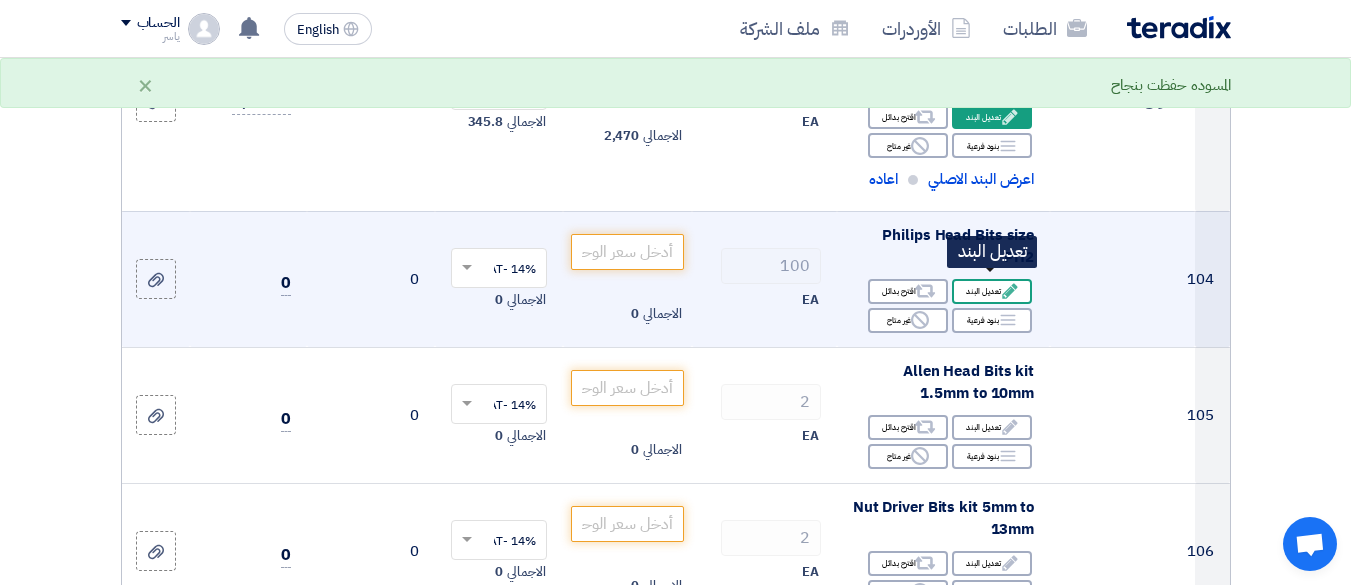 click on "Edit
تعديل البند" 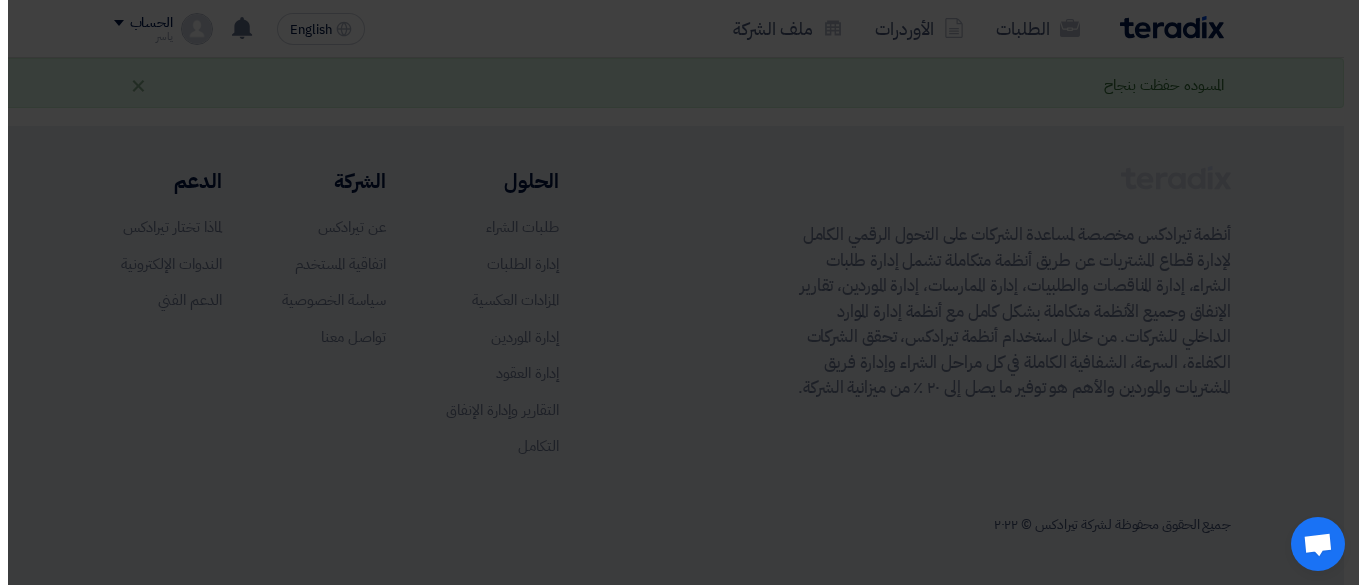 scroll, scrollTop: 417, scrollLeft: 0, axis: vertical 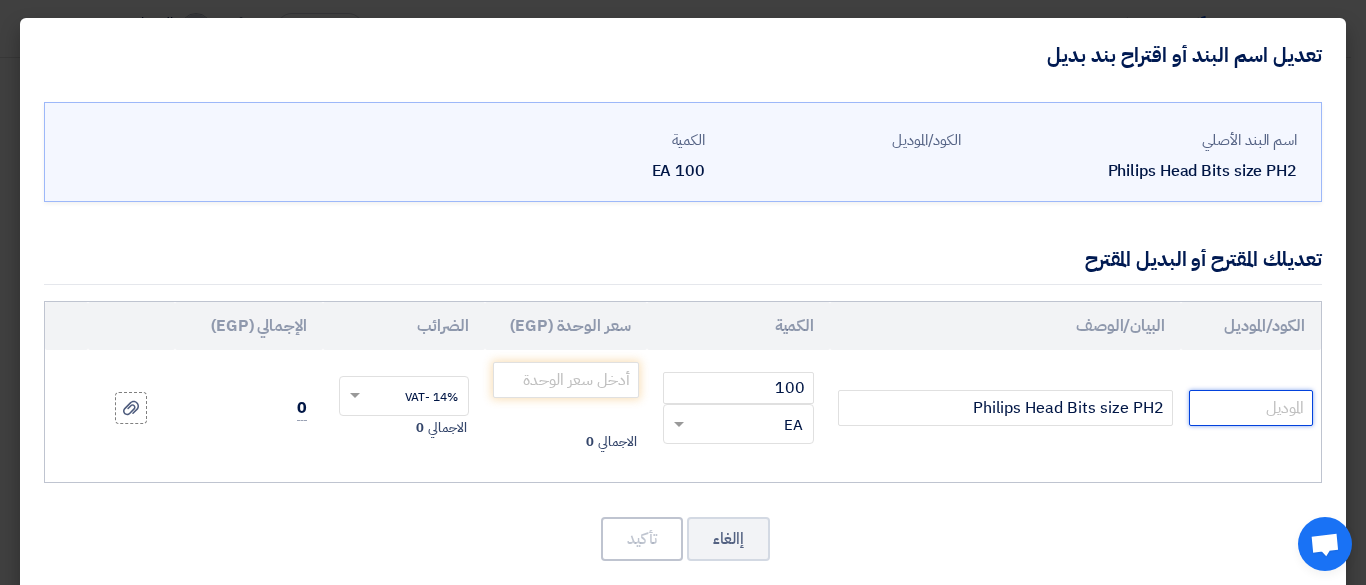 click 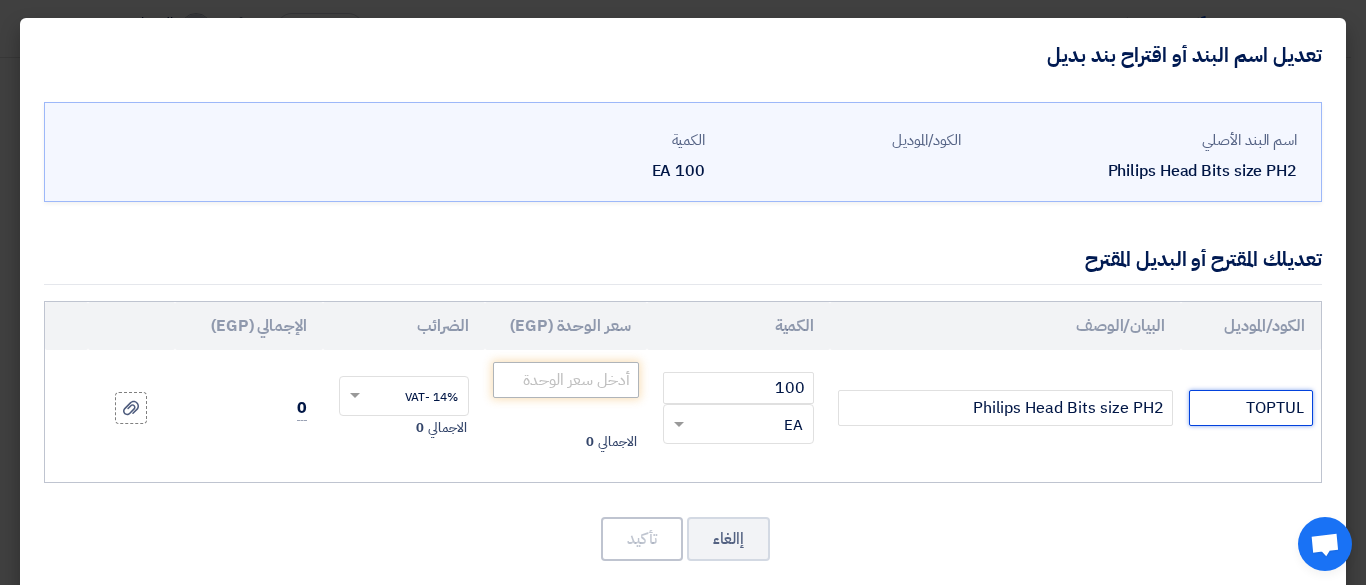 type on "TOPTUL" 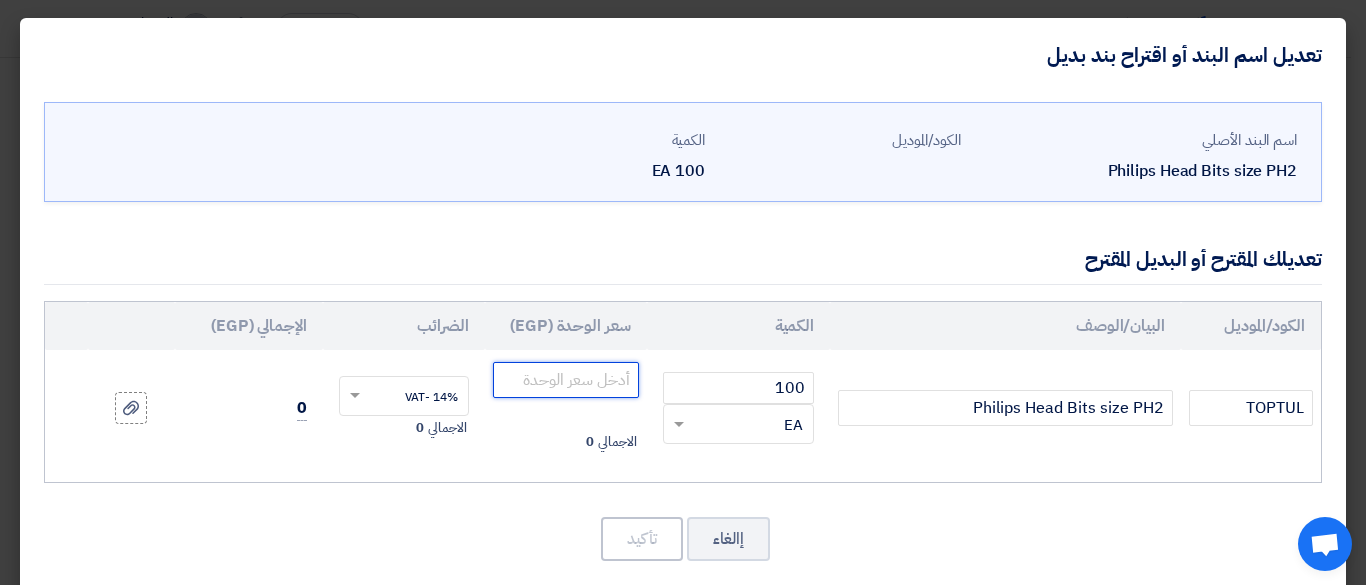 click 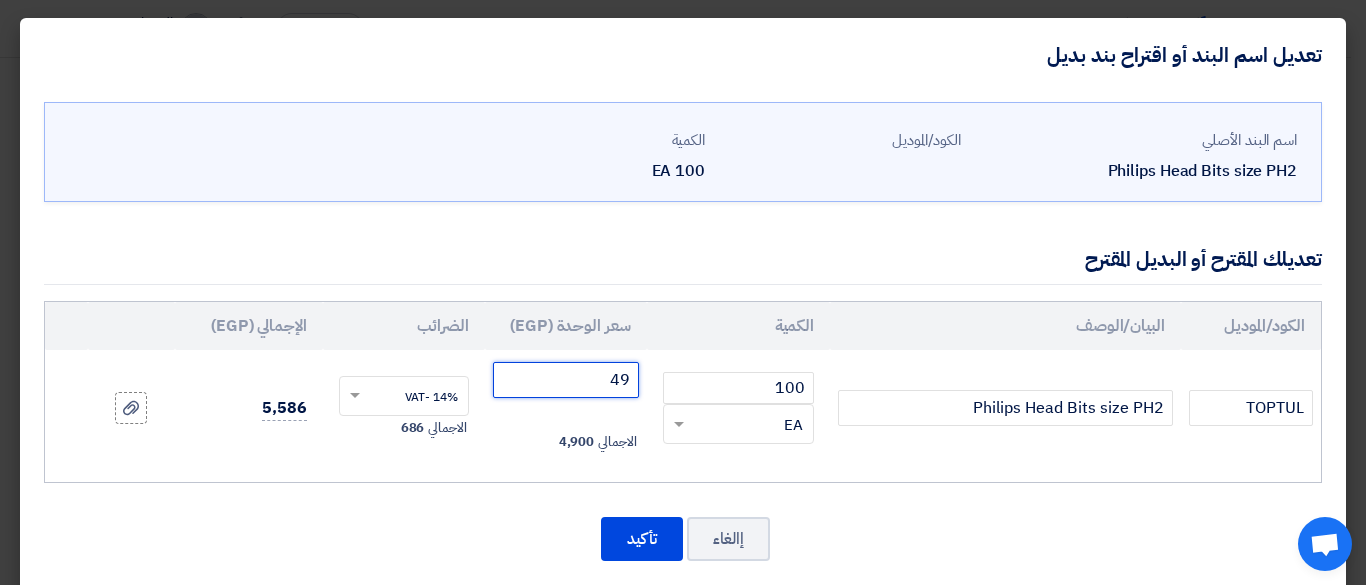 type on "49" 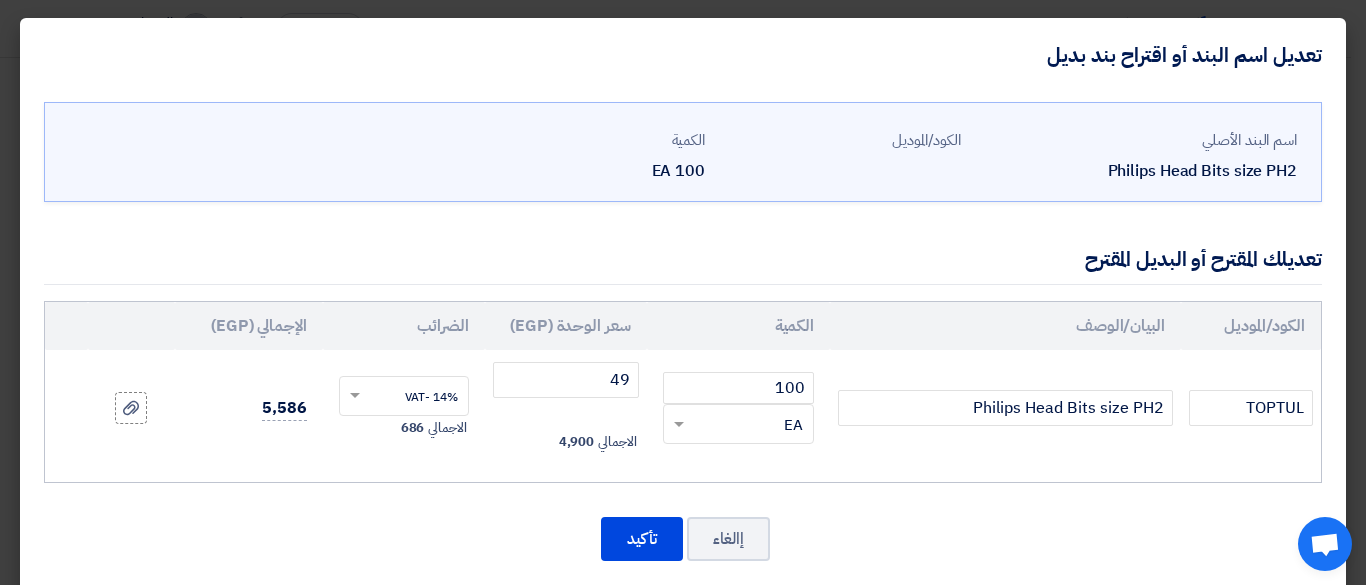 click on "إالغاء
تأكيد" 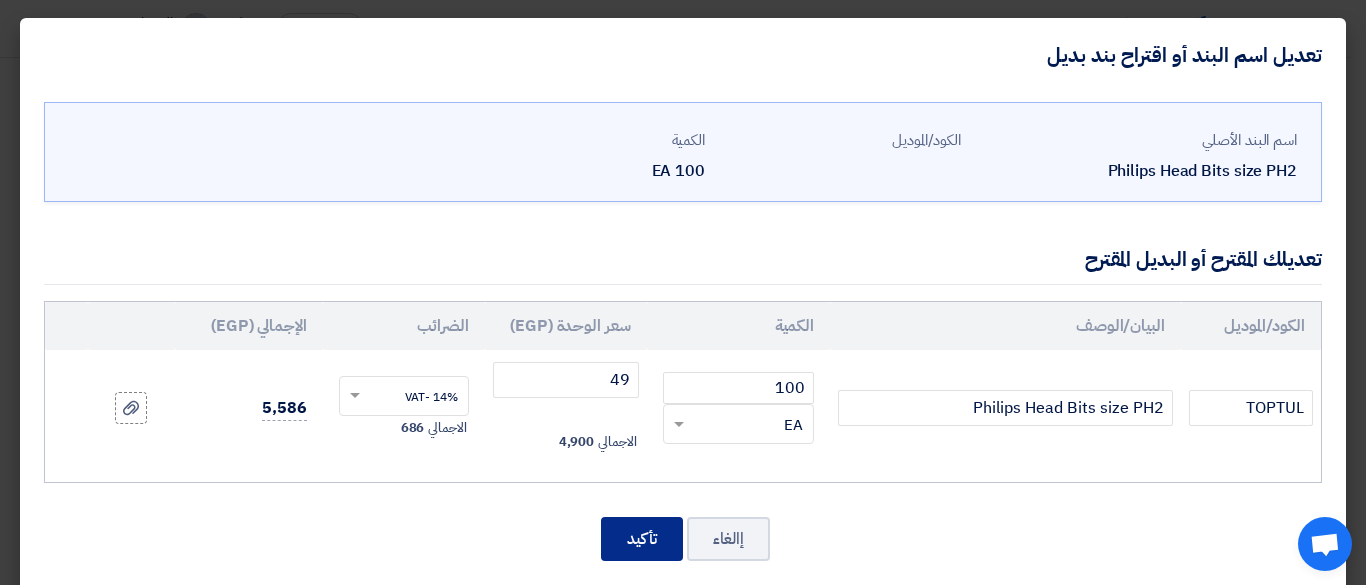 click on "تأكيد" 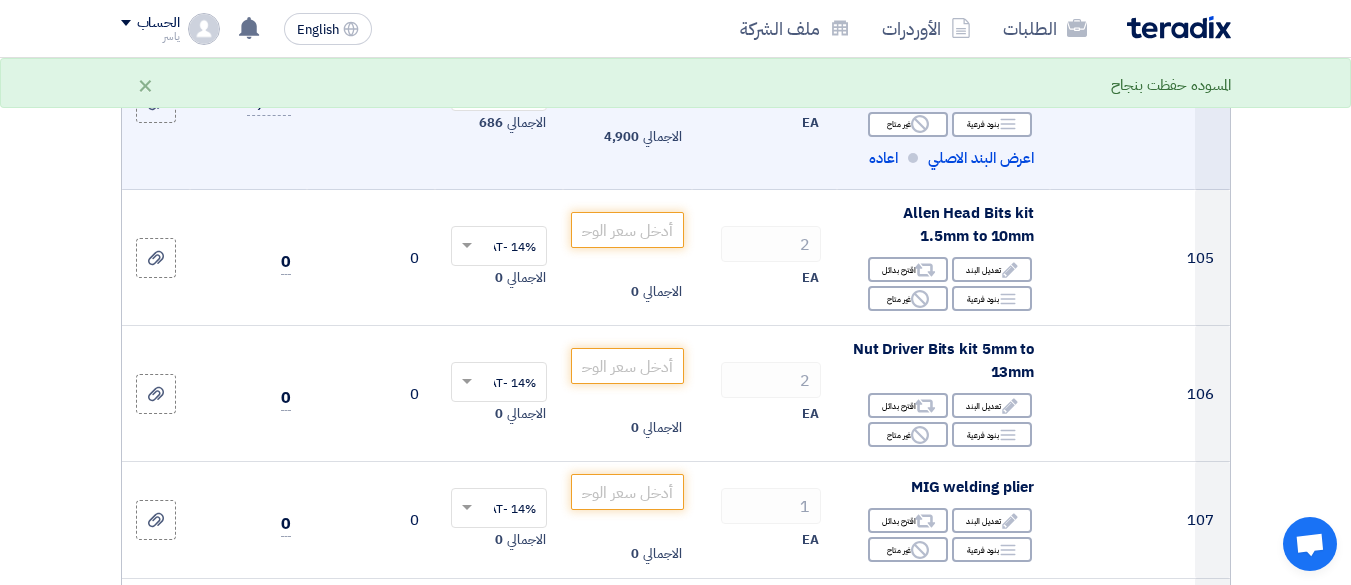 scroll, scrollTop: 19380, scrollLeft: 0, axis: vertical 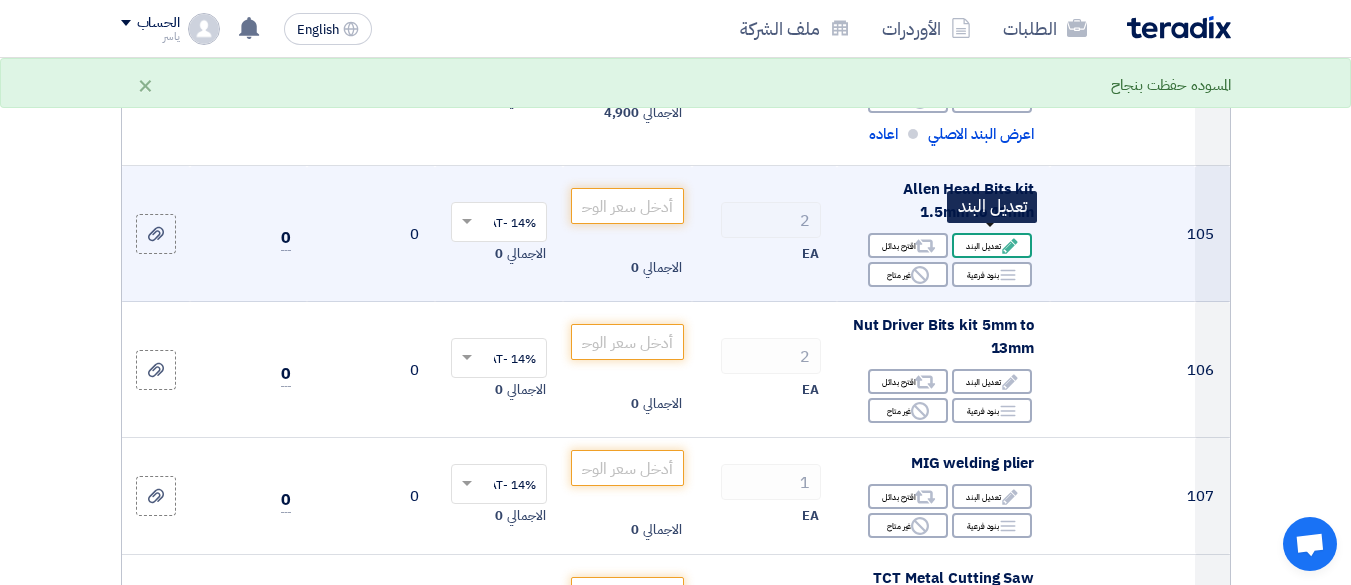 click on "Edit
تعديل البند" 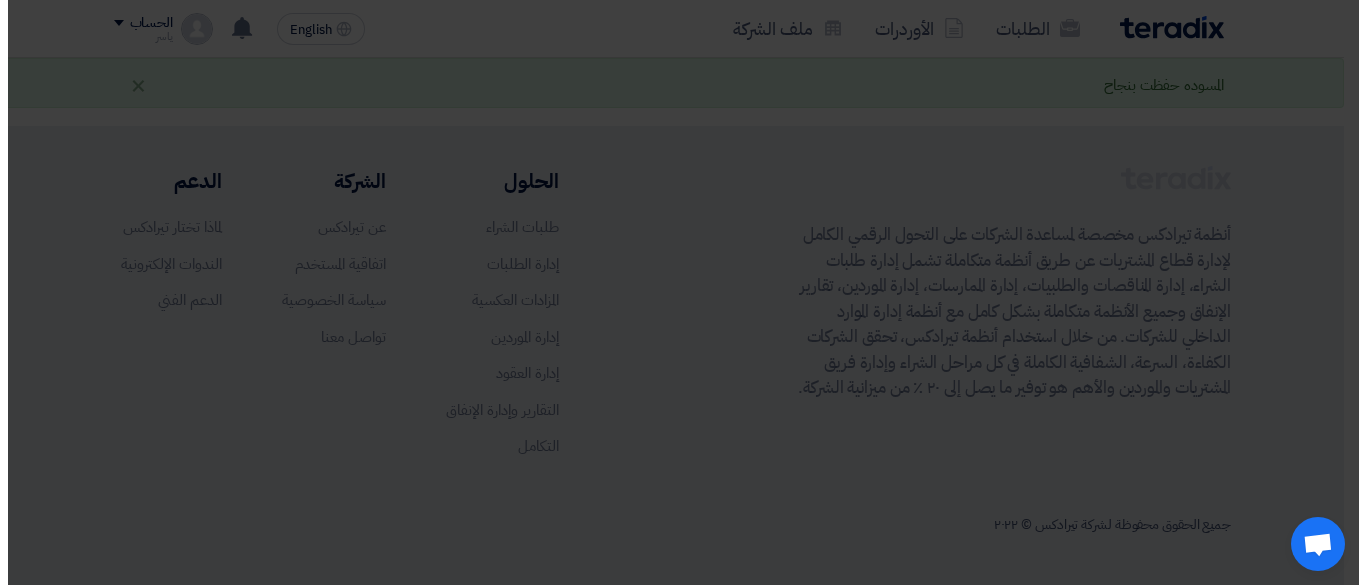 scroll, scrollTop: 417, scrollLeft: 0, axis: vertical 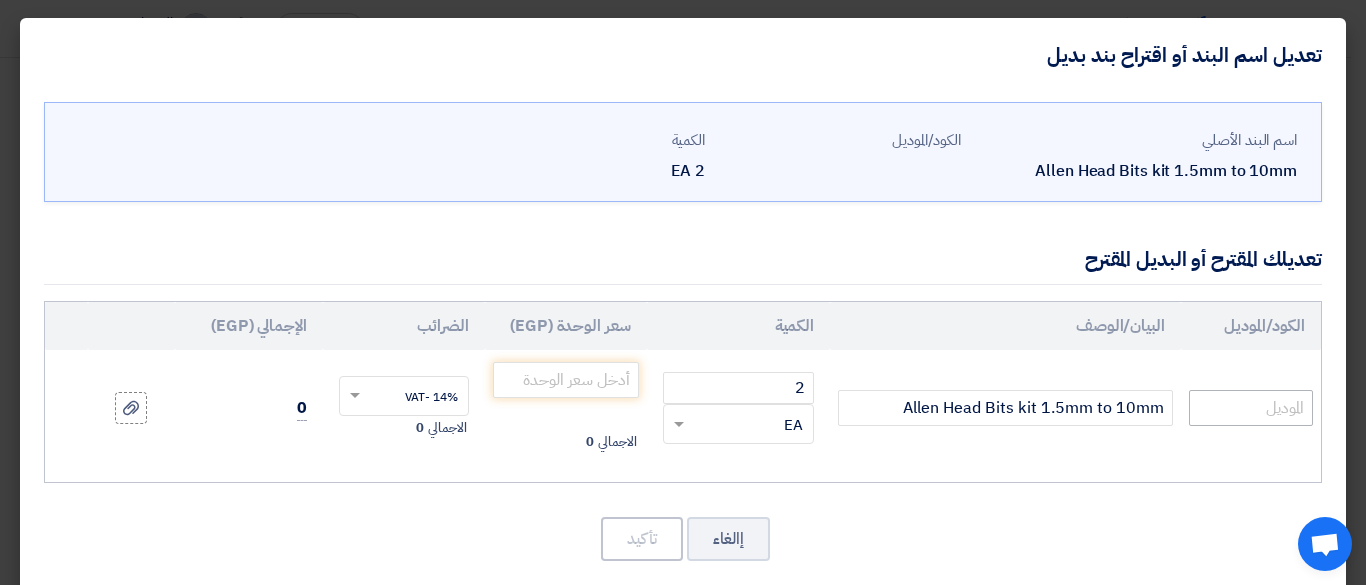 click 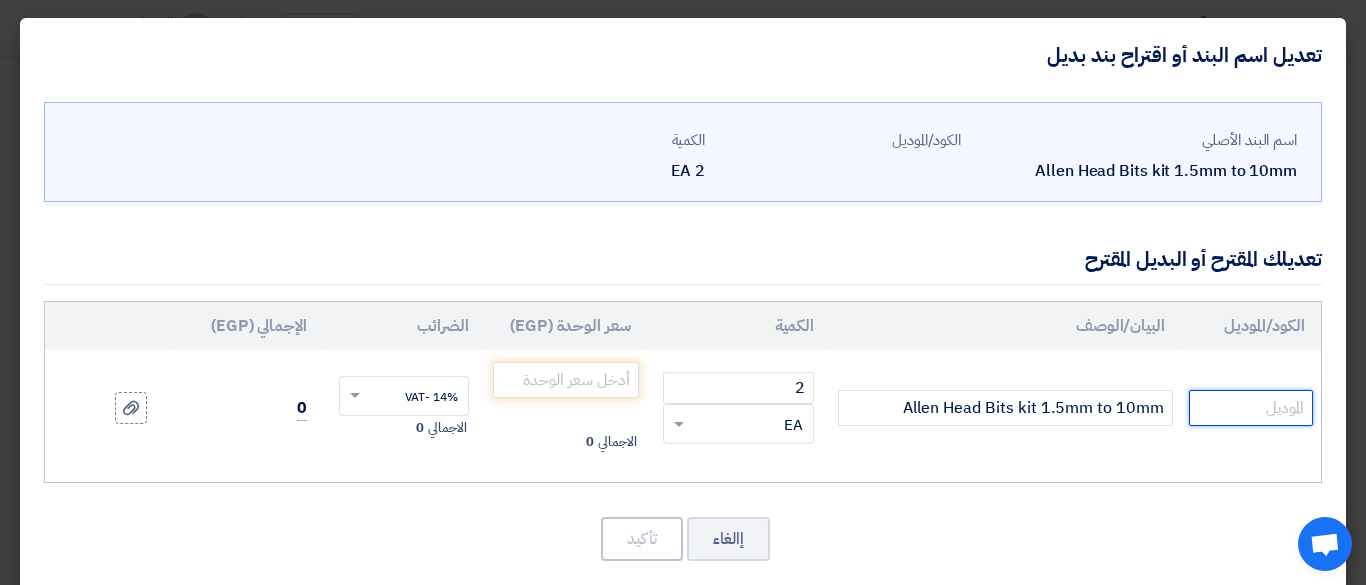 click 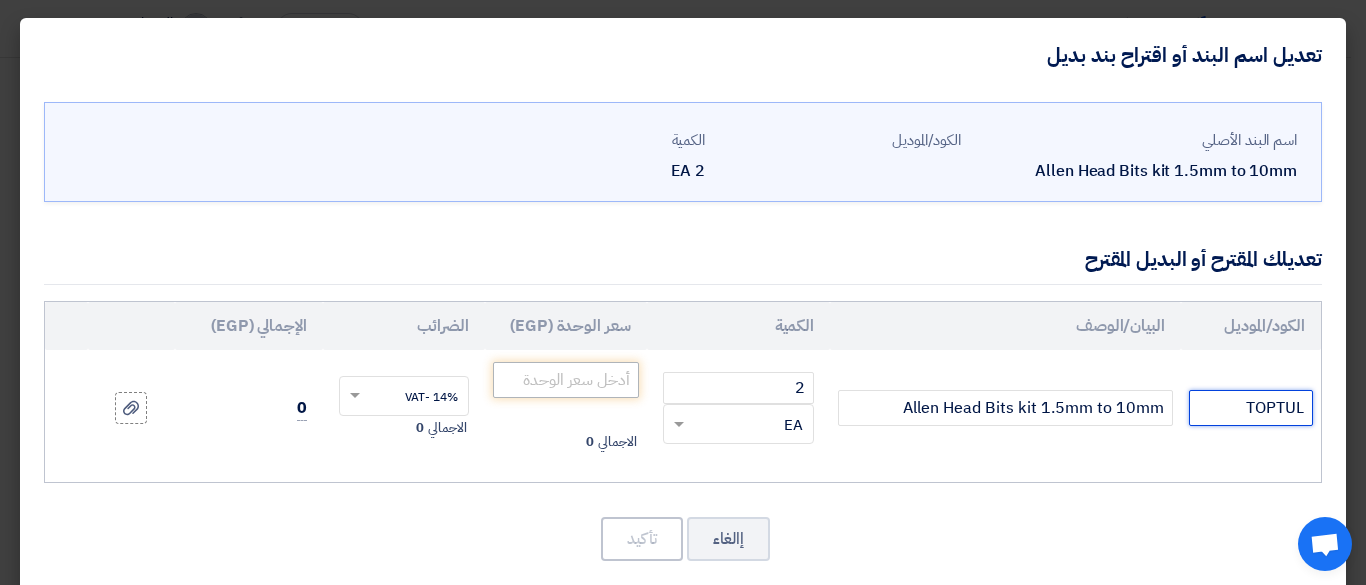 type on "TOPTUL" 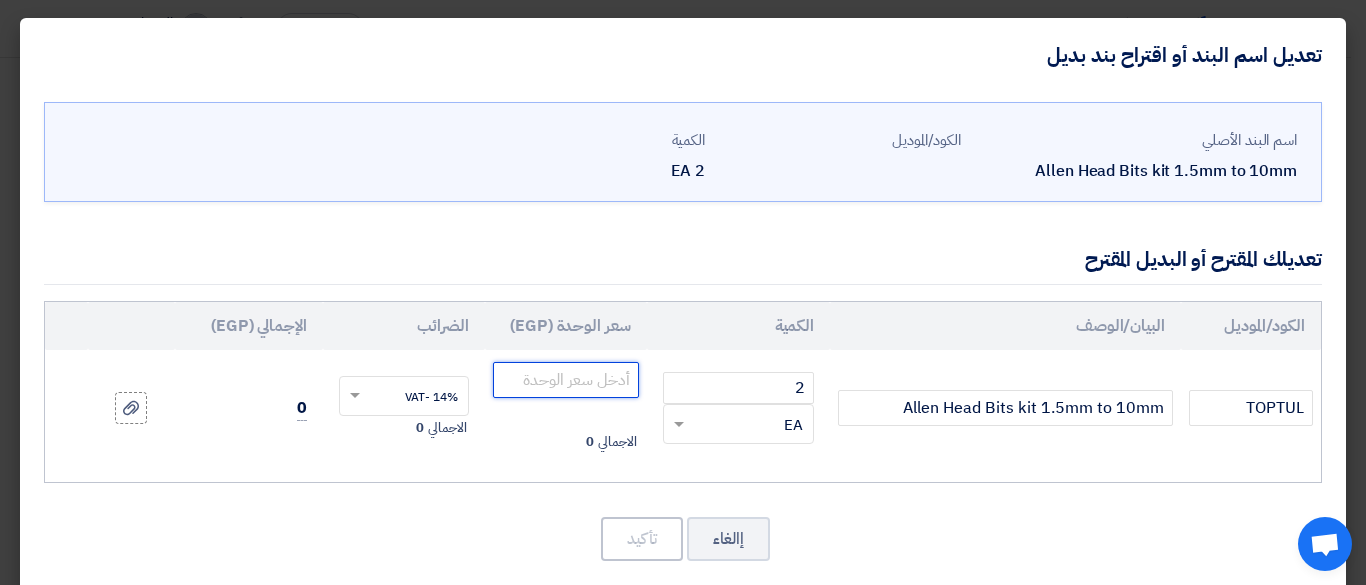 click 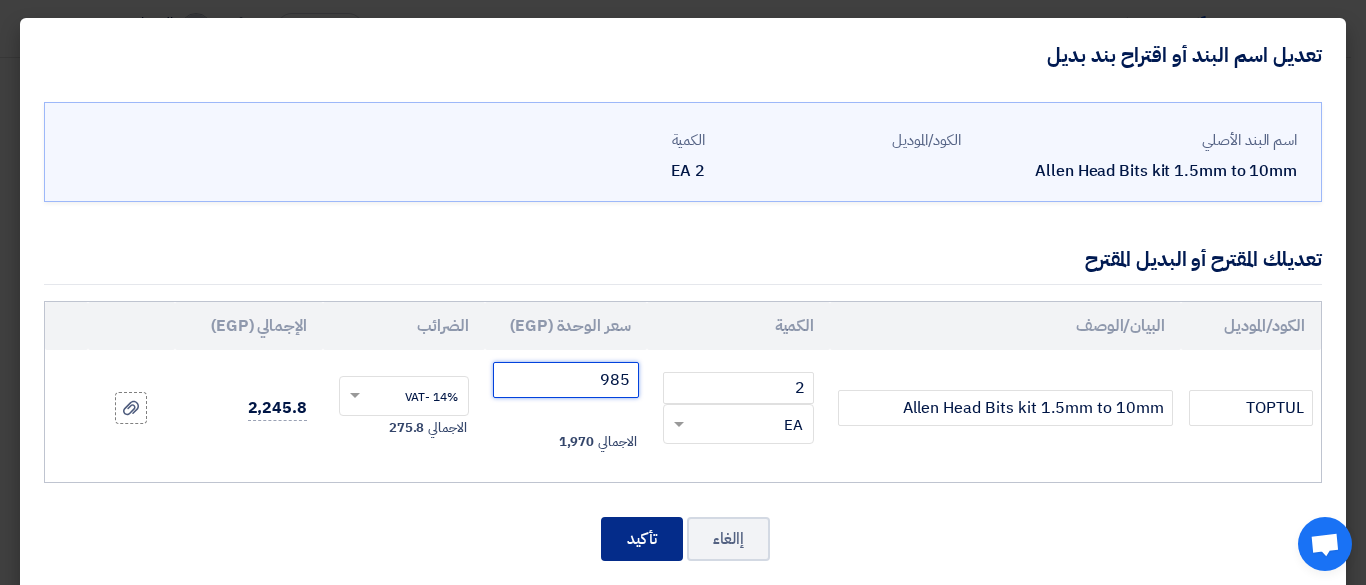type on "985" 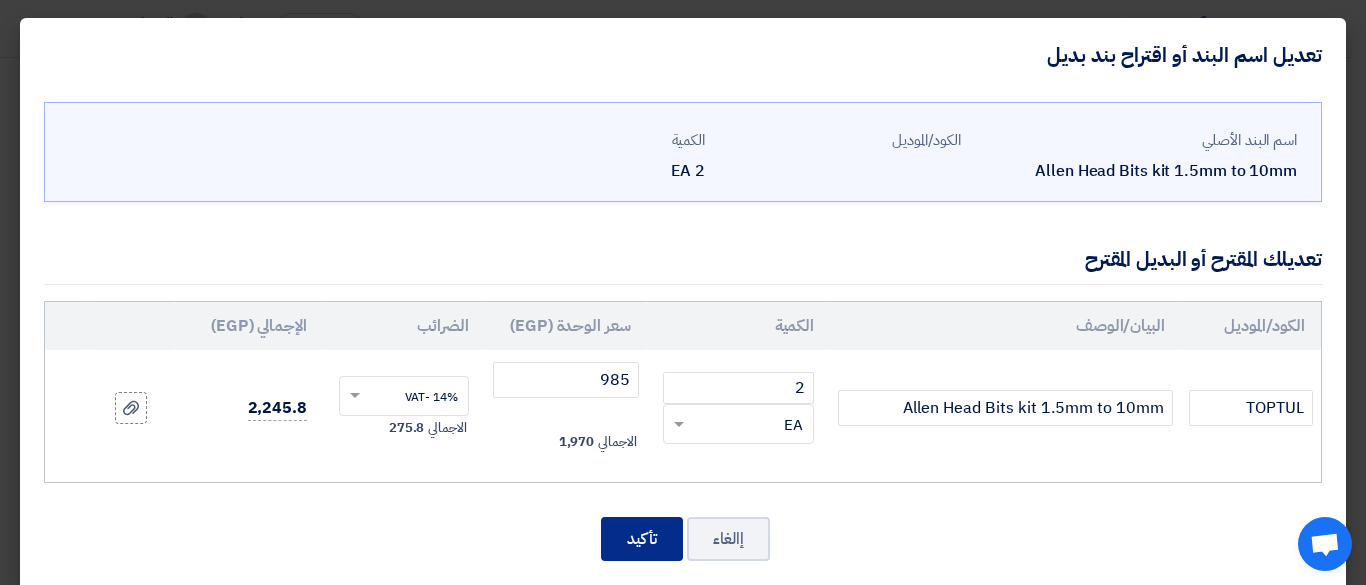 click on "تأكيد" 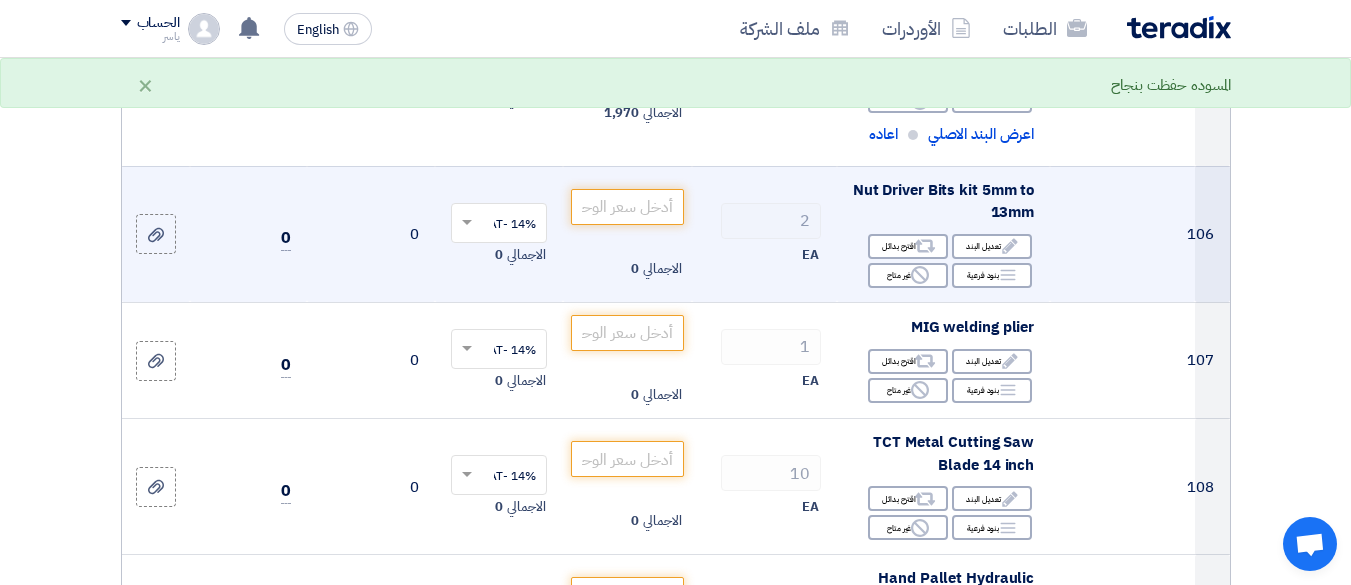 scroll, scrollTop: 19454, scrollLeft: 0, axis: vertical 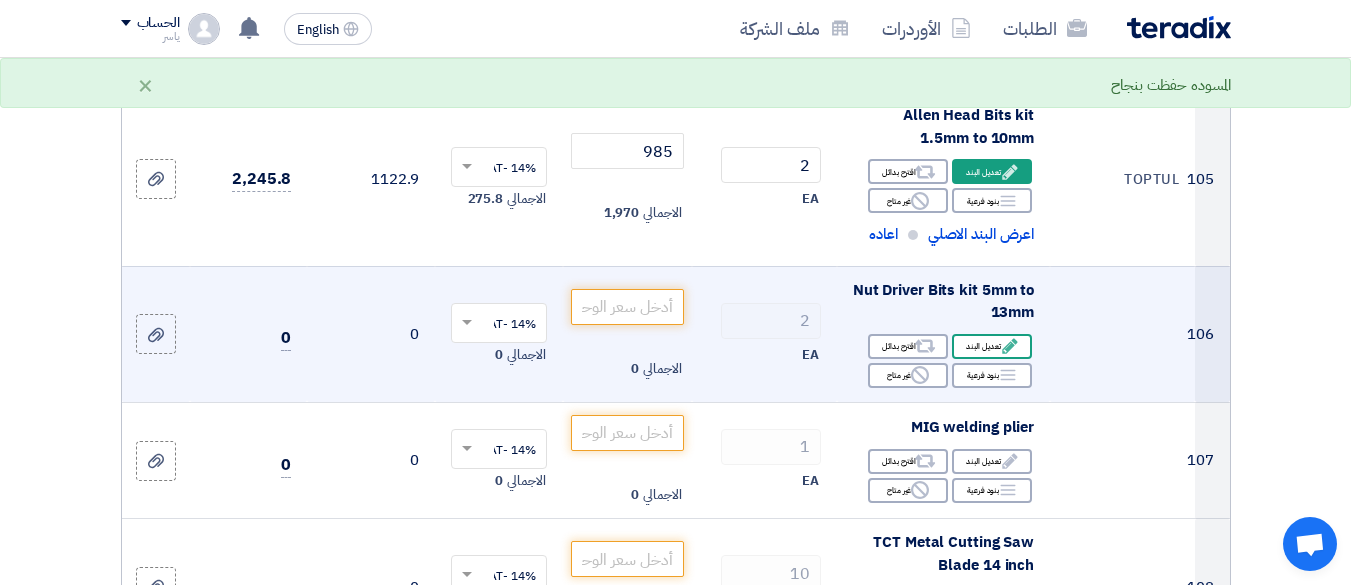 click 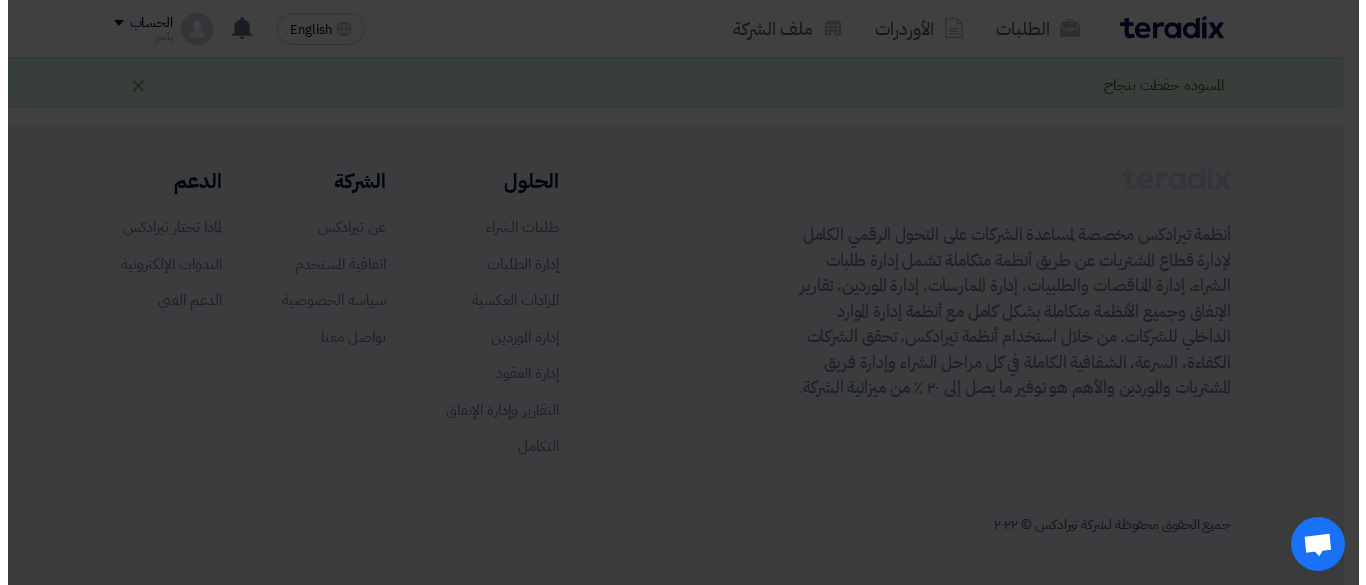 scroll, scrollTop: 491, scrollLeft: 0, axis: vertical 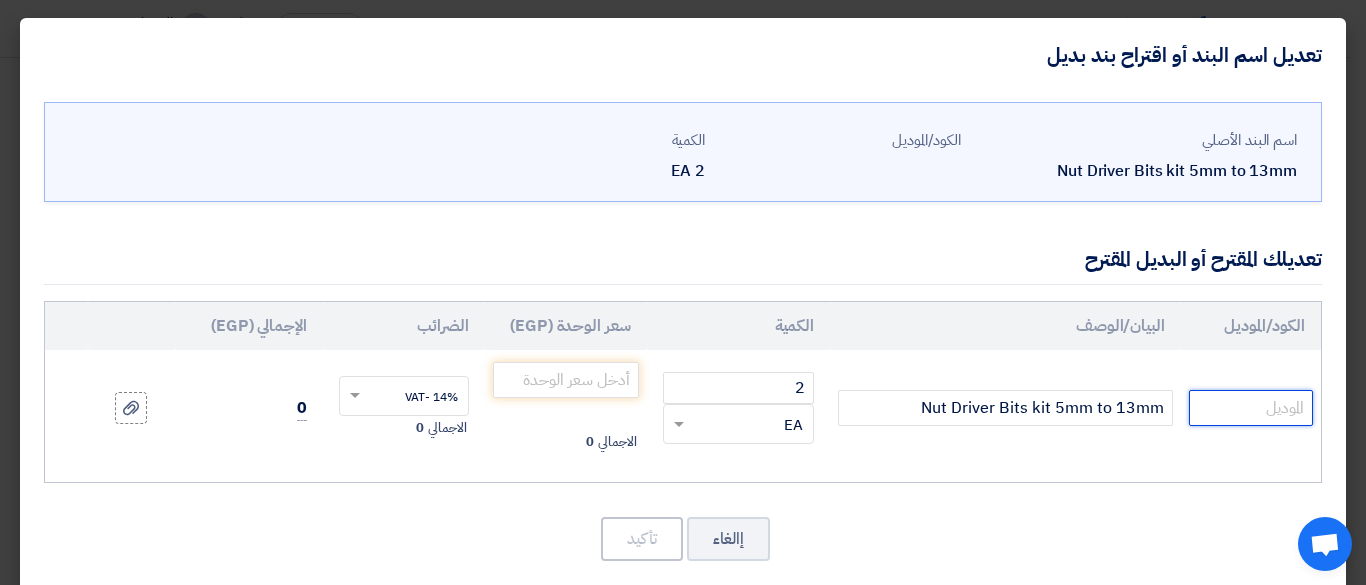 click 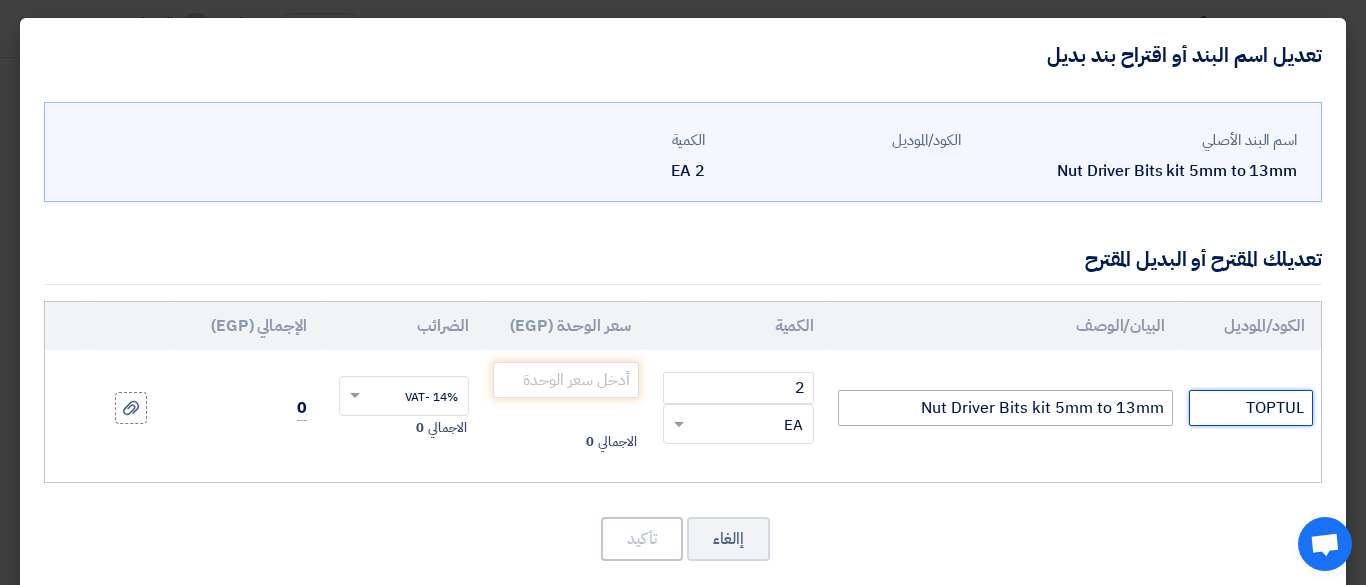 type on "TOPTUL" 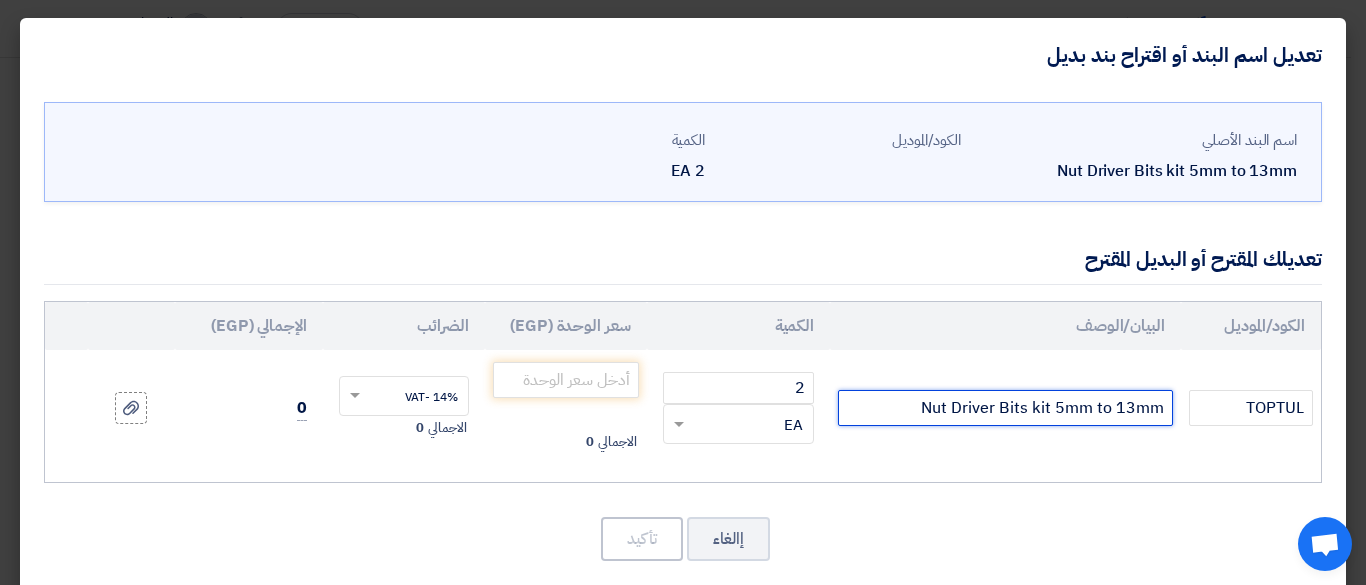 click on "Nut Driver Bits kit 5mm to 13mm" 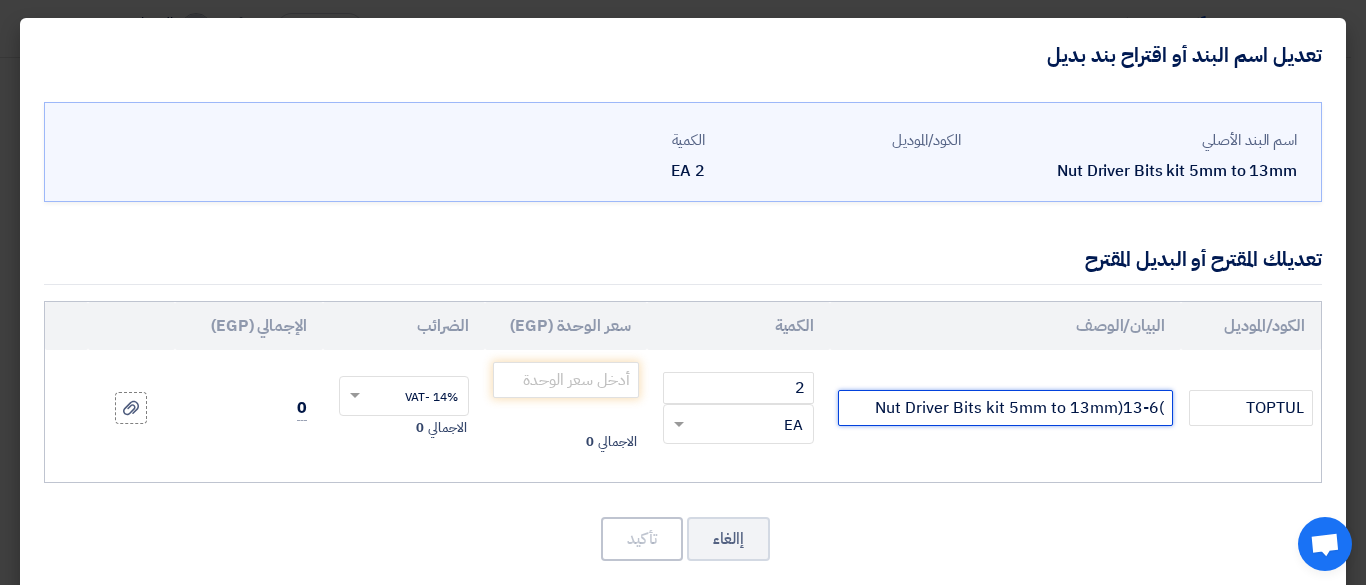 click on ")13-6(Nut Driver Bits kit 5mm to 13mm" 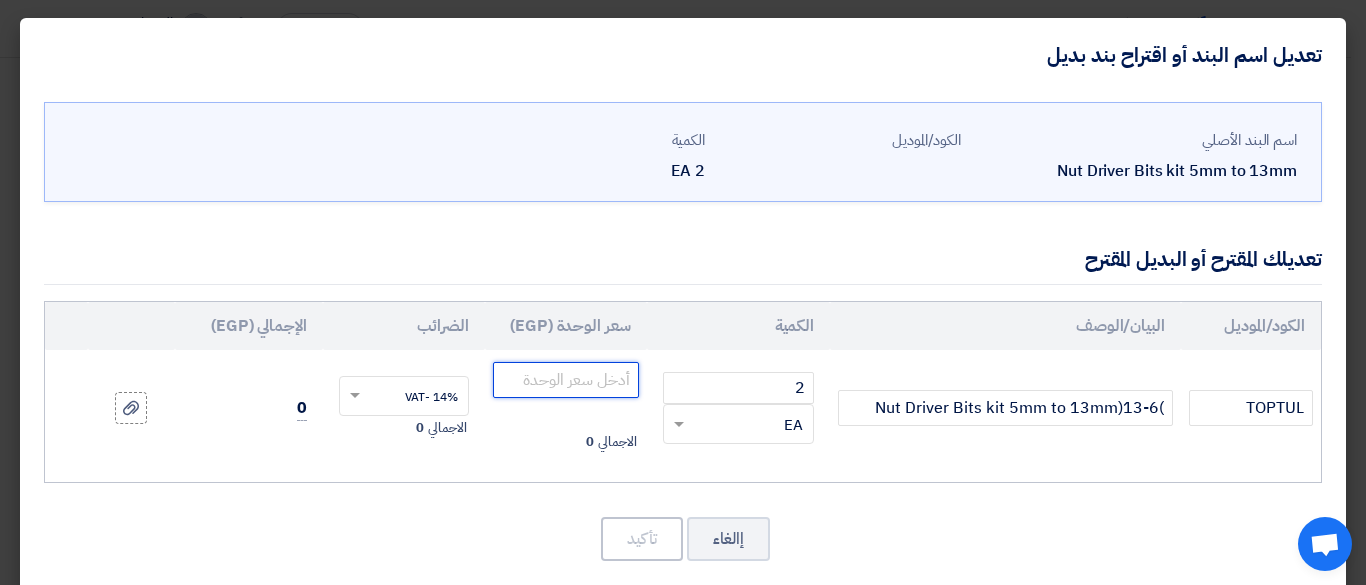 click 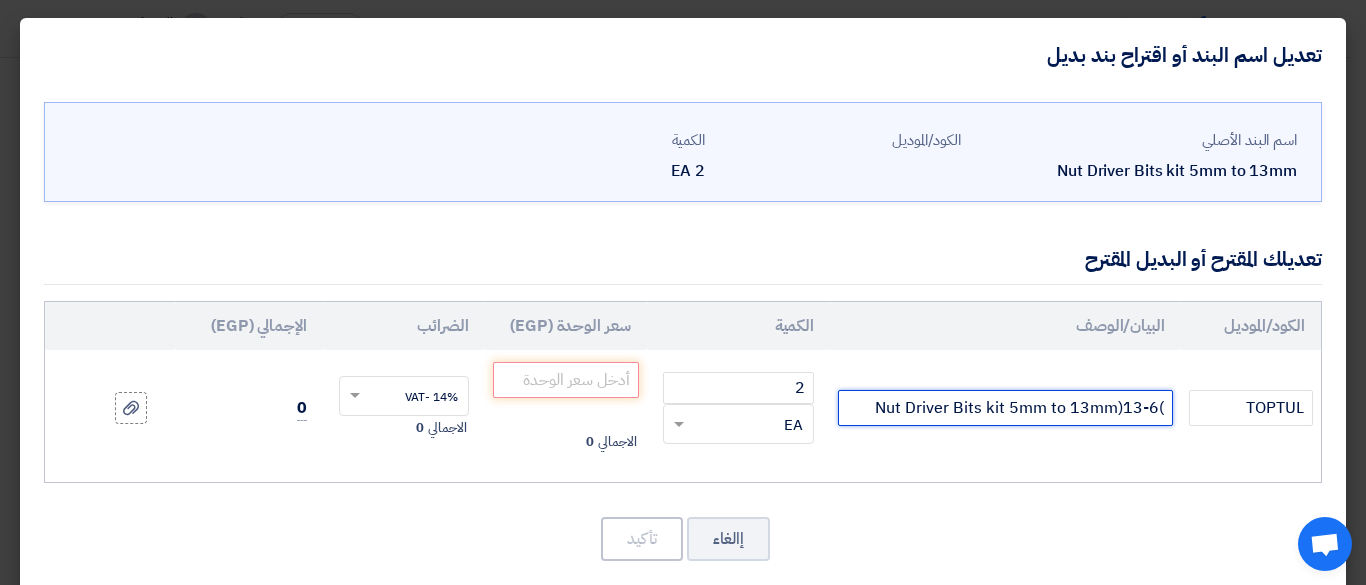 click on ")13-6(Nut Driver Bits kit 5mm to 13mm" 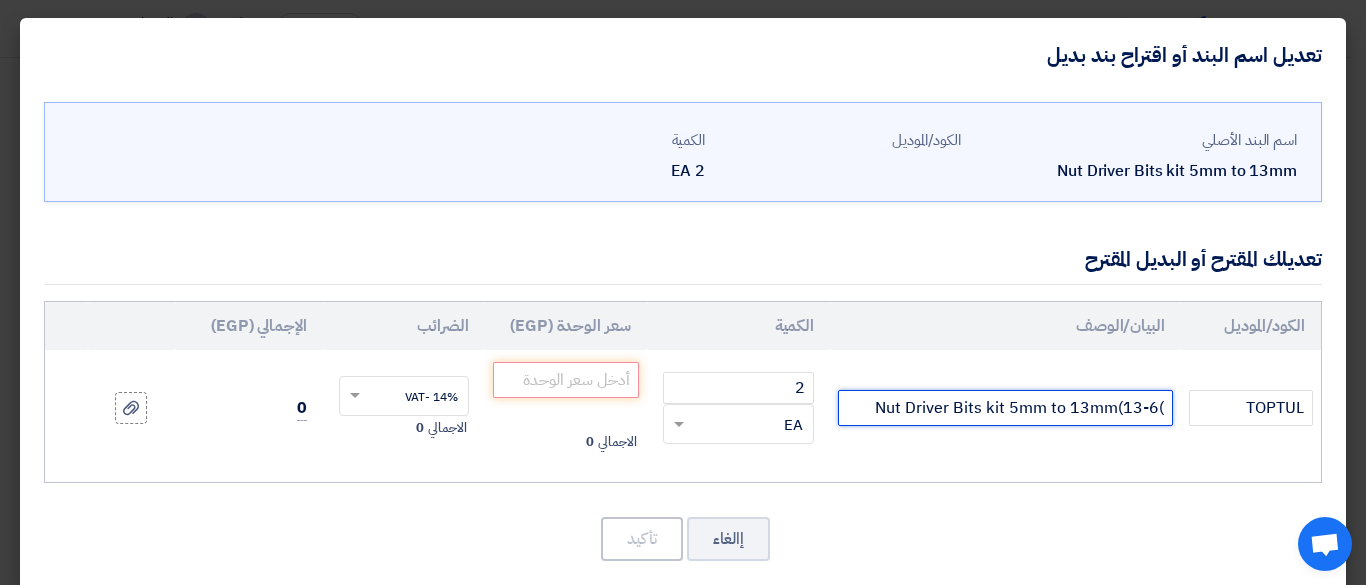 click on ")13-6)Nut Driver Bits kit 5mm to 13mm" 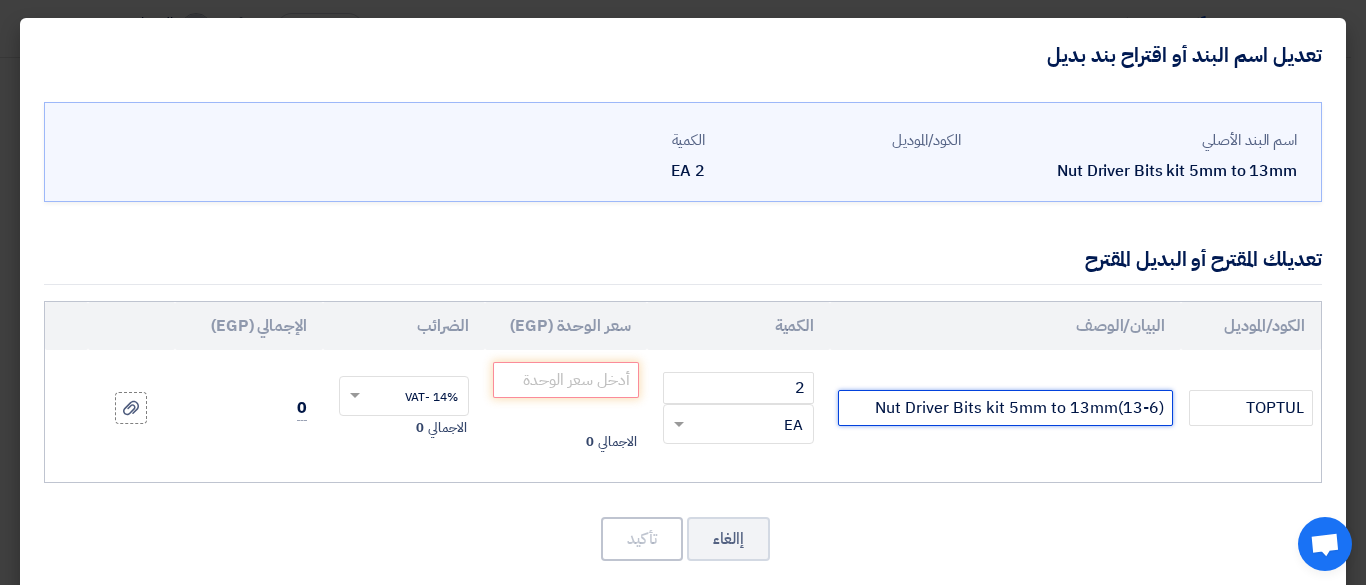 type on "(13-6)Nut Driver Bits kit 5mm to 13mm" 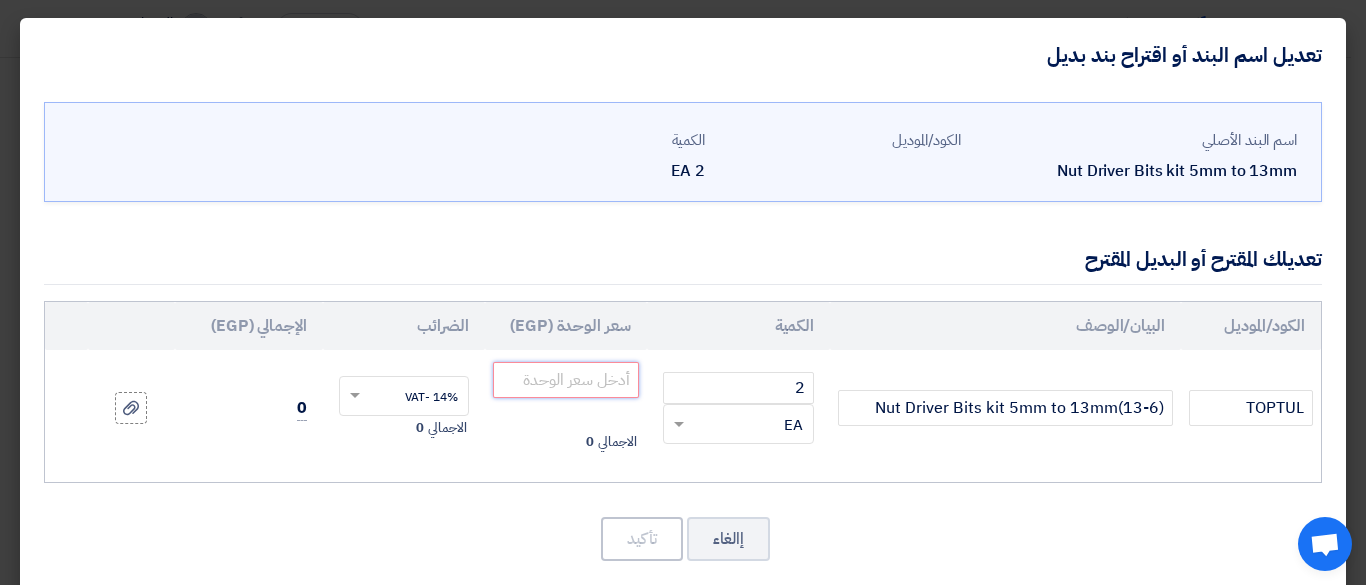 click 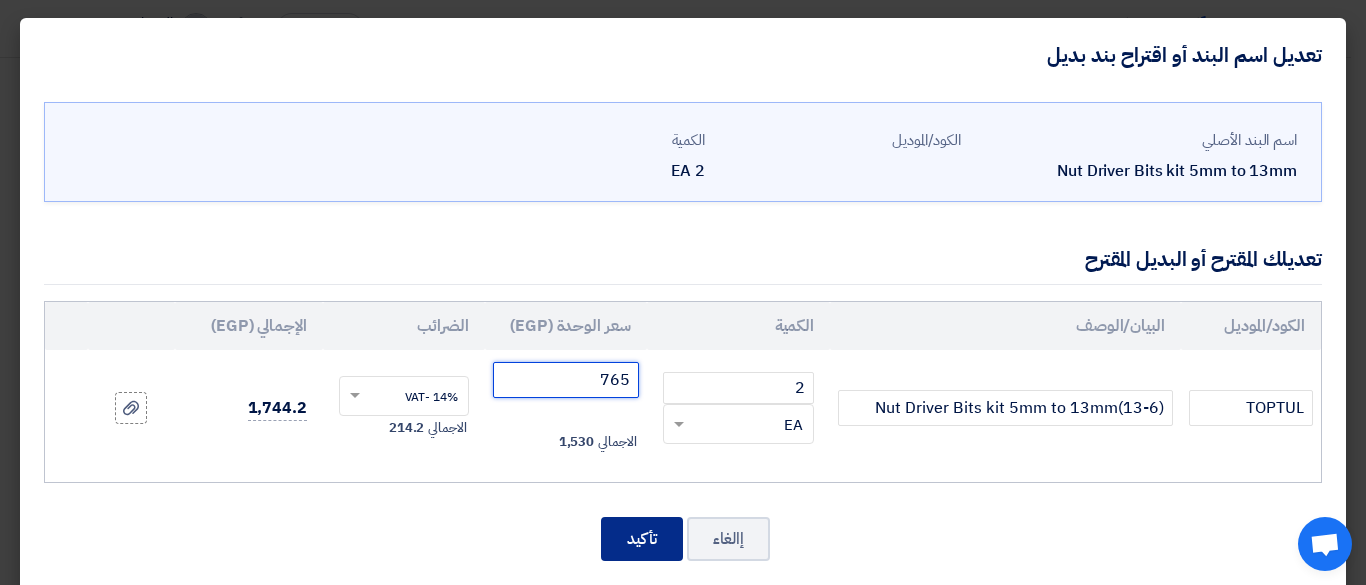 type on "765" 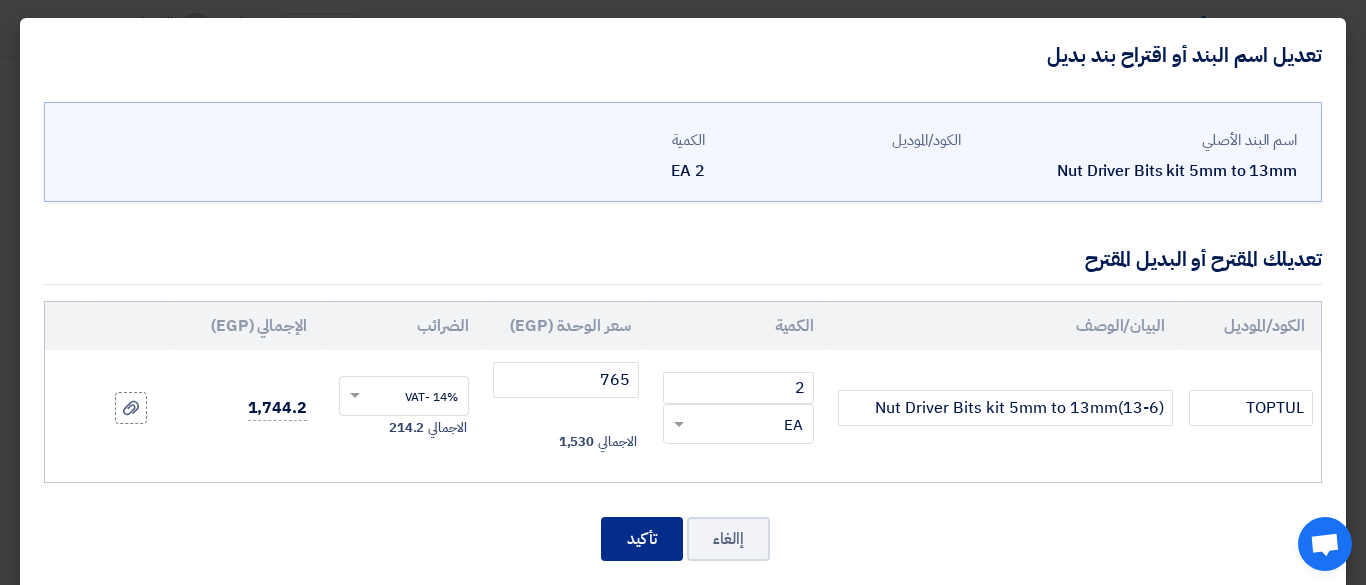 click on "تأكيد" 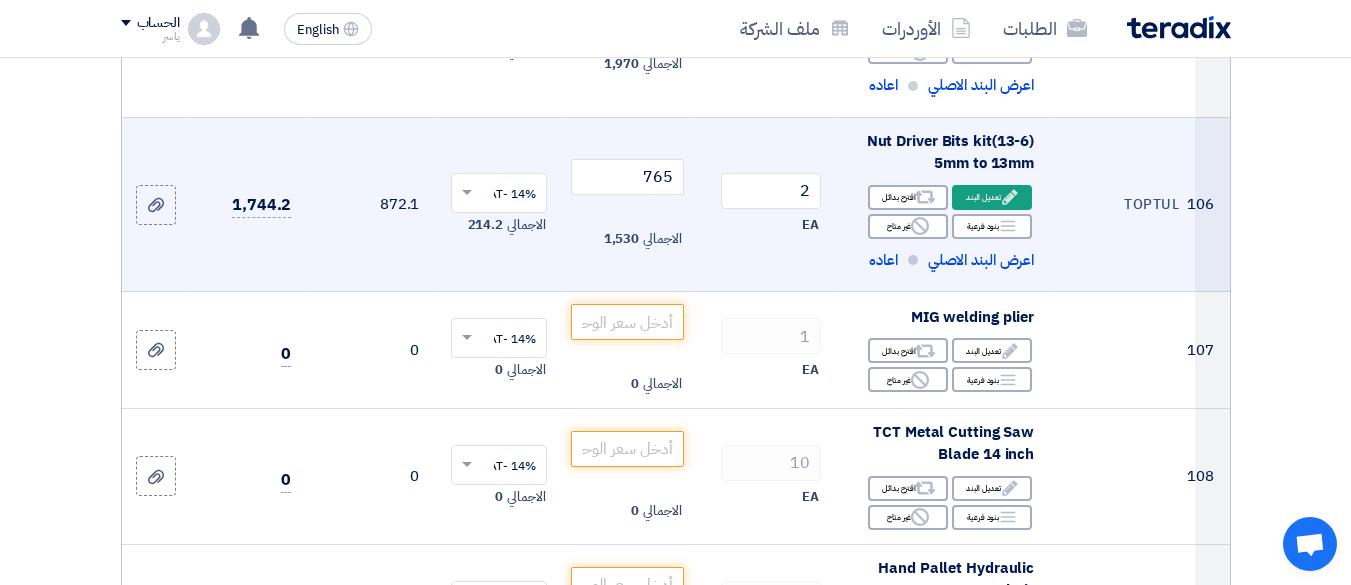scroll, scrollTop: 19703, scrollLeft: 0, axis: vertical 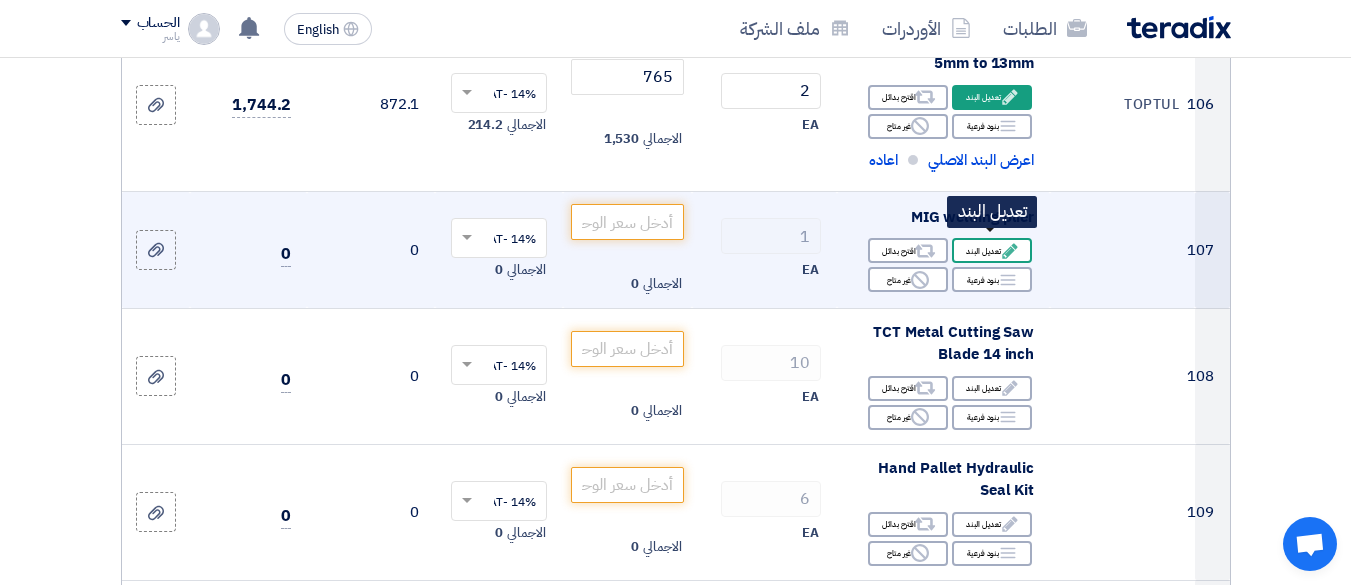 click on "Edit
تعديل البند" 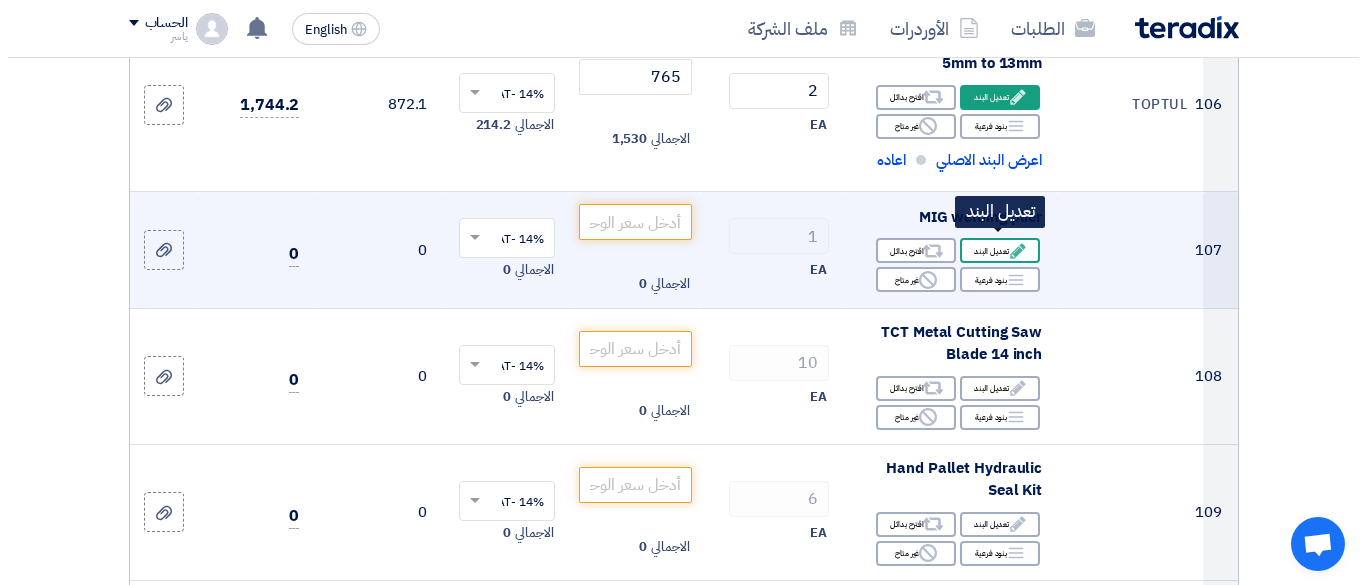 scroll, scrollTop: 566, scrollLeft: 0, axis: vertical 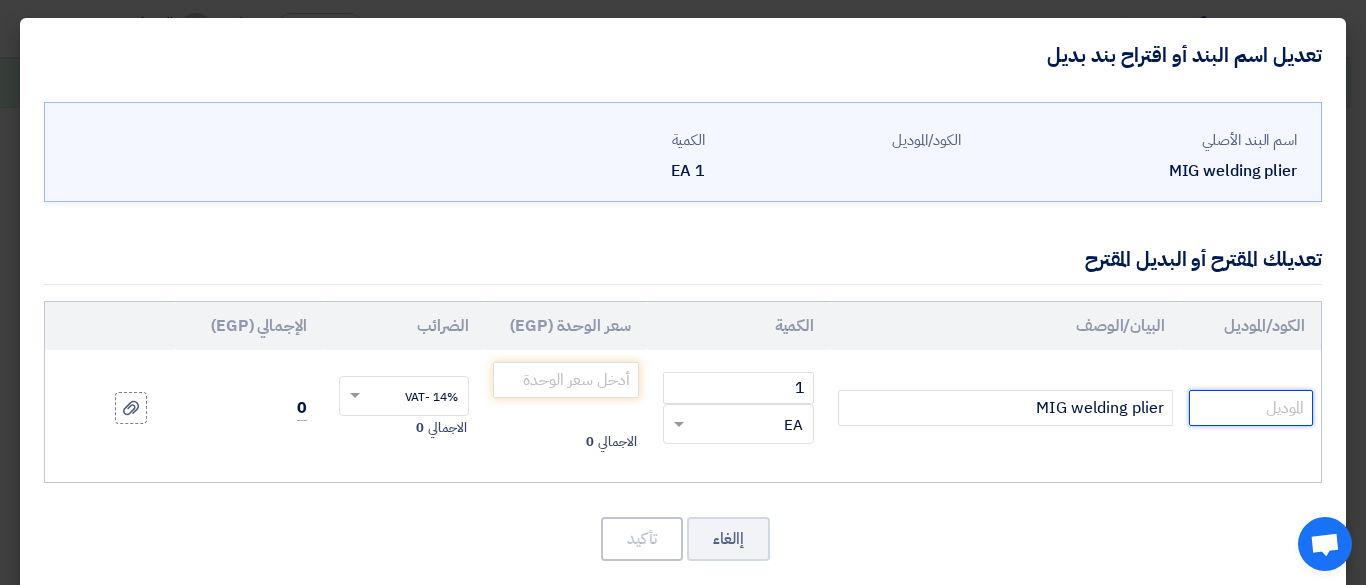 click 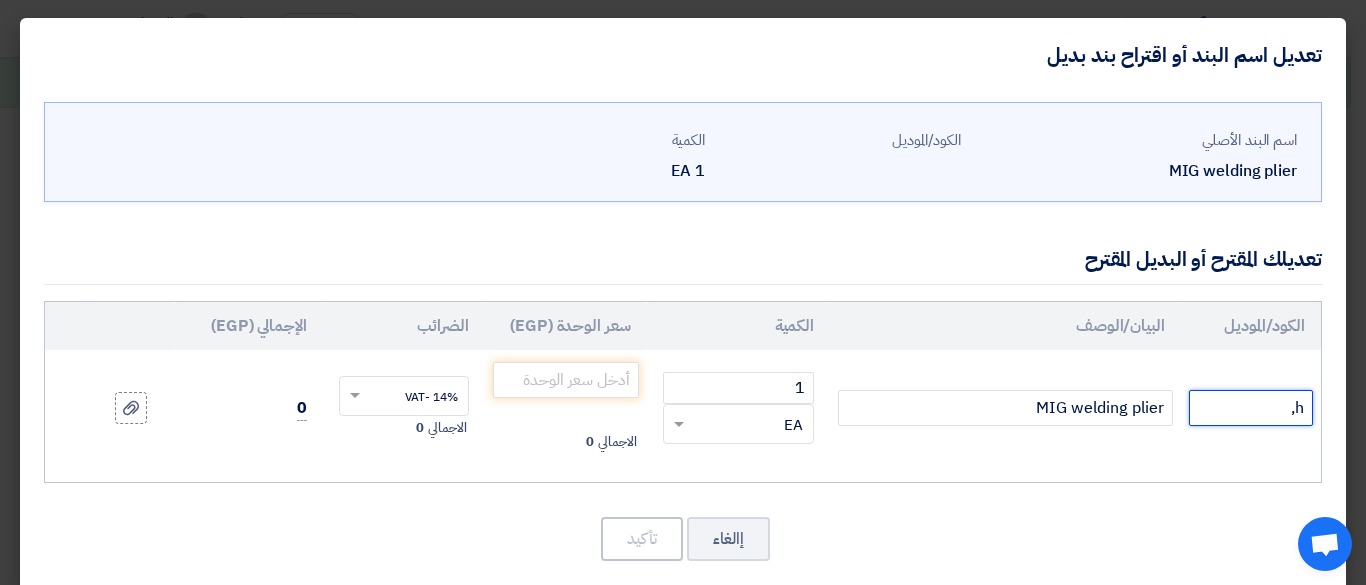 type on "h" 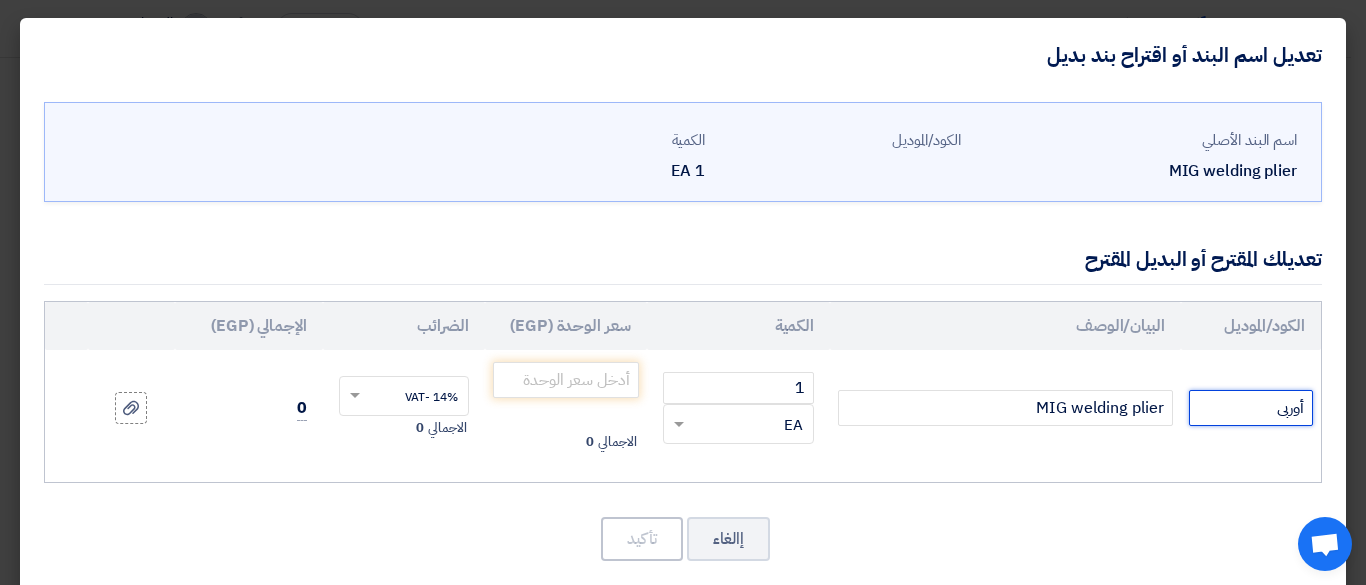 type on "أوربى" 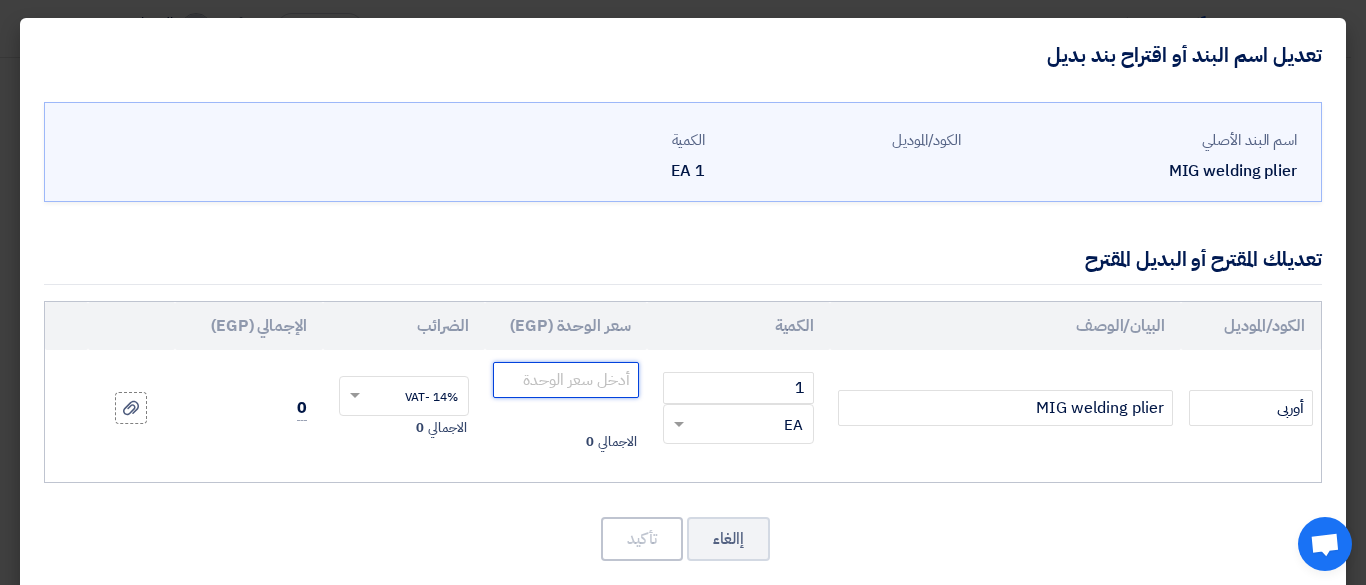 click 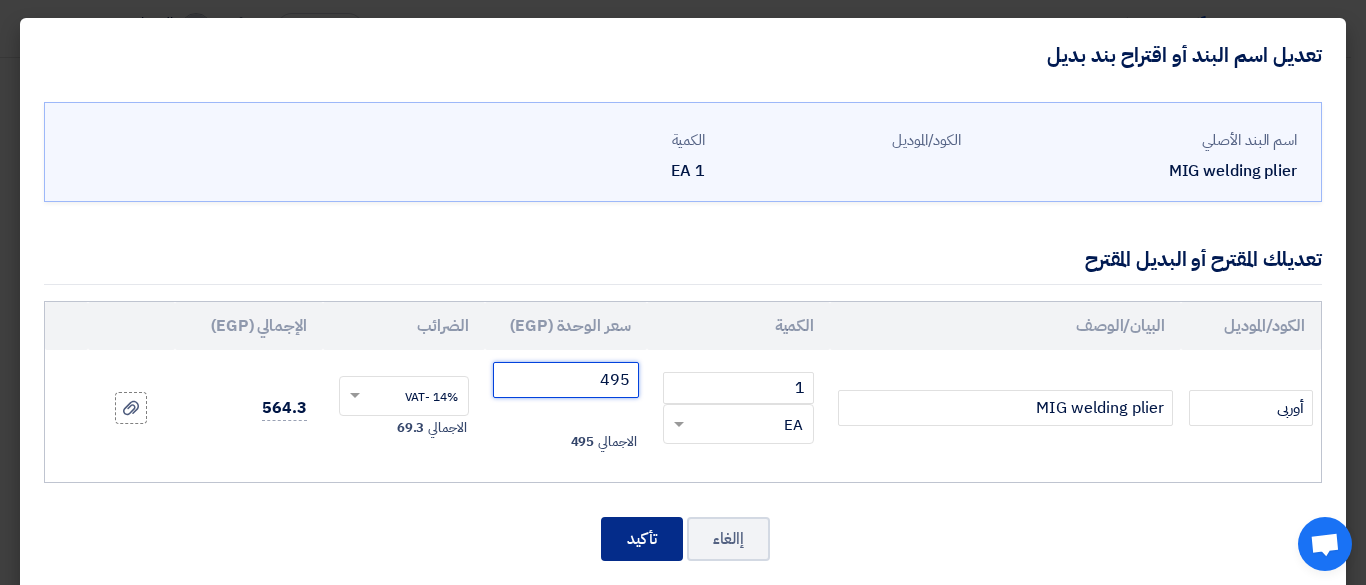 type on "495" 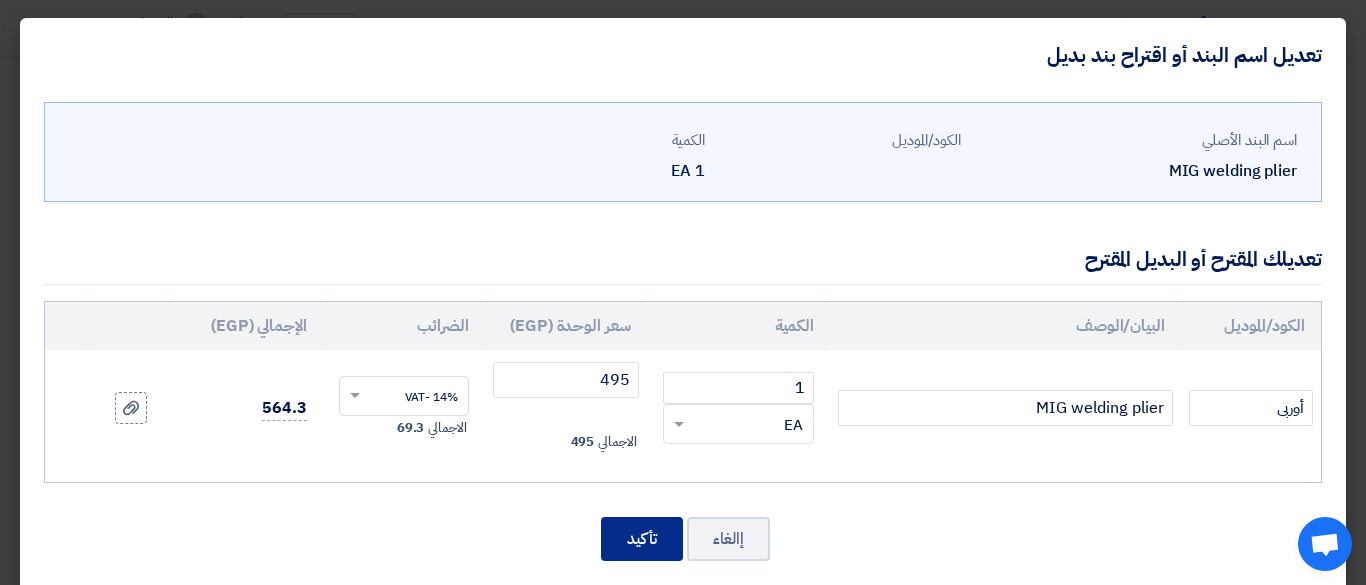 click on "تأكيد" 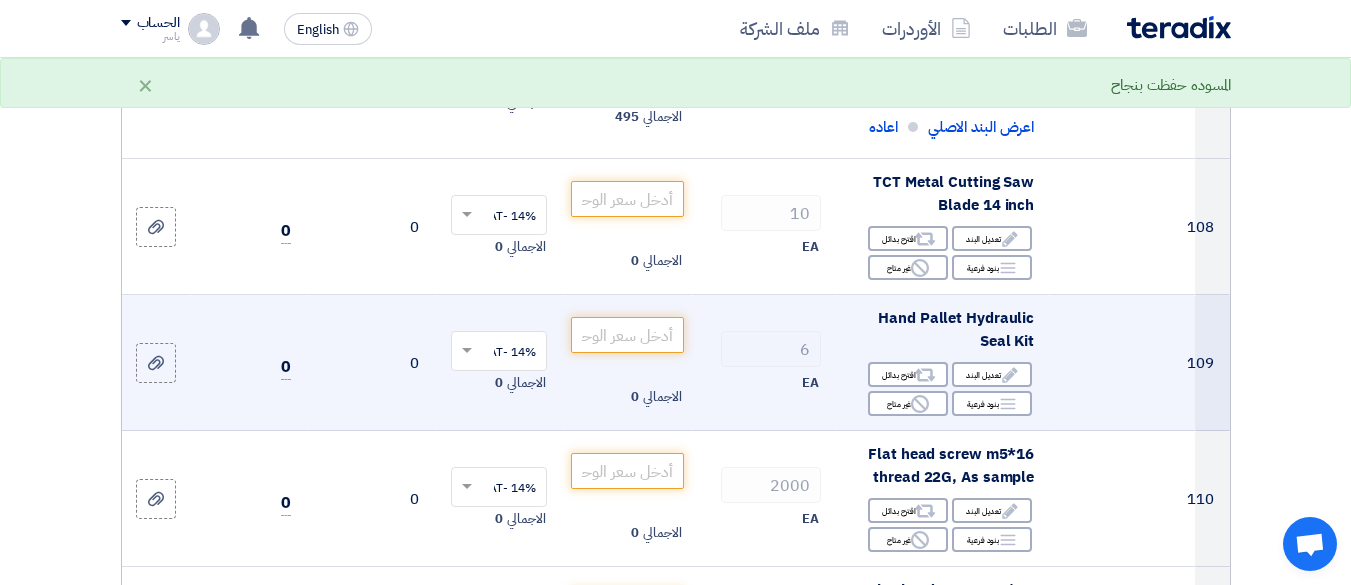 scroll, scrollTop: 19788, scrollLeft: 0, axis: vertical 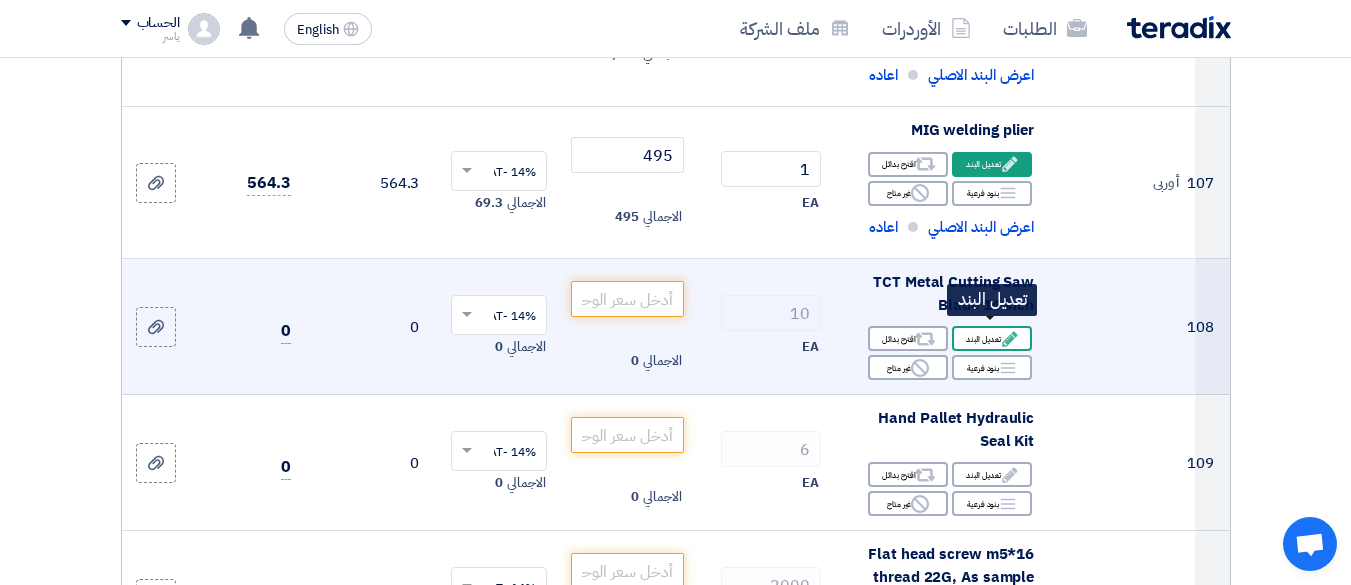 click on "Edit
تعديل البند
Alternative
اقترح بدائل
Breakdown
بنود فرعية
Reject" 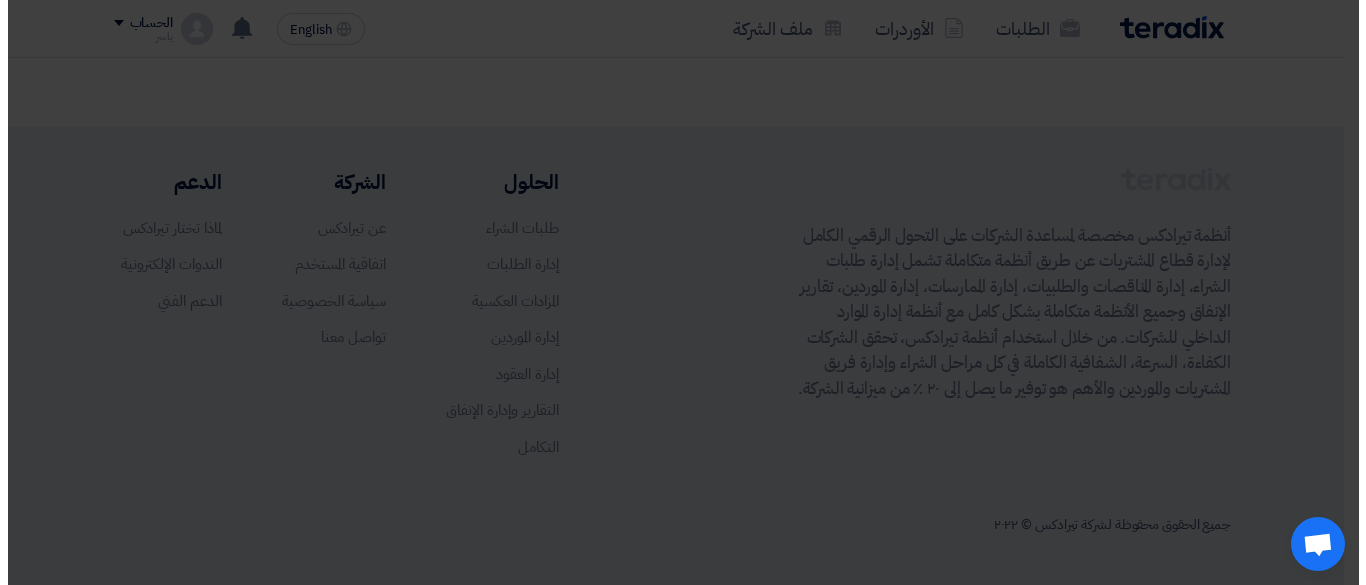 scroll, scrollTop: 476, scrollLeft: 0, axis: vertical 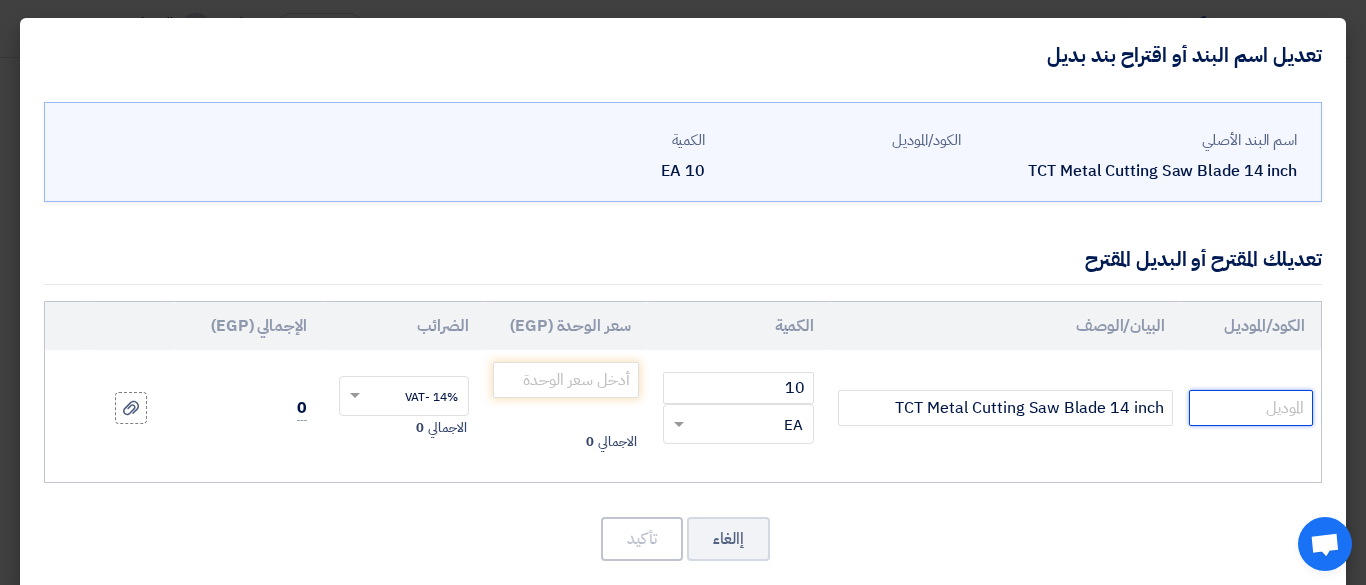 click 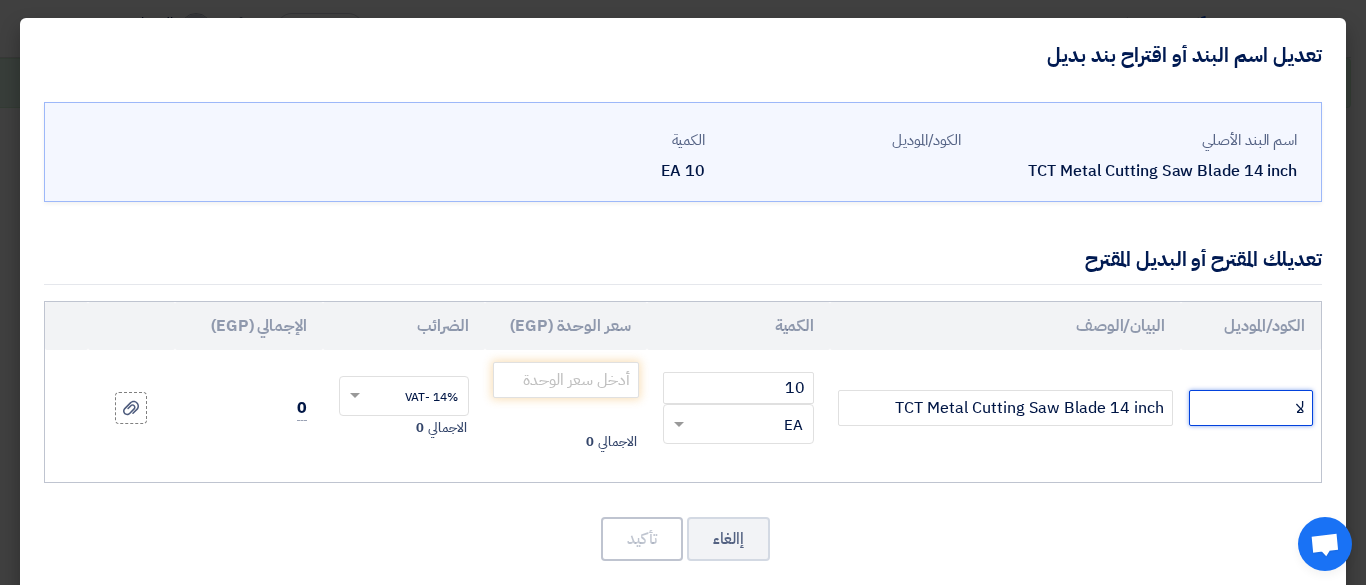 type on "ل" 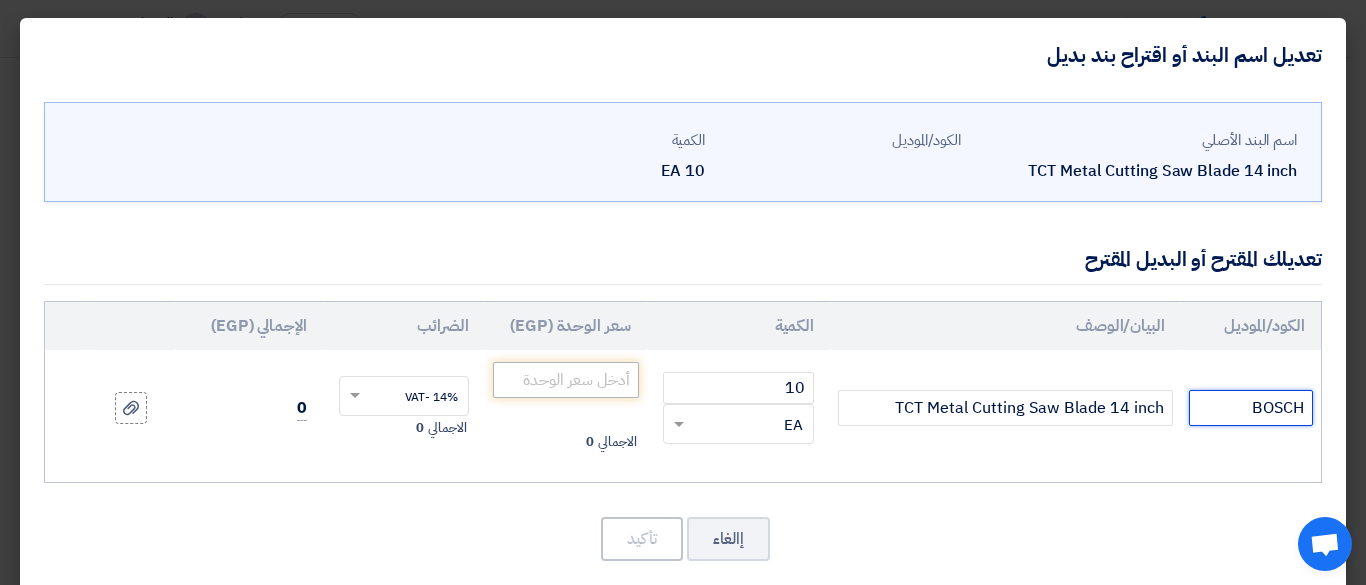 type on "BOSCH" 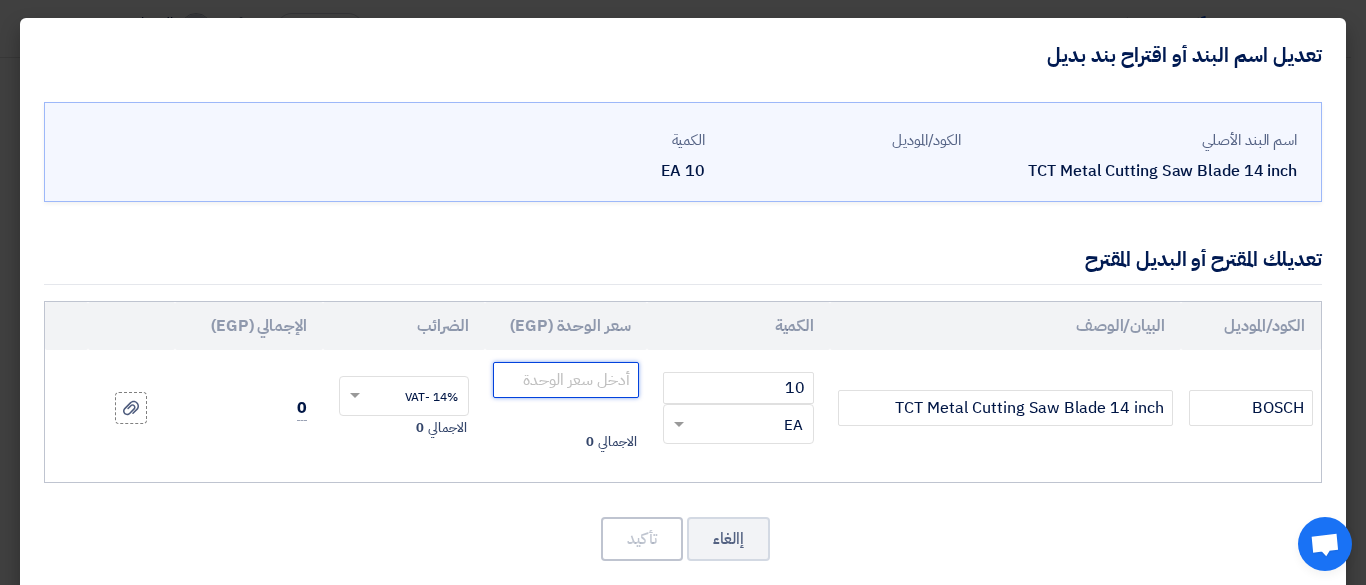 click 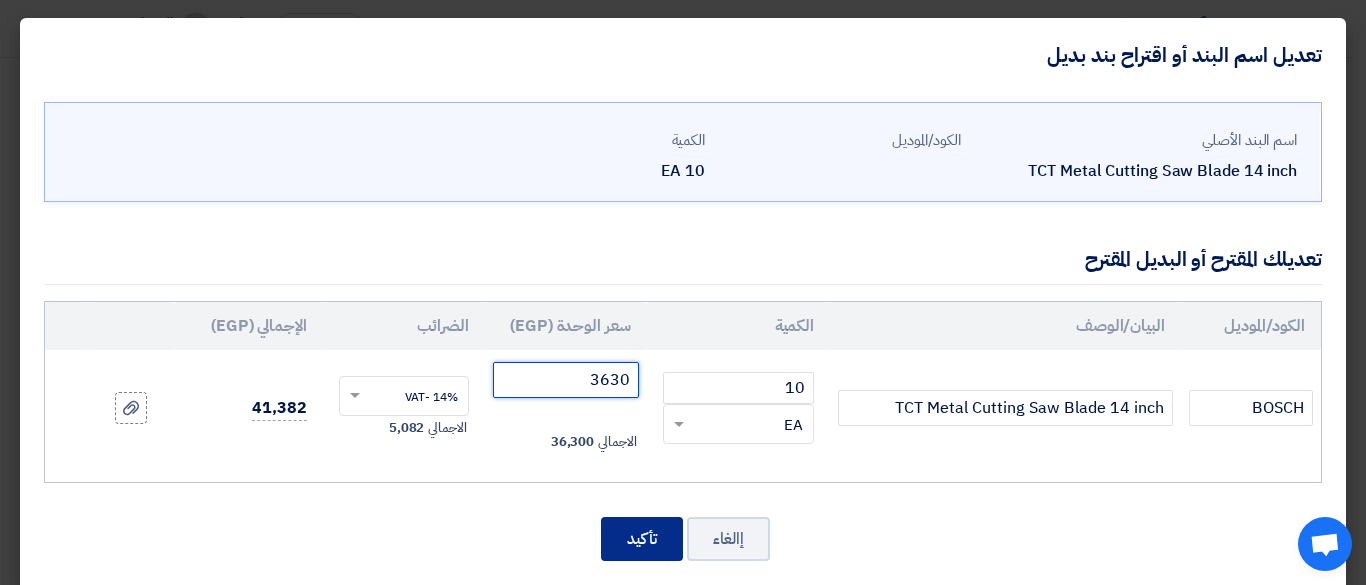 type on "3630" 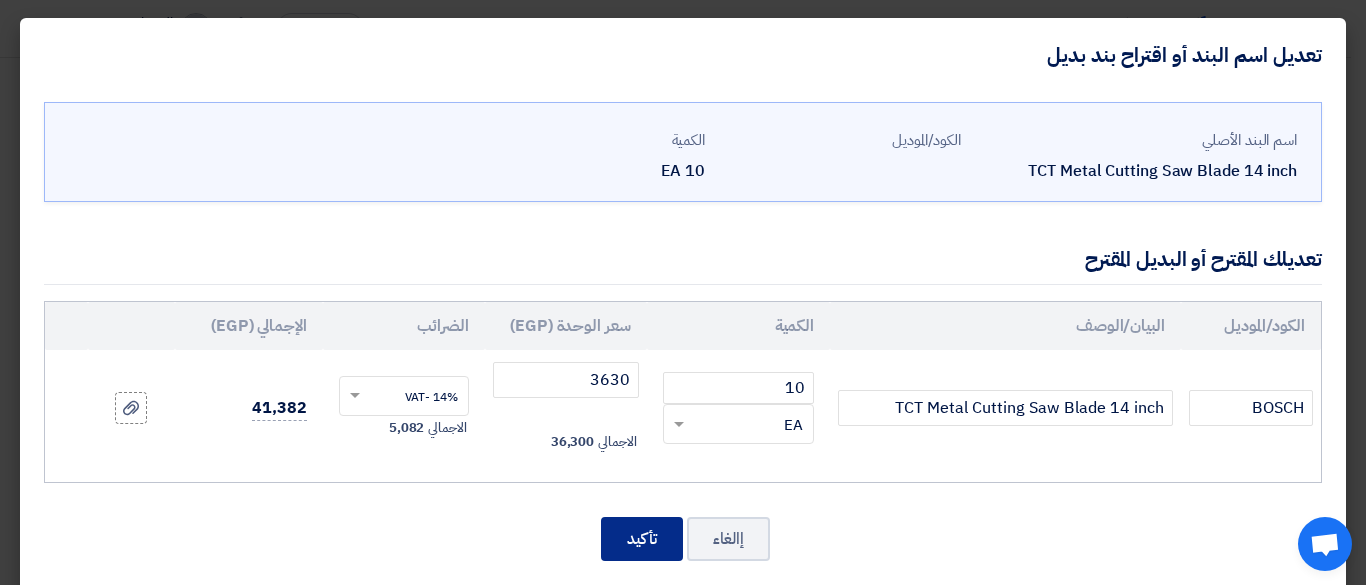 click on "تأكيد" 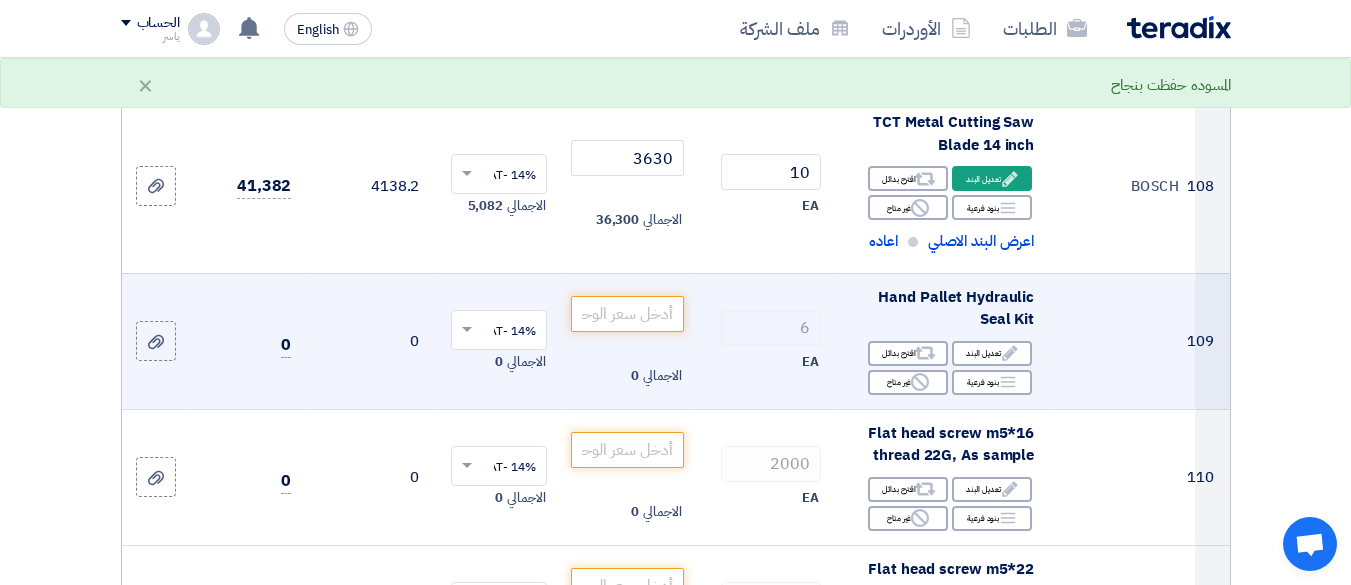 scroll, scrollTop: 19914, scrollLeft: 0, axis: vertical 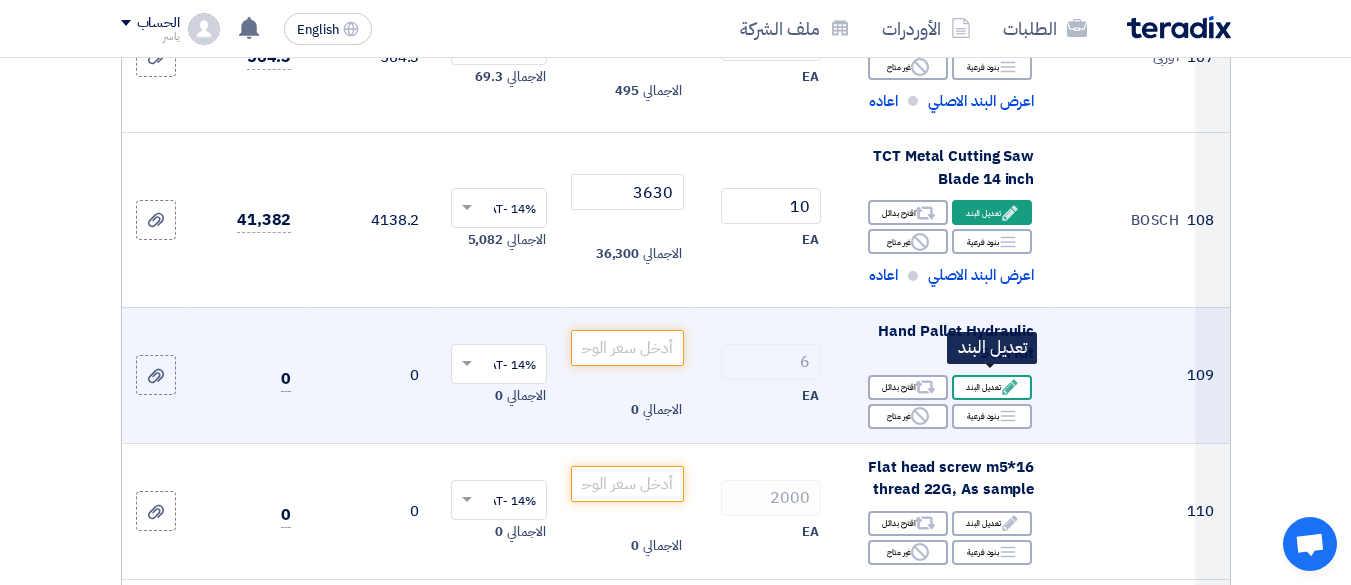 click on "Edit
تعديل البند" 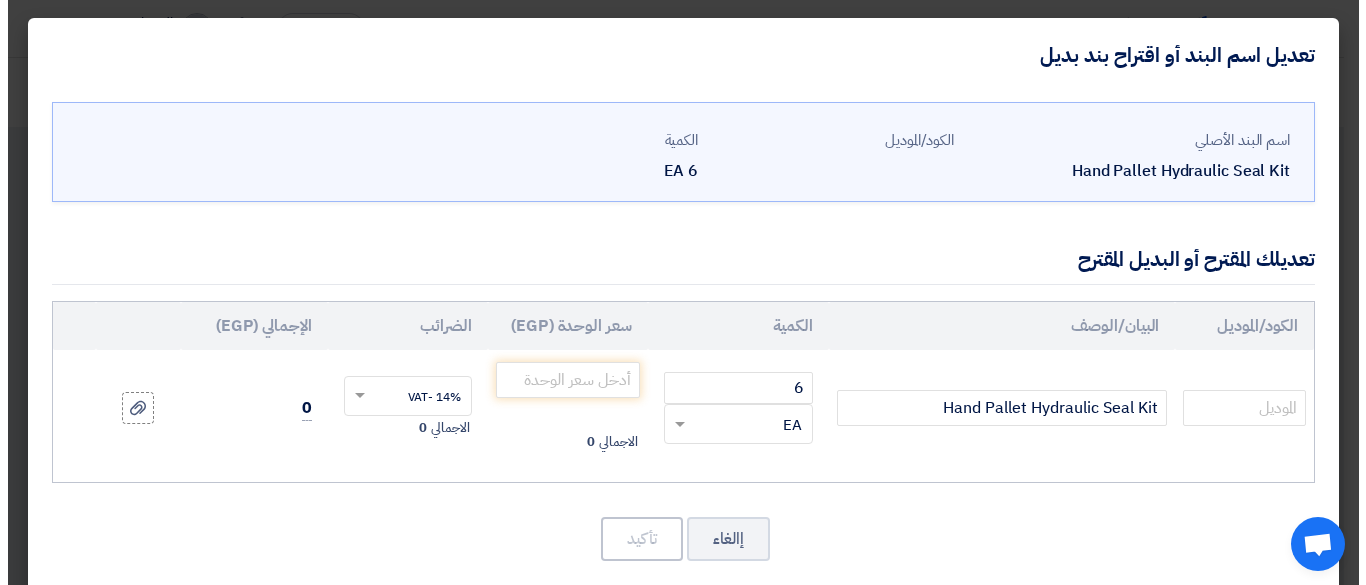 scroll, scrollTop: 428, scrollLeft: 0, axis: vertical 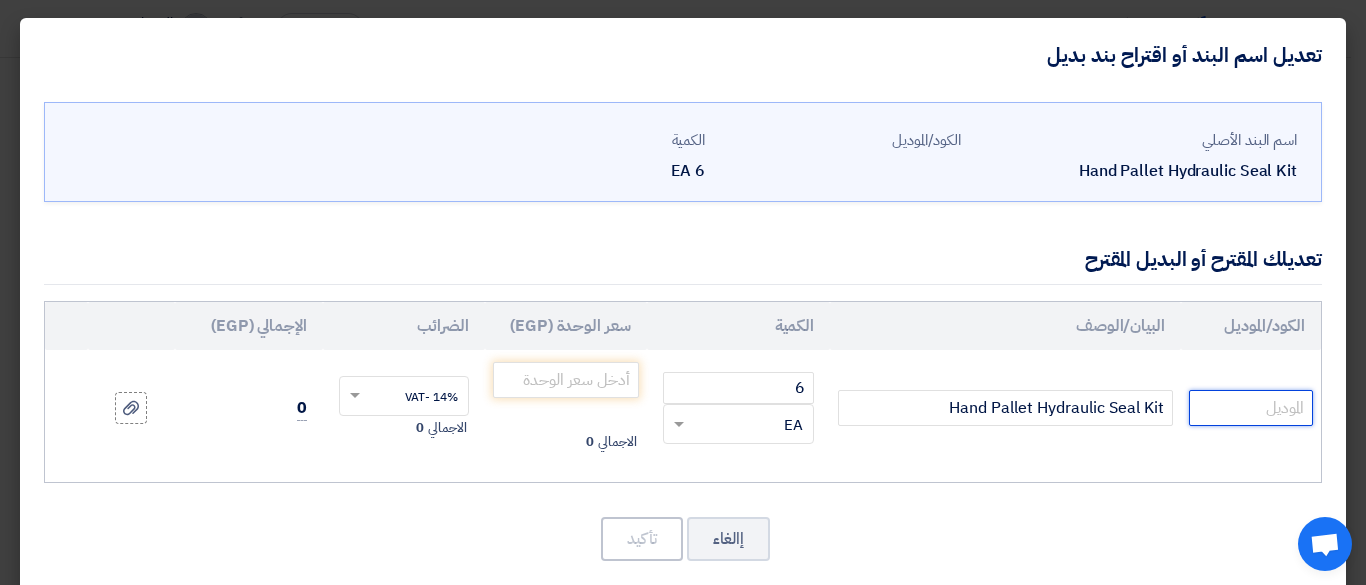 click 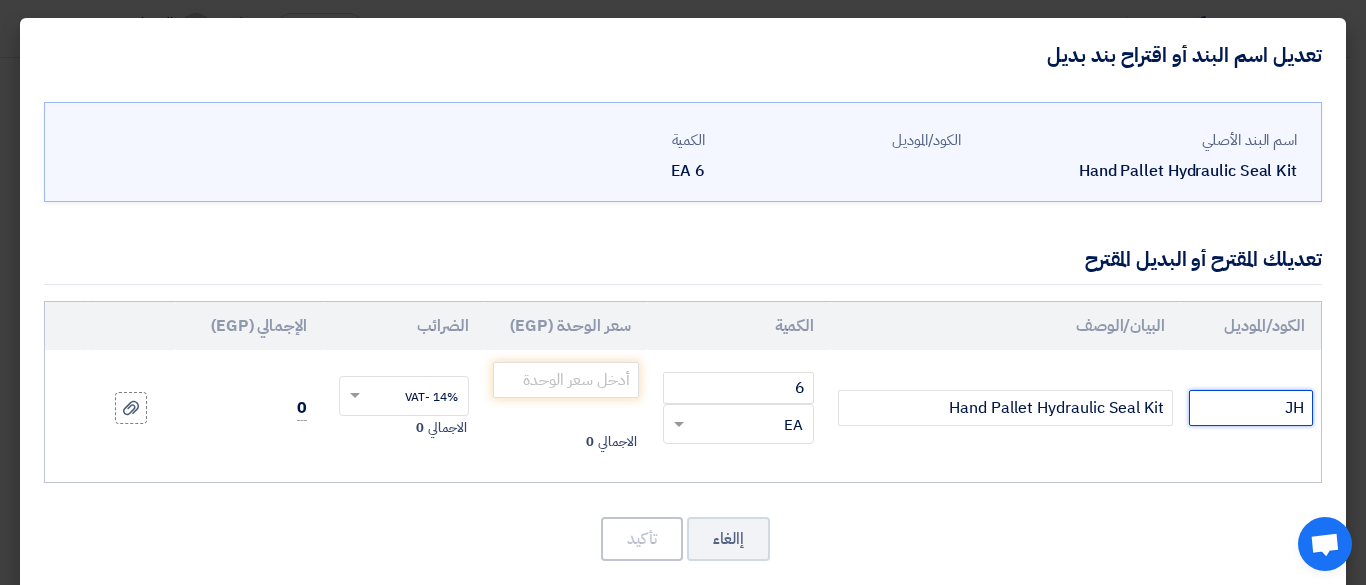 type on "J" 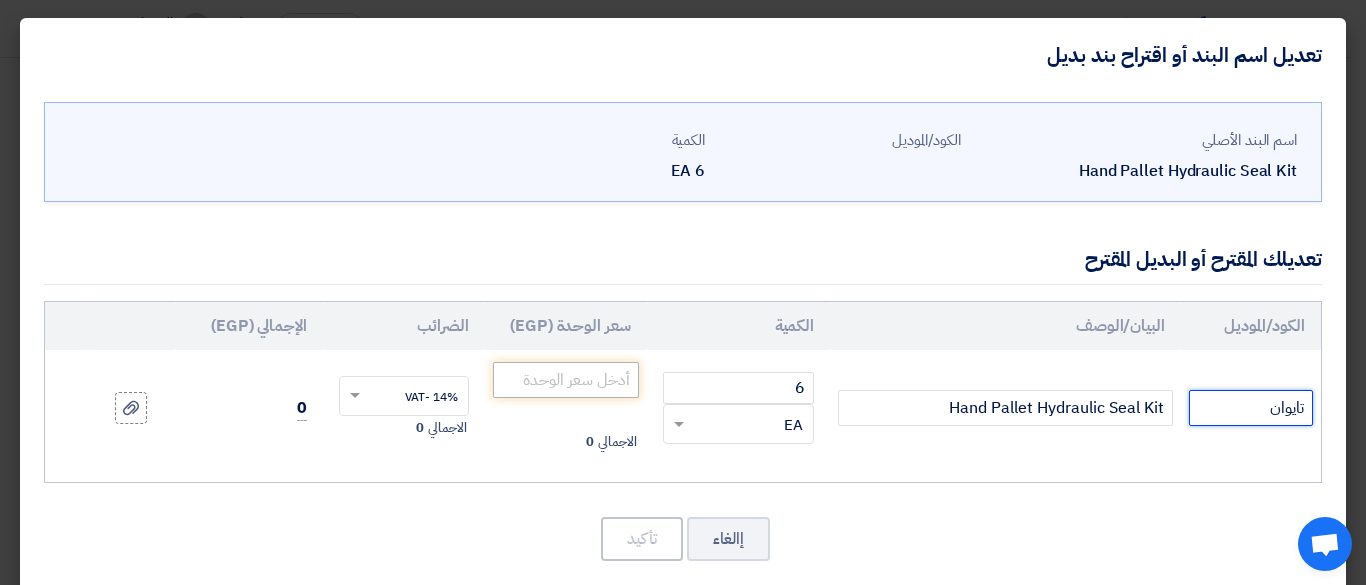 type on "تايوان" 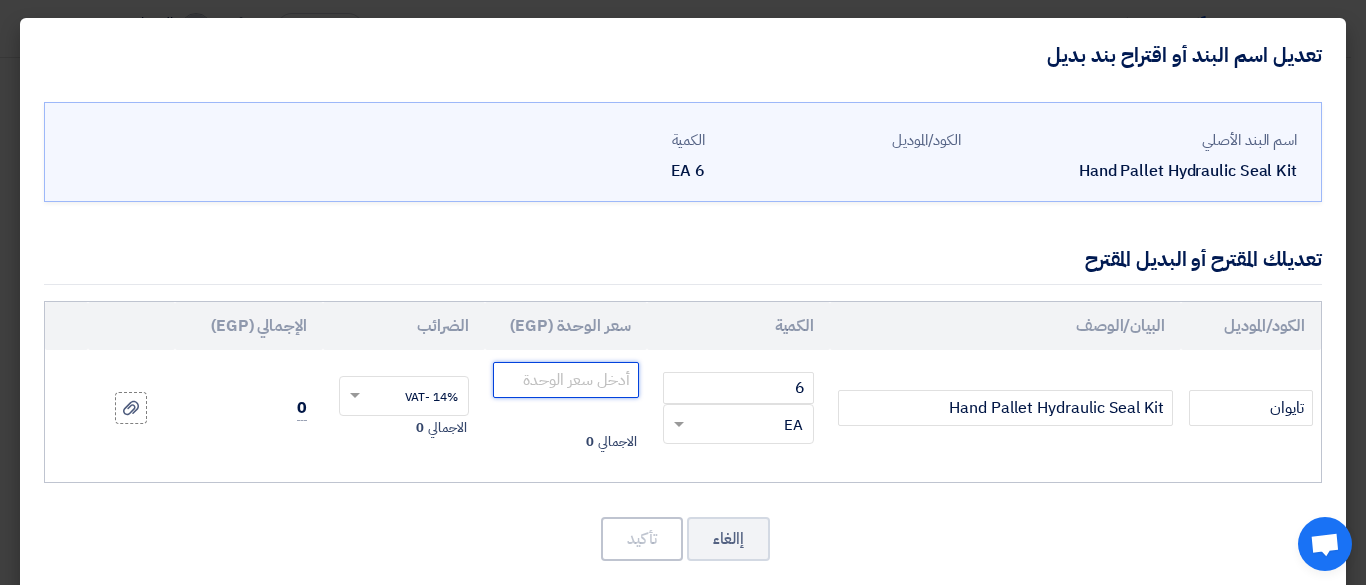 click 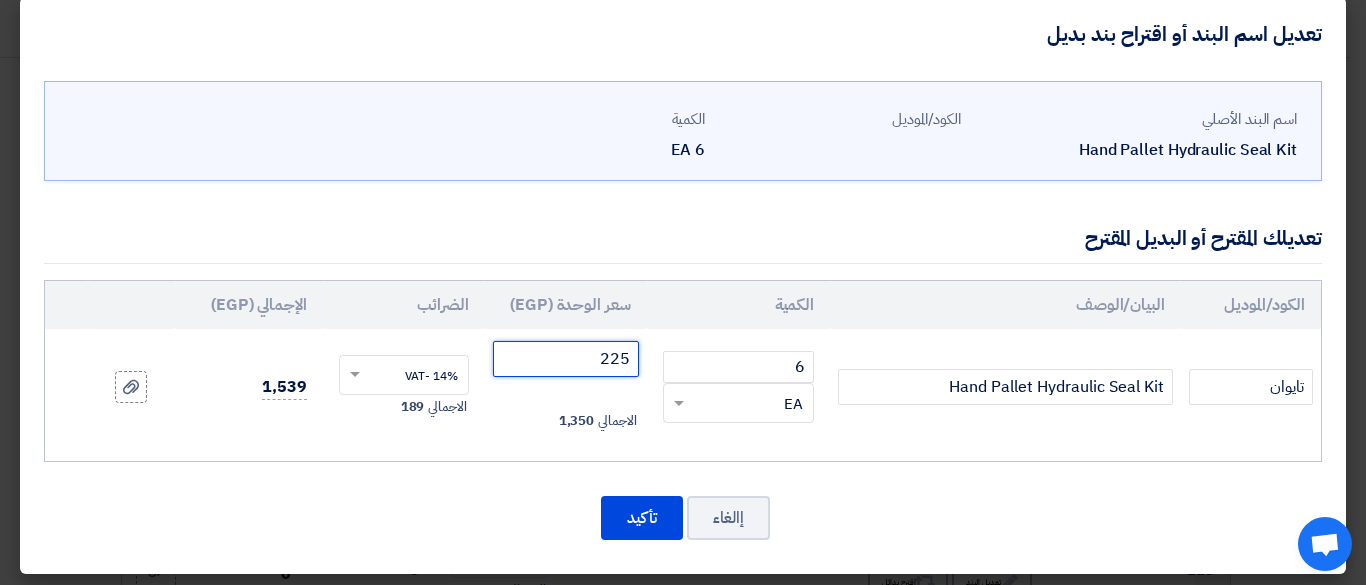 scroll, scrollTop: 27, scrollLeft: 0, axis: vertical 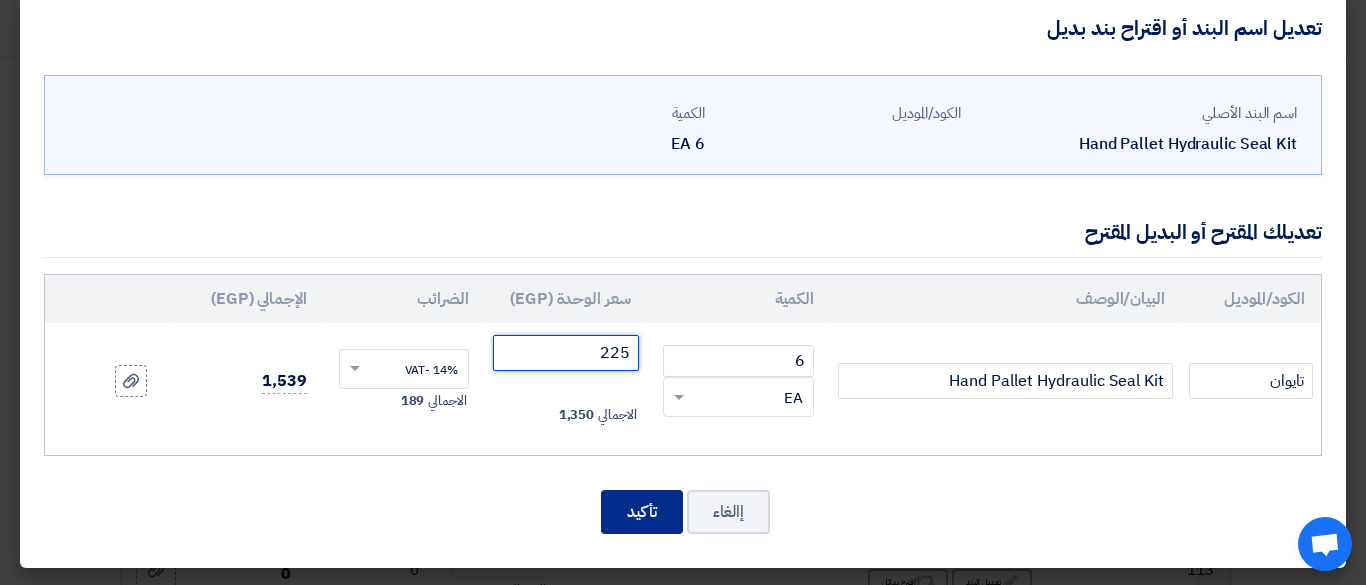 type on "225" 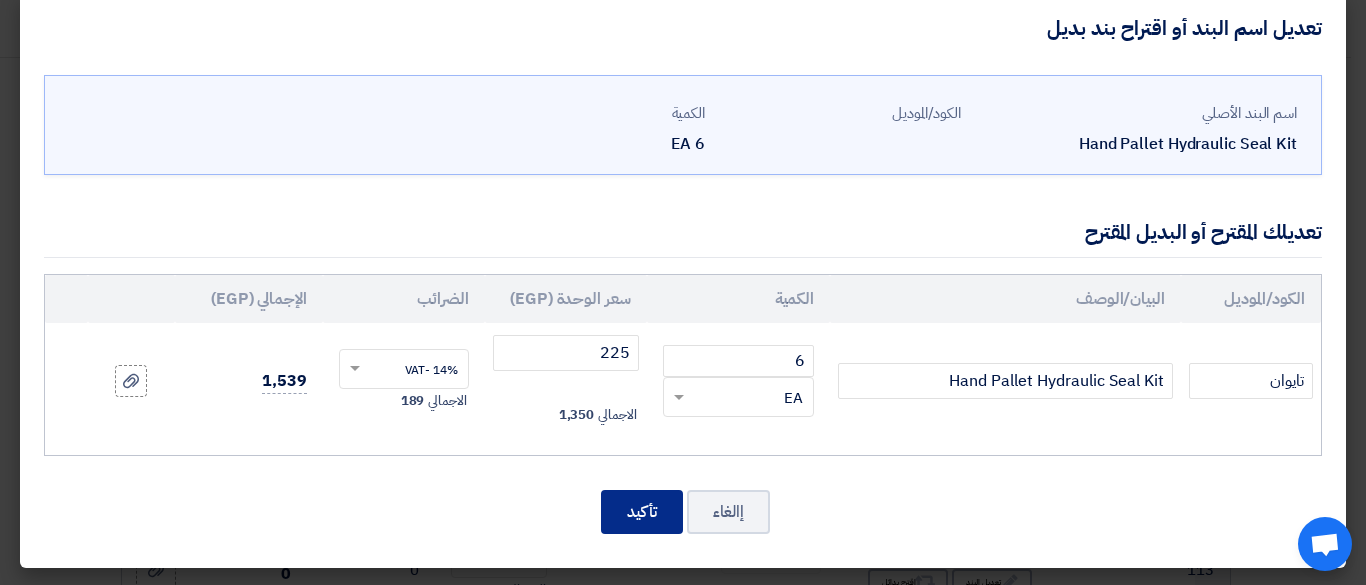 click on "تأكيد" 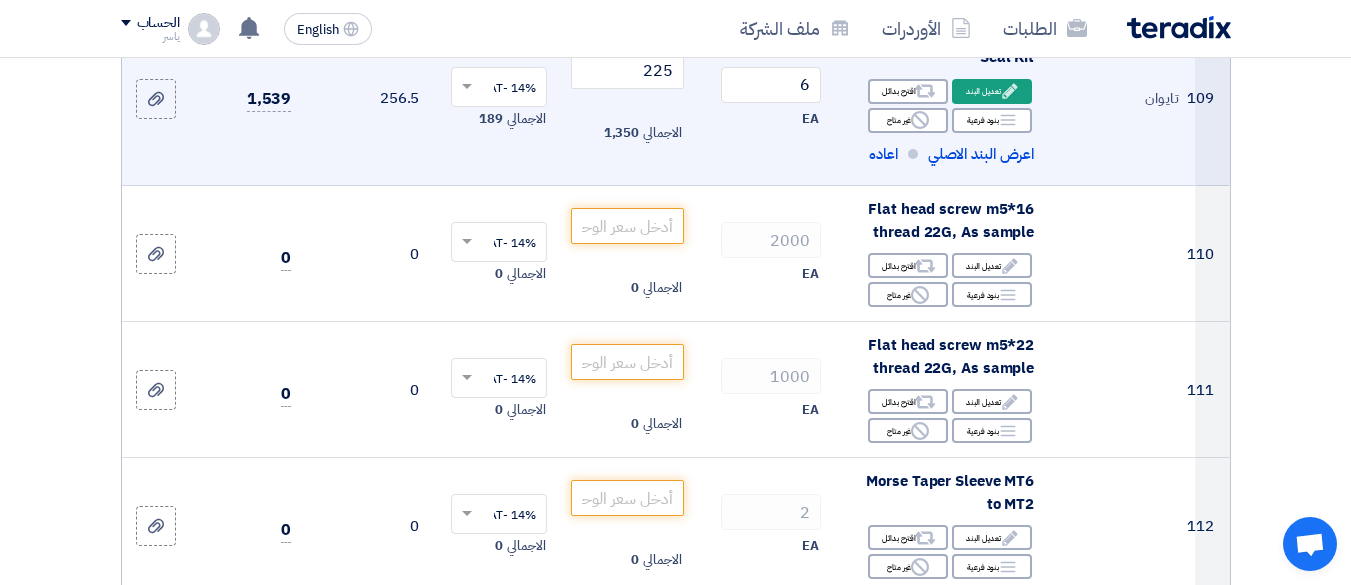 scroll, scrollTop: 20241, scrollLeft: 0, axis: vertical 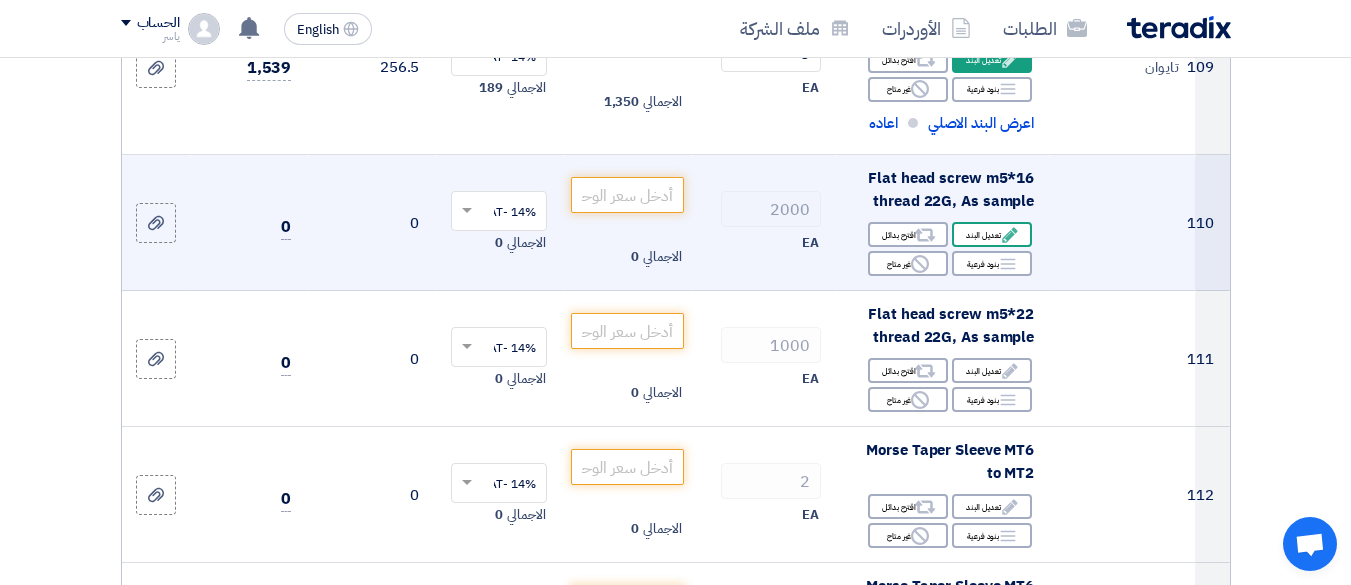 click on "Edit" 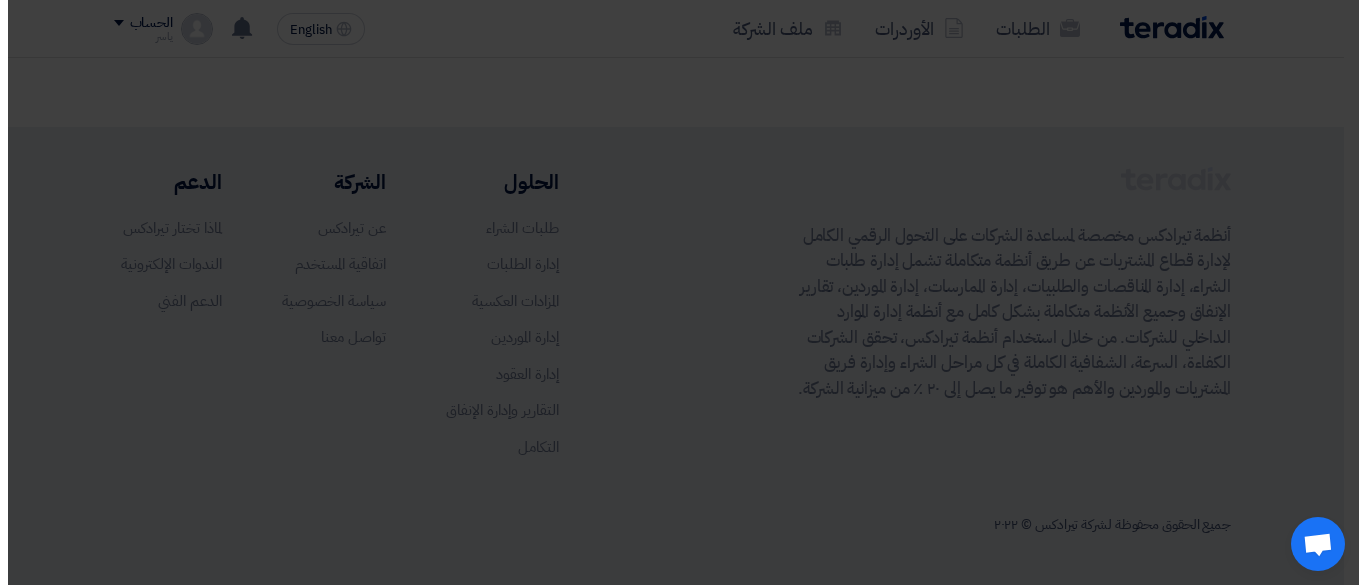 scroll, scrollTop: 428, scrollLeft: 0, axis: vertical 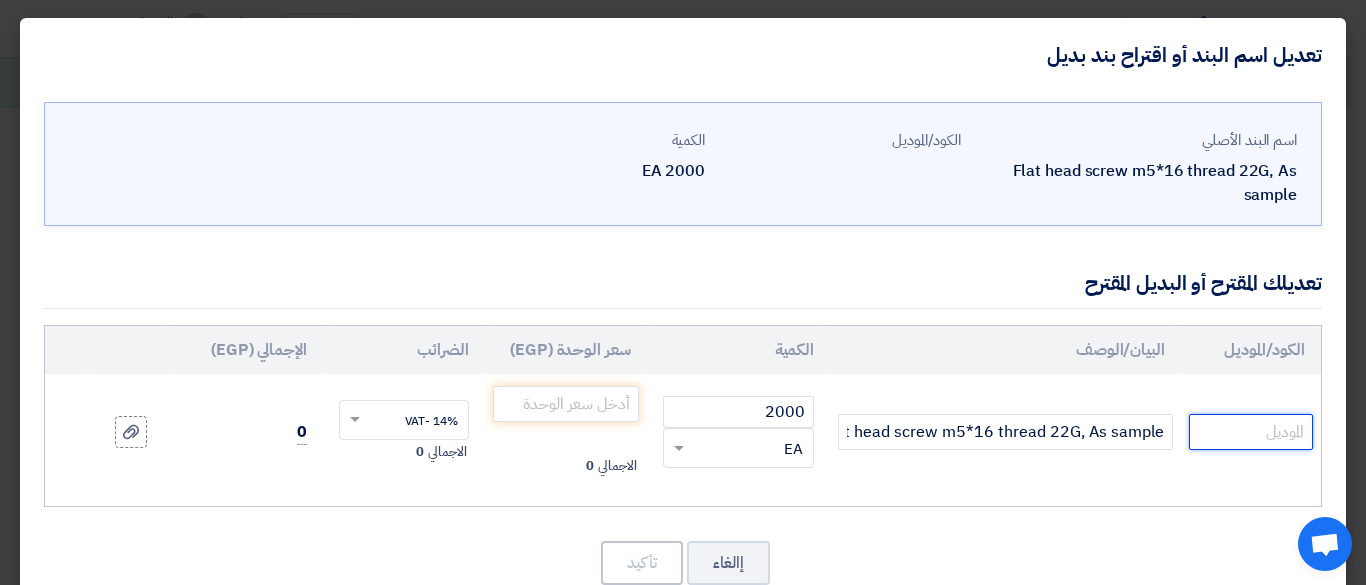 drag, startPoint x: 1245, startPoint y: 419, endPoint x: 1231, endPoint y: 399, distance: 24.41311 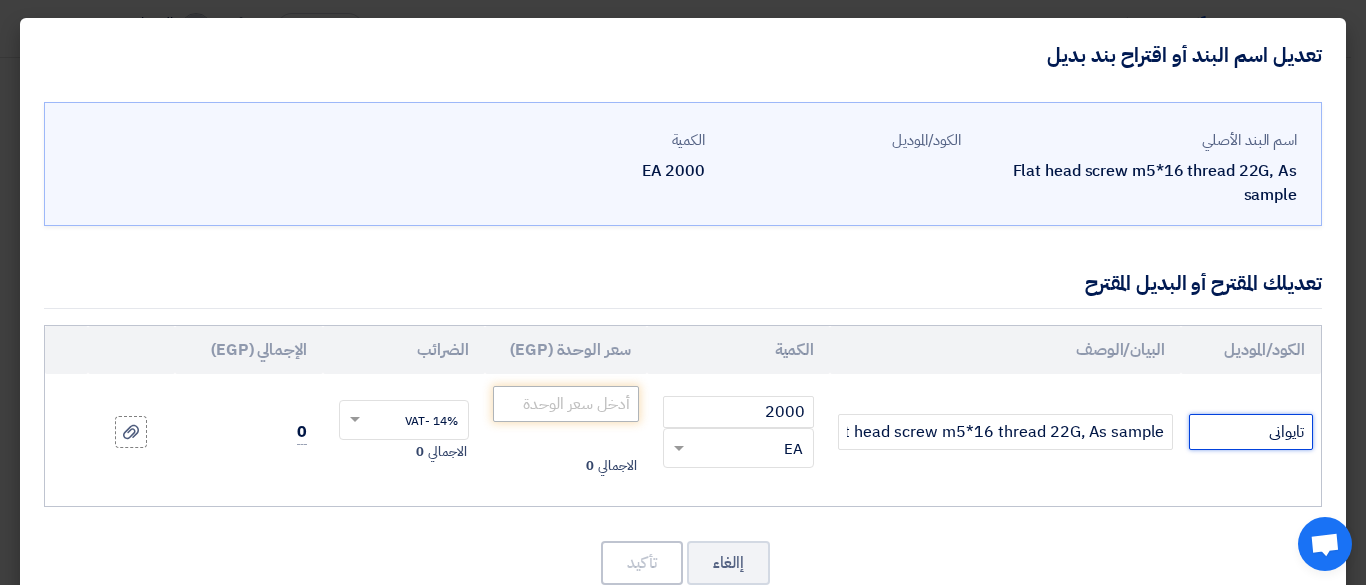 type on "تايوانى" 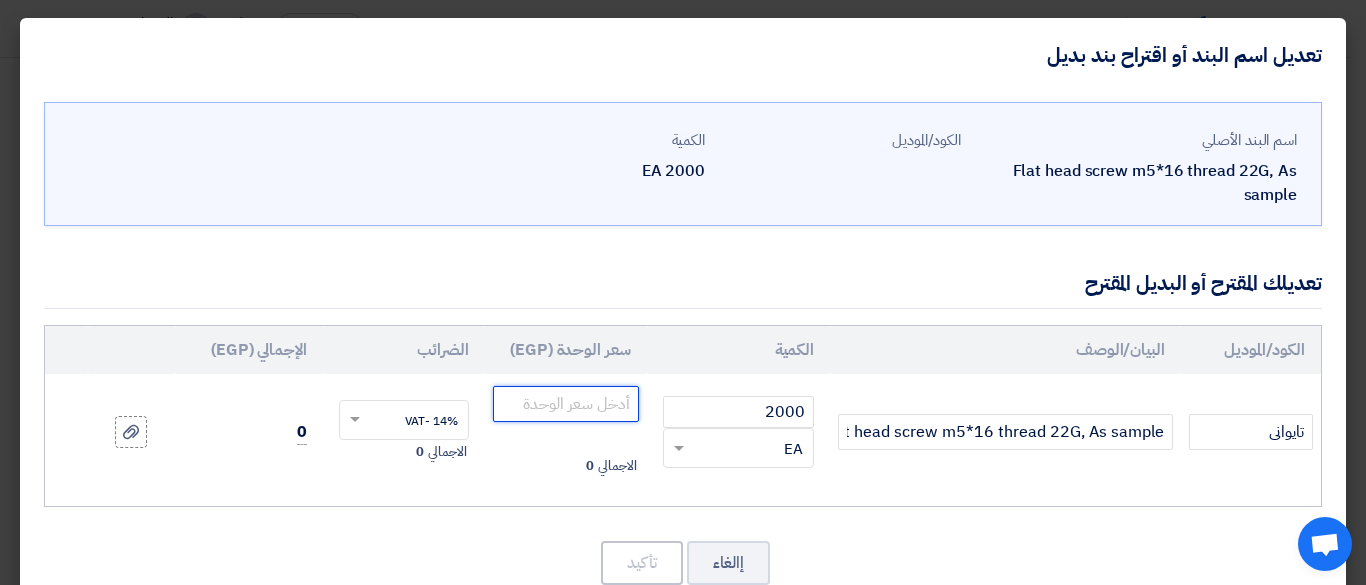click 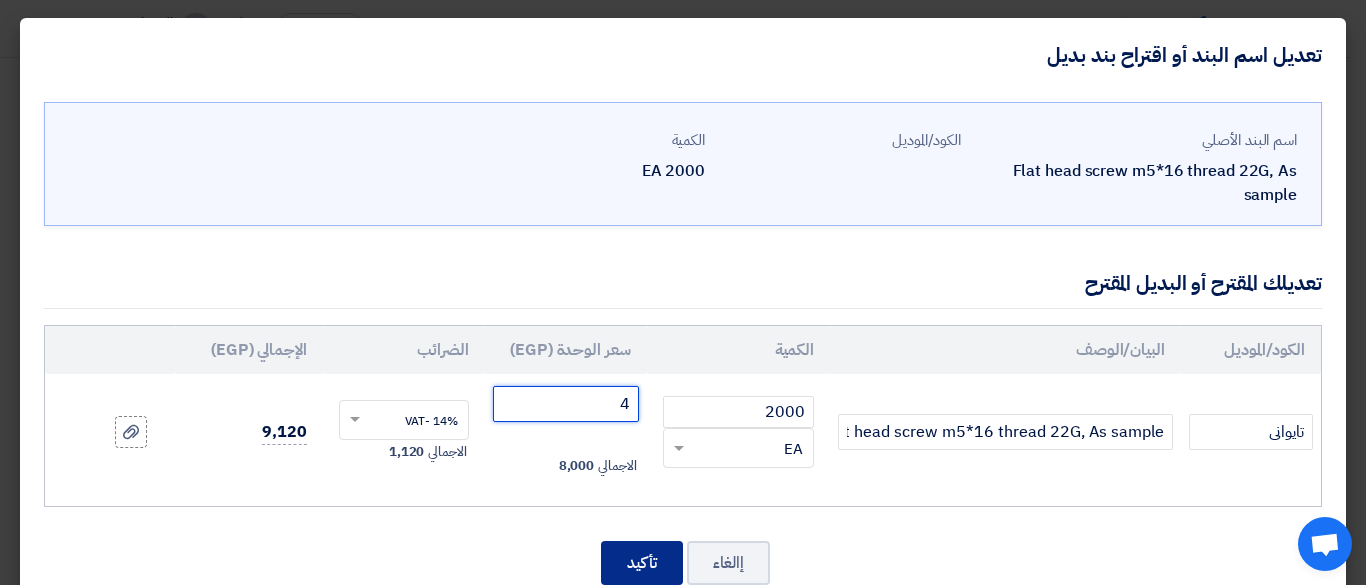 type on "4" 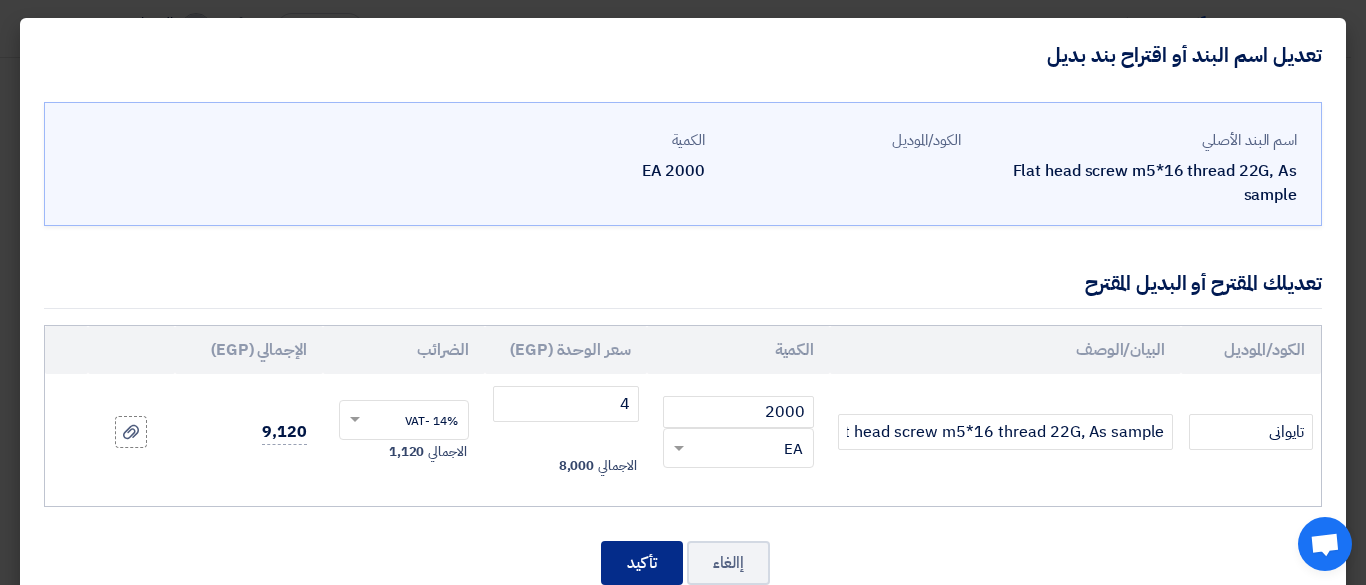 click on "تأكيد" 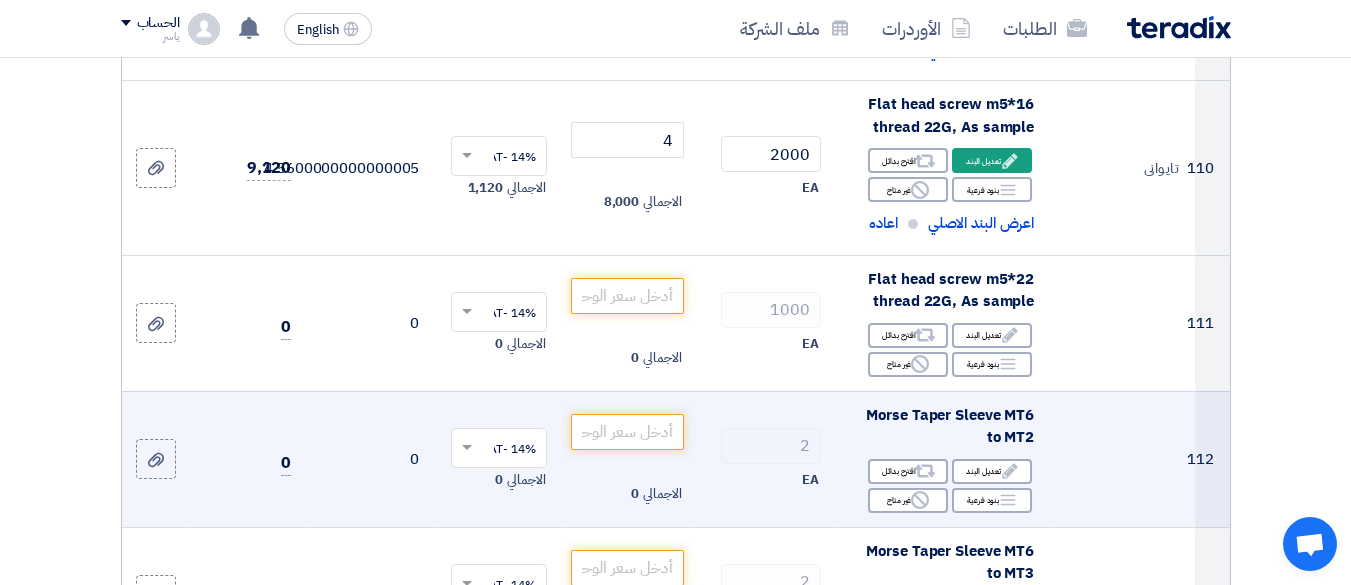 scroll, scrollTop: 20215, scrollLeft: 0, axis: vertical 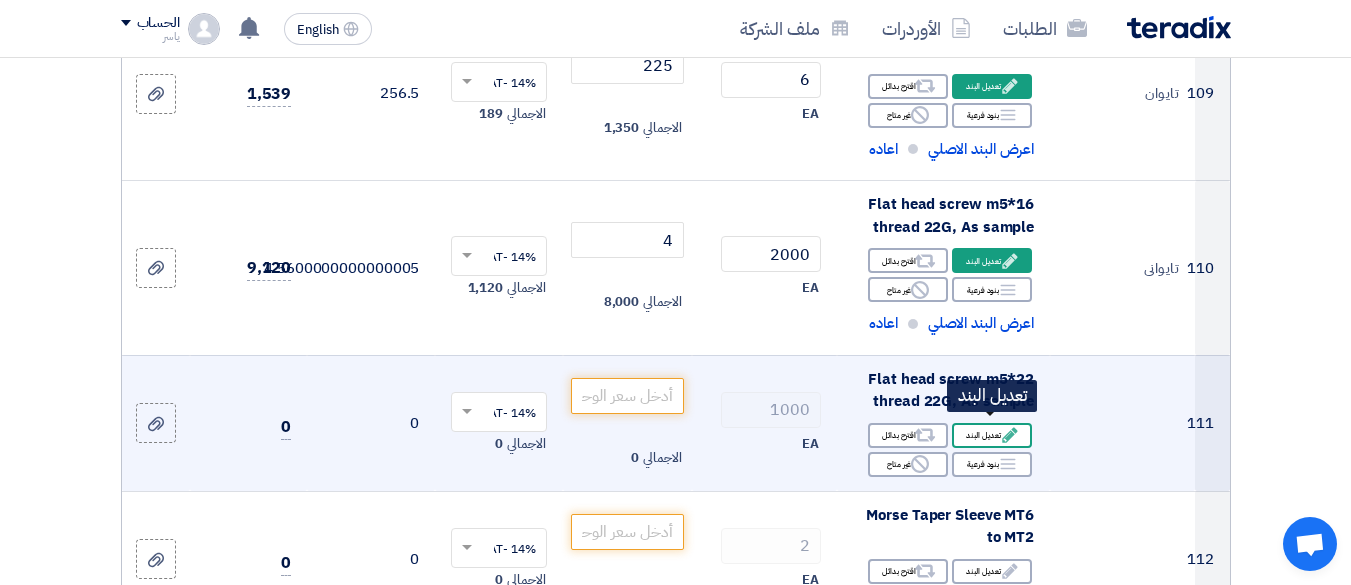 click on "Edit
تعديل البند" 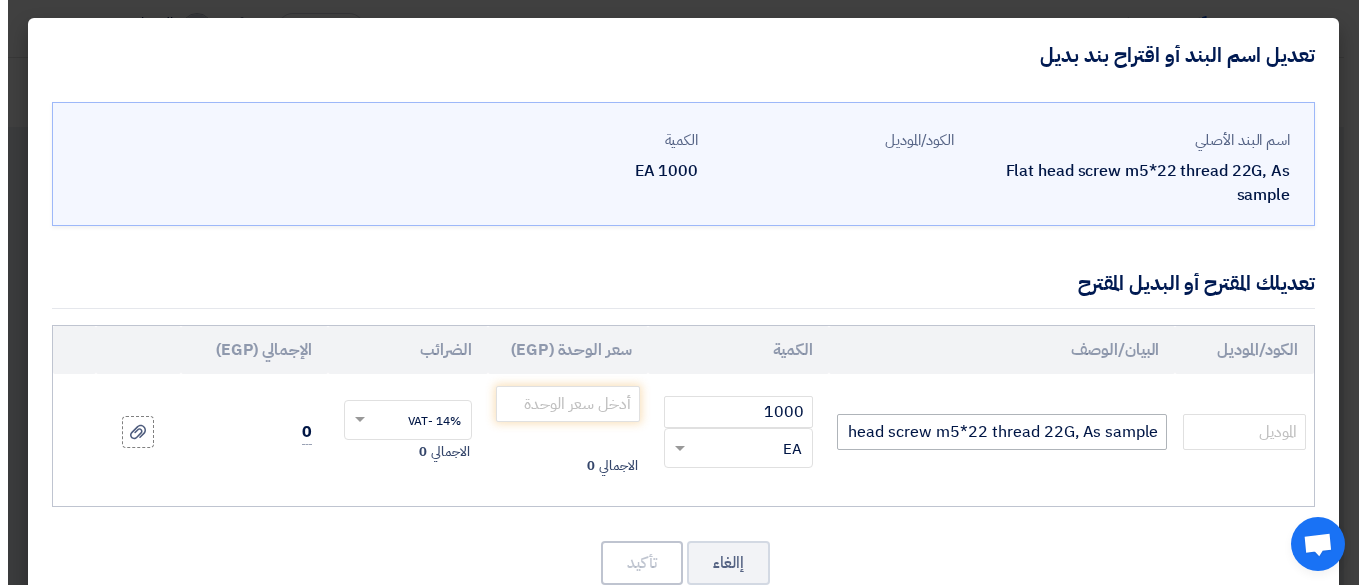scroll, scrollTop: 402, scrollLeft: 0, axis: vertical 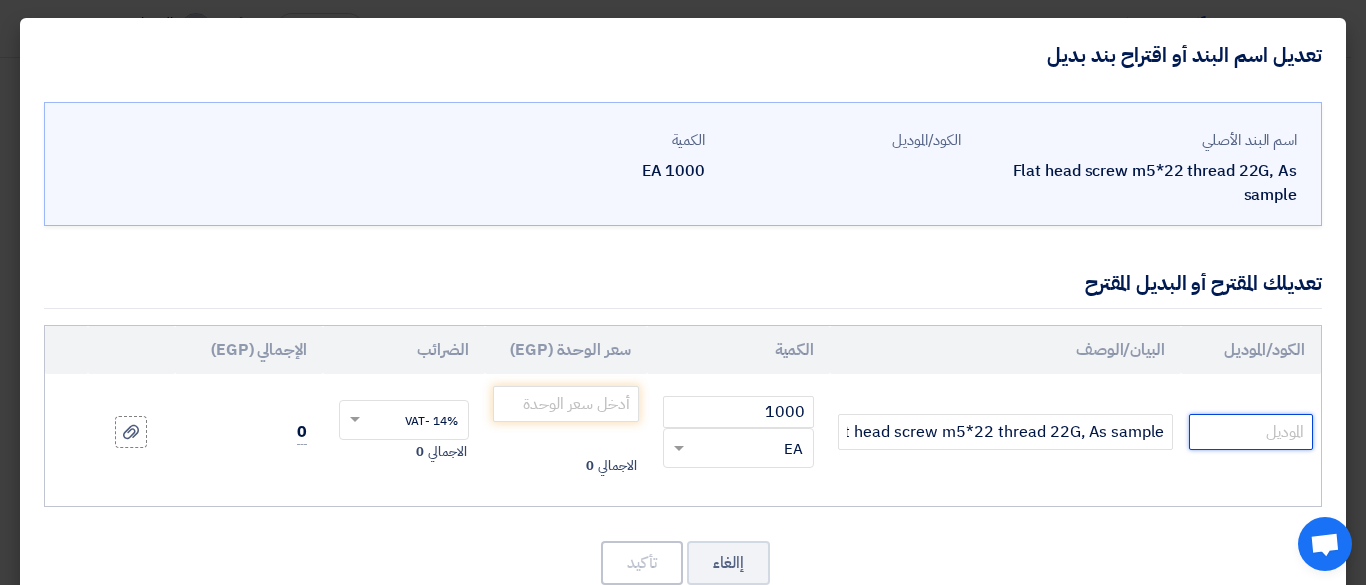 drag, startPoint x: 1259, startPoint y: 424, endPoint x: 1250, endPoint y: 414, distance: 13.453624 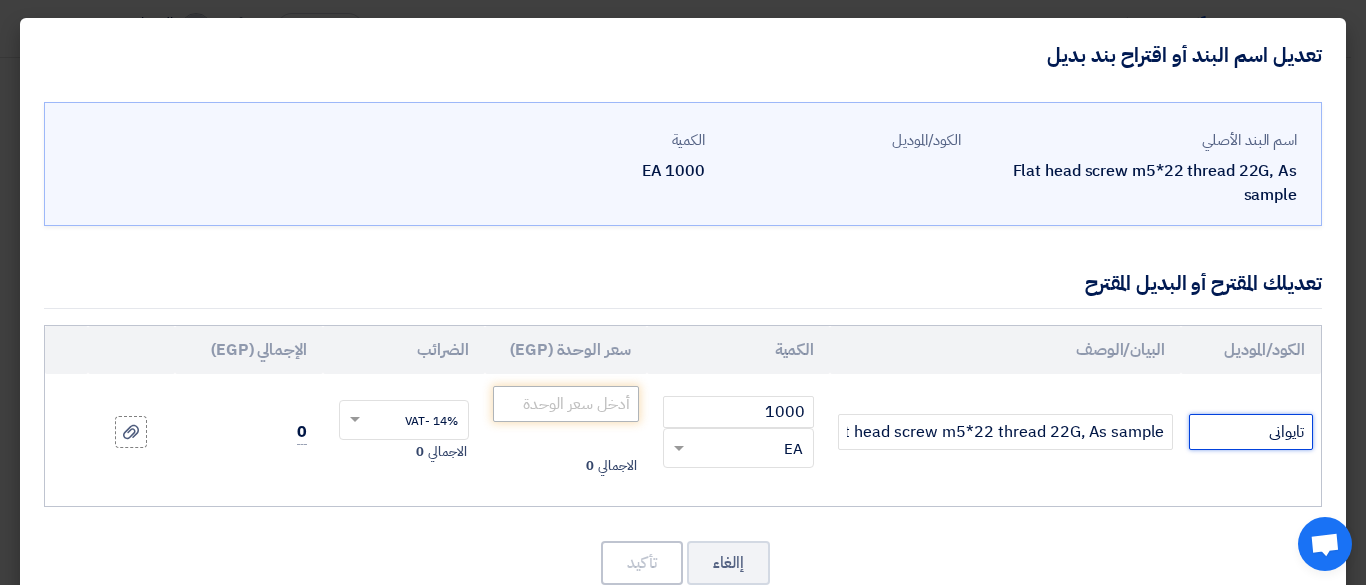type on "تايوانى" 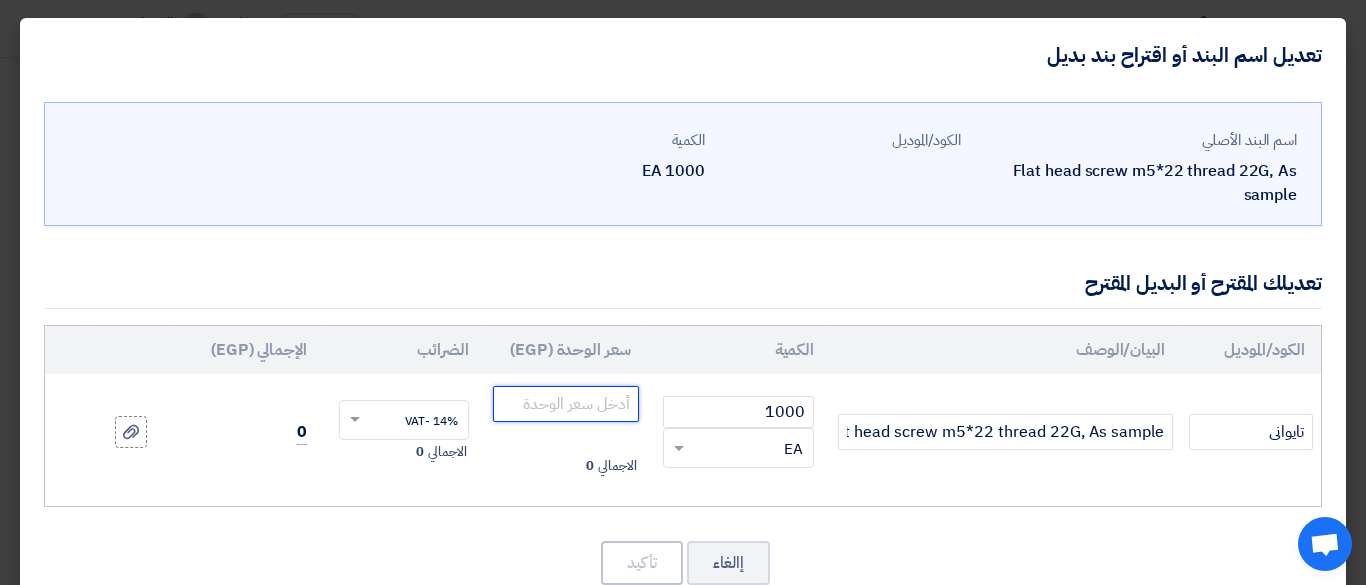click 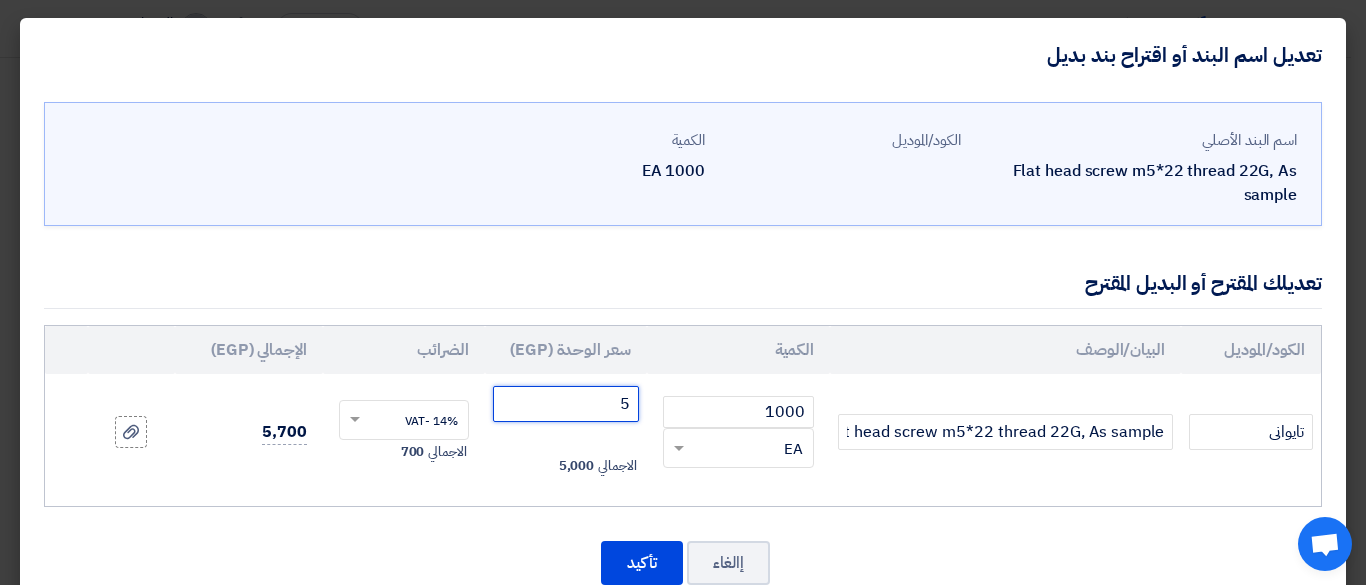 type on "5" 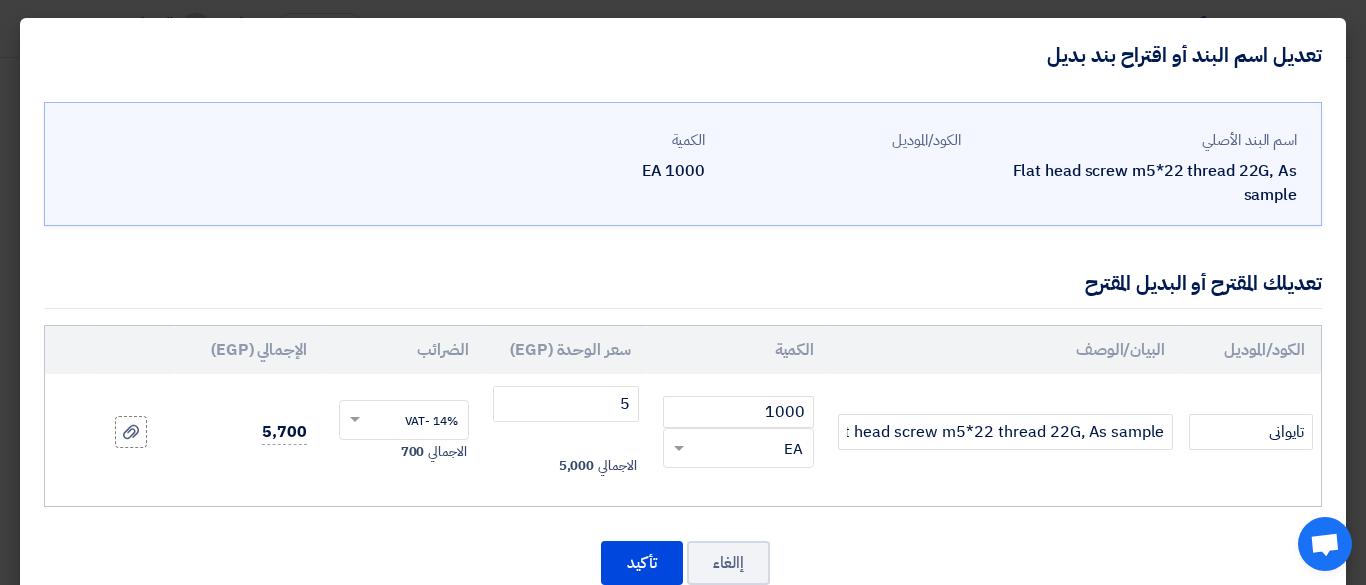 click on "اسم البند الأصلي
Flat head screw m5*22 thread 22G, As sample
الكود/الموديل
الكمية
1000
EA
1000" 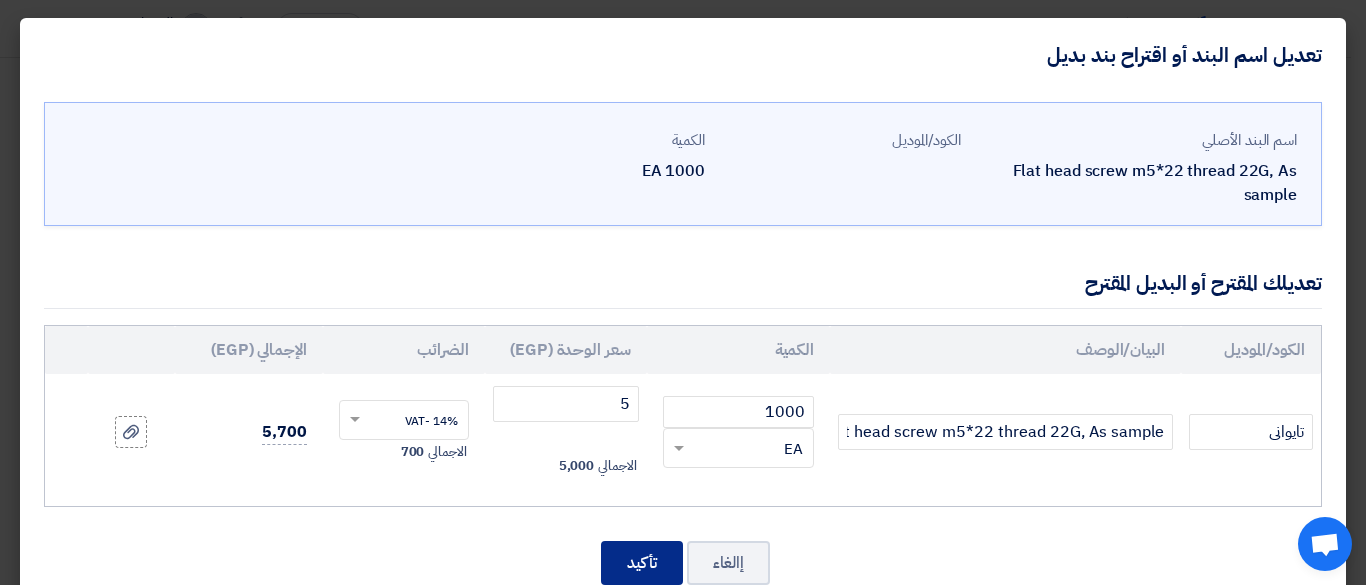 click on "تأكيد" 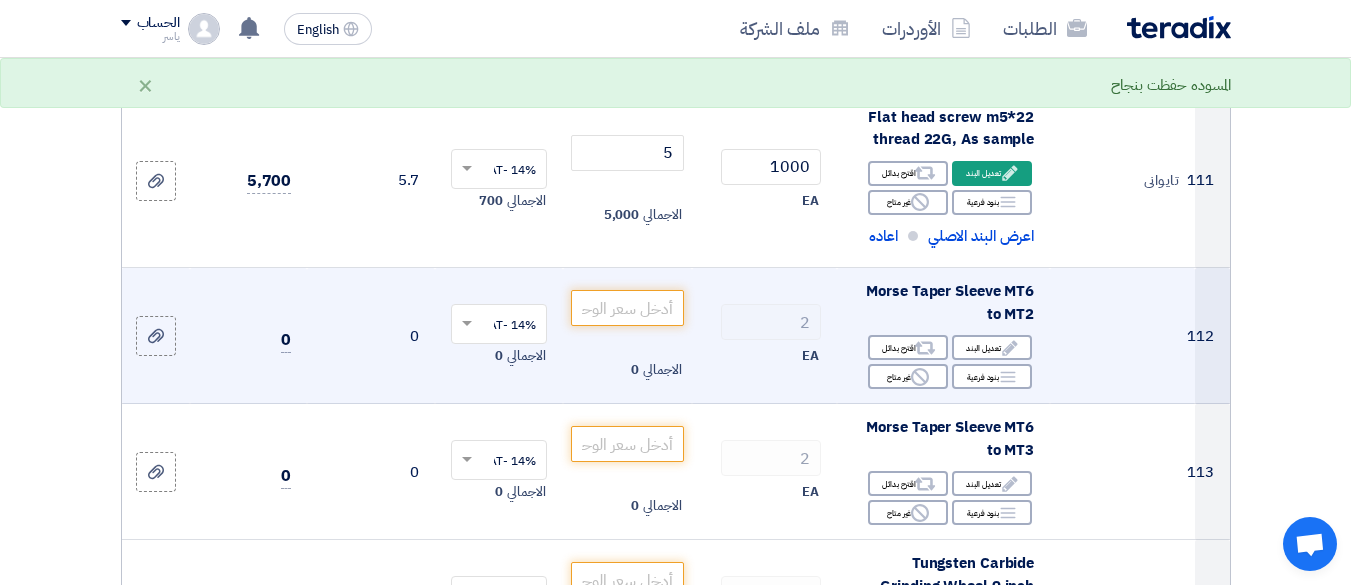 scroll, scrollTop: 20364, scrollLeft: 0, axis: vertical 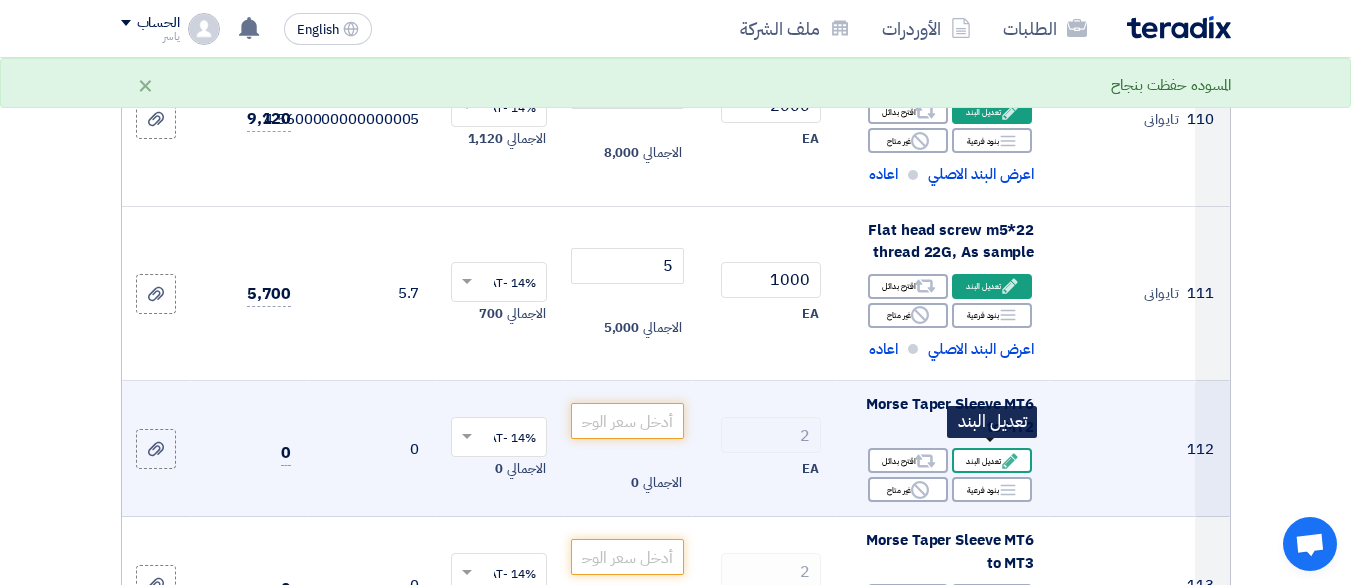 click on "Edit
تعديل البند" 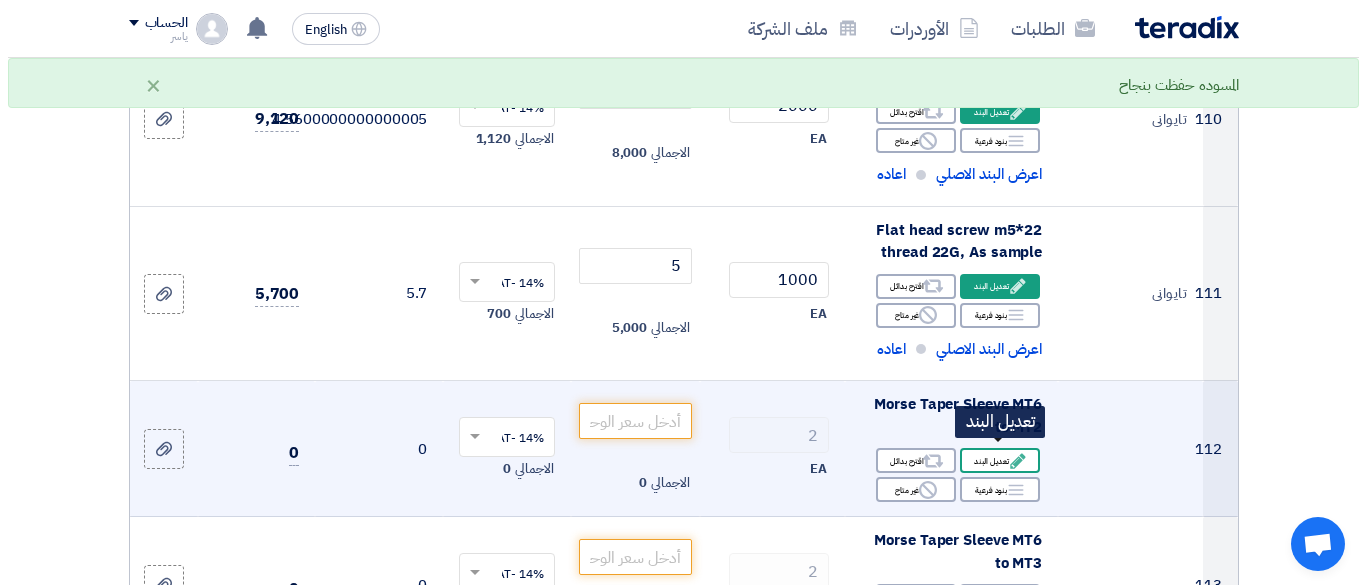 scroll, scrollTop: 551, scrollLeft: 0, axis: vertical 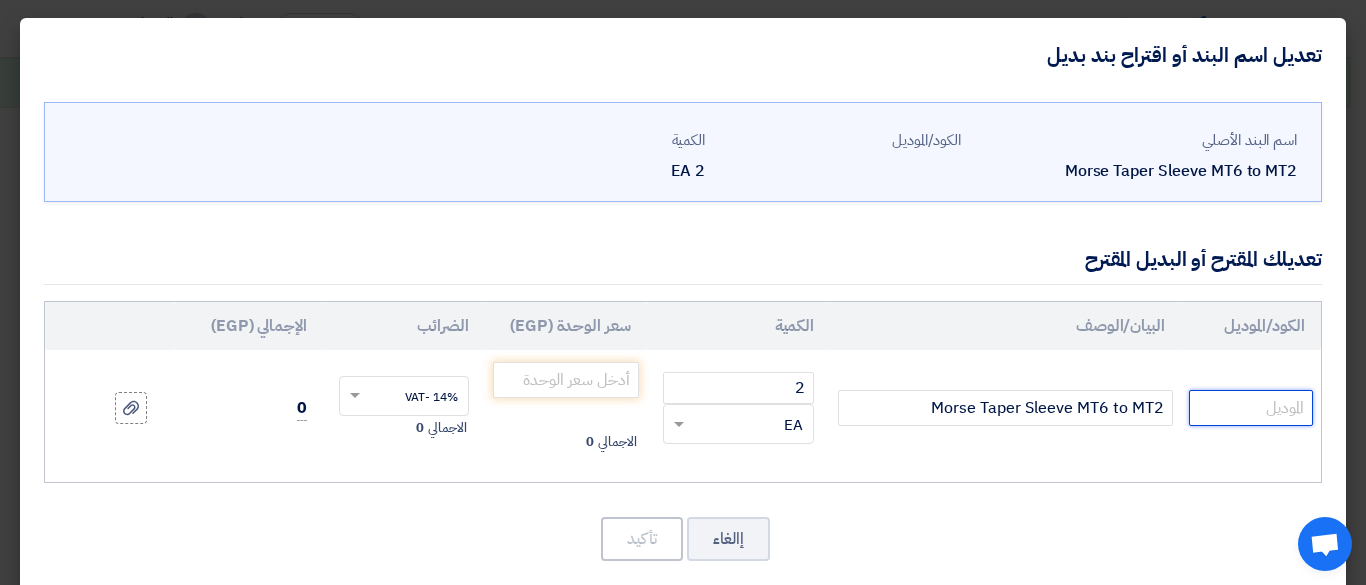 click 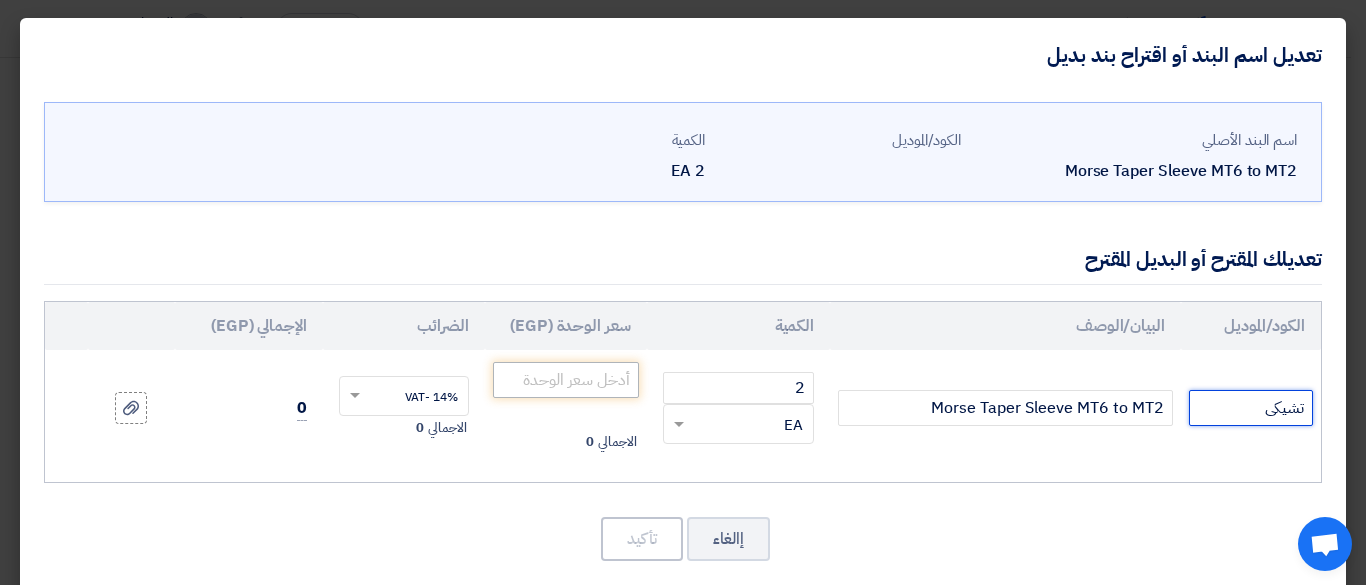 type on "تشيكى" 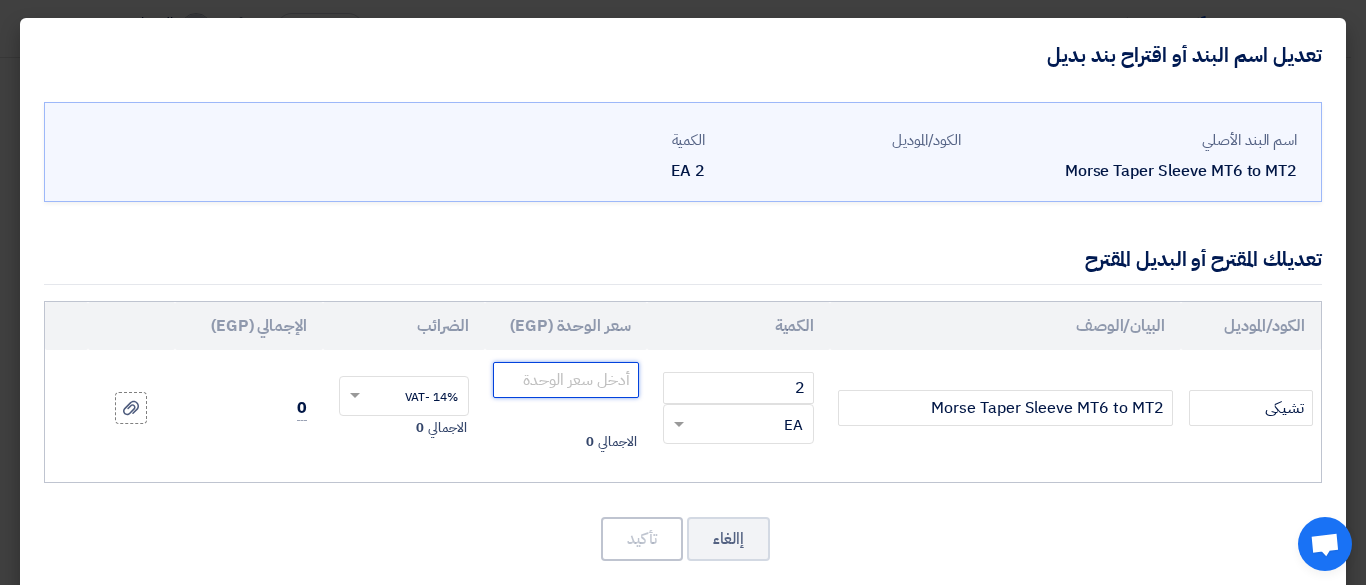 click 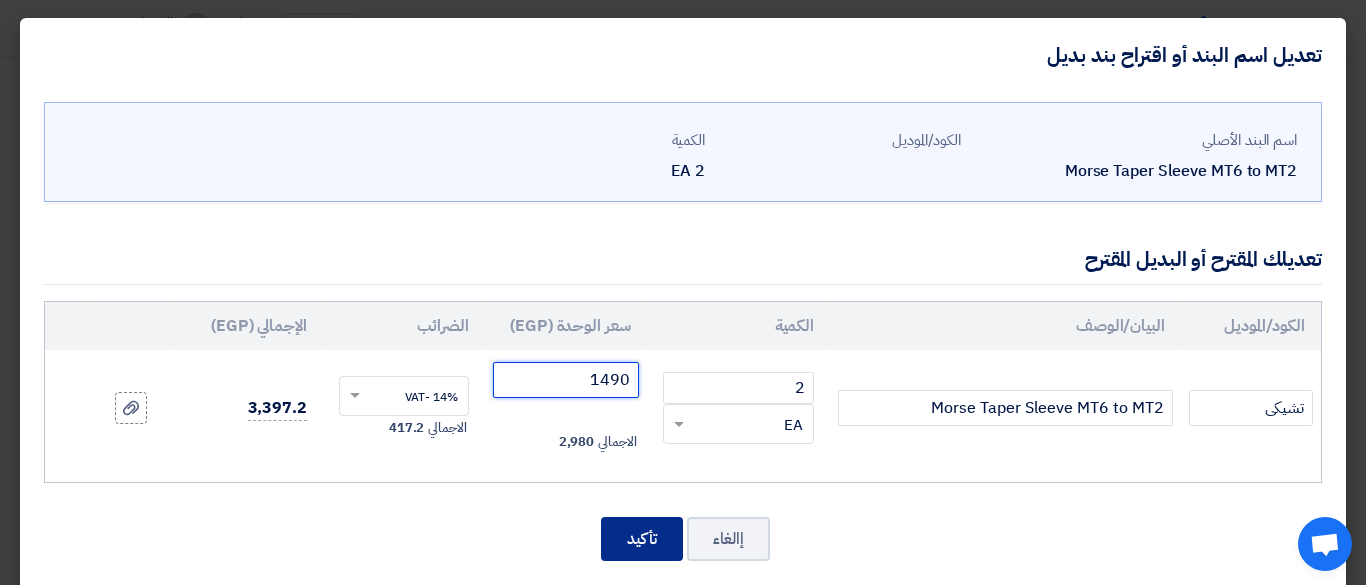 type on "1490" 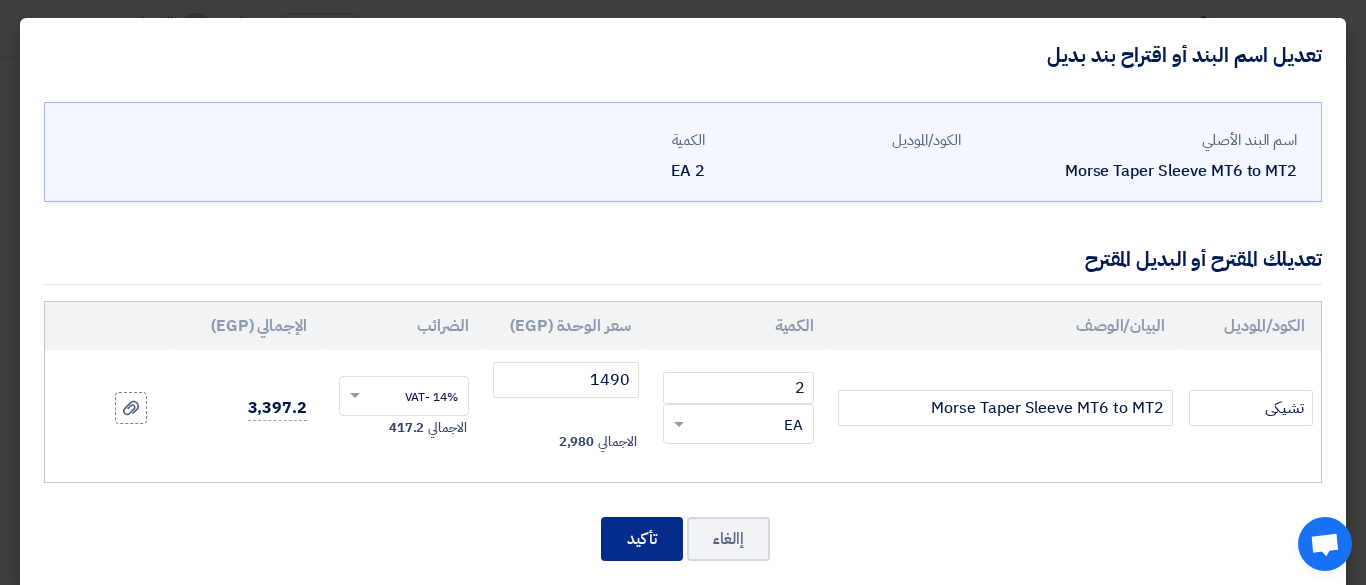click on "تأكيد" 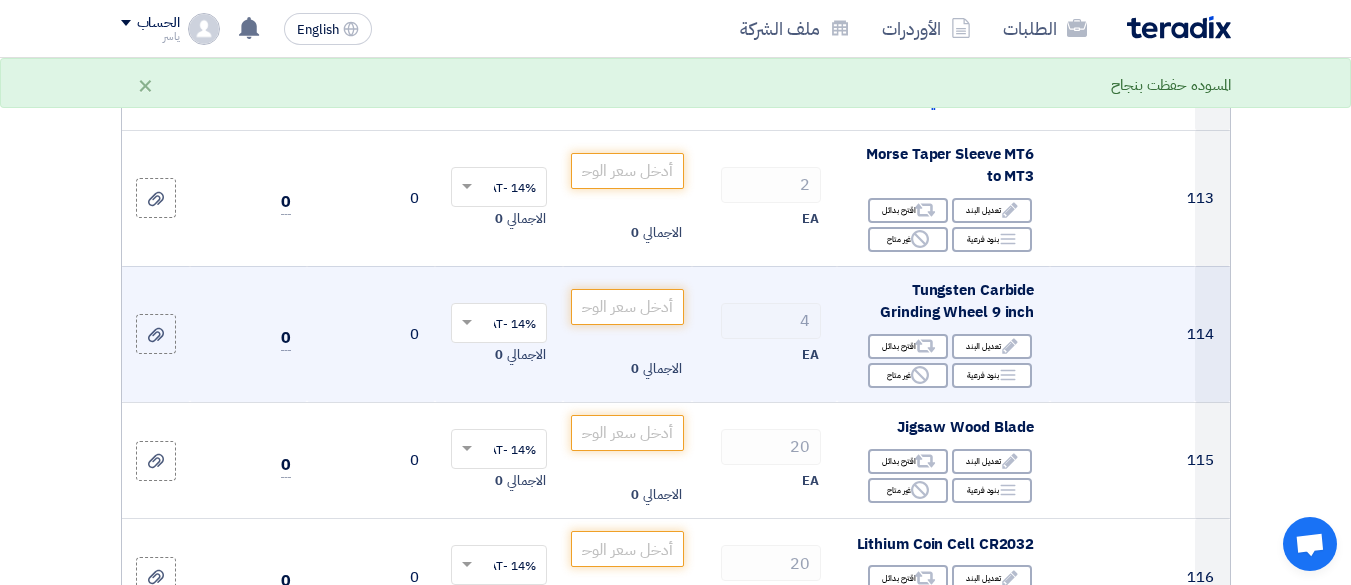 scroll, scrollTop: 20726, scrollLeft: 0, axis: vertical 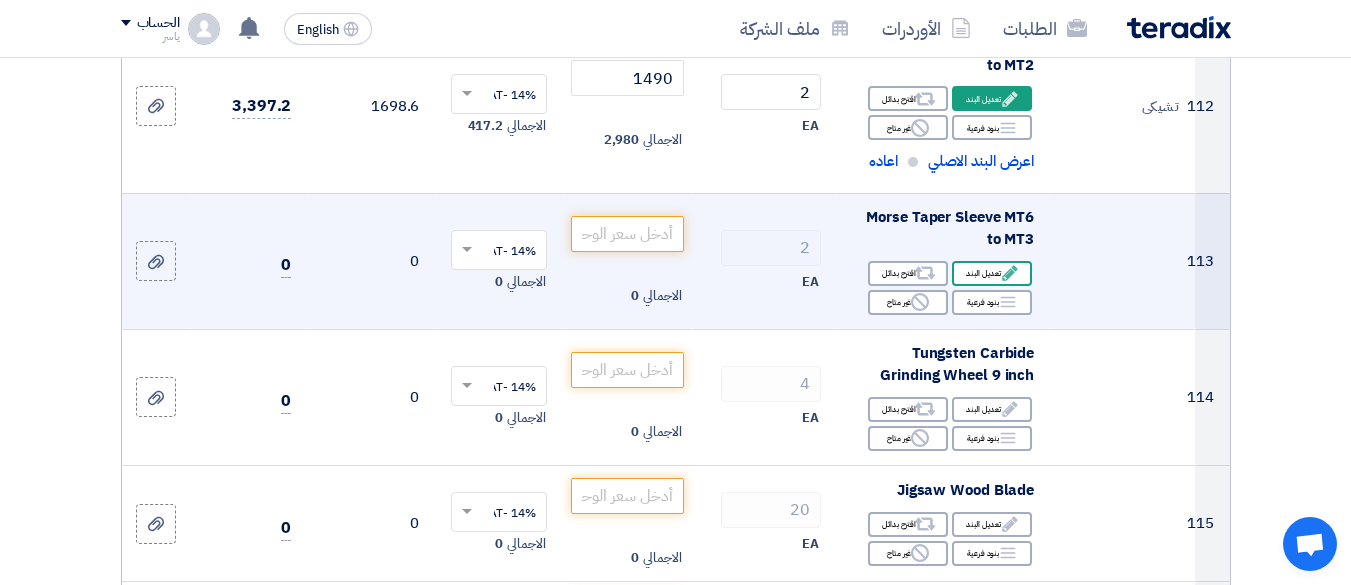 click on "Edit" 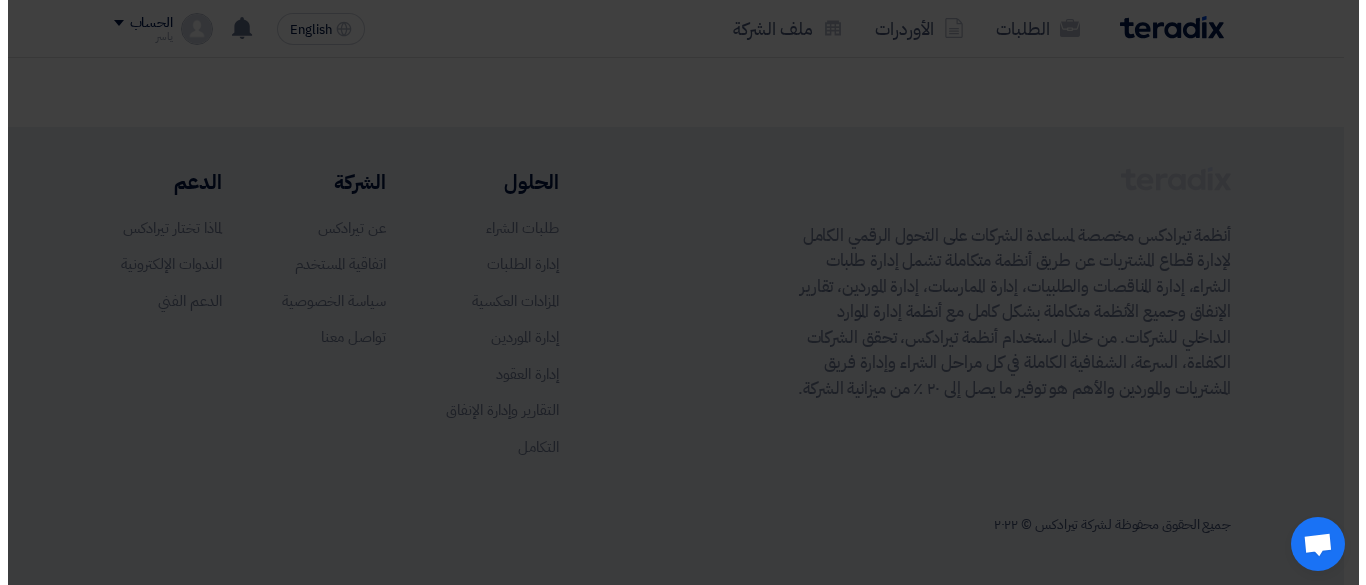 scroll, scrollTop: 564, scrollLeft: 0, axis: vertical 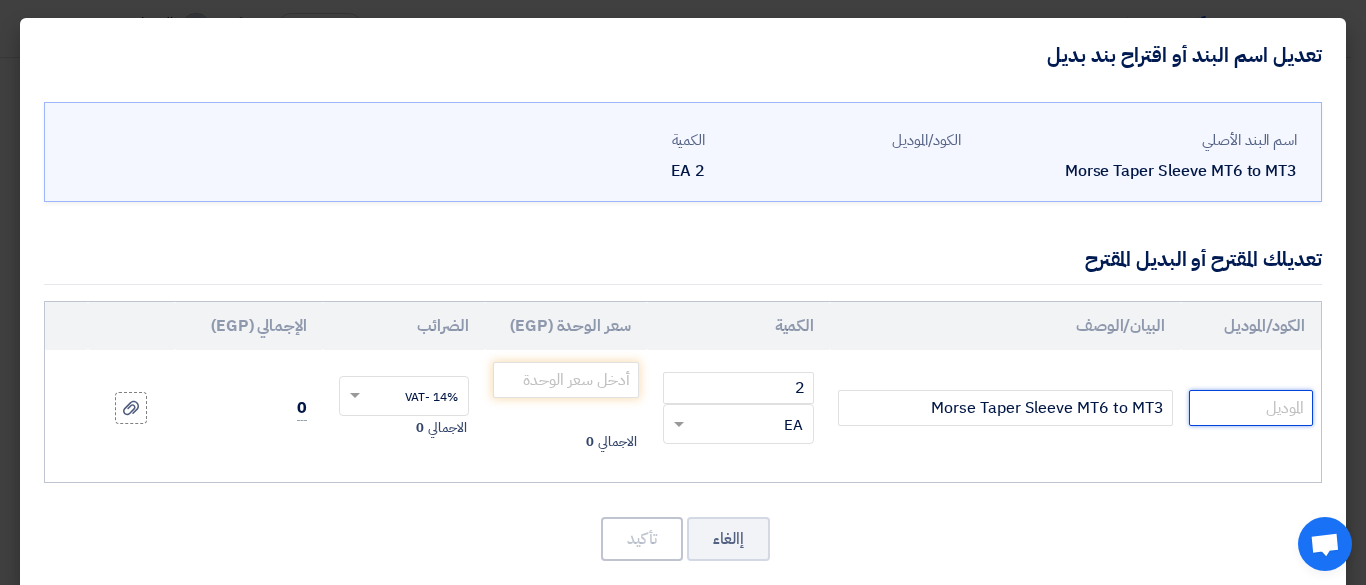 click 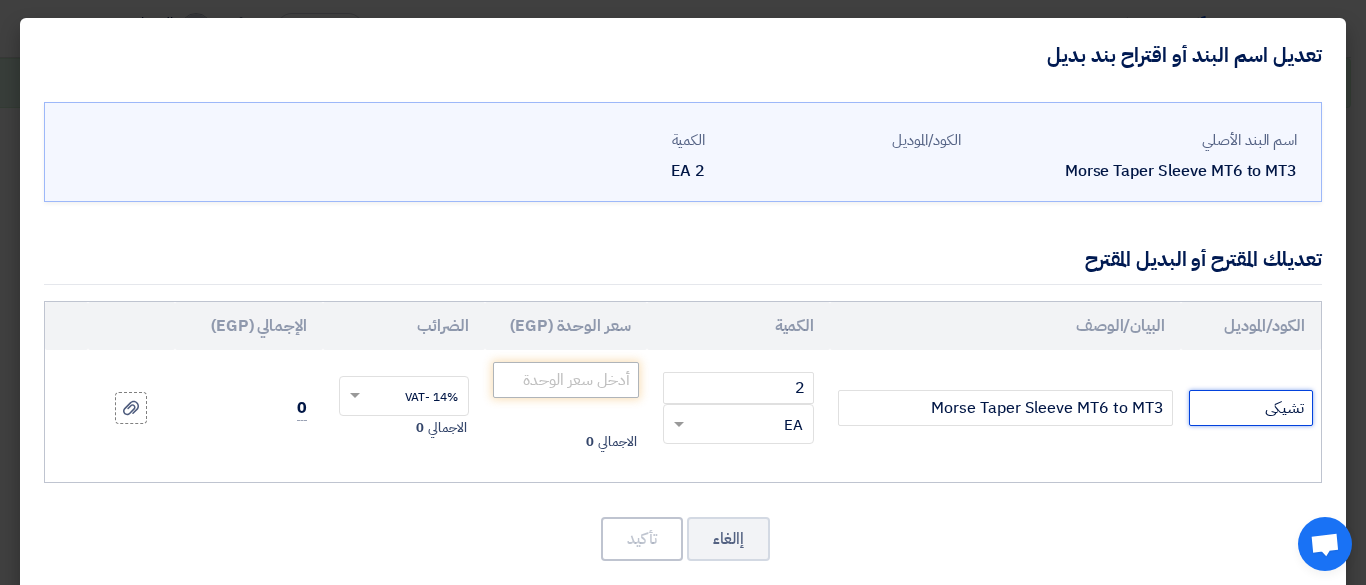 type on "تشيكى" 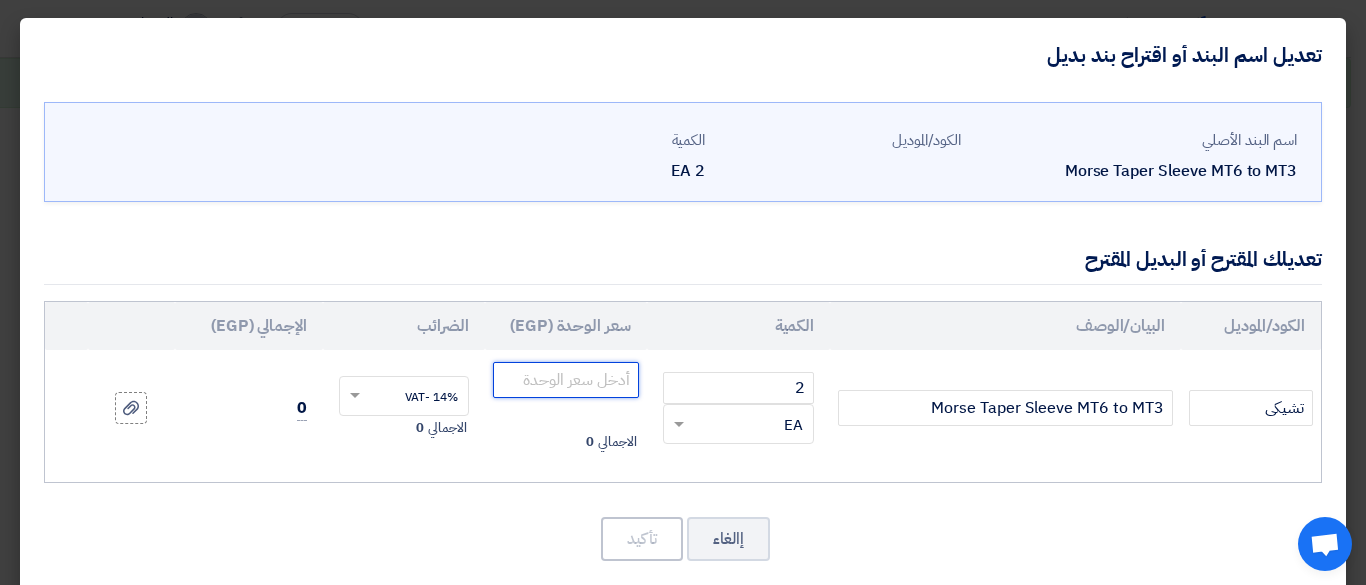 click 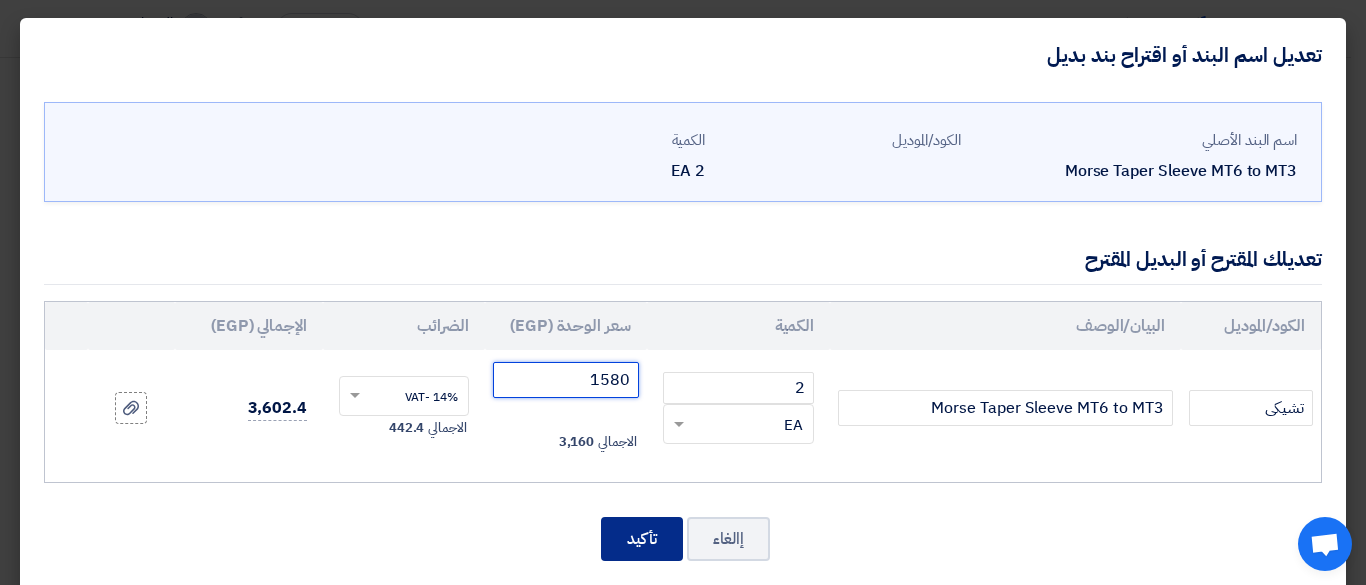 type on "1580" 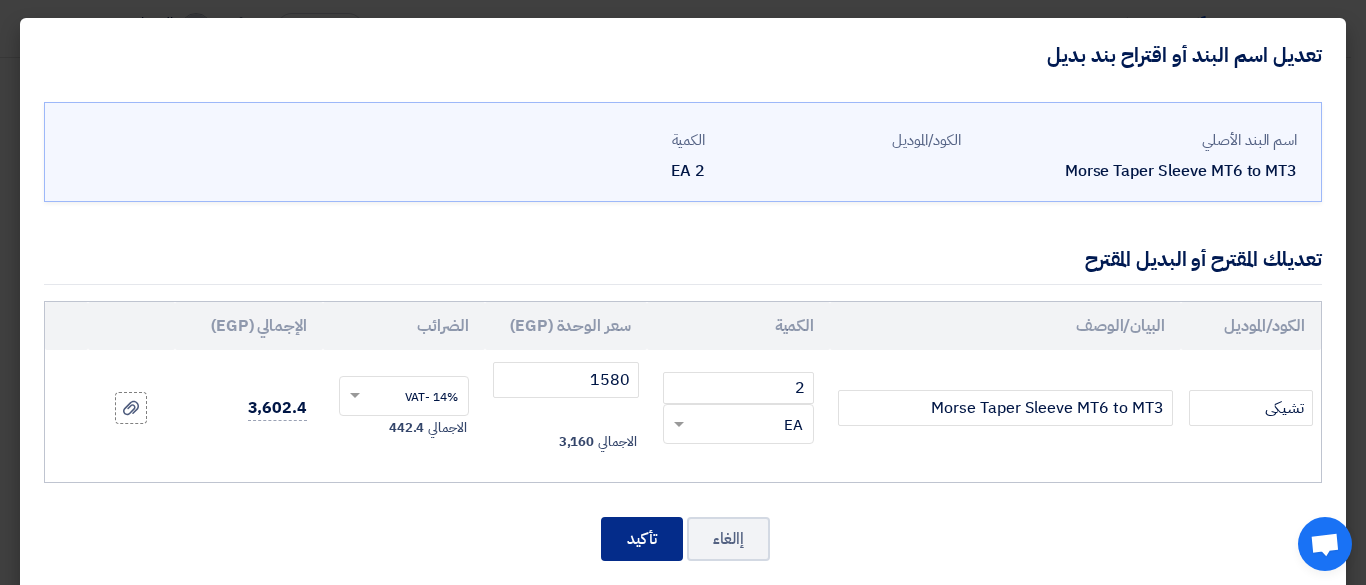 drag, startPoint x: 635, startPoint y: 535, endPoint x: 642, endPoint y: 512, distance: 24.04163 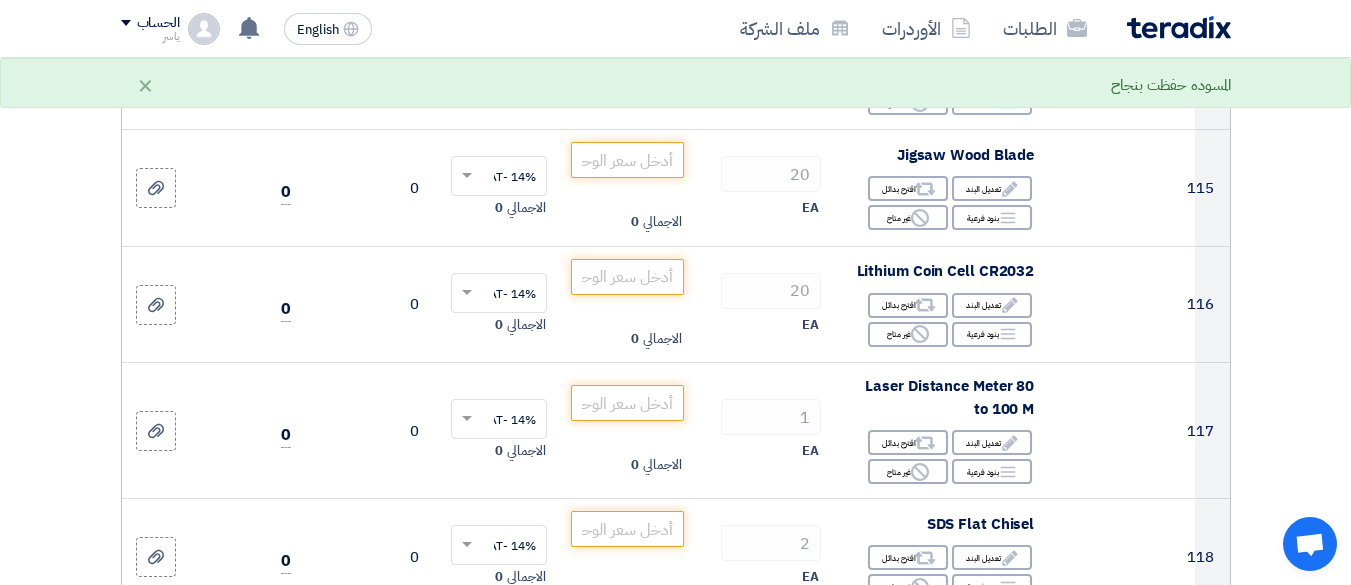 scroll, scrollTop: 20813, scrollLeft: 0, axis: vertical 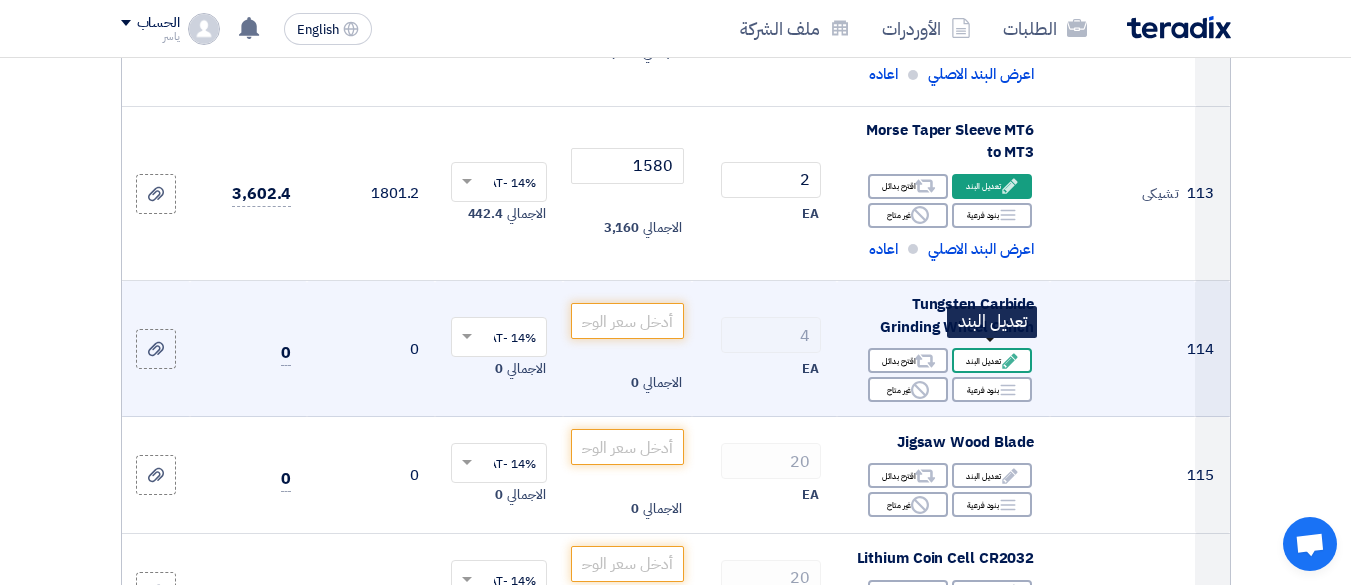click on "Edit
تعديل البند" 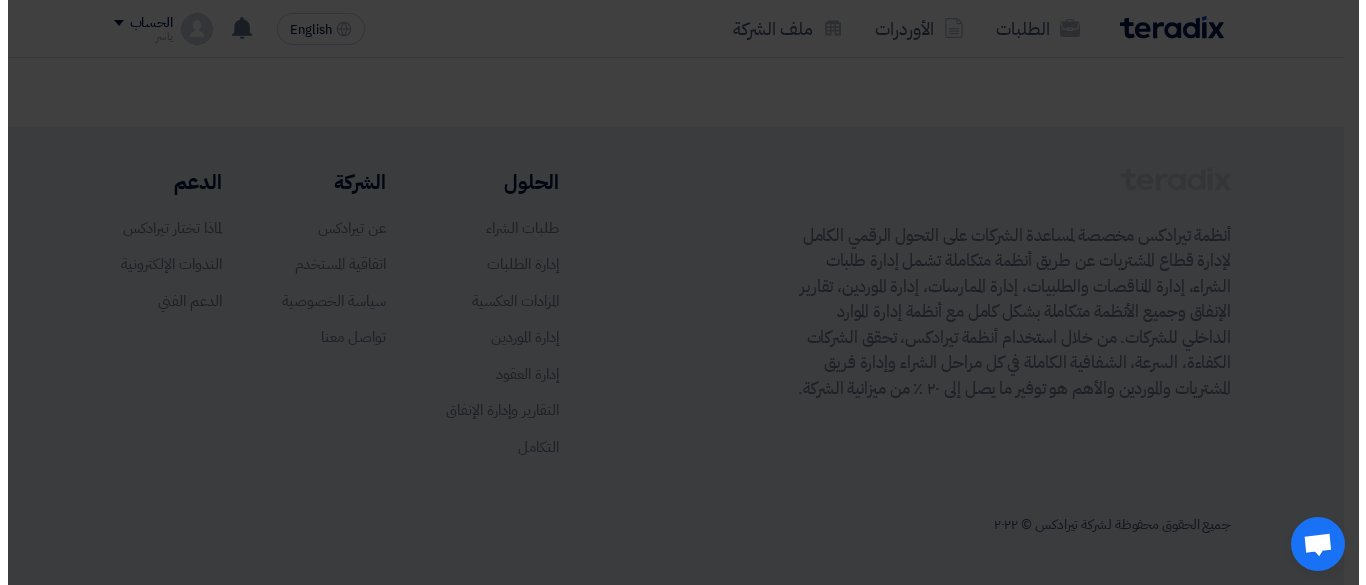 scroll, scrollTop: 477, scrollLeft: 0, axis: vertical 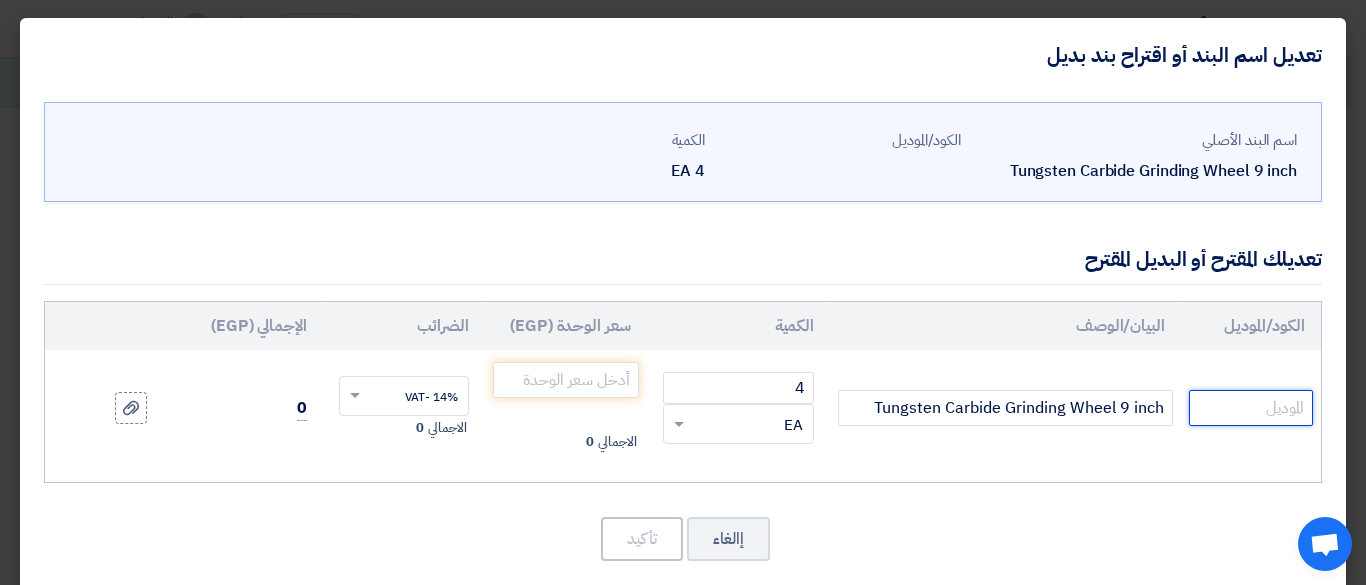 click 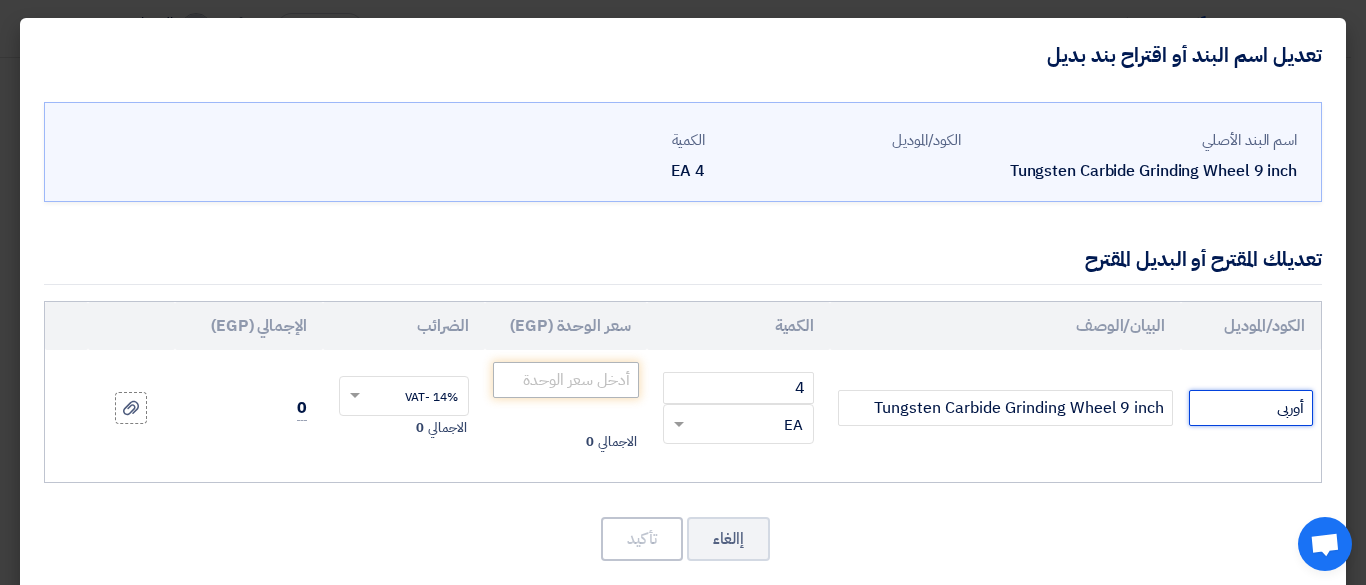 type on "أوربى" 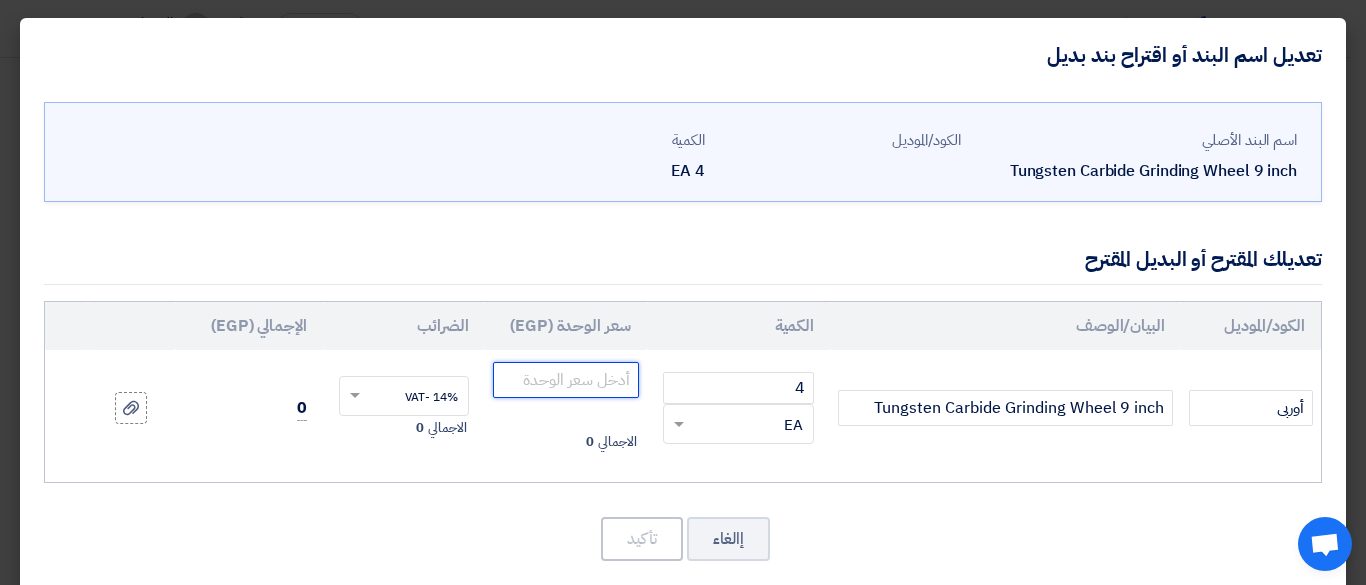 click 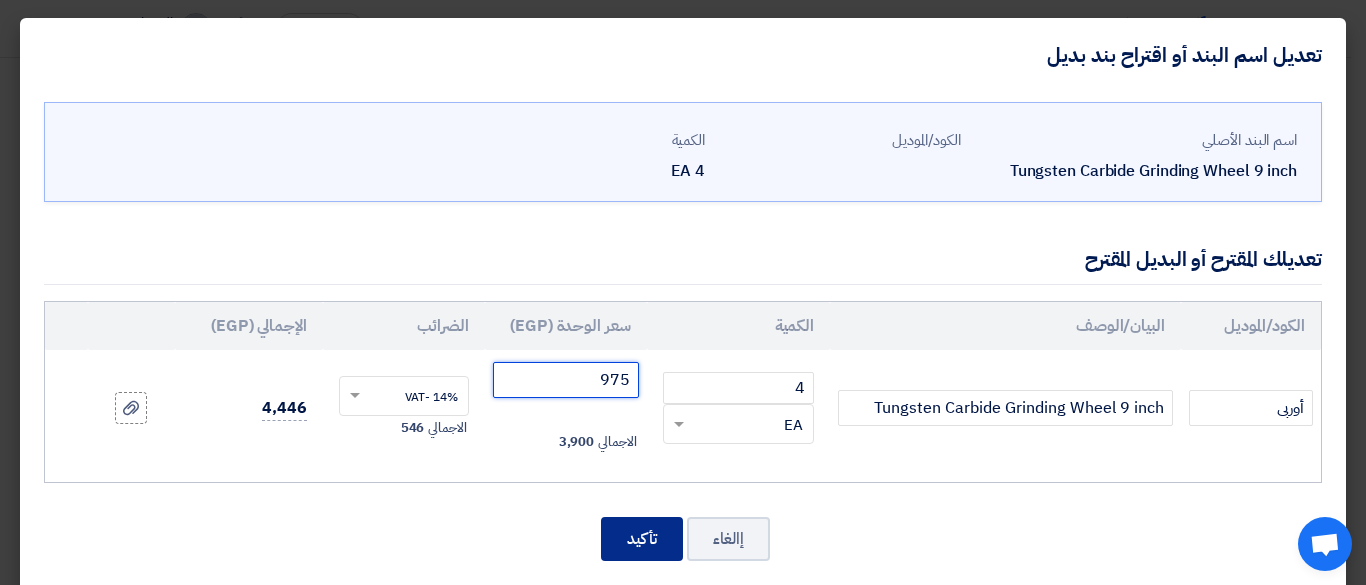 type on "975" 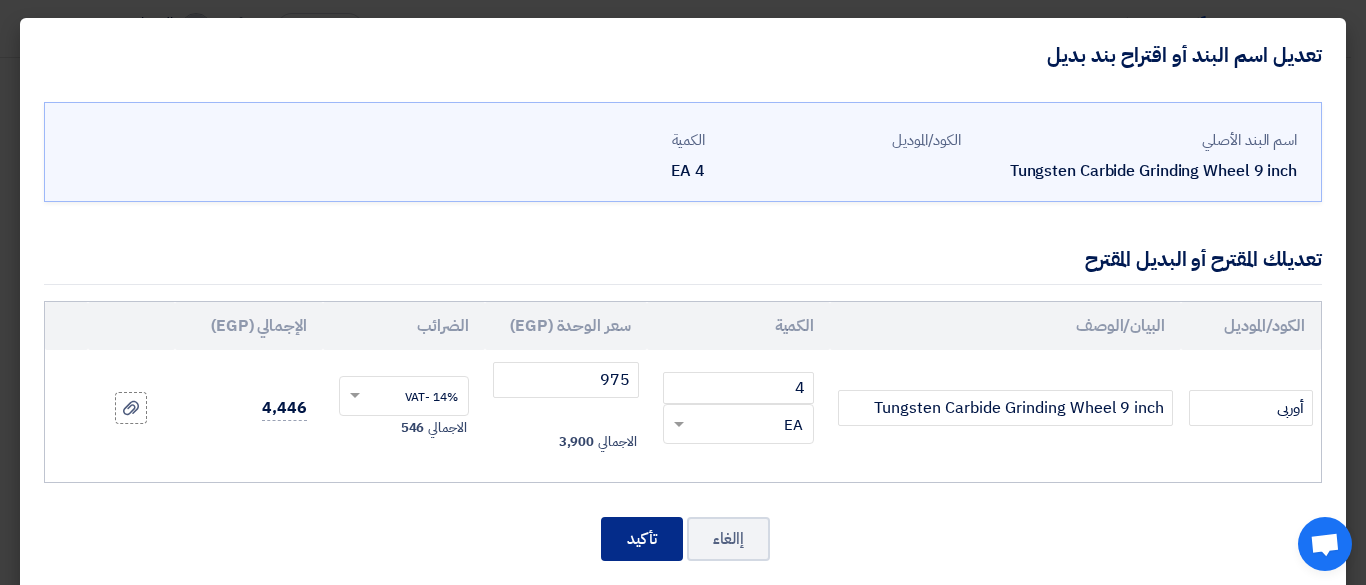 drag, startPoint x: 639, startPoint y: 535, endPoint x: 654, endPoint y: 530, distance: 15.811388 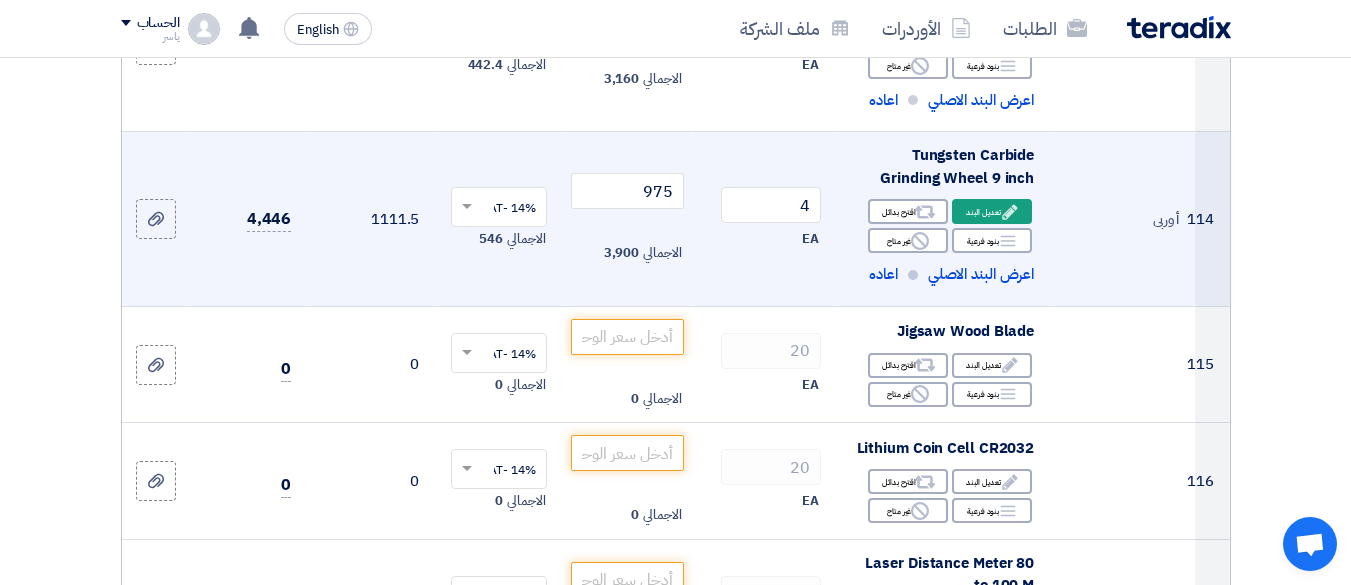 scroll, scrollTop: 21062, scrollLeft: 0, axis: vertical 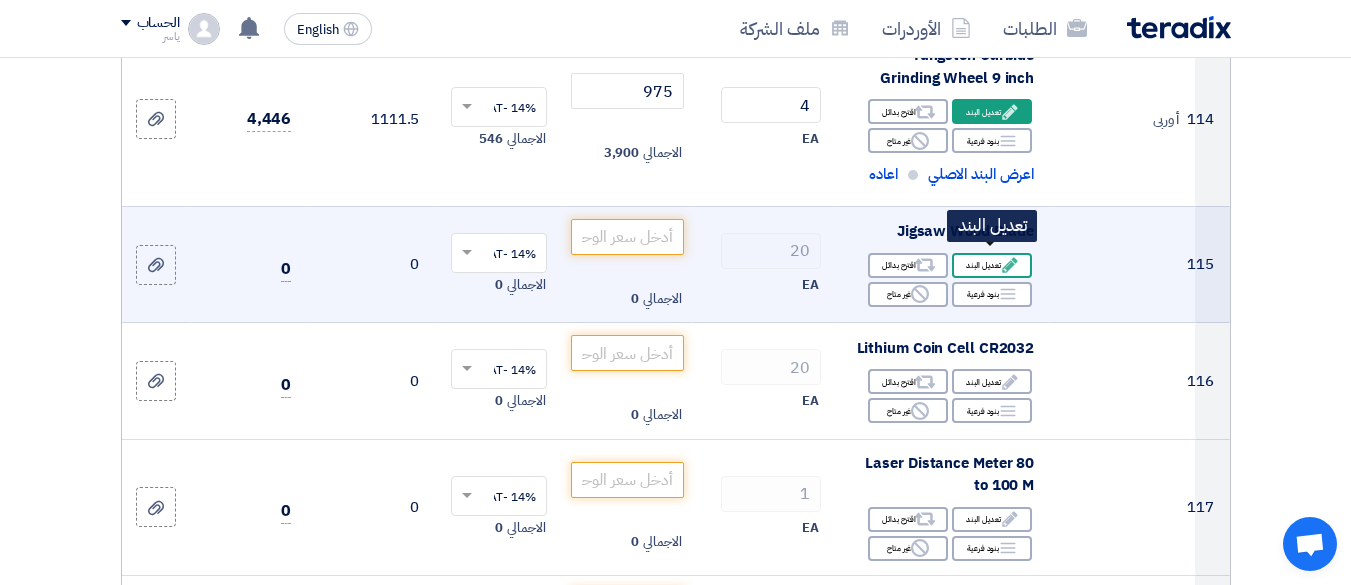 click on "Edit
تعديل البند" 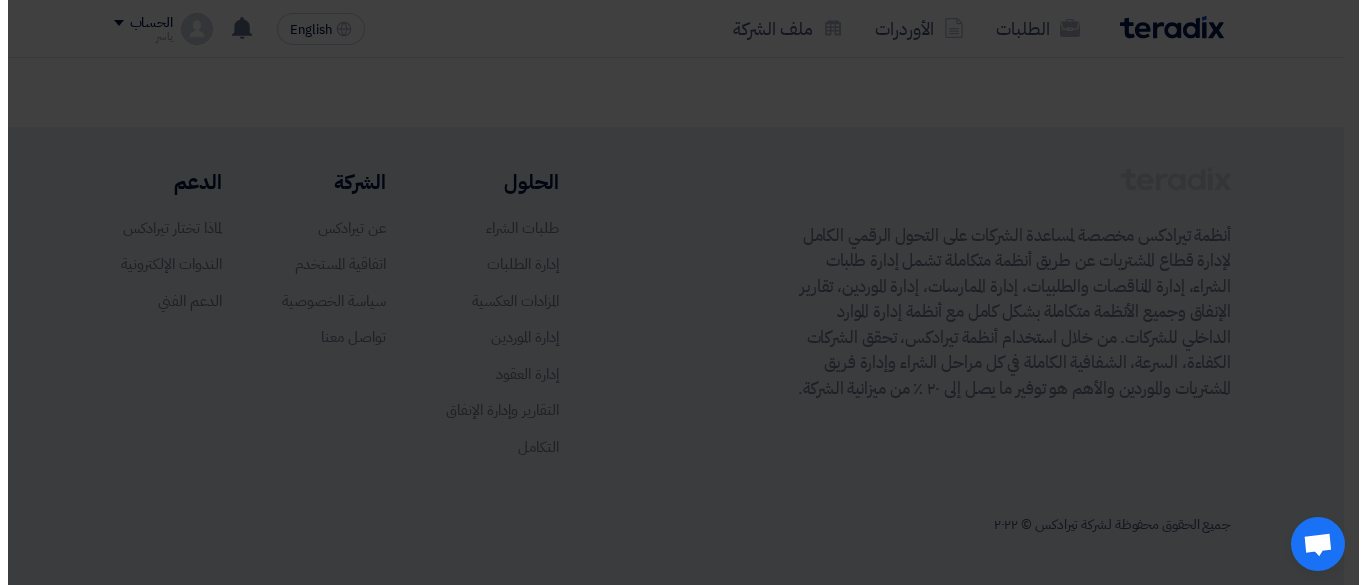 scroll, scrollTop: 551, scrollLeft: 0, axis: vertical 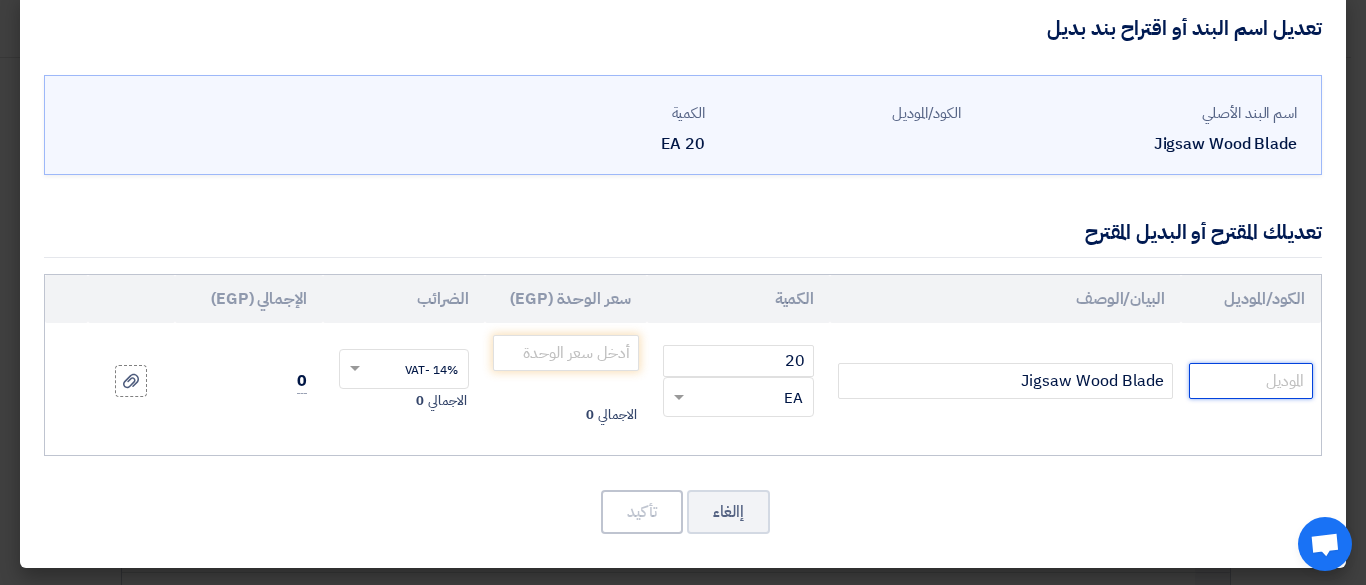 click 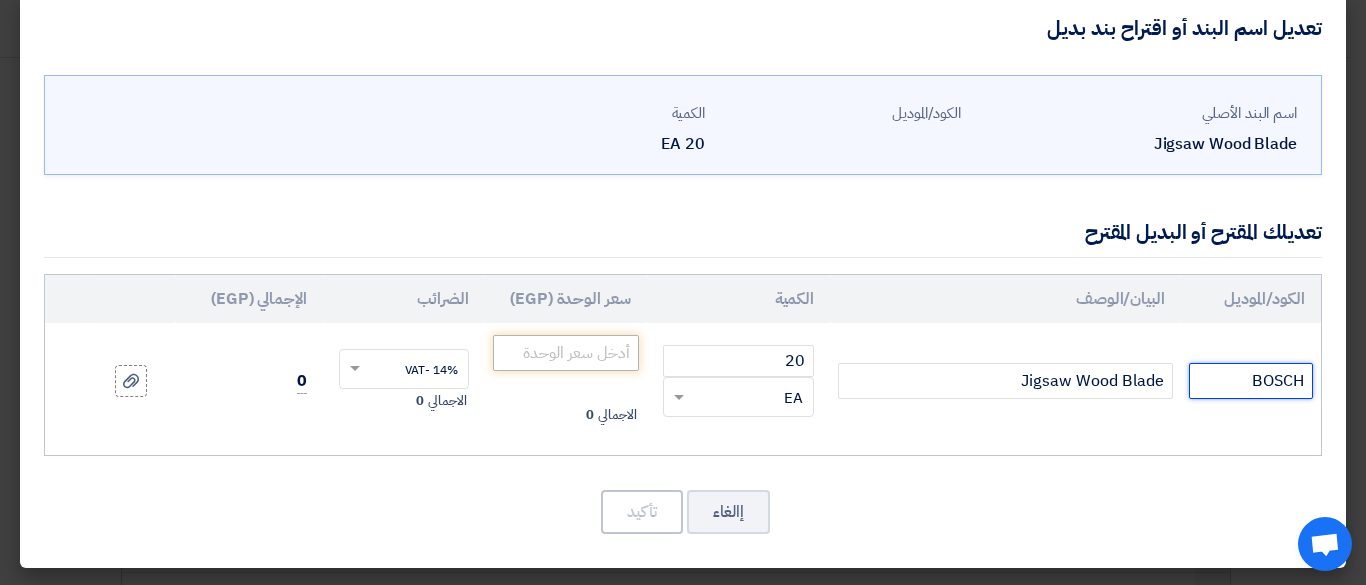 type on "BOSCH" 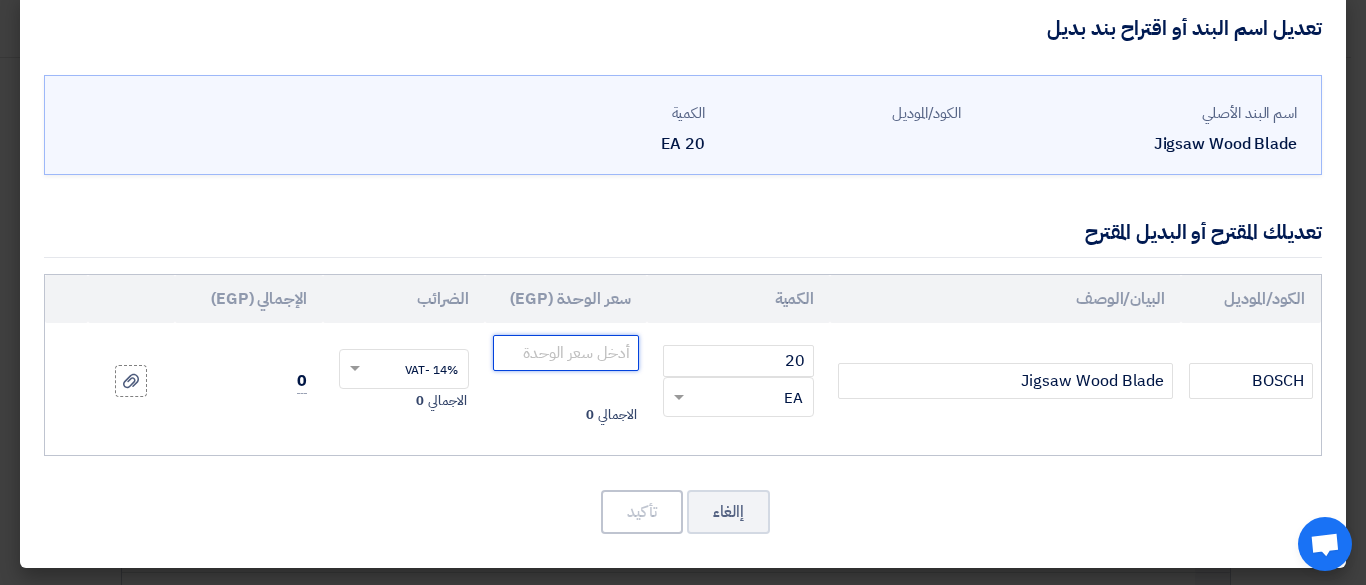 click 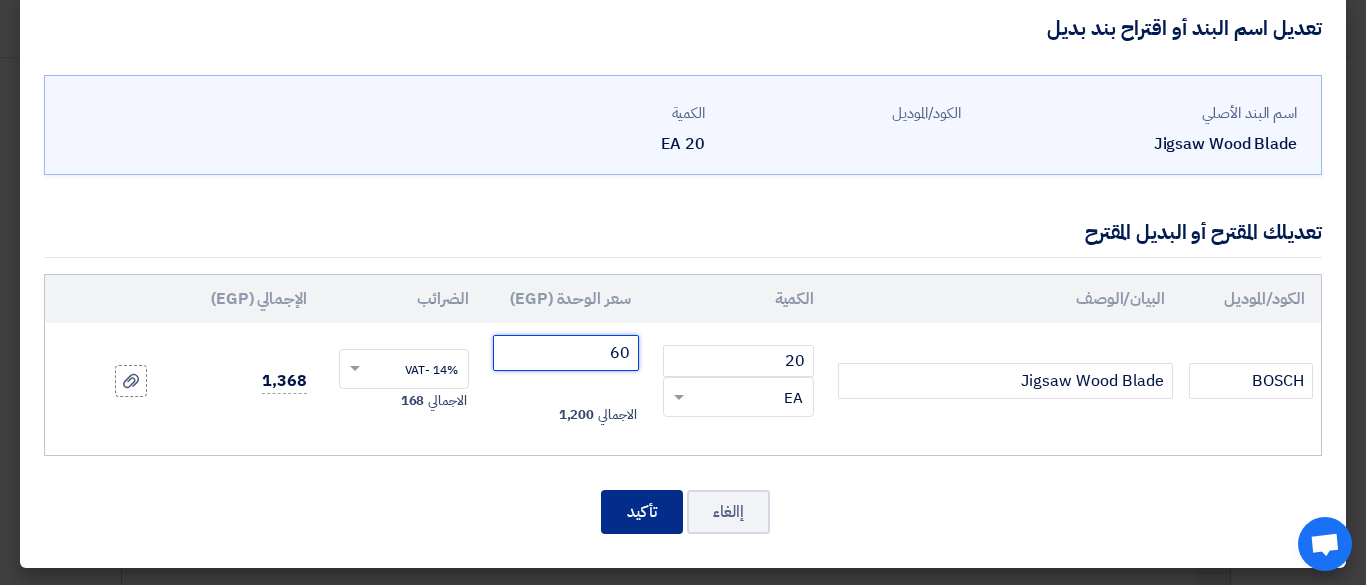 type on "60" 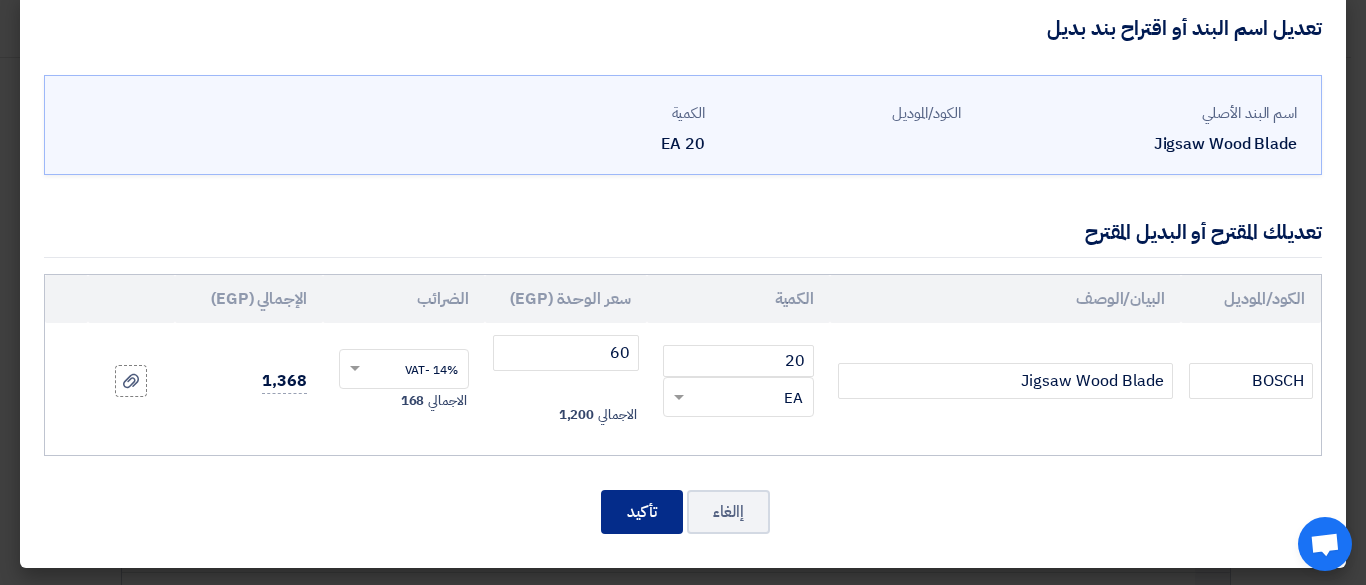 click on "تأكيد" 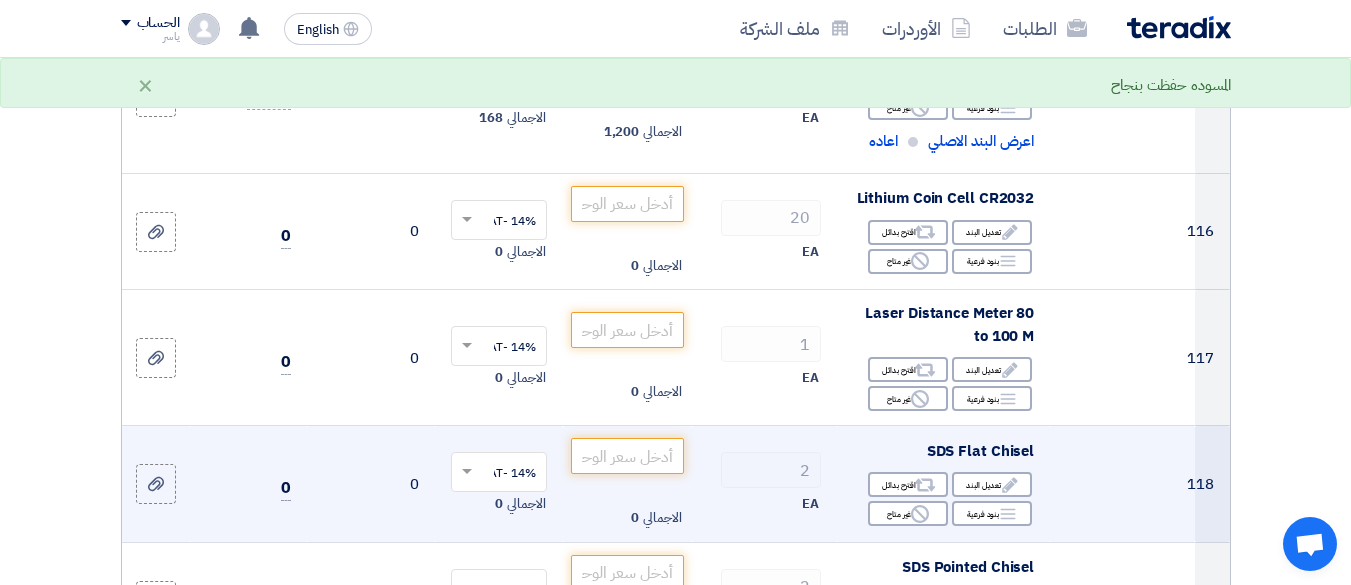 scroll, scrollTop: 21147, scrollLeft: 0, axis: vertical 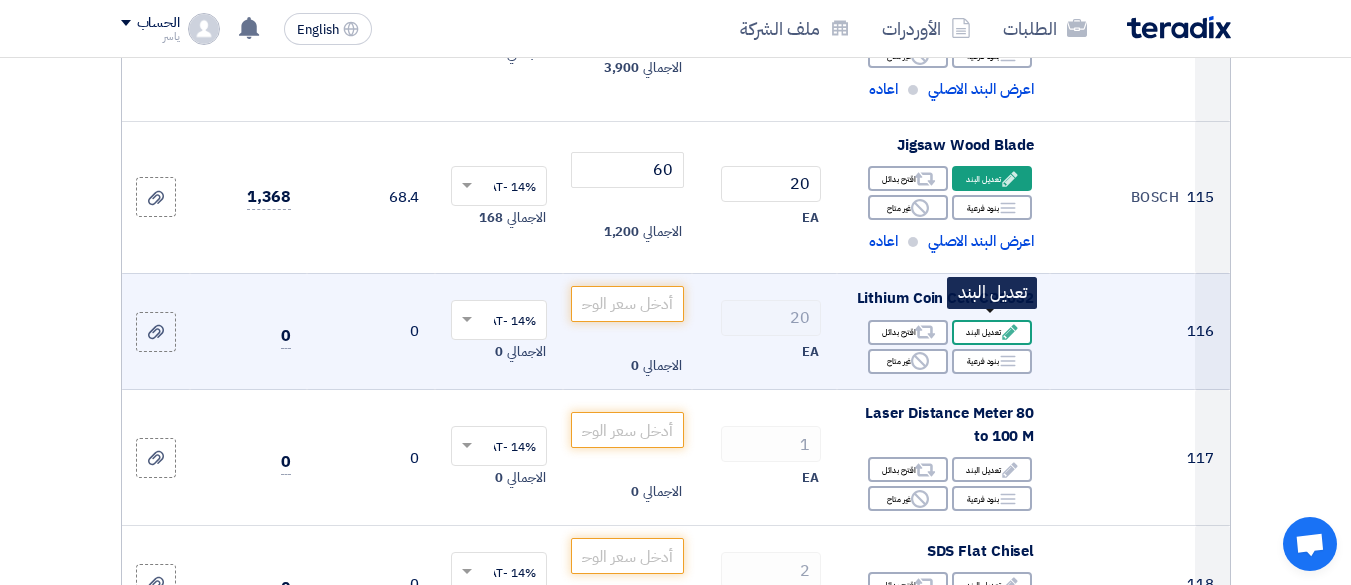 click on "Edit
تعديل البند" 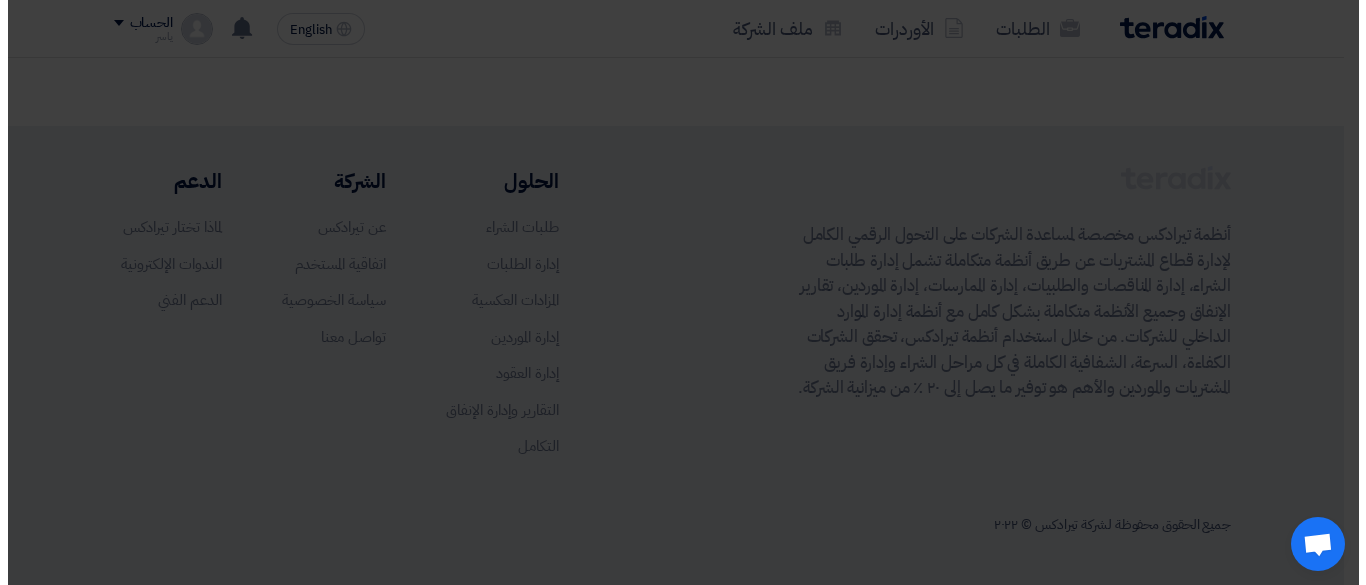 scroll, scrollTop: 462, scrollLeft: 0, axis: vertical 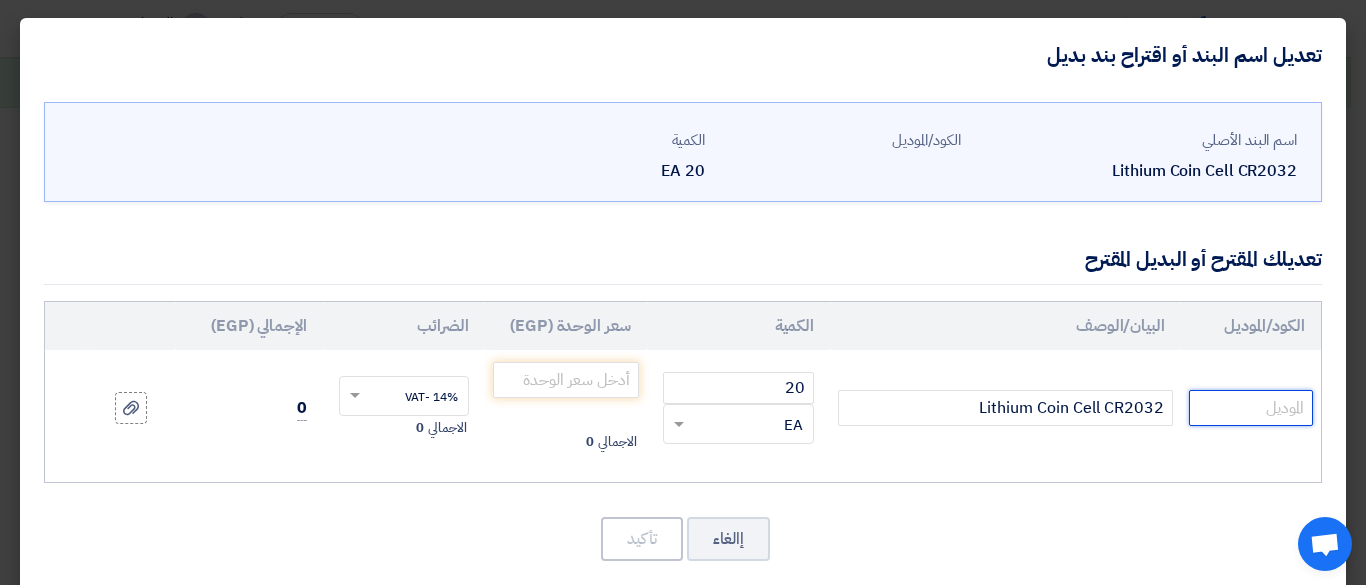 click 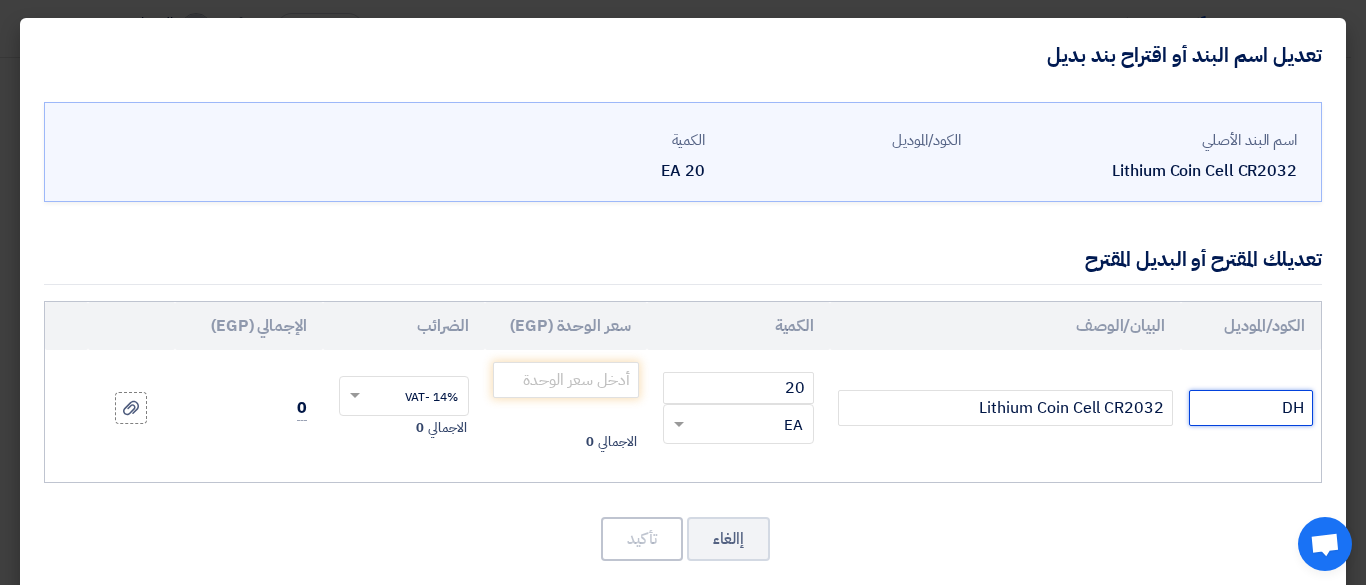 type on "D" 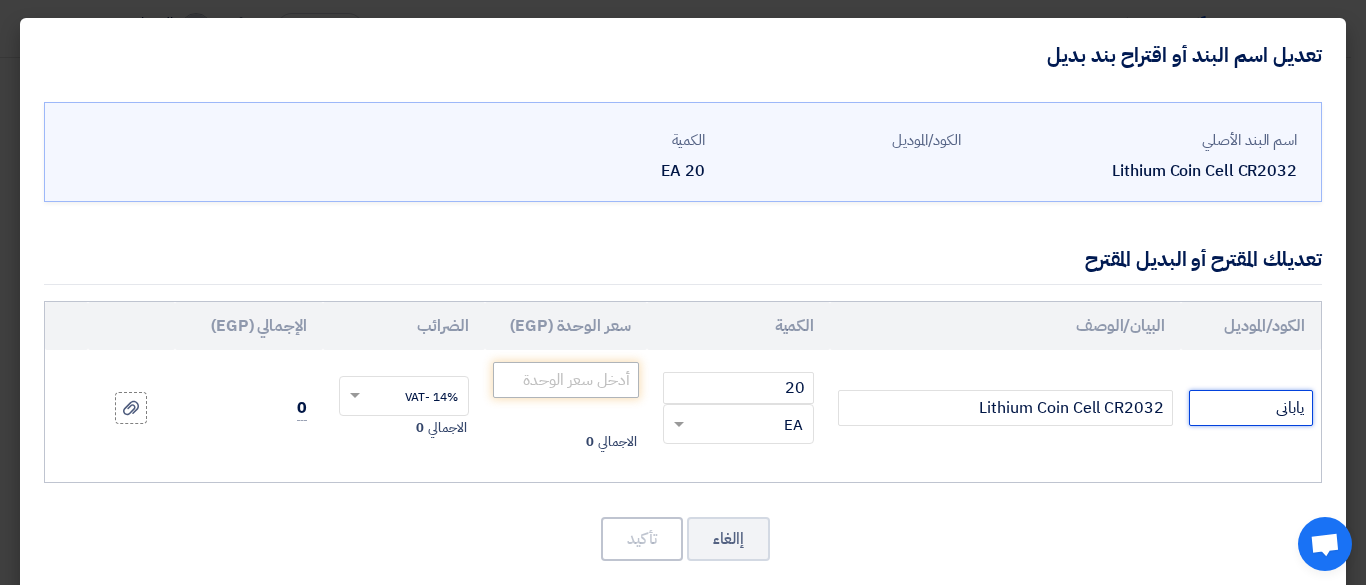 type on "يابانى" 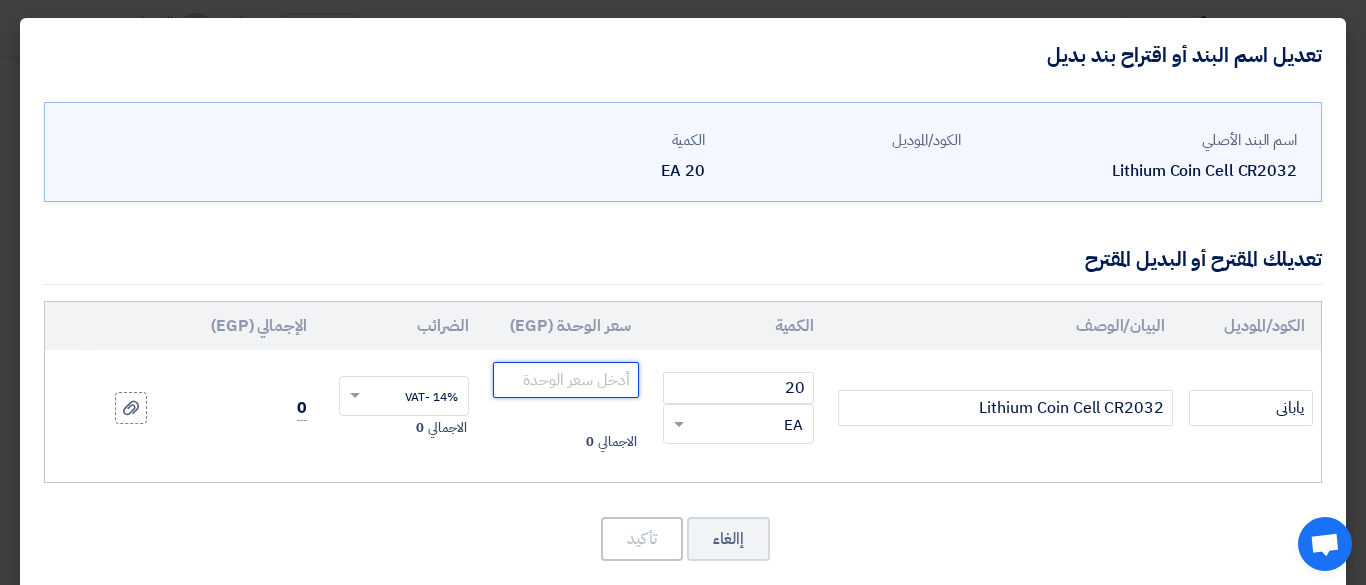 click 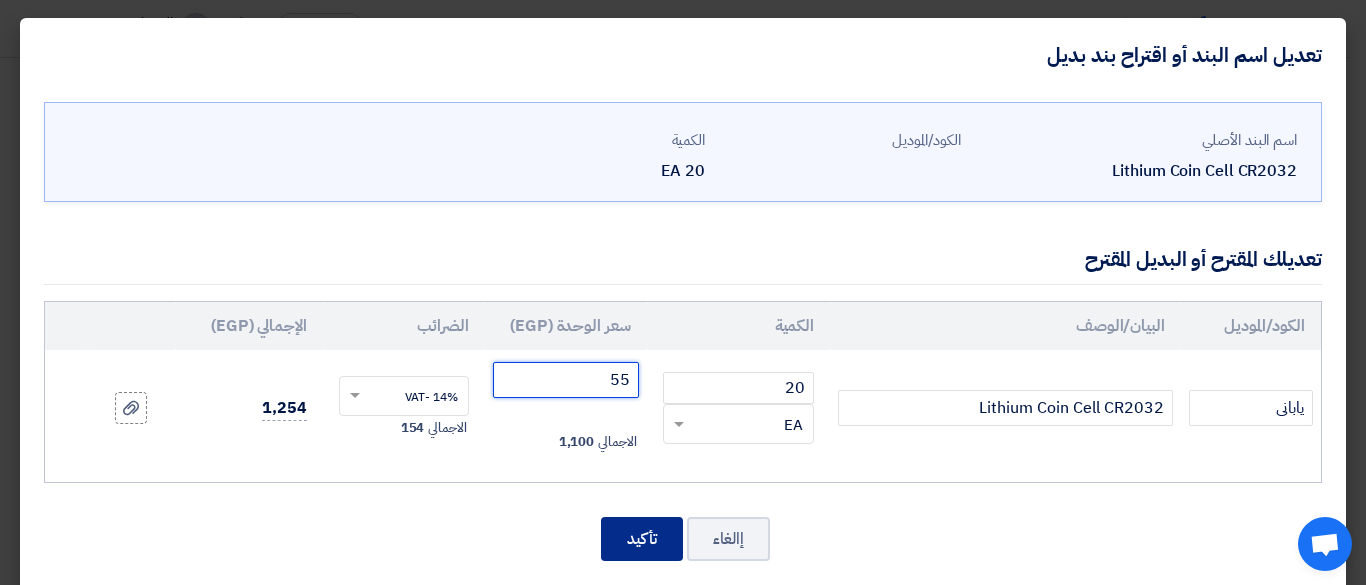 type on "55" 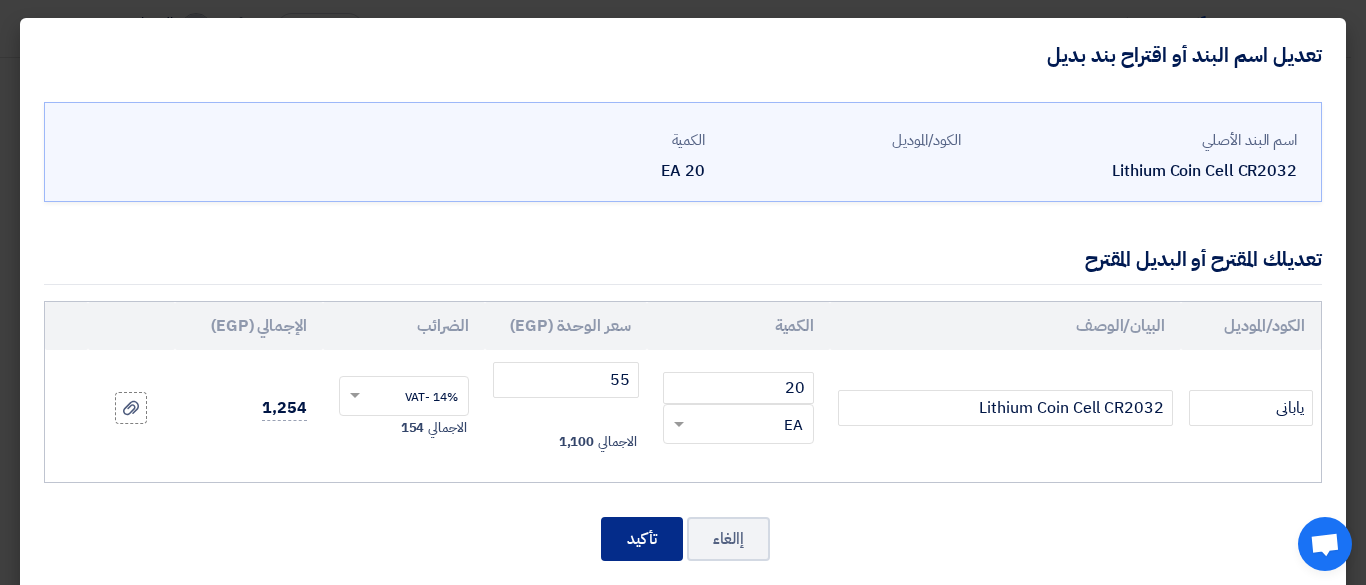 click on "تأكيد" 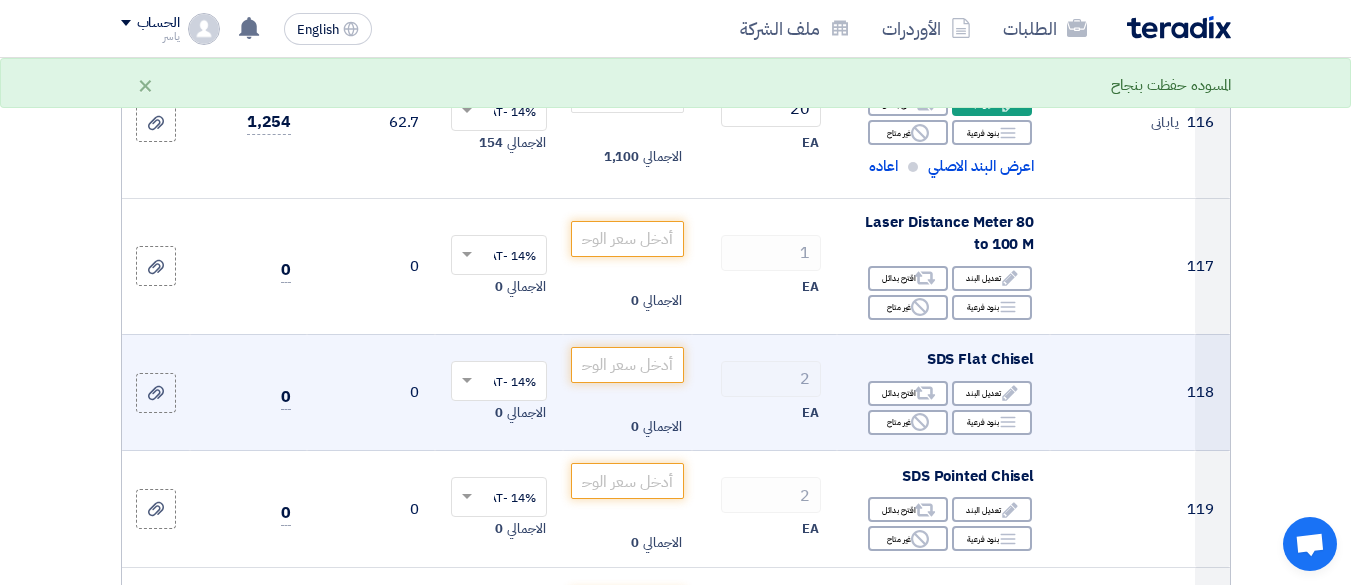 scroll, scrollTop: 21274, scrollLeft: 0, axis: vertical 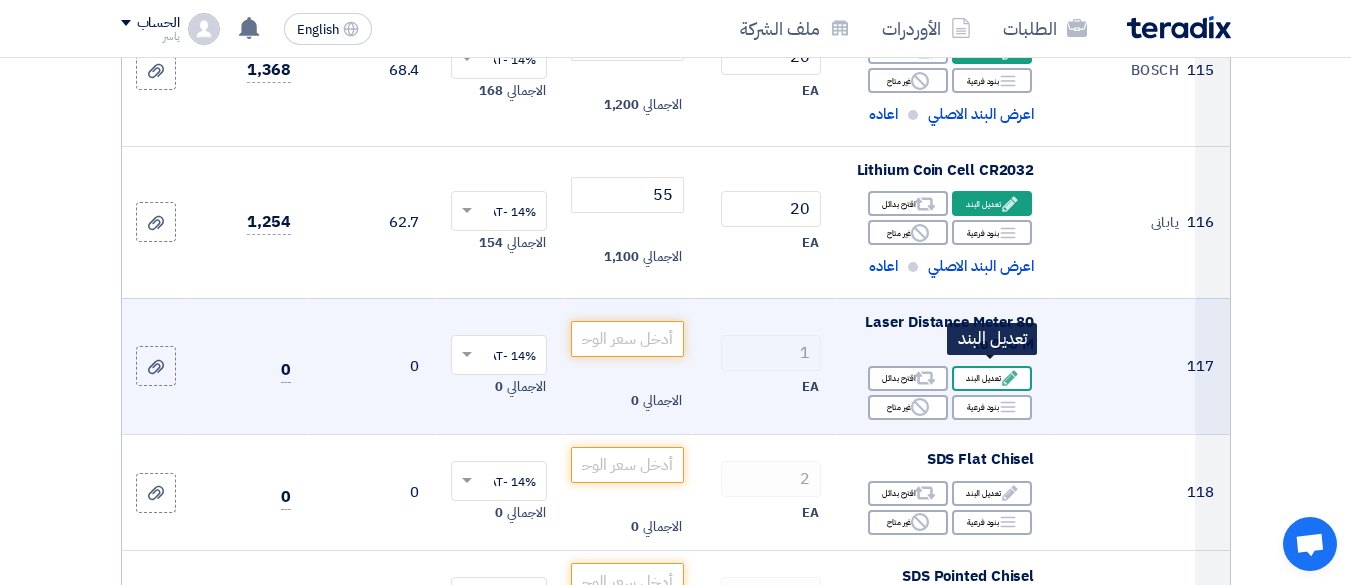 click on "Edit" 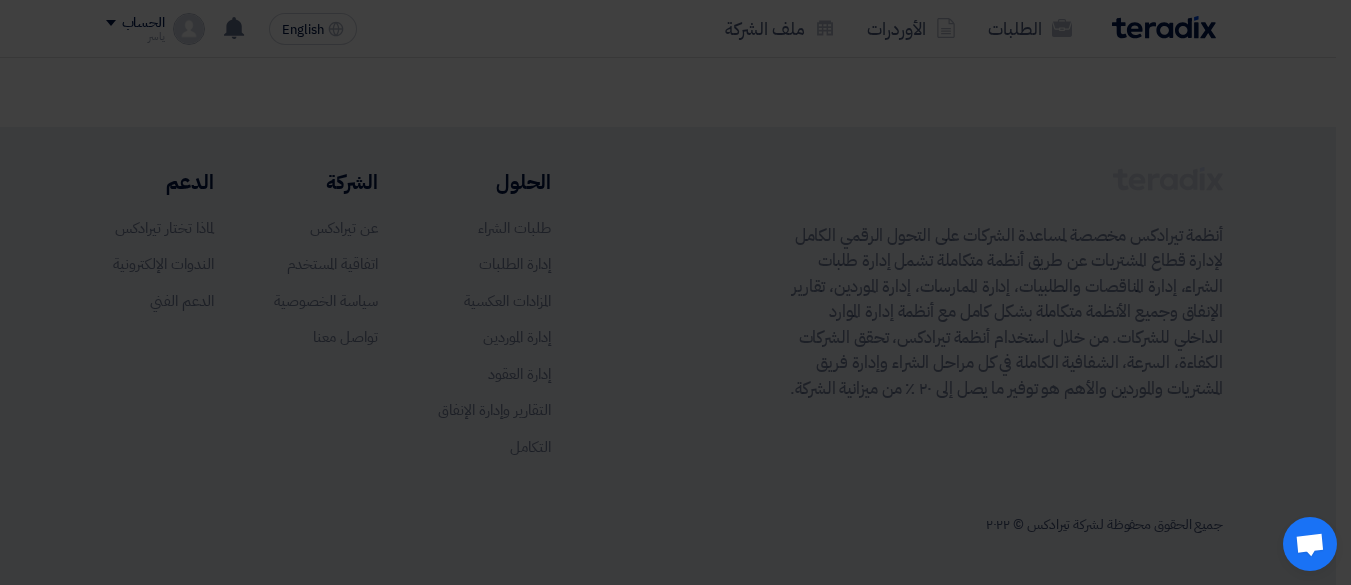 scroll, scrollTop: 314, scrollLeft: 0, axis: vertical 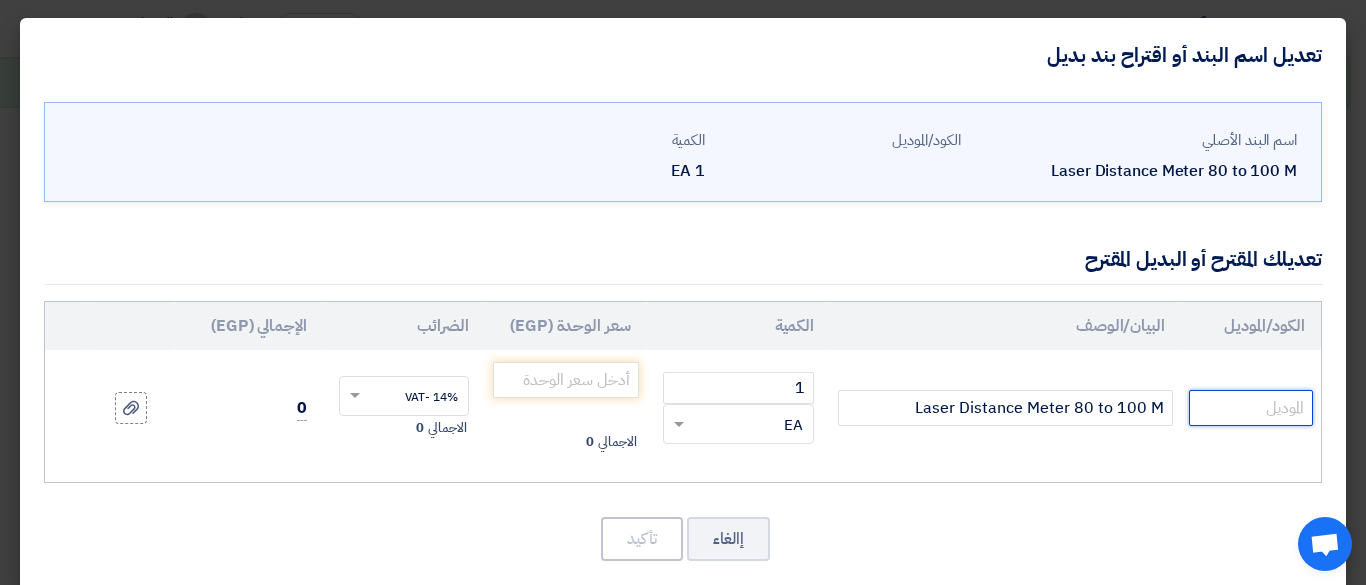 click 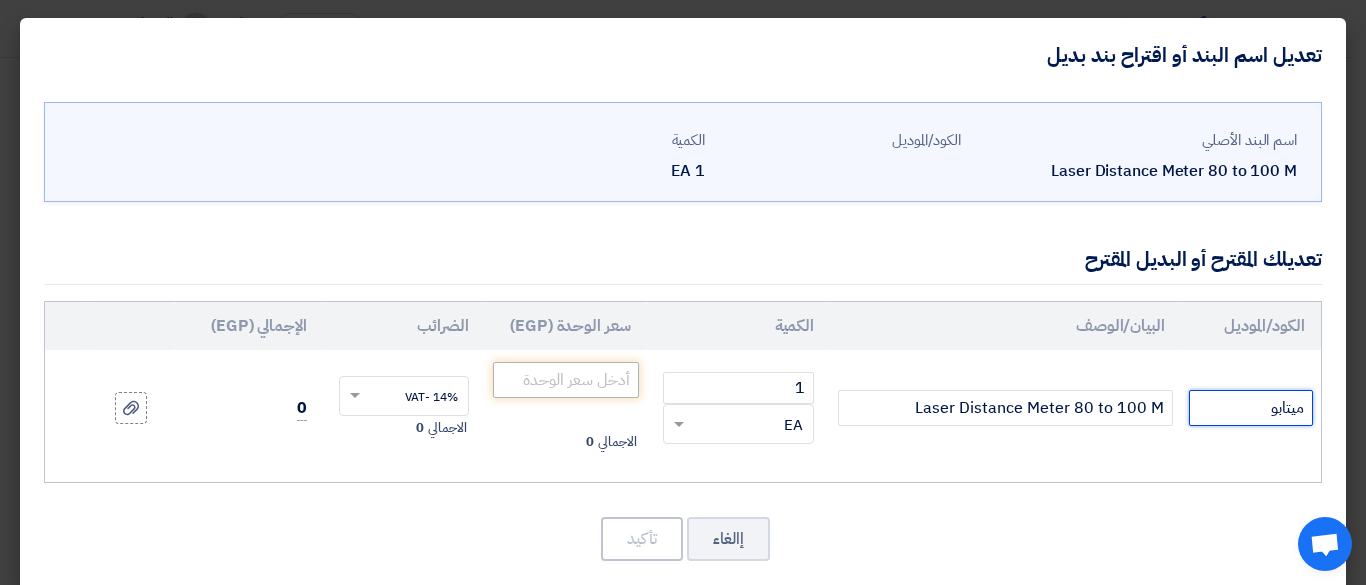 type on "ميتابو" 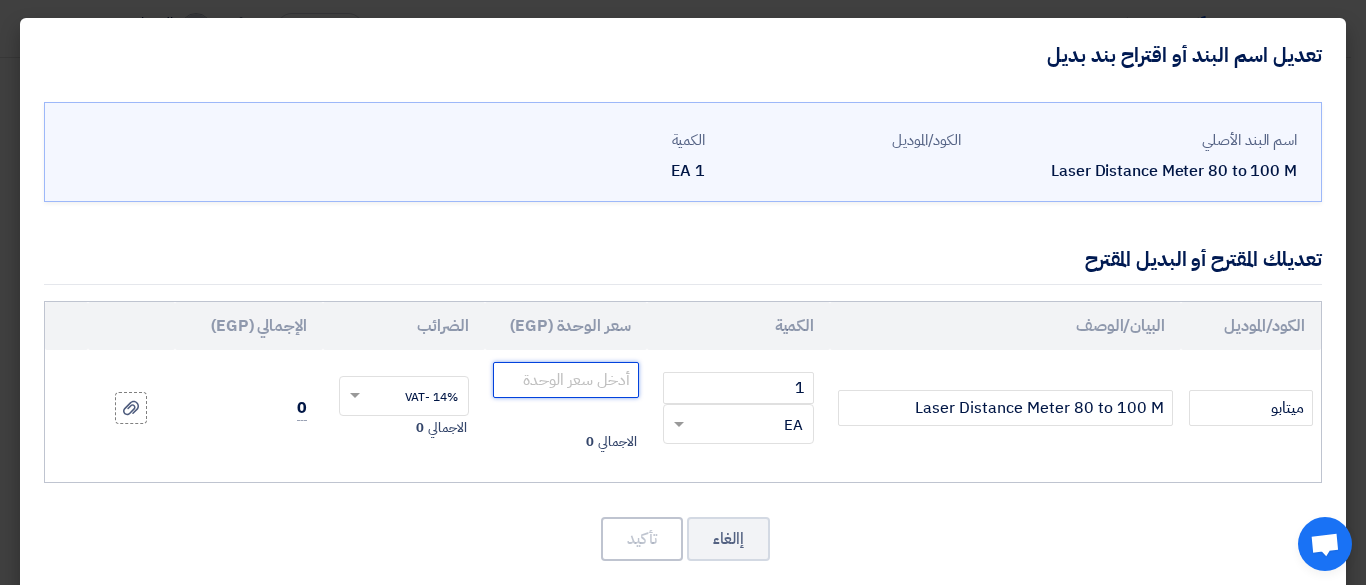 click 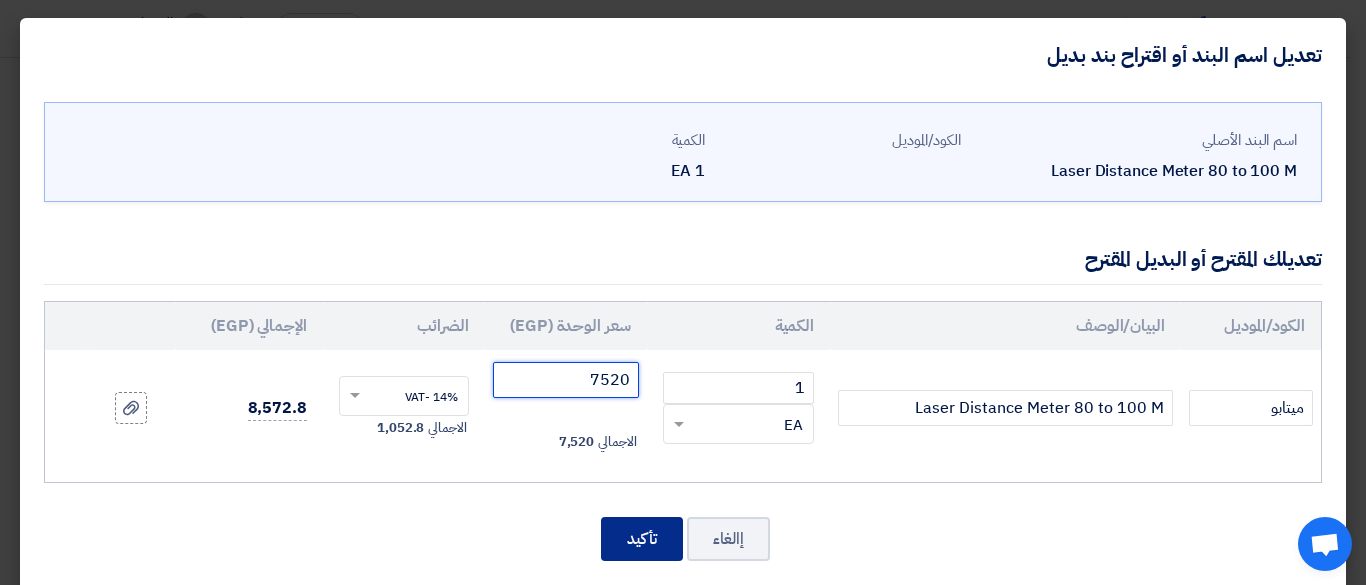 type on "7520" 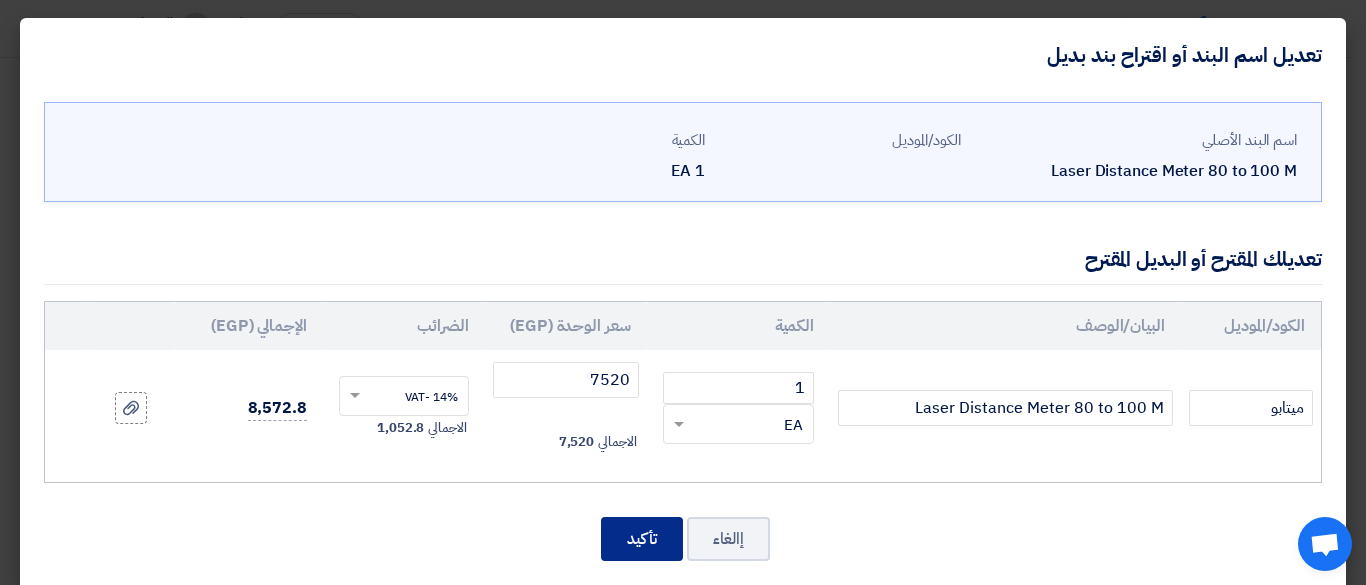 click on "تأكيد" 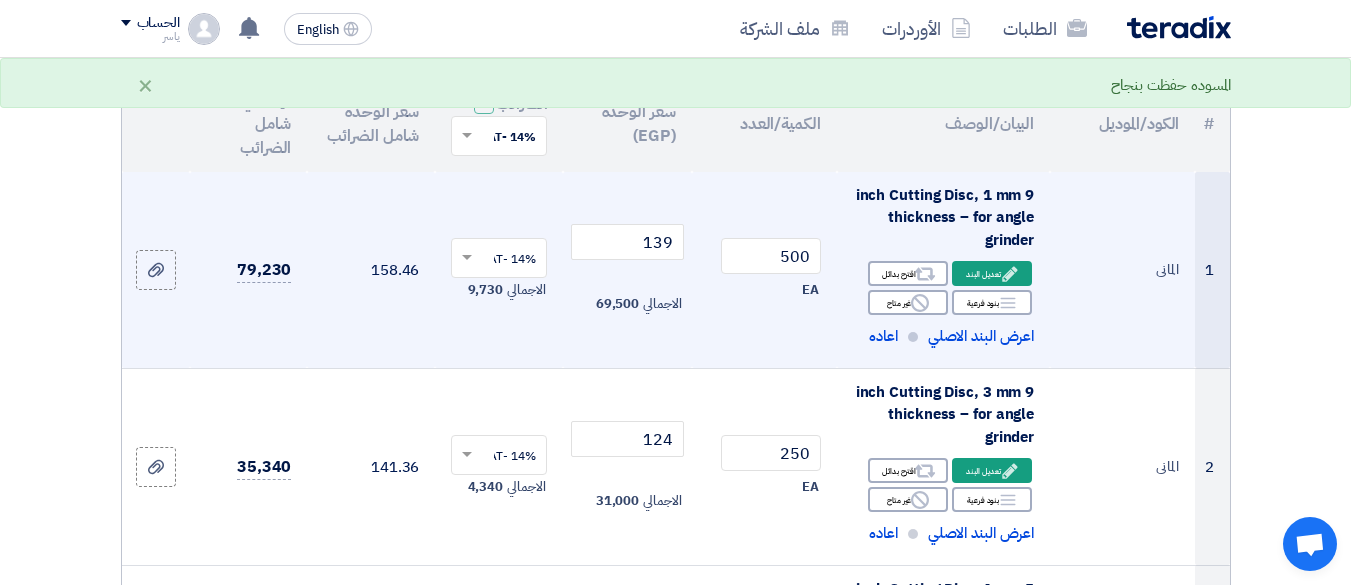 scroll, scrollTop: 114, scrollLeft: 0, axis: vertical 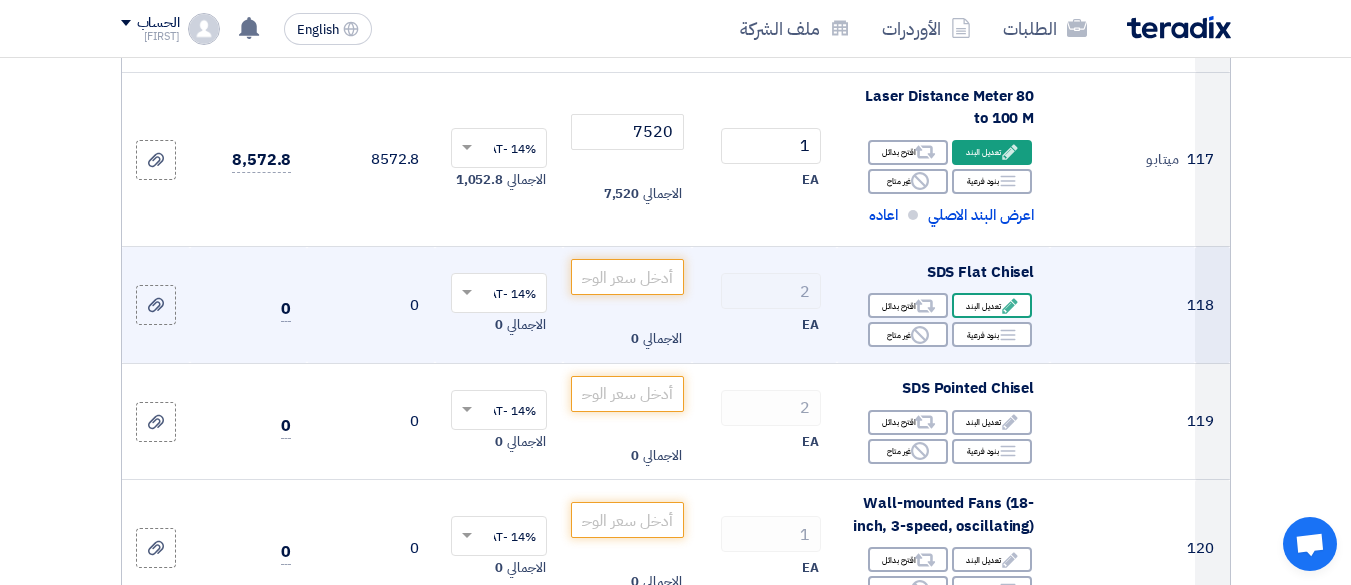 click on "Edit
تعديل البند" 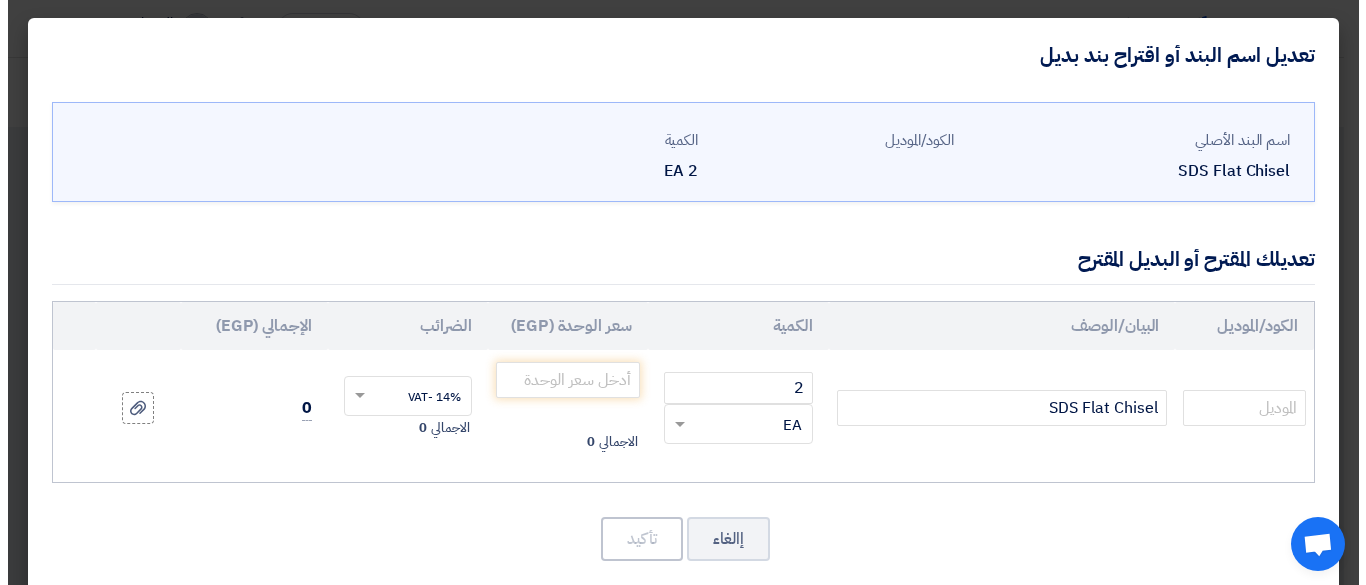 scroll, scrollTop: 488, scrollLeft: 0, axis: vertical 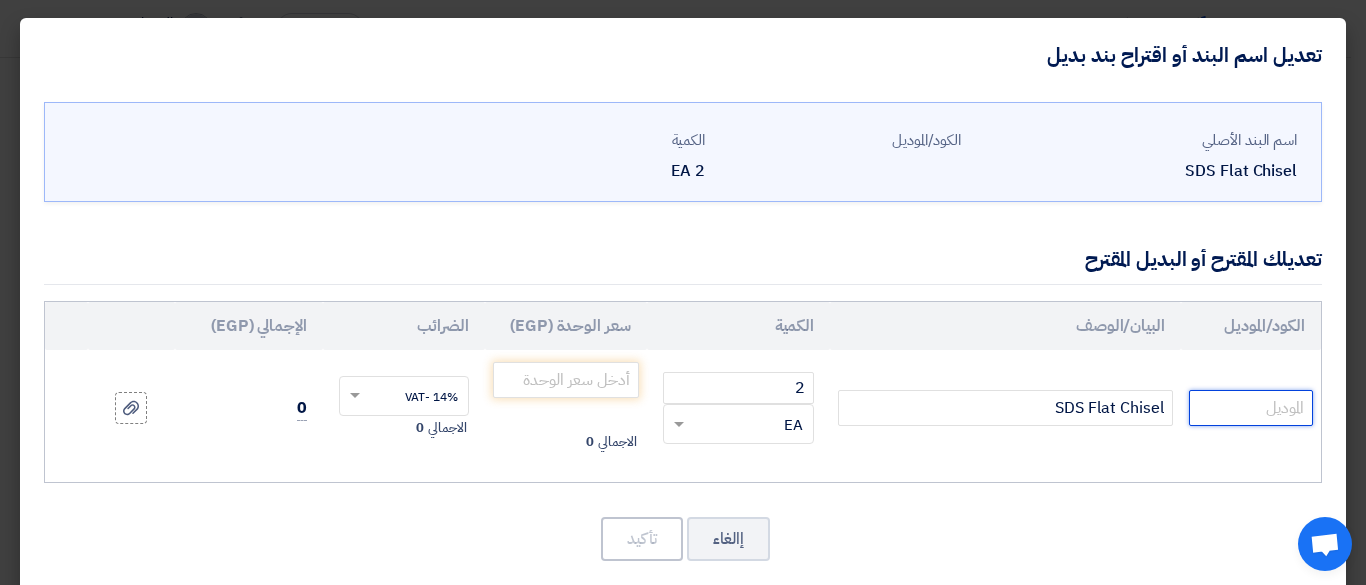 click 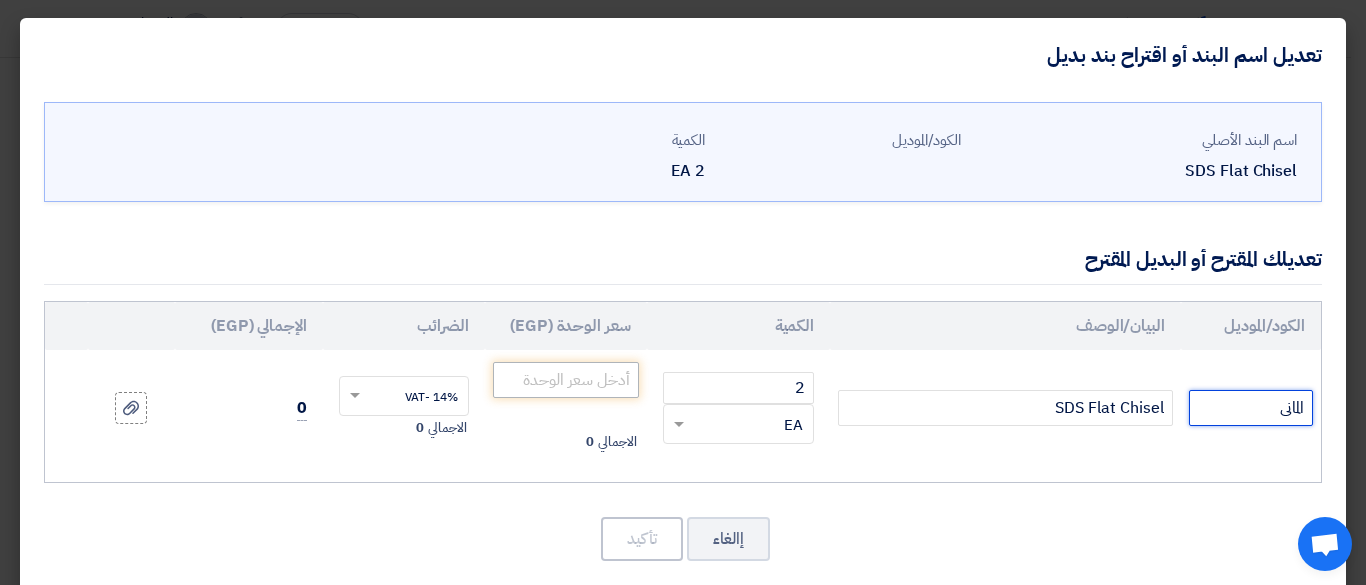 type on "المانى" 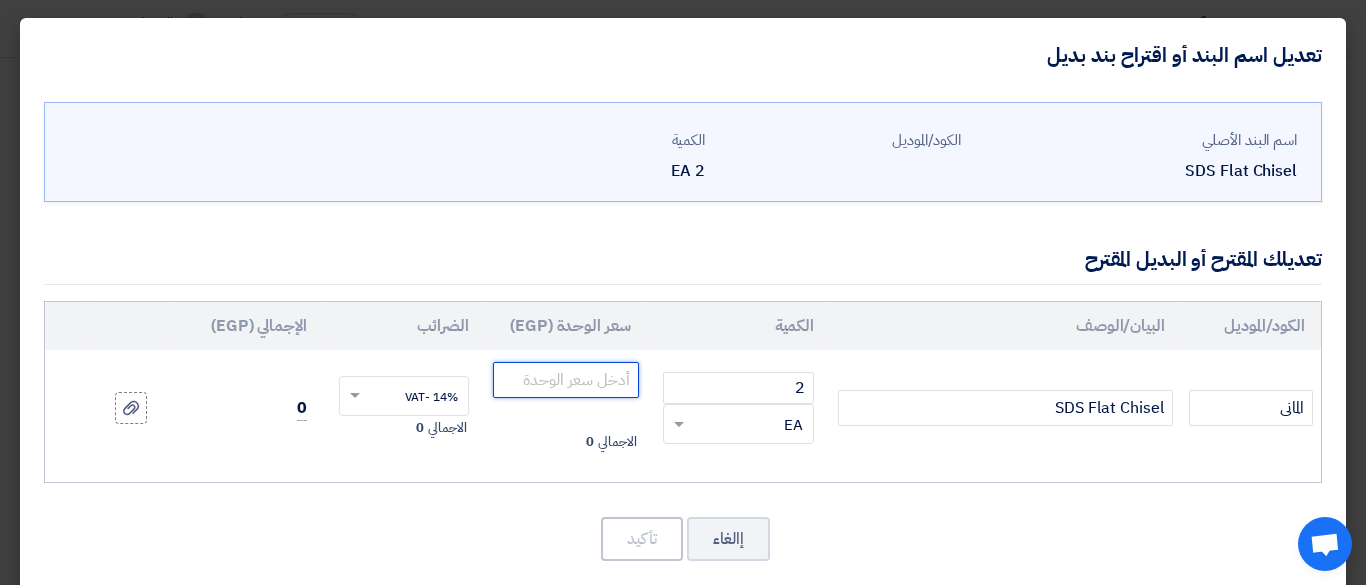 click 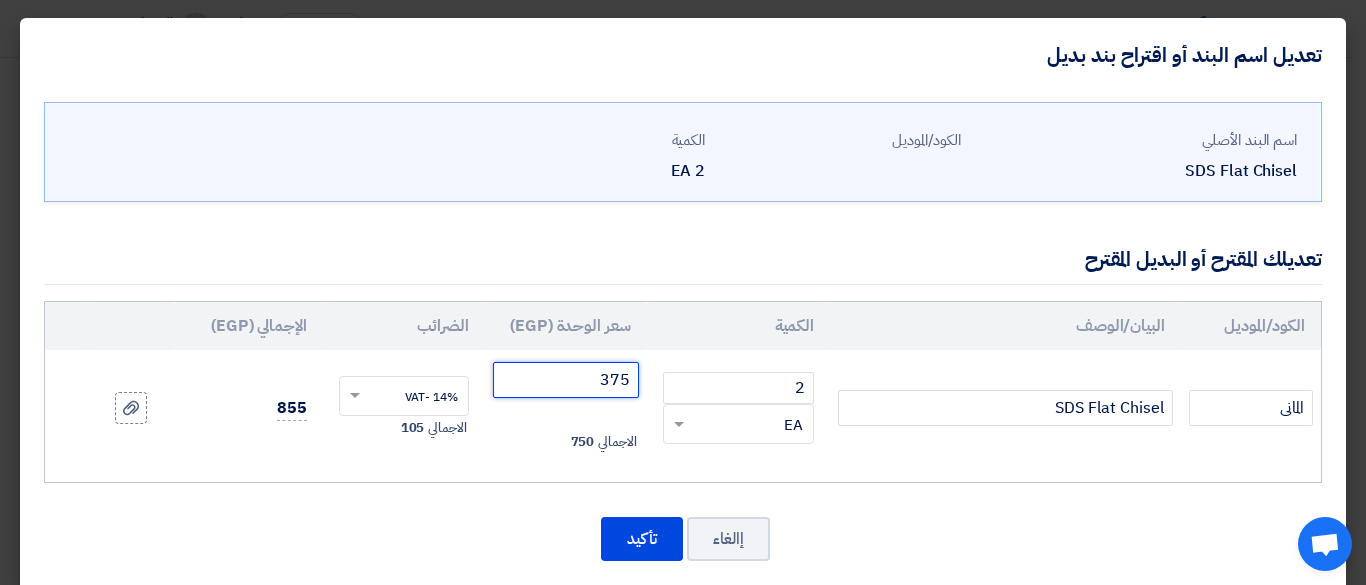 type on "375" 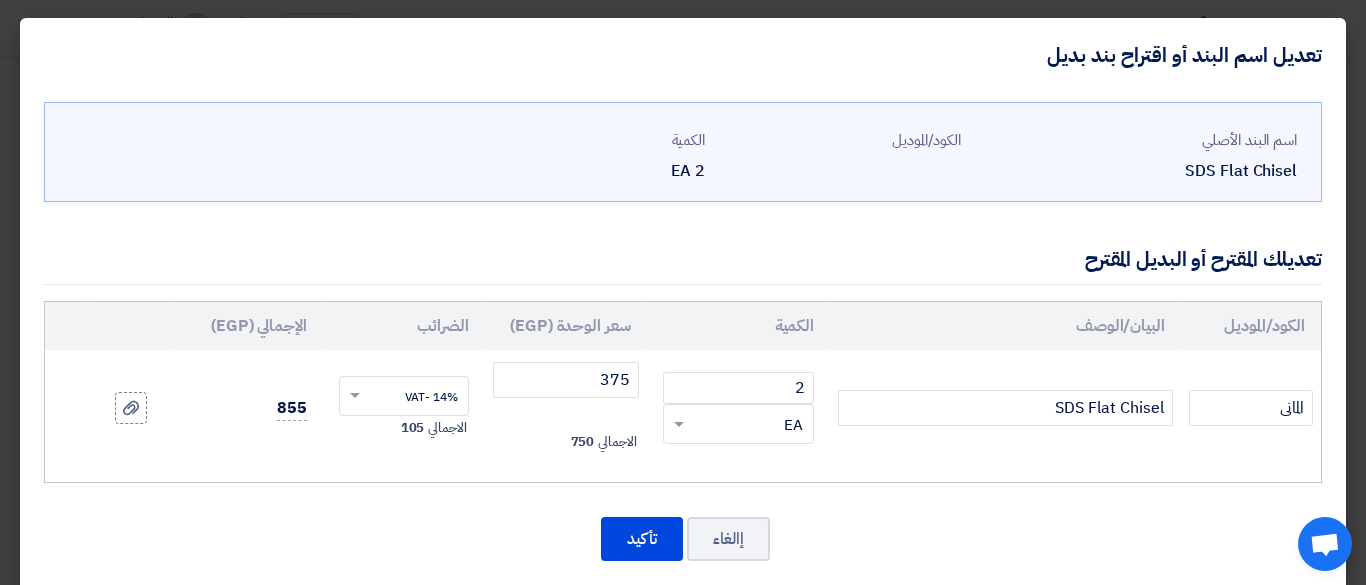 drag, startPoint x: 974, startPoint y: 523, endPoint x: 836, endPoint y: 537, distance: 138.70833 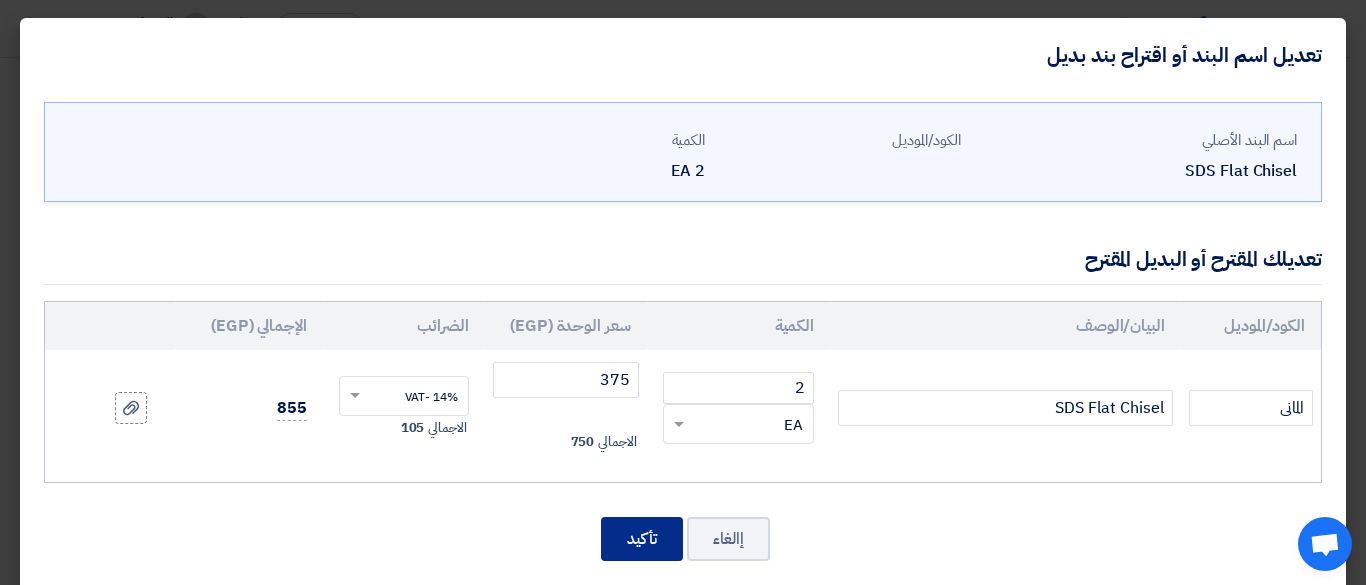 click on "تأكيد" 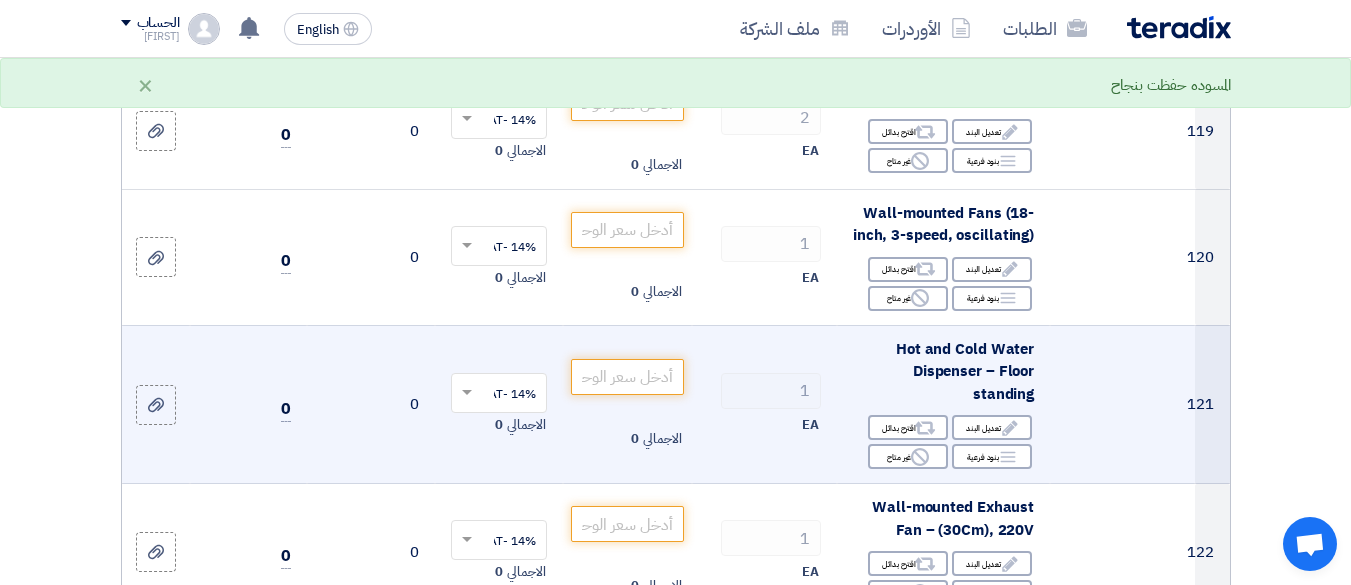 scroll, scrollTop: 21626, scrollLeft: 0, axis: vertical 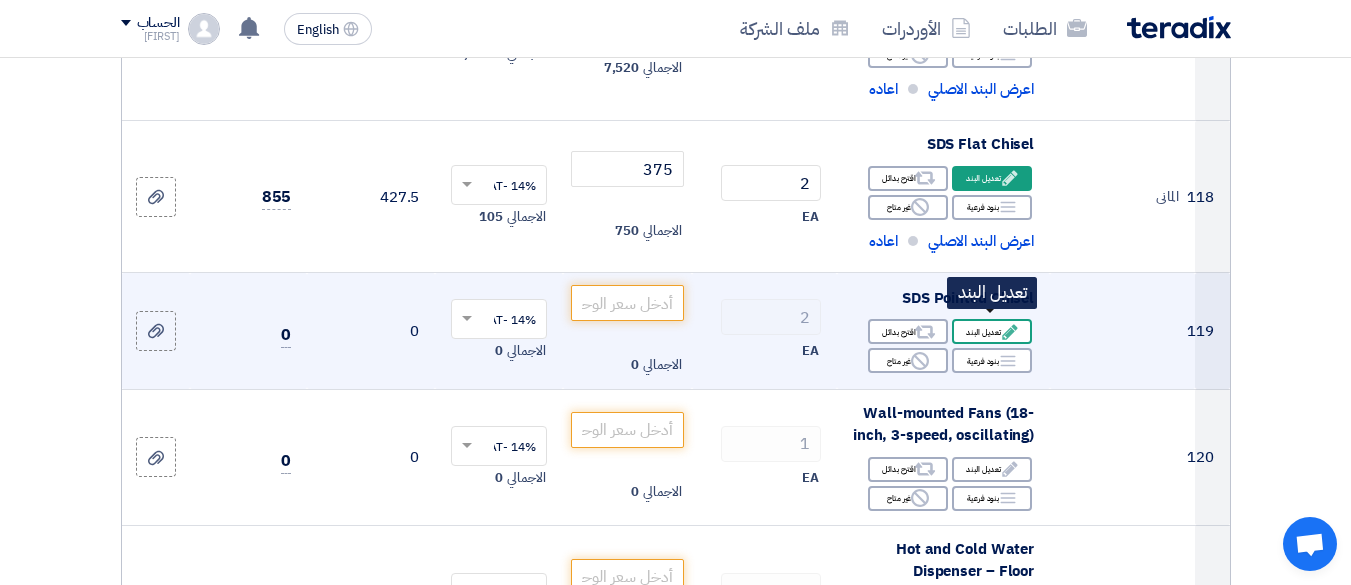 click on "Edit
تعديل البند" 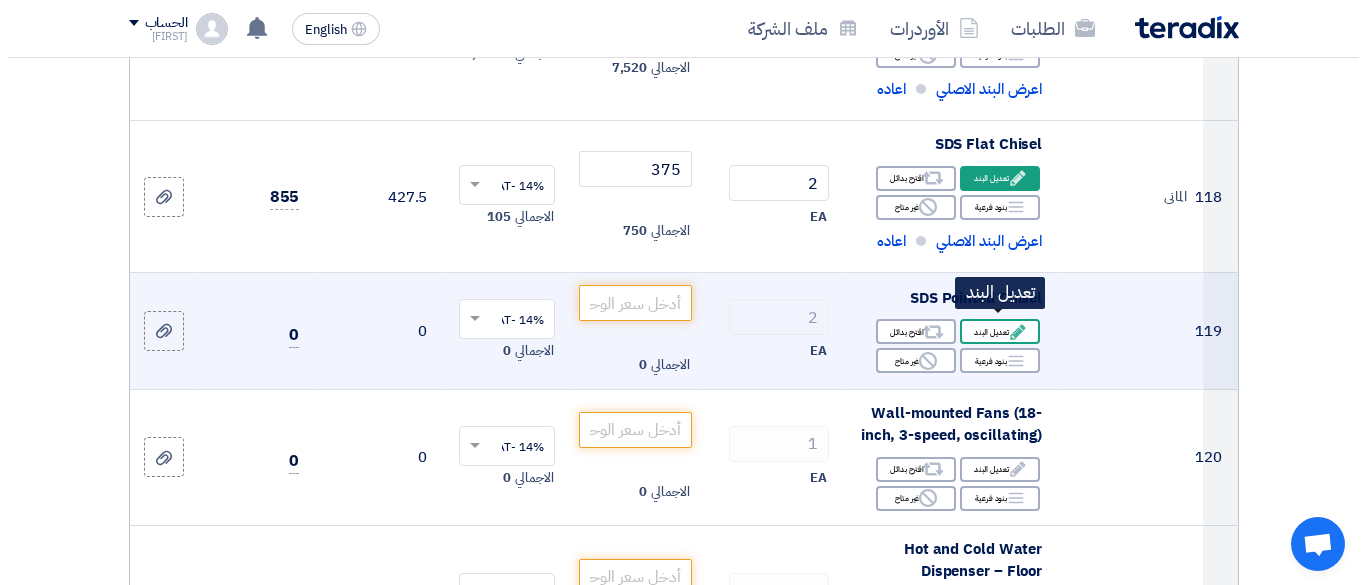 scroll, scrollTop: 462, scrollLeft: 0, axis: vertical 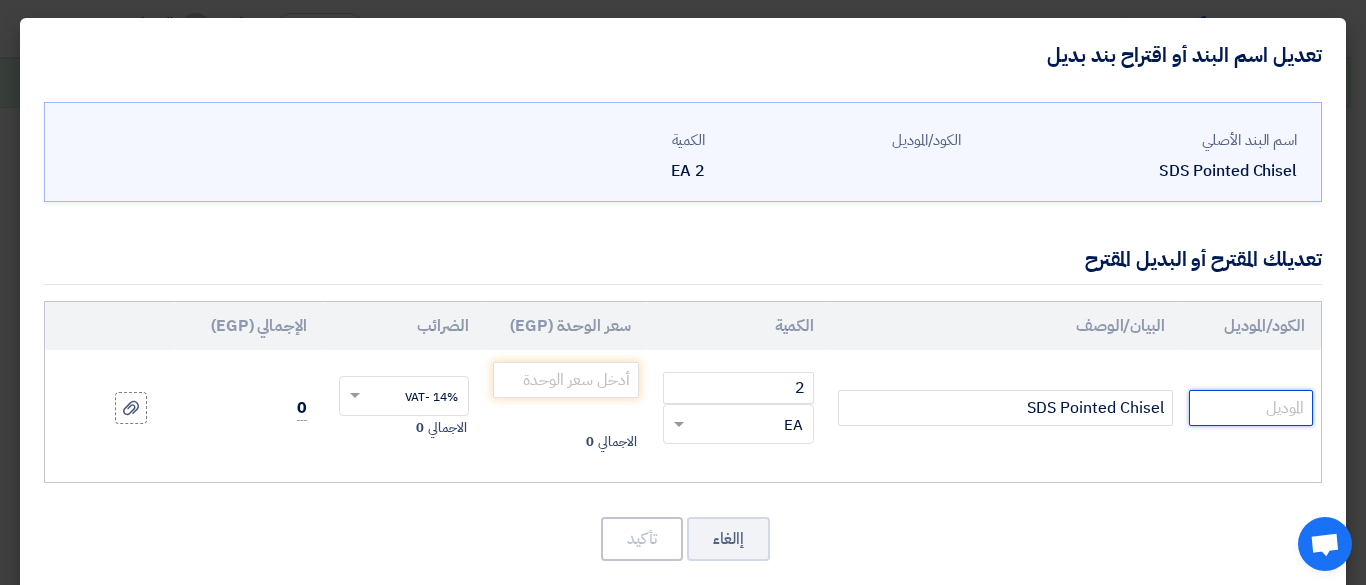 click 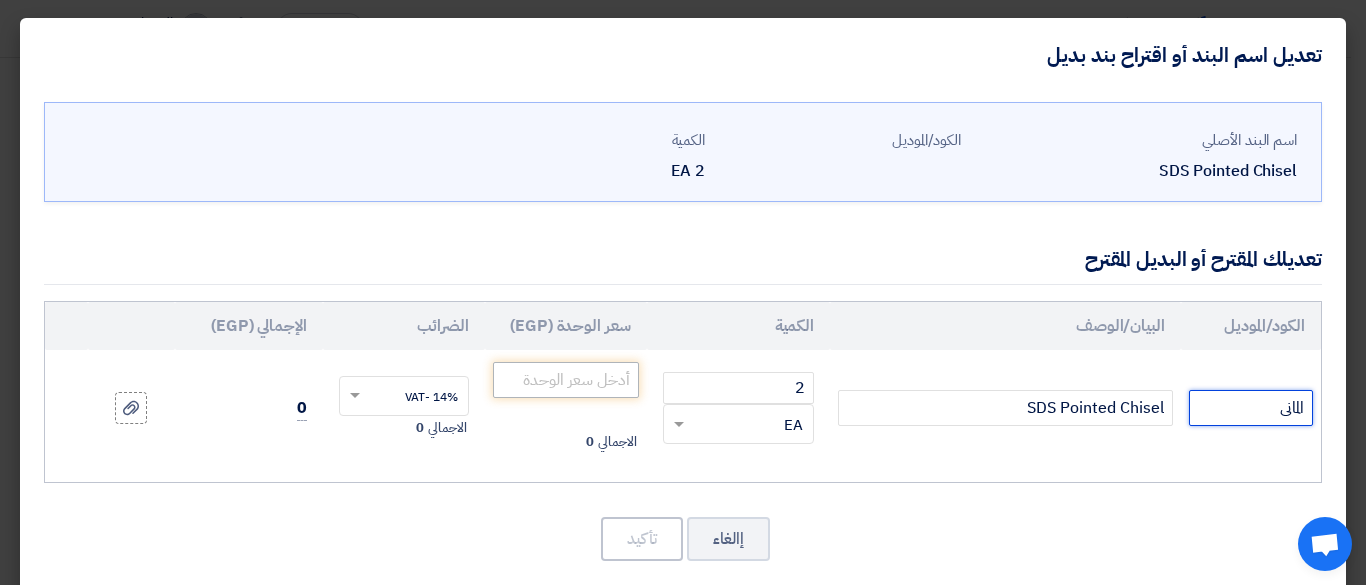 type on "المانى" 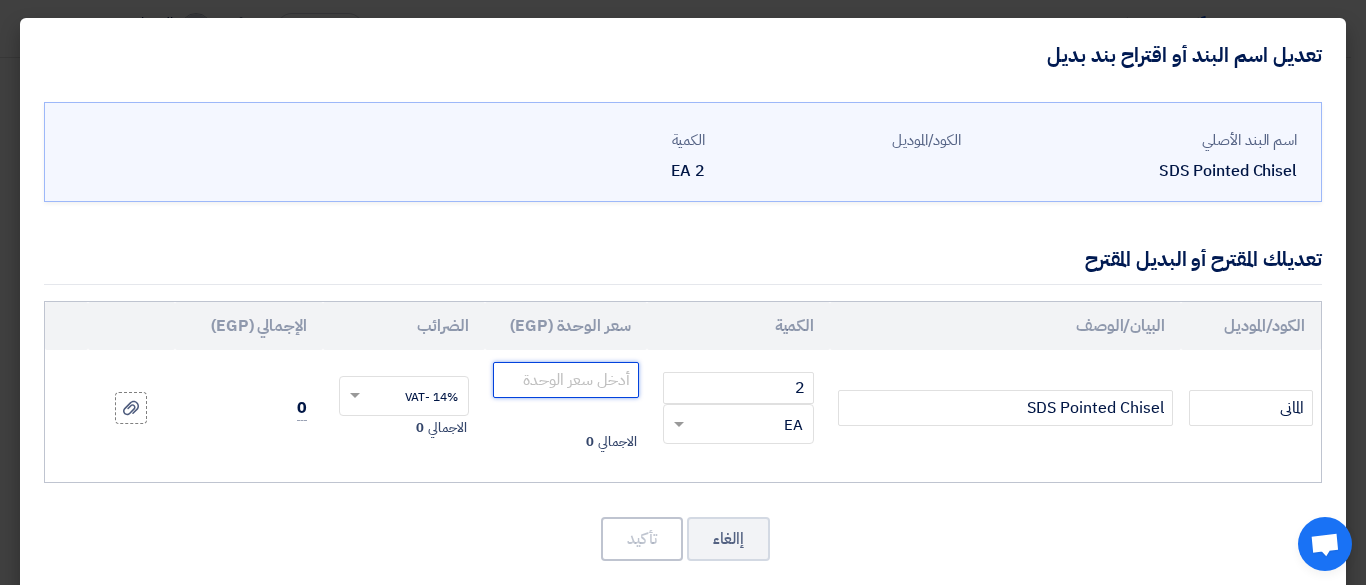 click 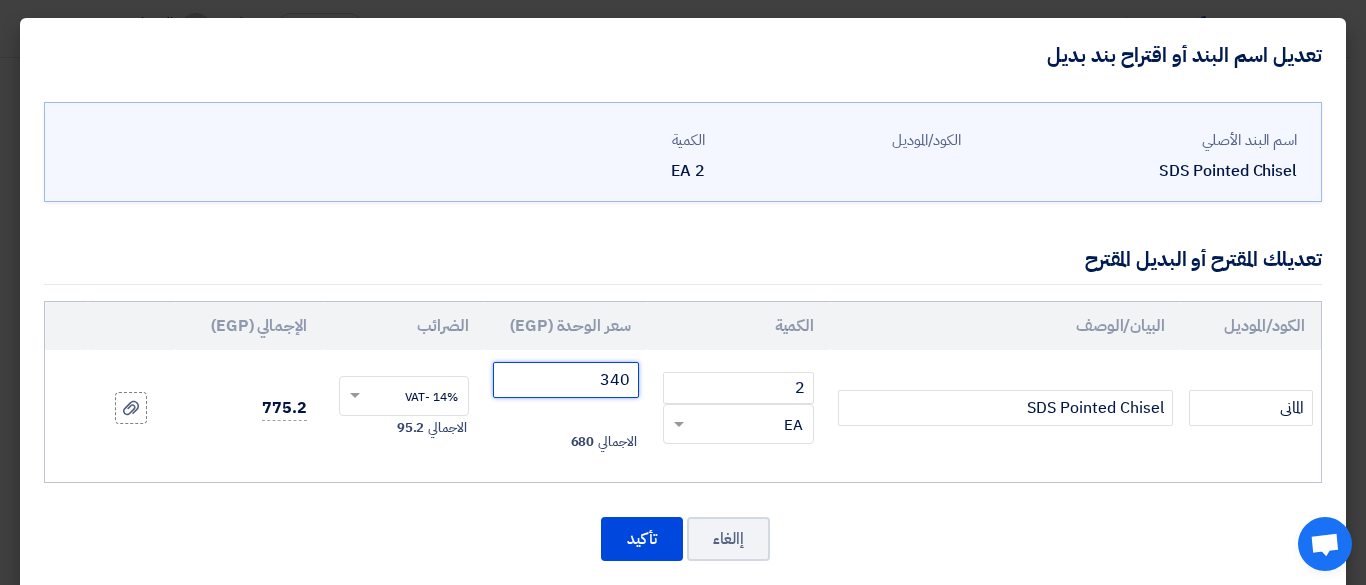 type on "340" 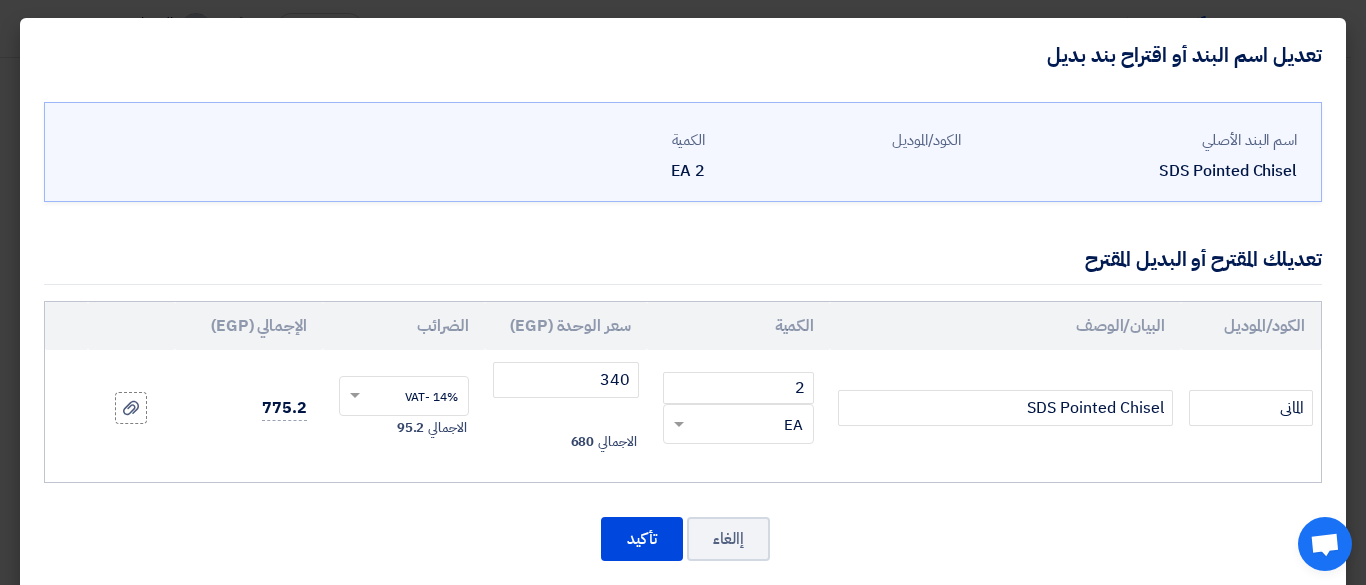 click on "إالغاء
تأكيد" 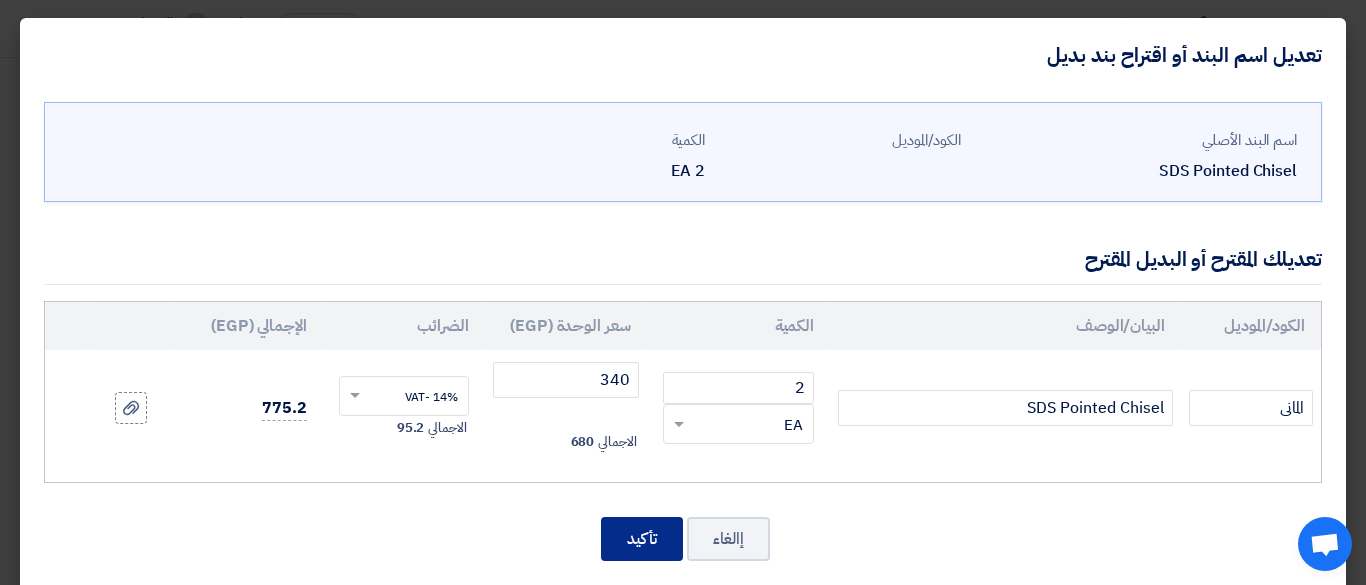 click on "تأكيد" 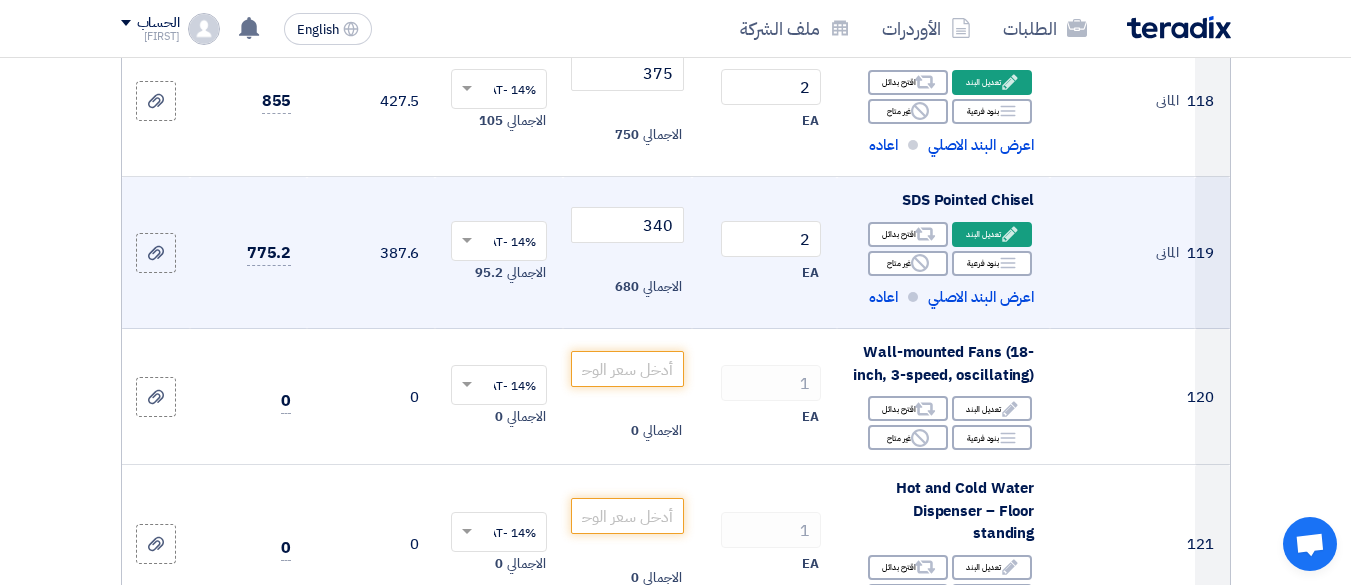 scroll, scrollTop: 21752, scrollLeft: 0, axis: vertical 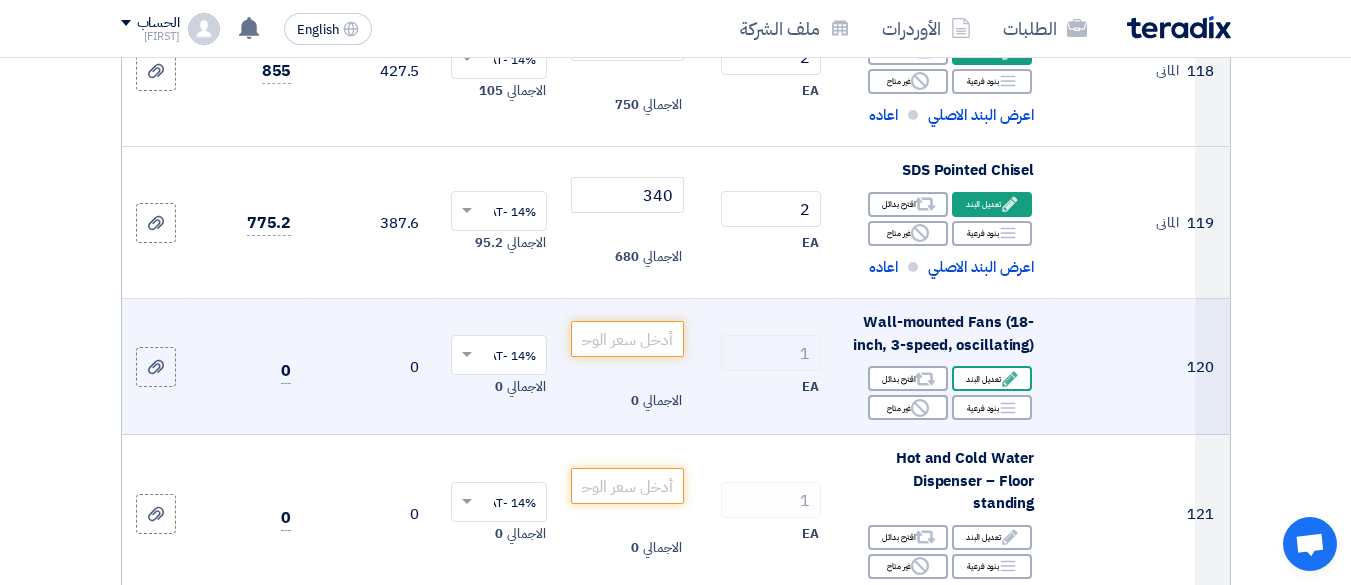 click on "Edit
تعديل البند" 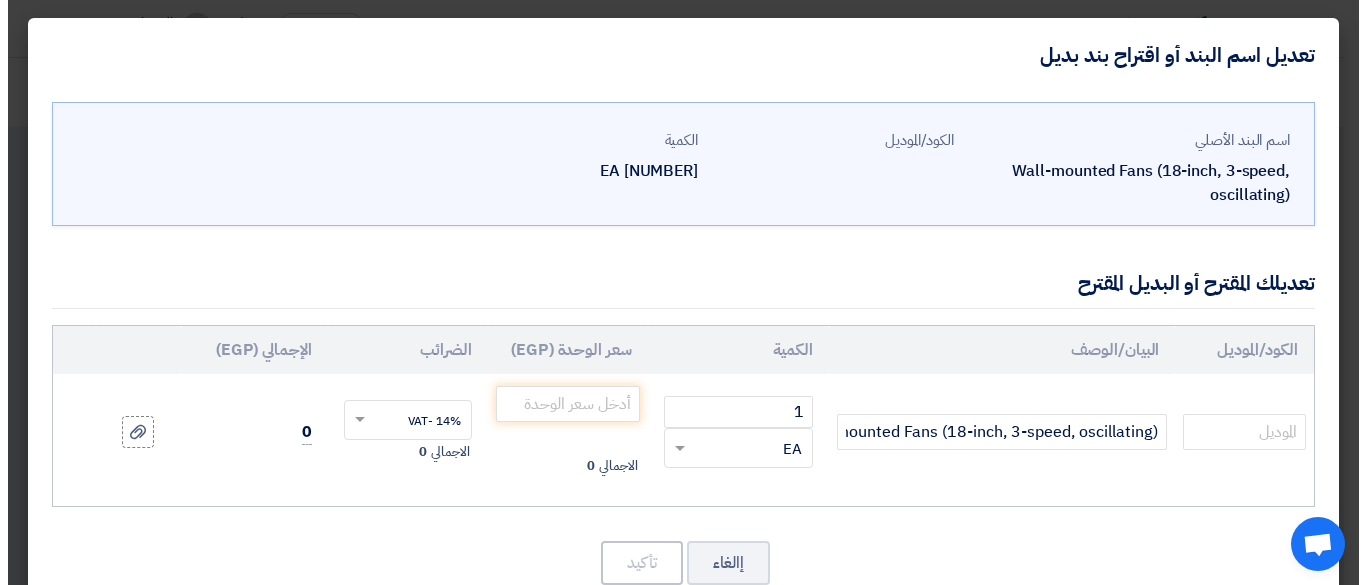 scroll, scrollTop: 414, scrollLeft: 0, axis: vertical 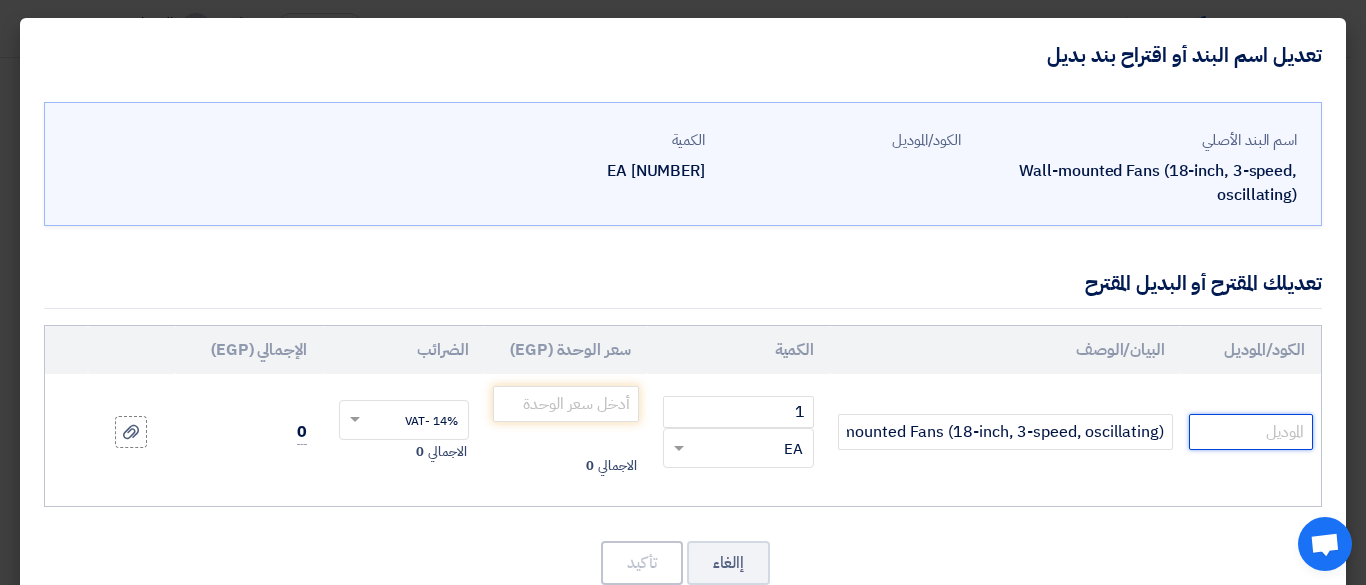 click 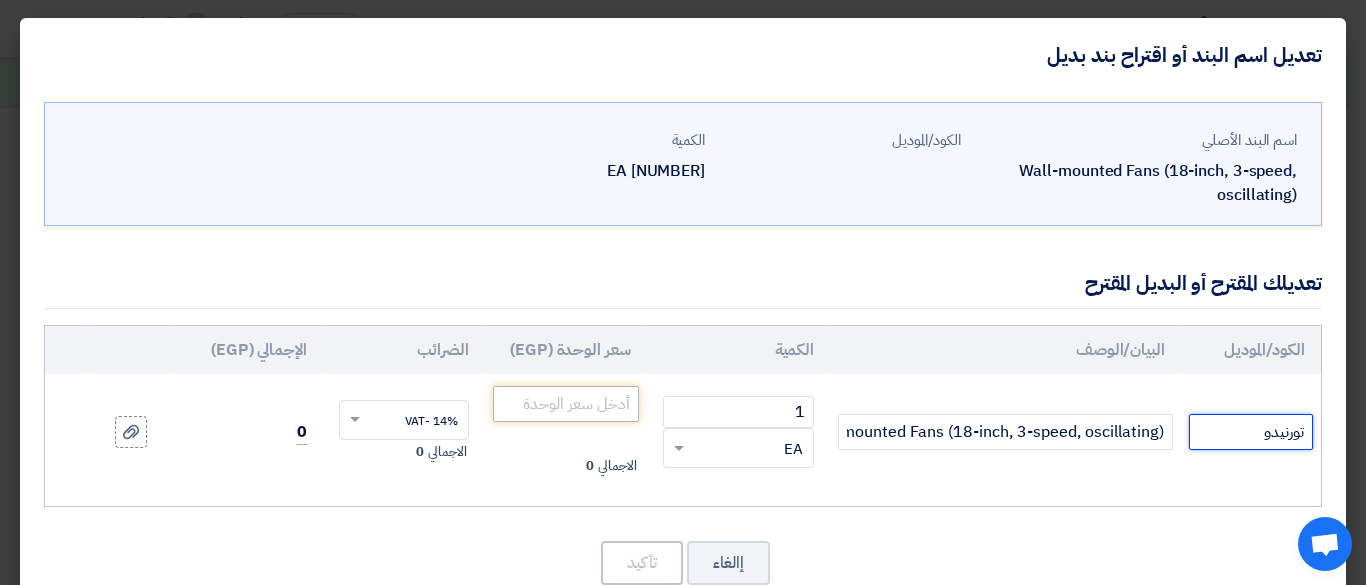 type on "تورنيدو" 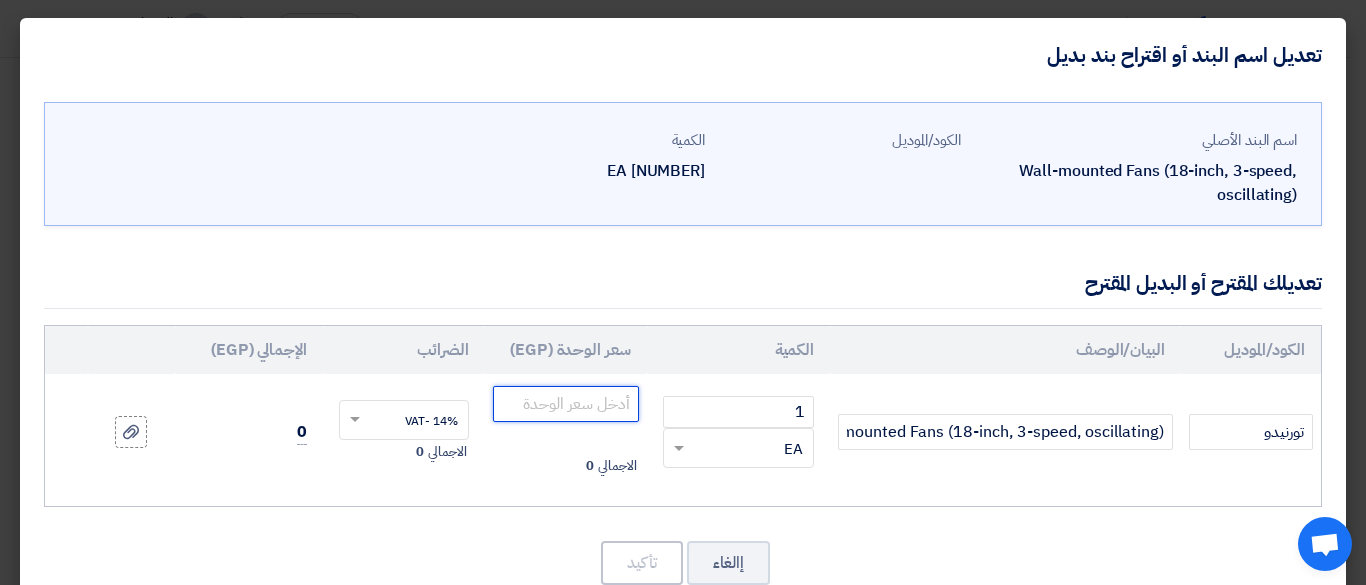 click 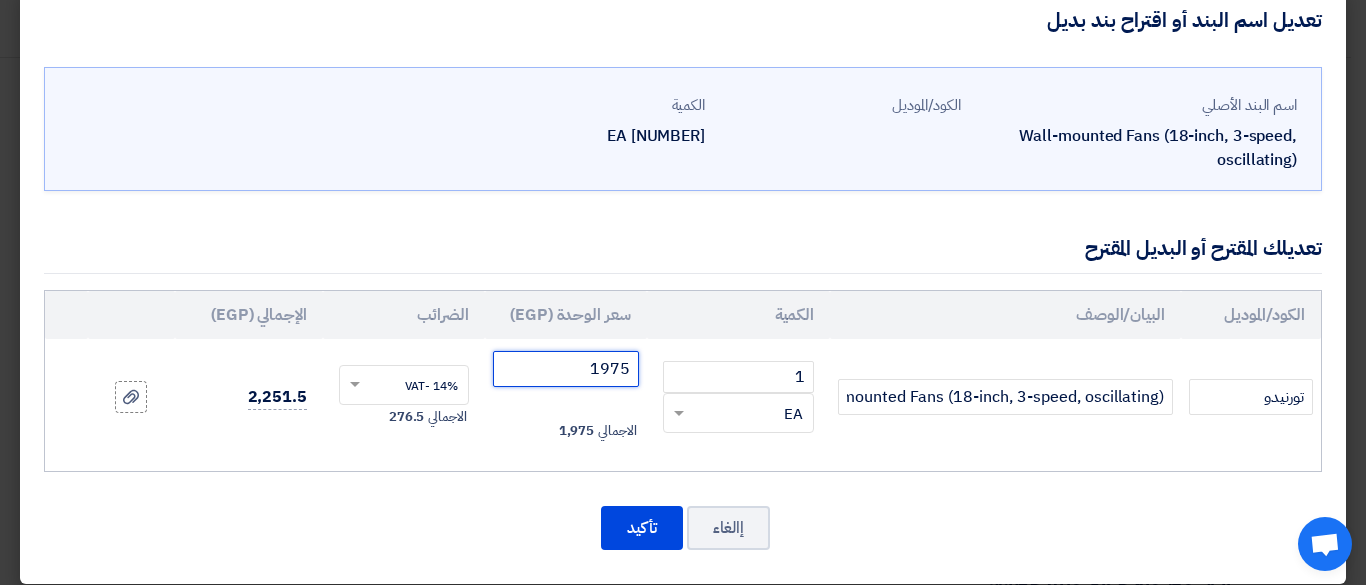 scroll, scrollTop: 51, scrollLeft: 0, axis: vertical 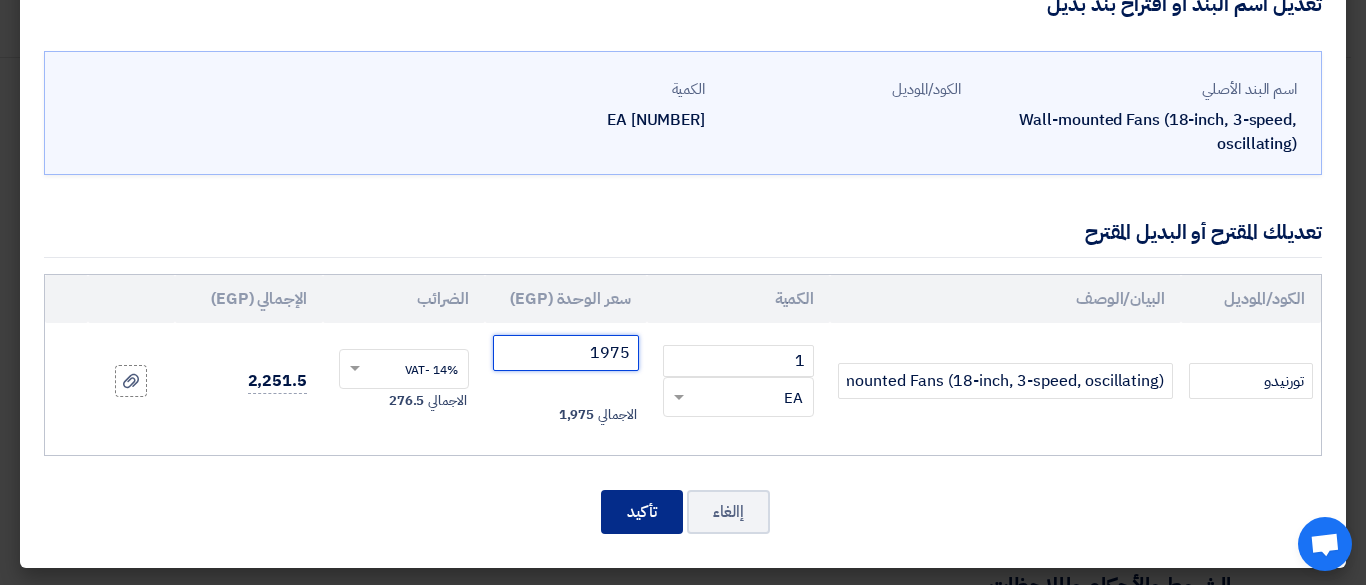 type on "1975" 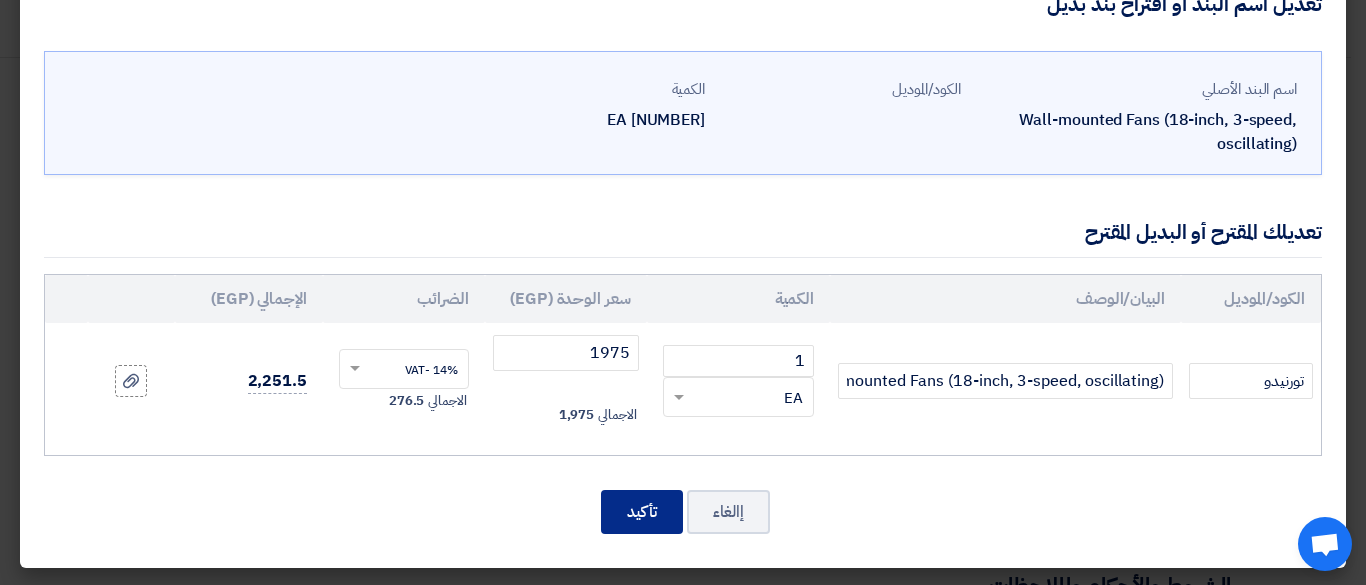 click on "تأكيد" 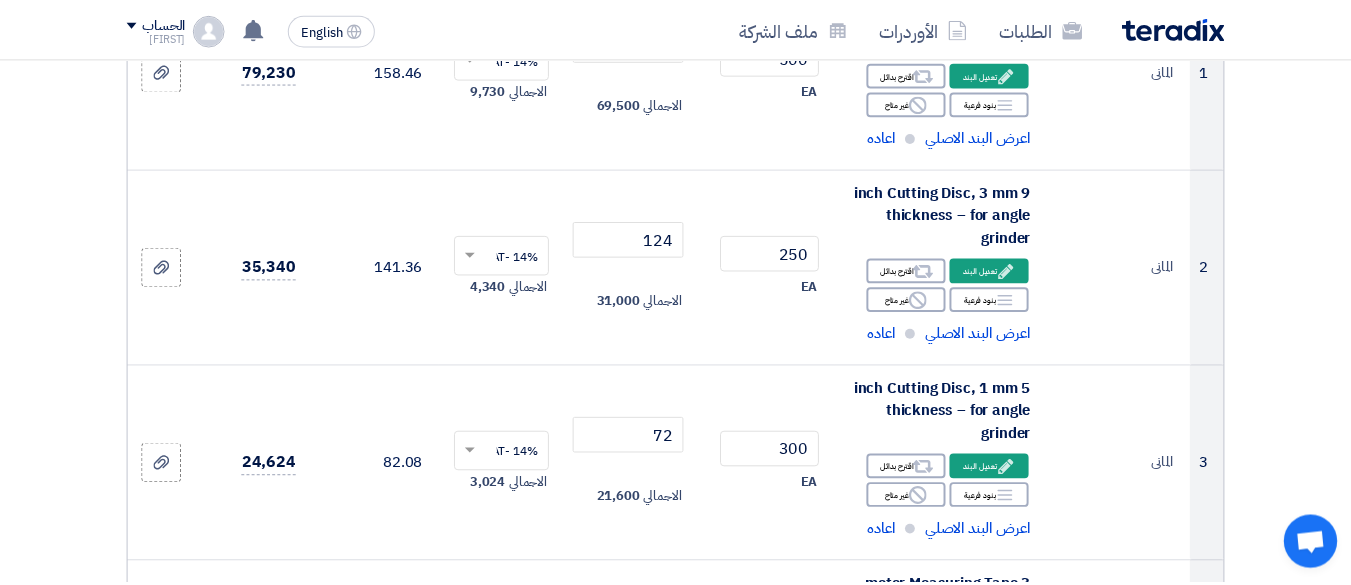 scroll, scrollTop: 22056, scrollLeft: 0, axis: vertical 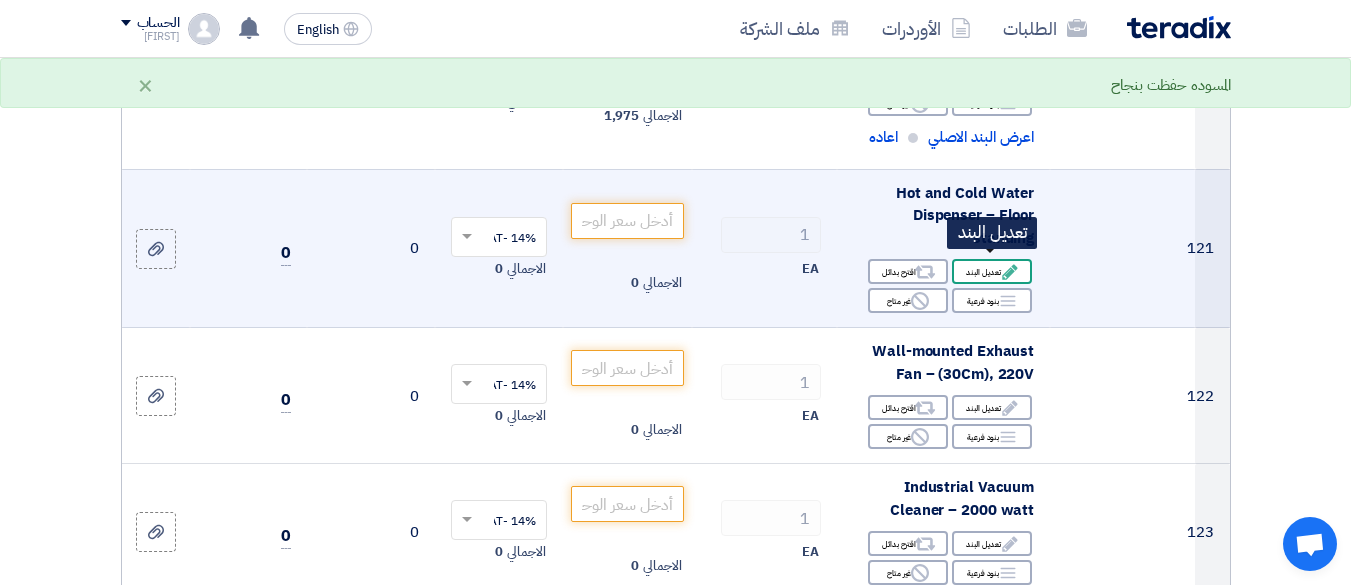 click on "Edit
تعديل البند" 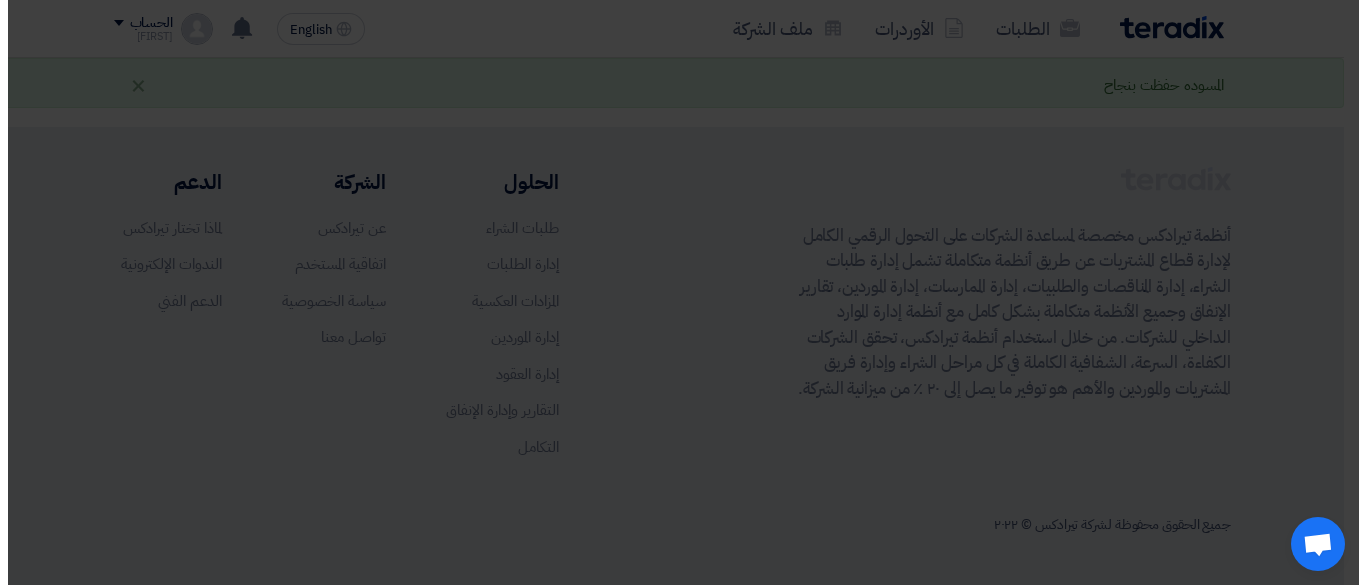 scroll, scrollTop: 414, scrollLeft: 0, axis: vertical 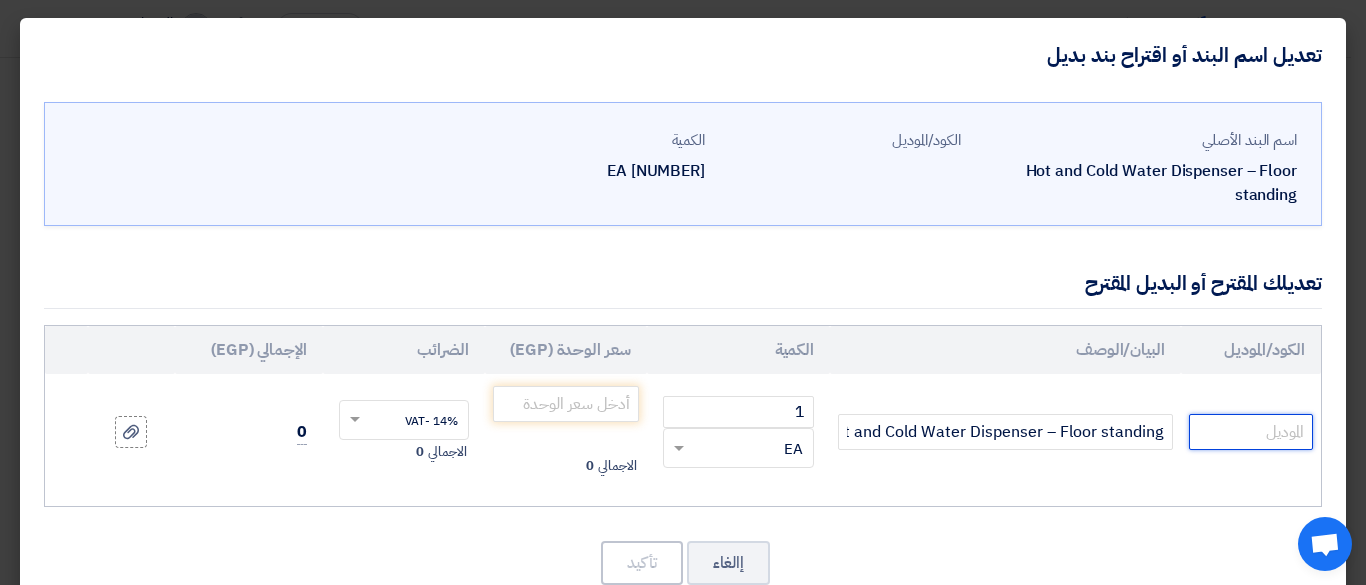 click 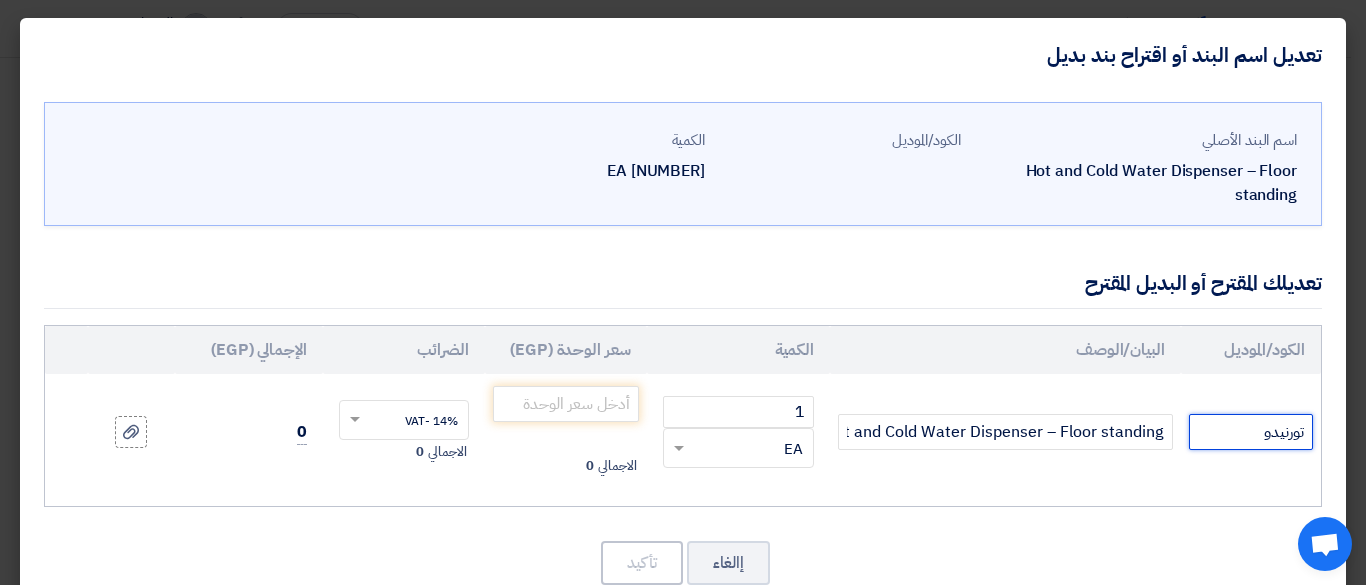 drag, startPoint x: 1247, startPoint y: 432, endPoint x: 1361, endPoint y: 320, distance: 159.8124 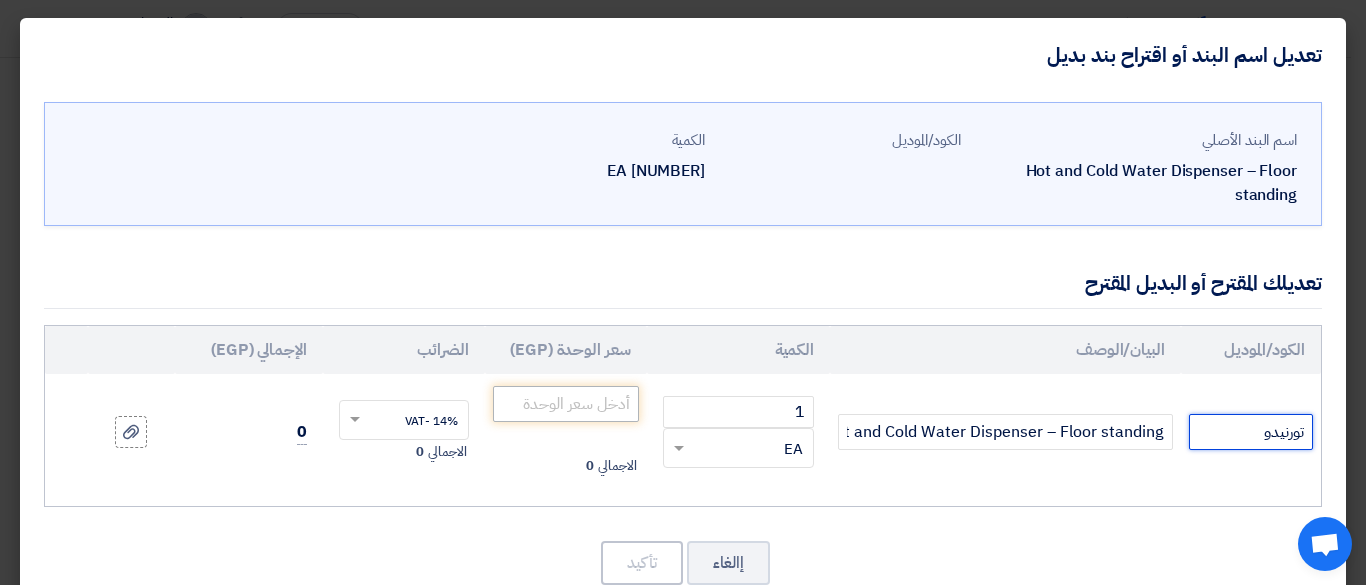 type on "تورنيدو" 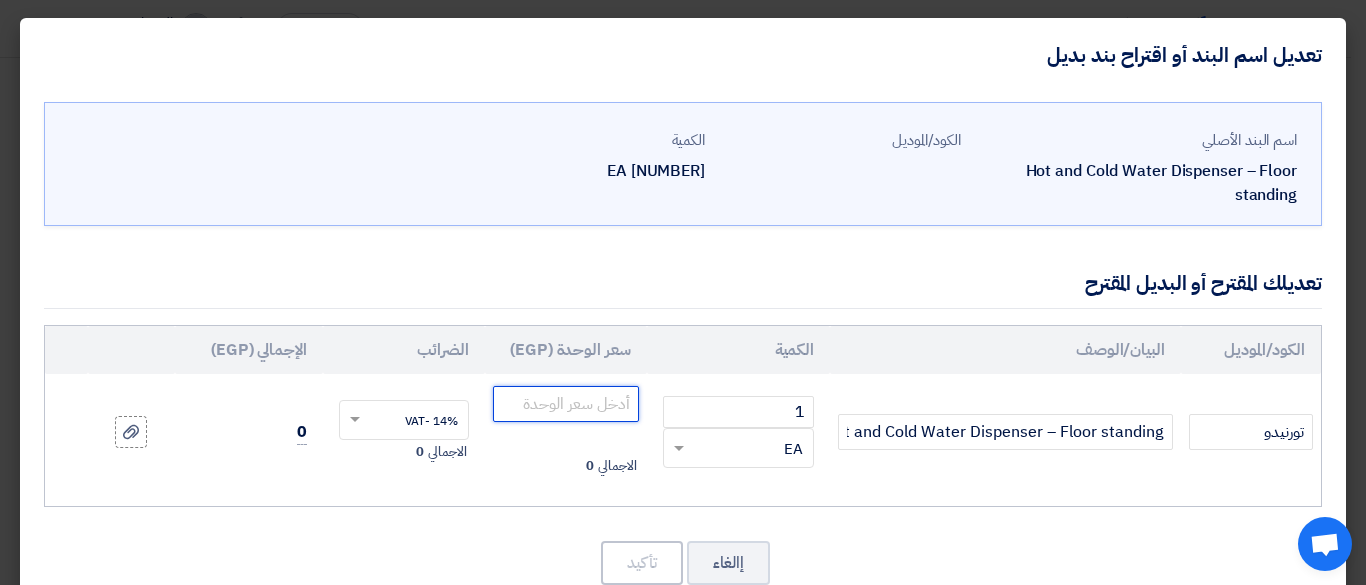 click 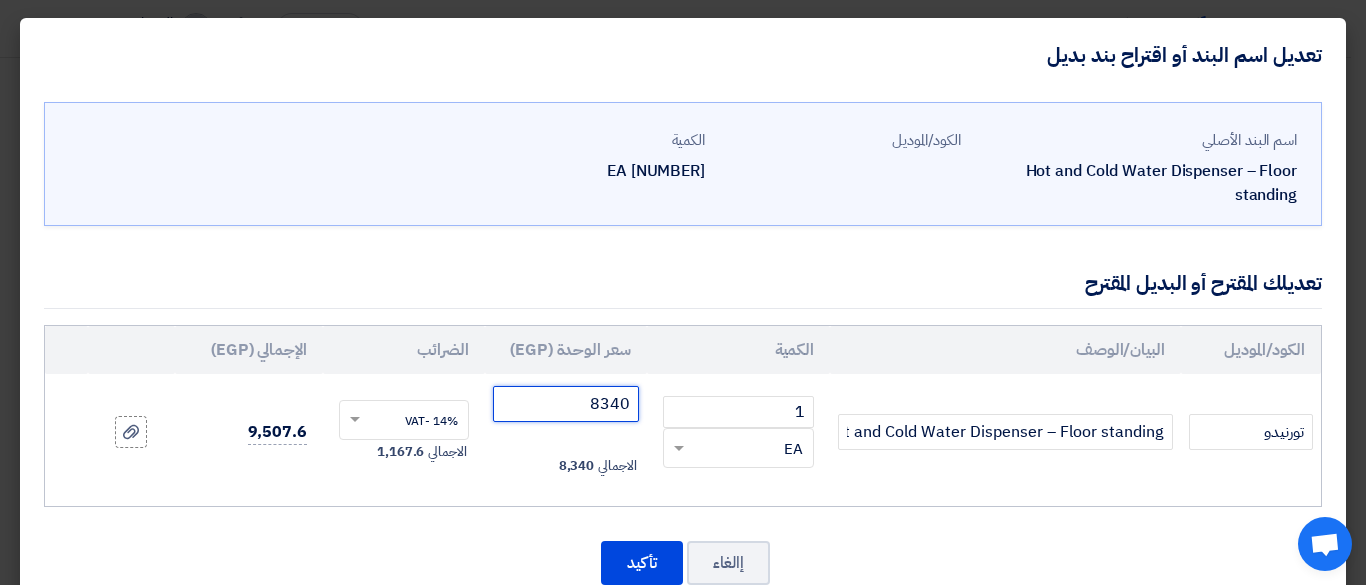 scroll, scrollTop: 51, scrollLeft: 0, axis: vertical 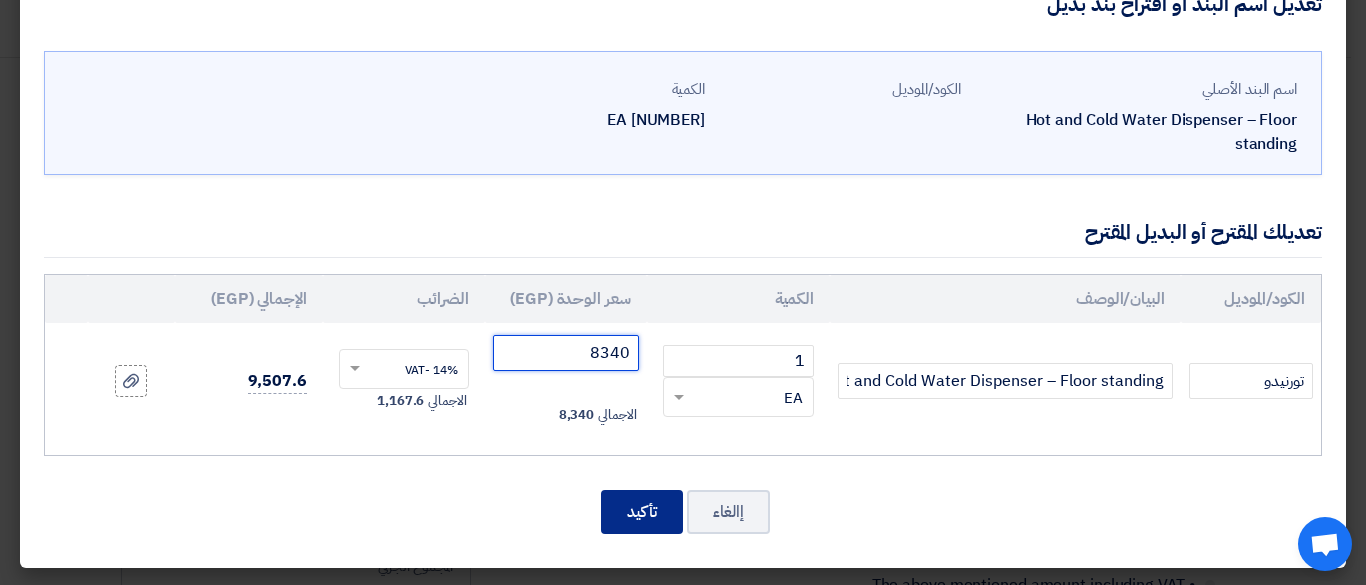 type on "8340" 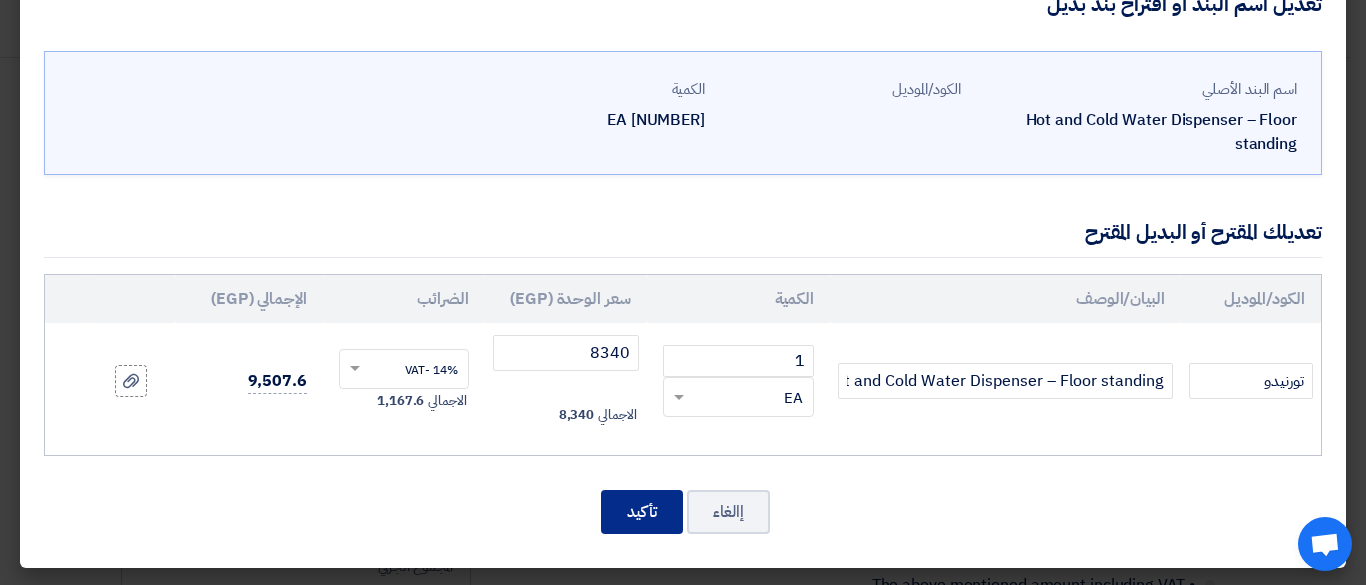 click on "تأكيد" 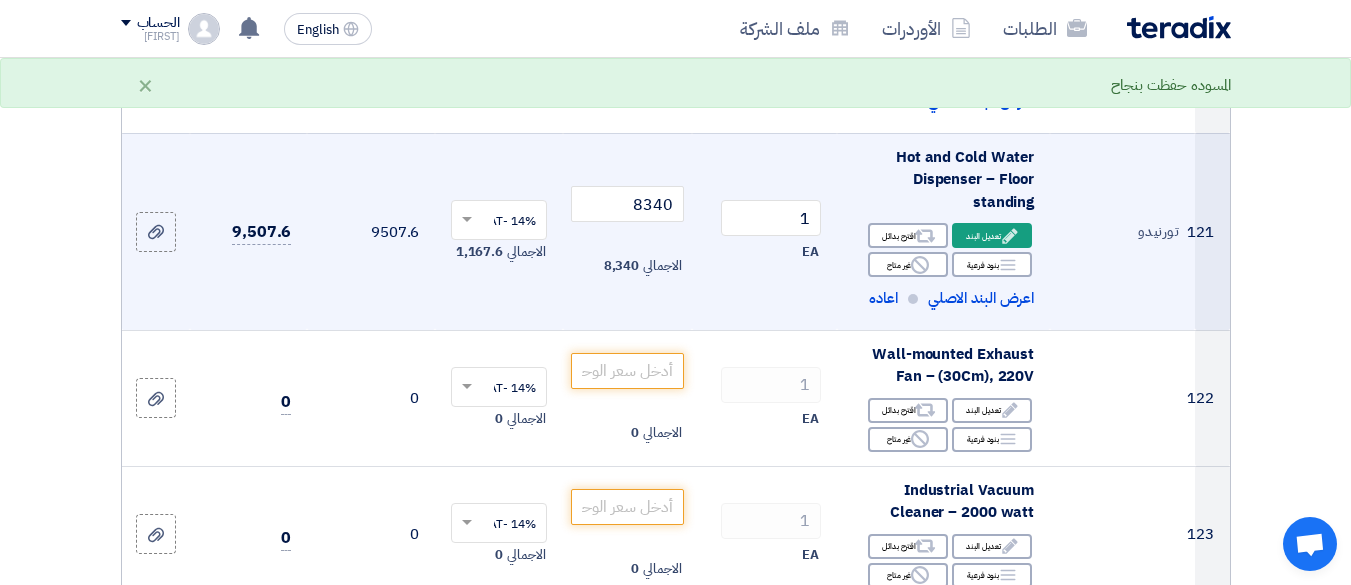 scroll, scrollTop: 22131, scrollLeft: 0, axis: vertical 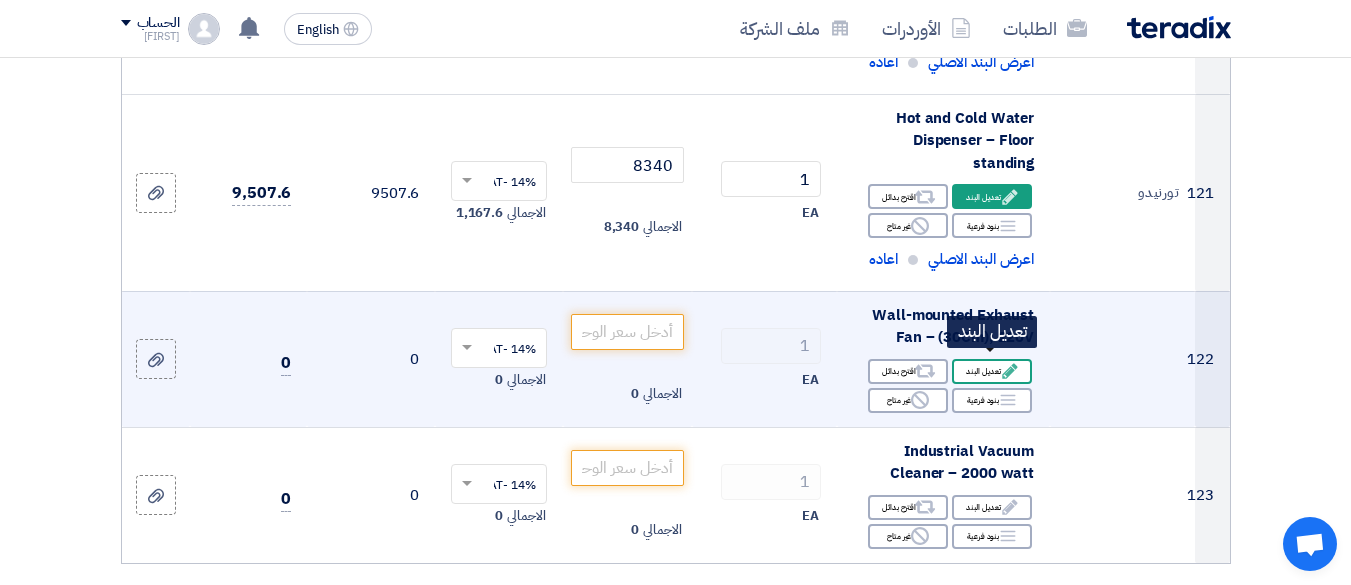 click on "Edit
تعديل البند" 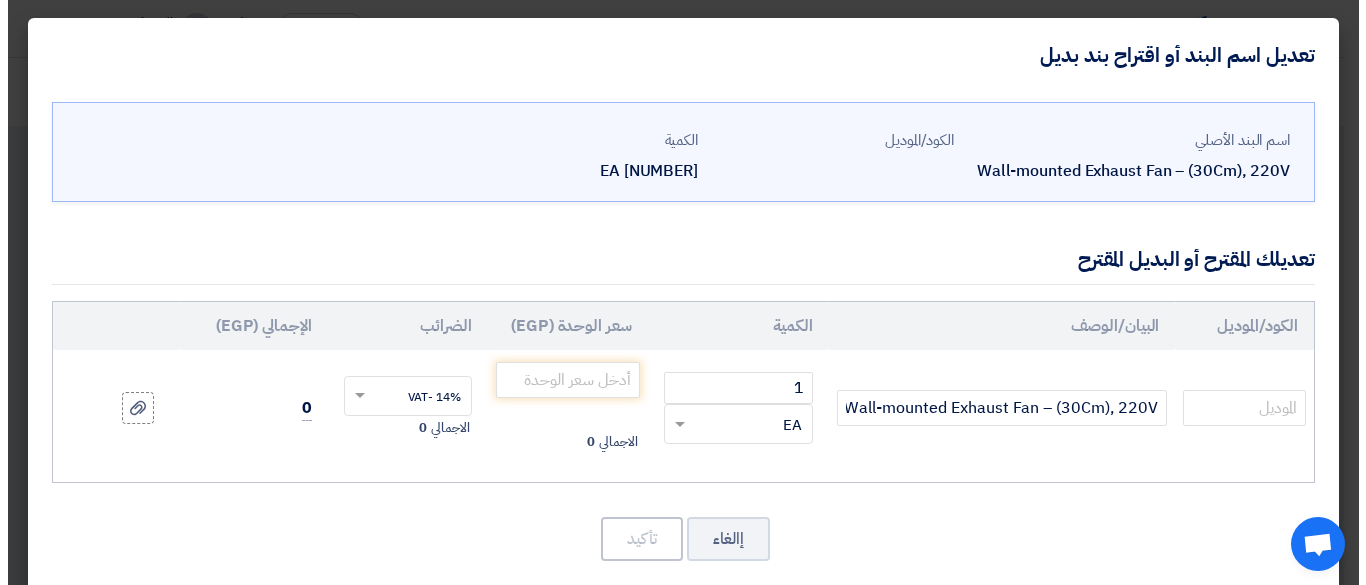 scroll, scrollTop: 489, scrollLeft: 0, axis: vertical 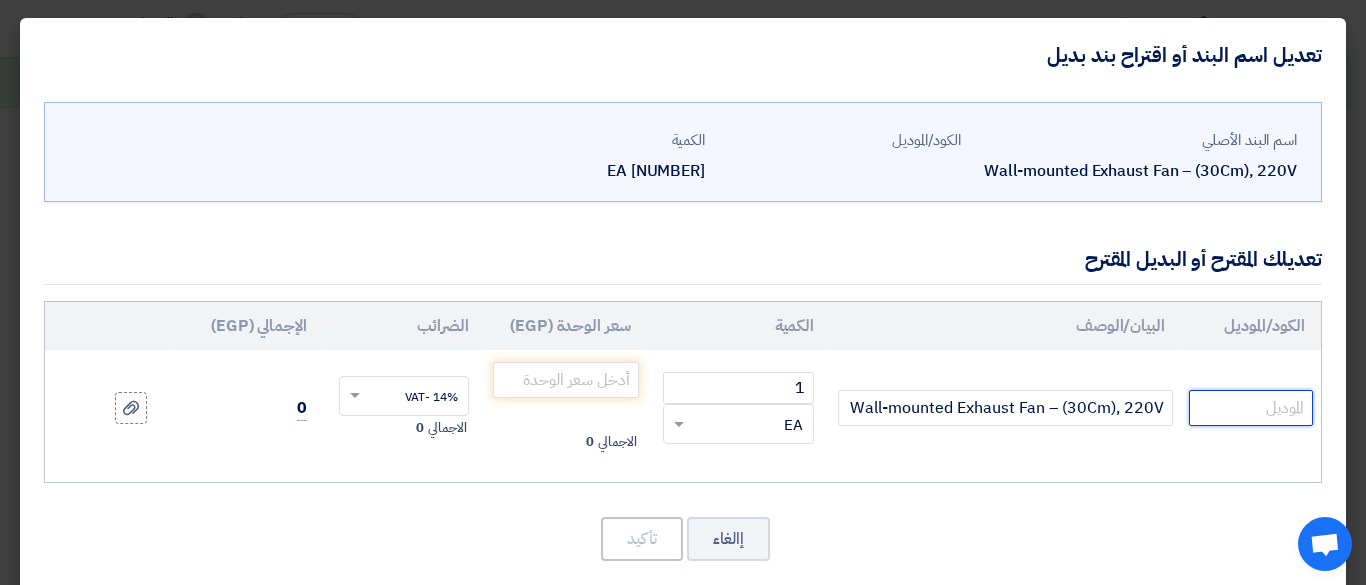 click 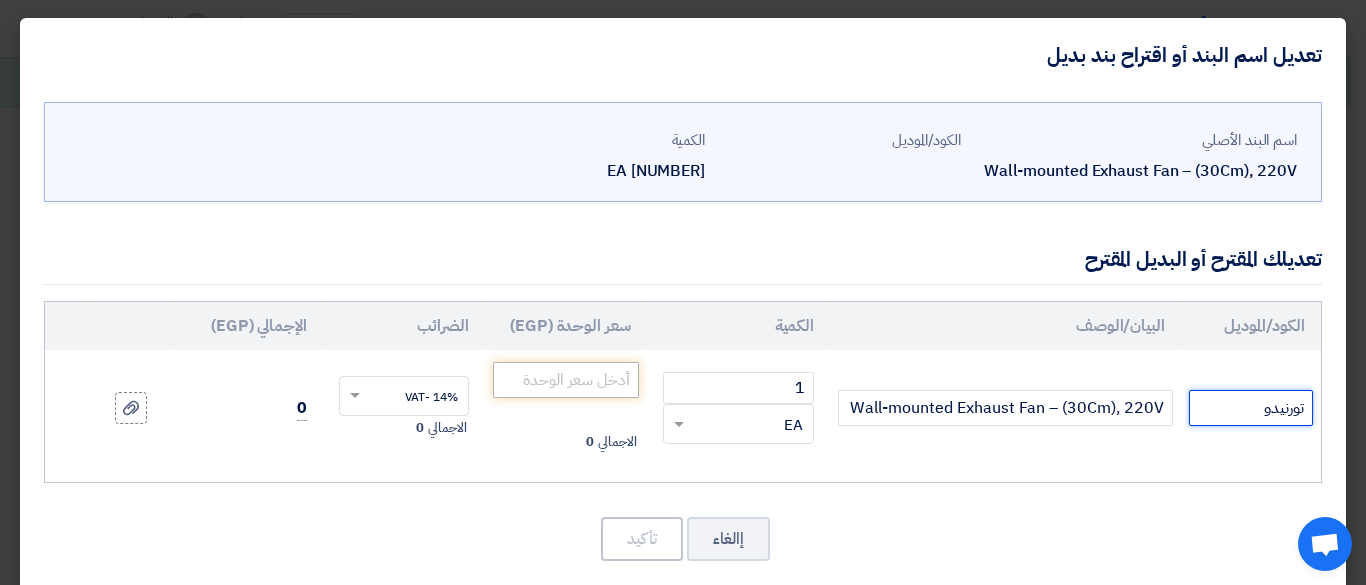 type on "تورنيدو" 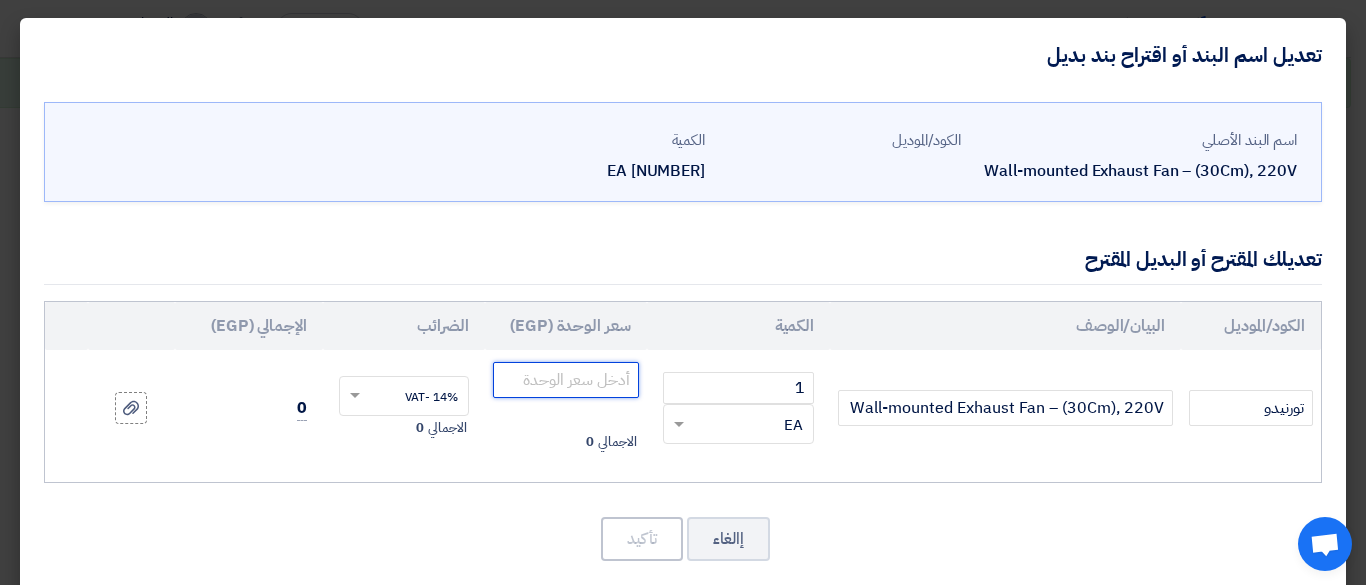click 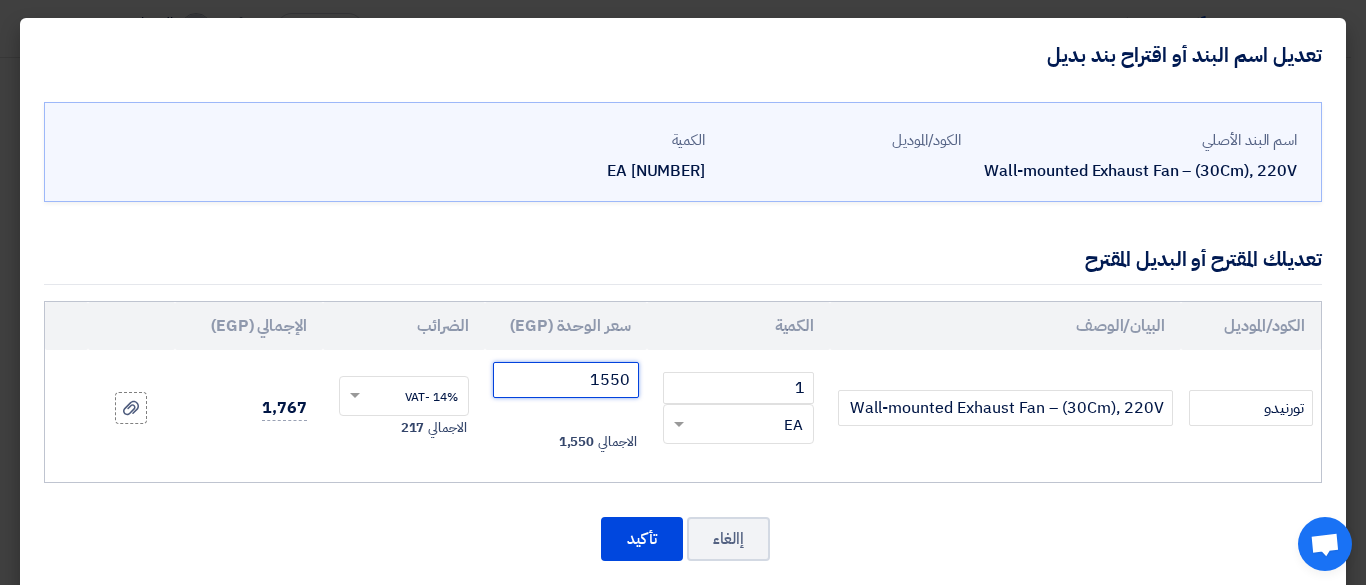 scroll, scrollTop: 27, scrollLeft: 0, axis: vertical 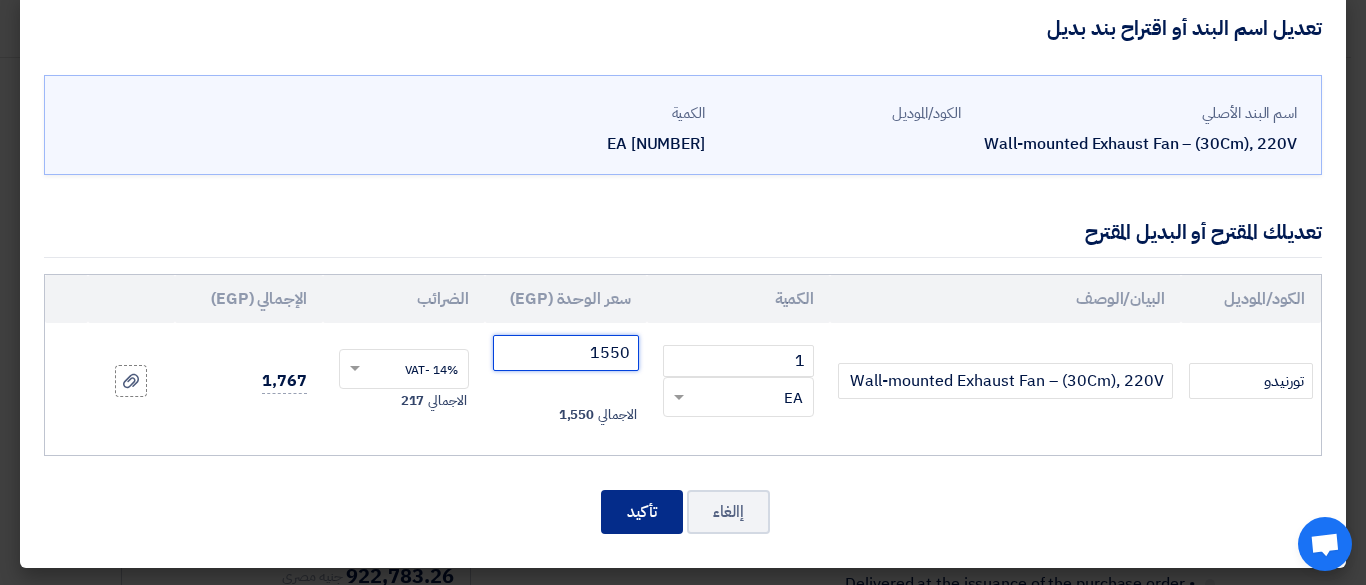 type on "1550" 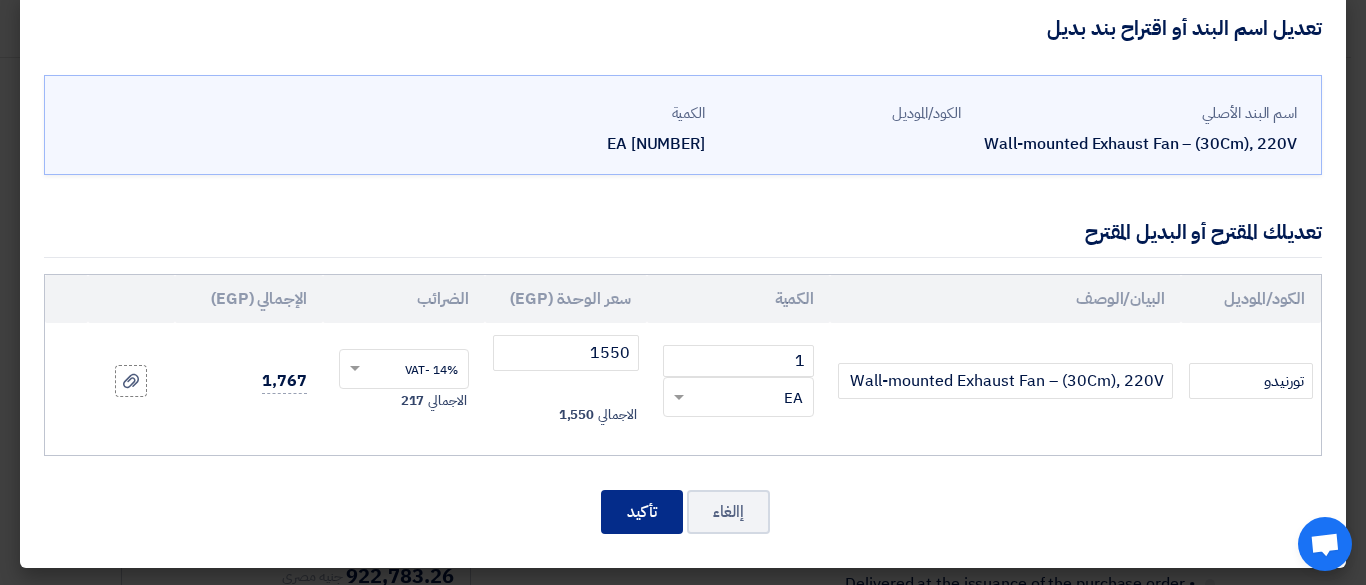 click on "تأكيد" 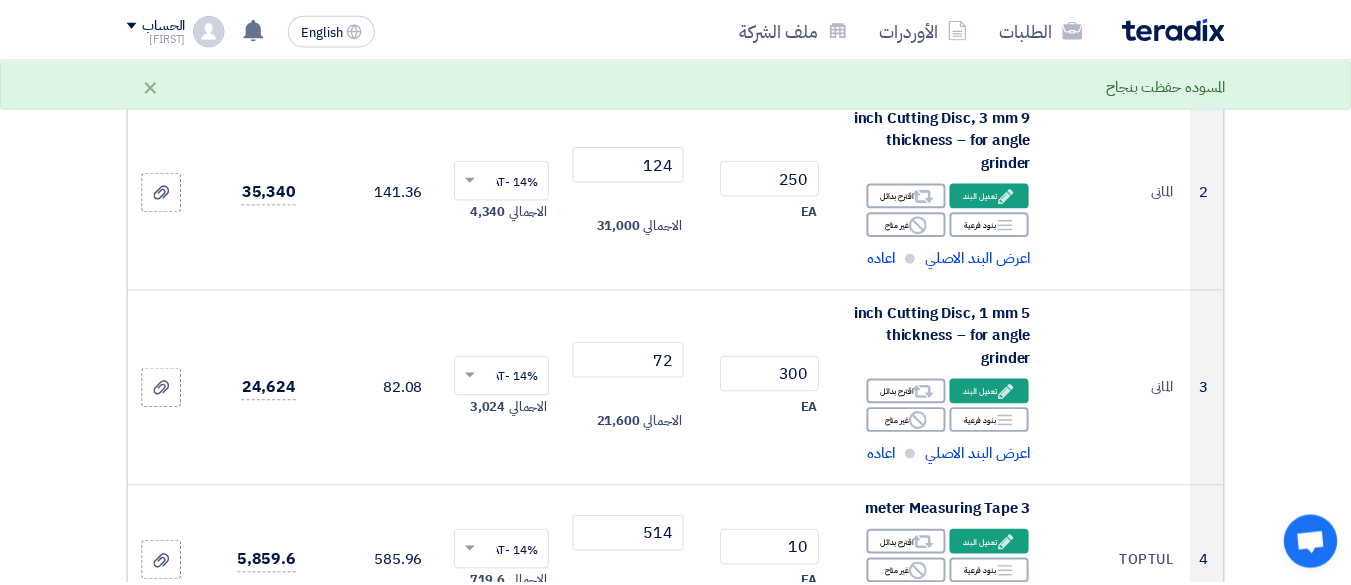 scroll, scrollTop: 22403, scrollLeft: 0, axis: vertical 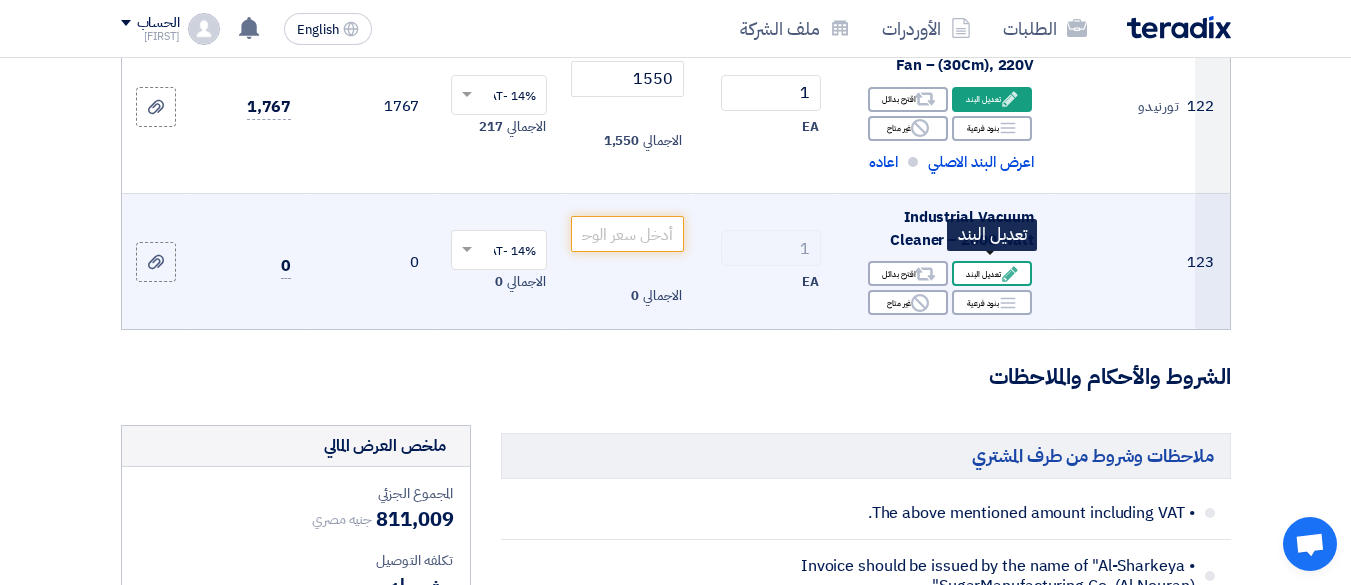 click on "Edit
تعديل البند" 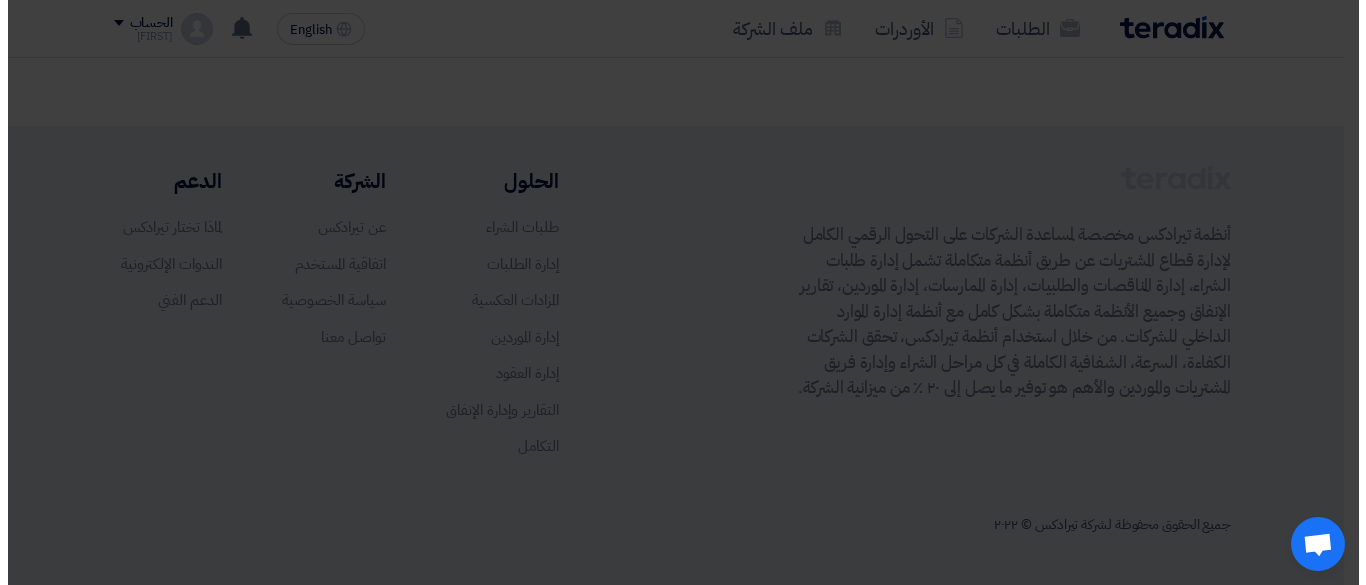 scroll, scrollTop: 586, scrollLeft: 0, axis: vertical 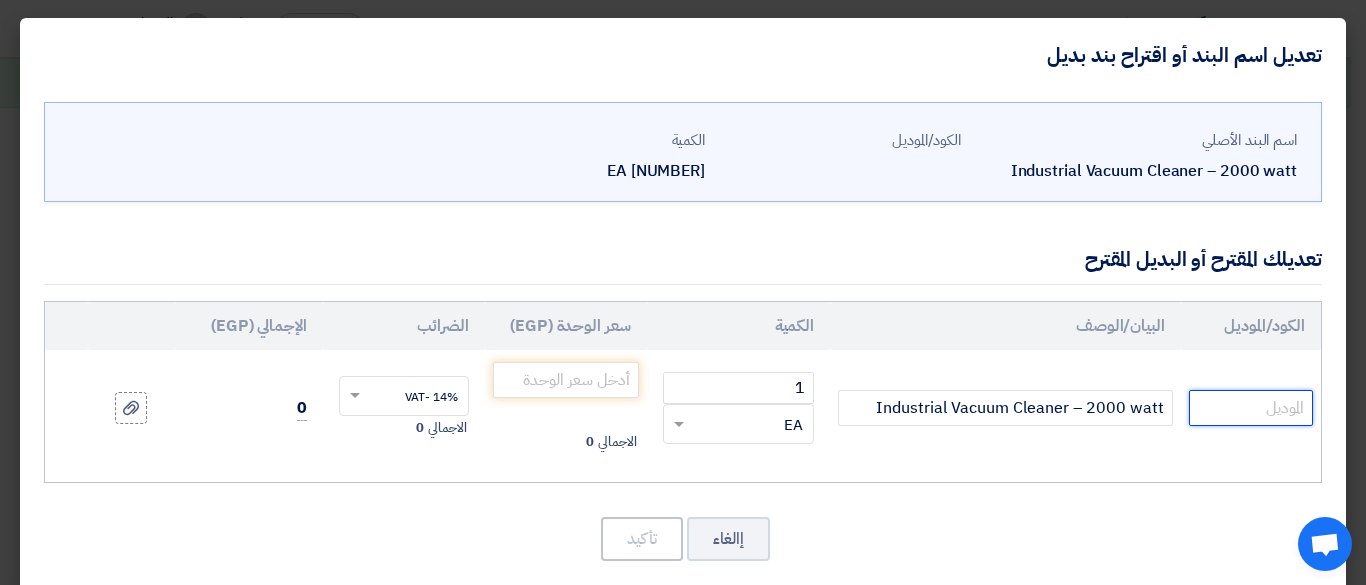 drag, startPoint x: 1286, startPoint y: 407, endPoint x: 1296, endPoint y: 416, distance: 13.453624 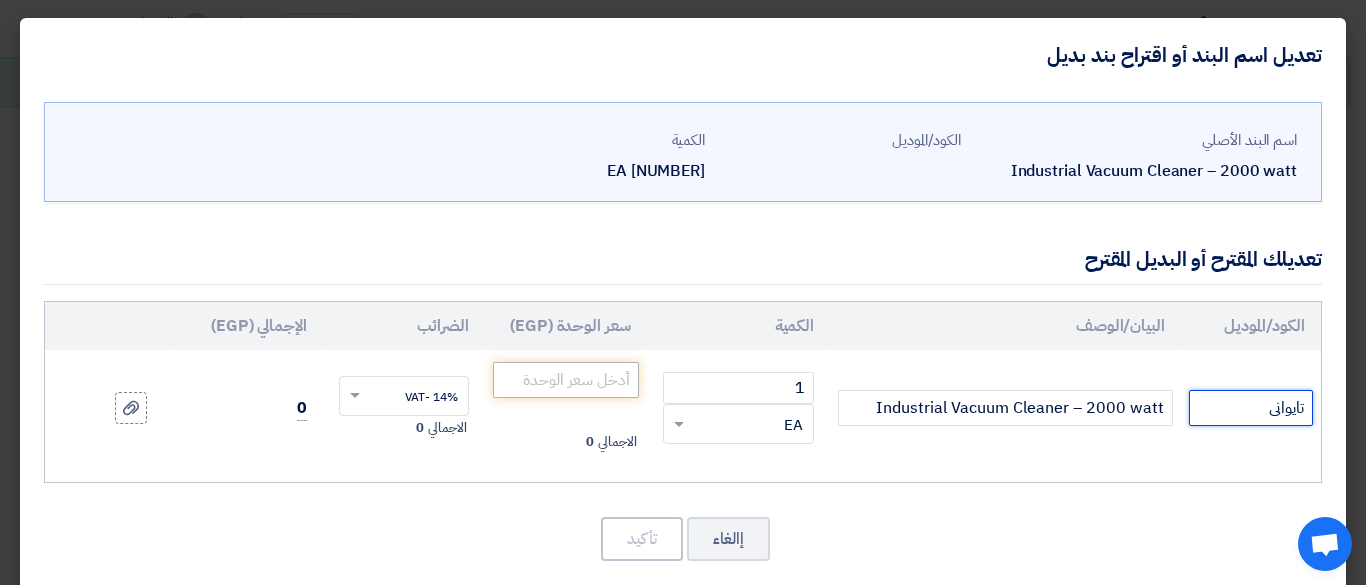 type on "تايوانى" 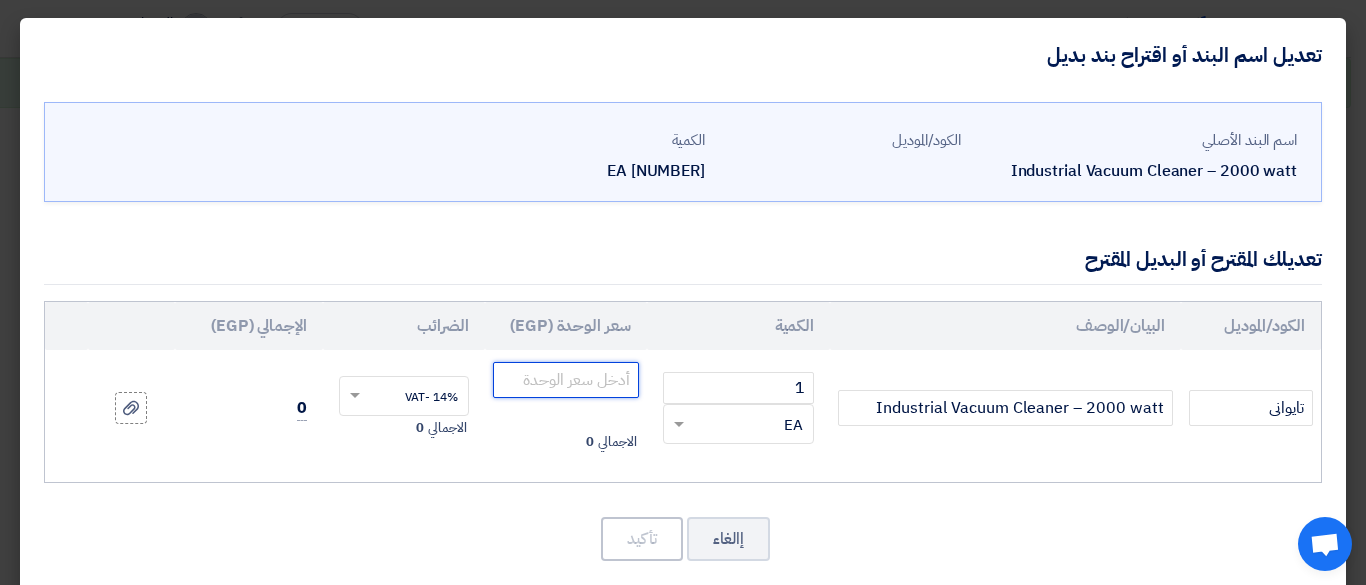 click 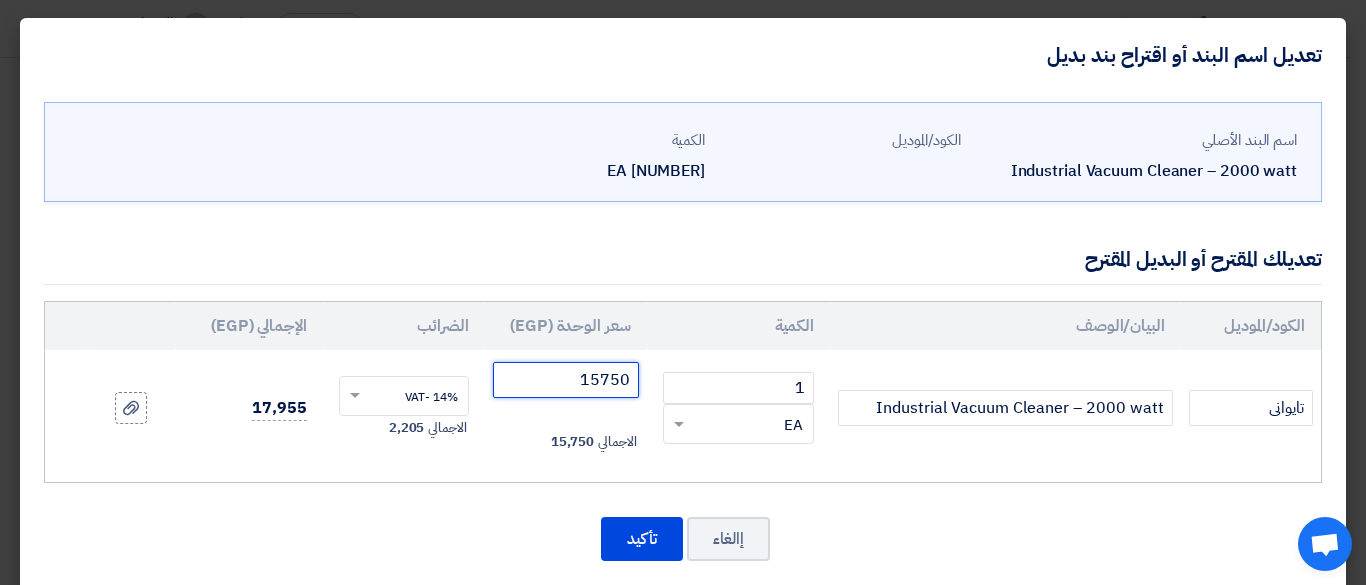 scroll, scrollTop: 27, scrollLeft: 0, axis: vertical 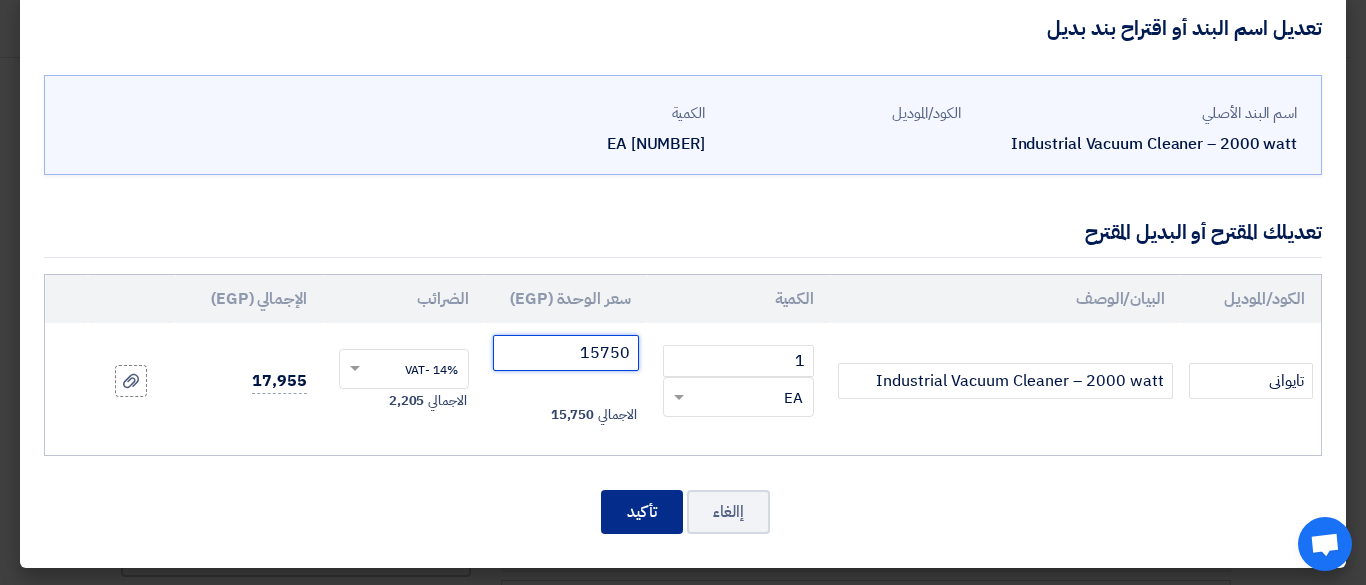 type on "15750" 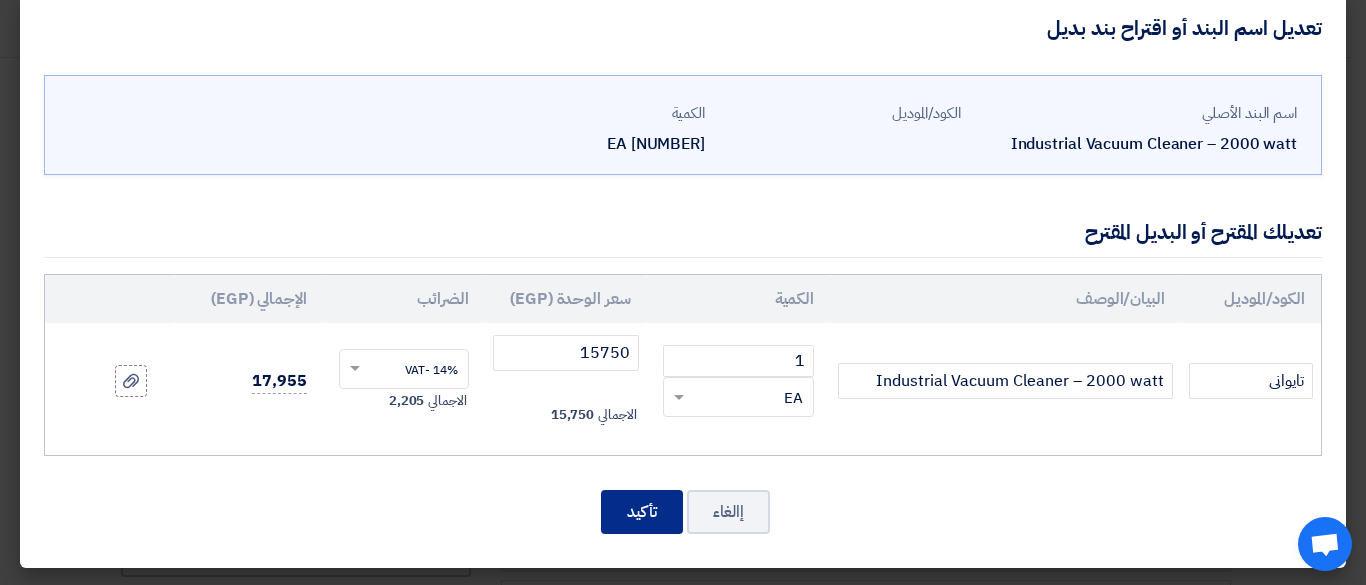 click on "تأكيد" 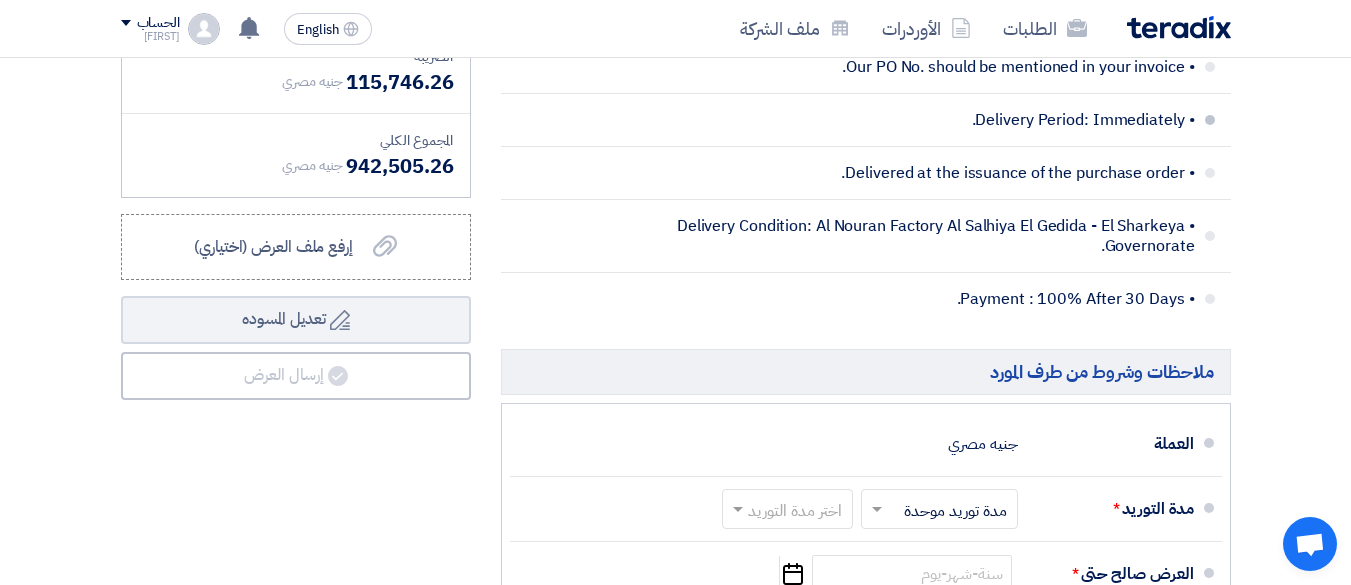 scroll, scrollTop: 23213, scrollLeft: 0, axis: vertical 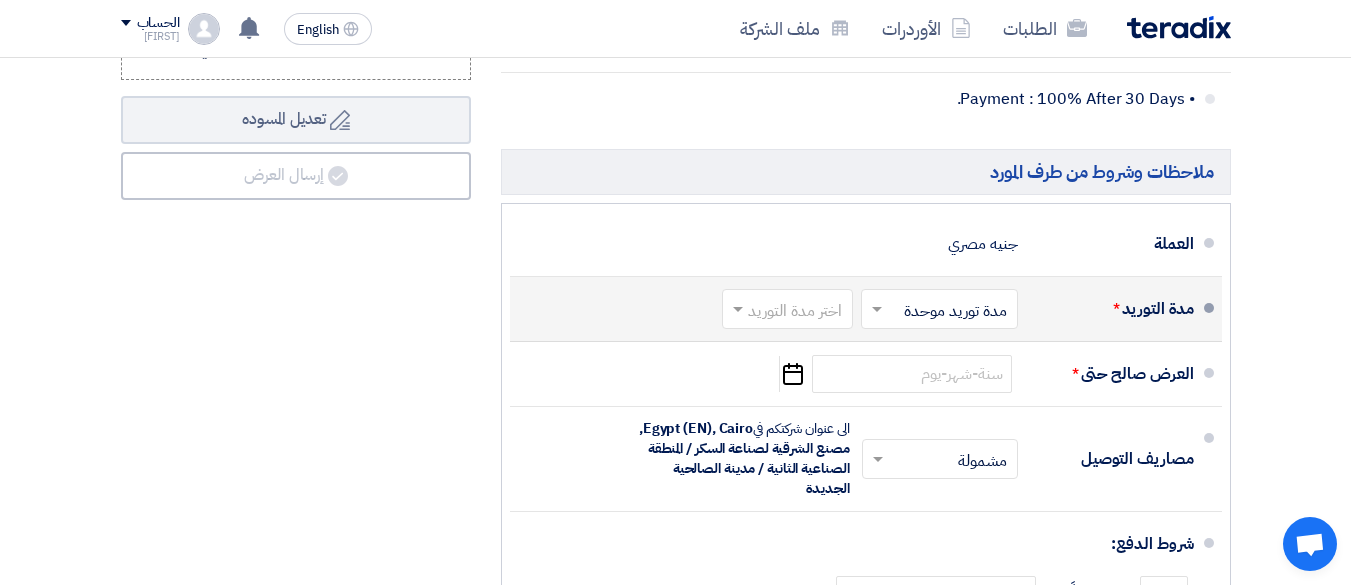 click 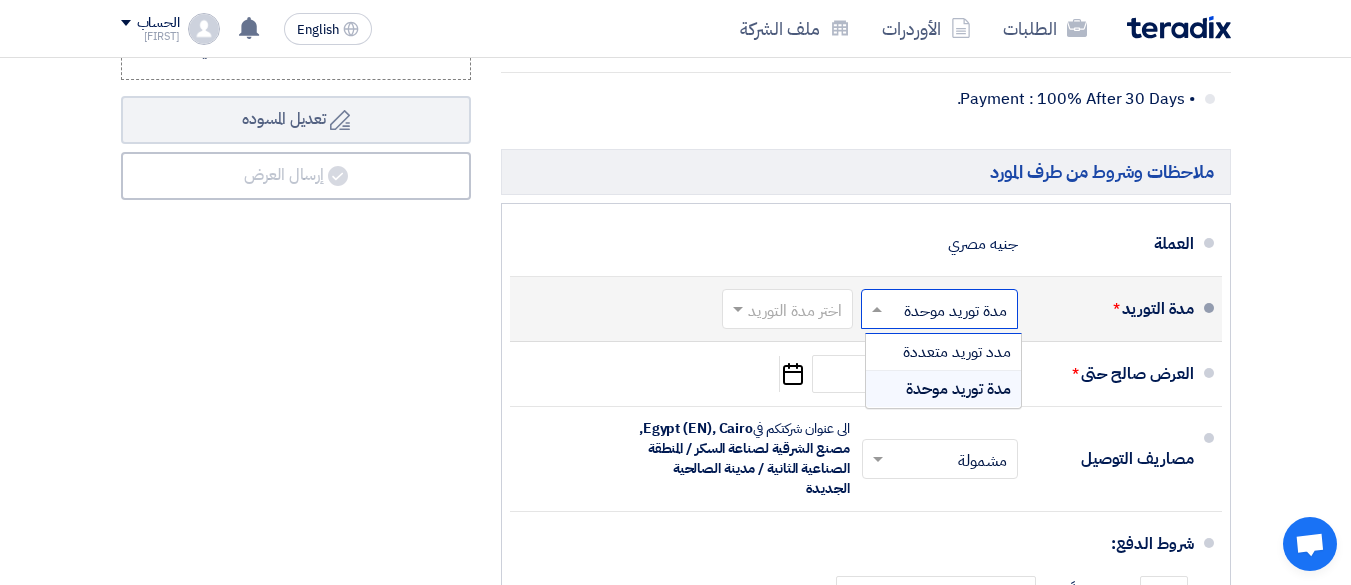 click on "مدة توريد موحدة" at bounding box center [958, 389] 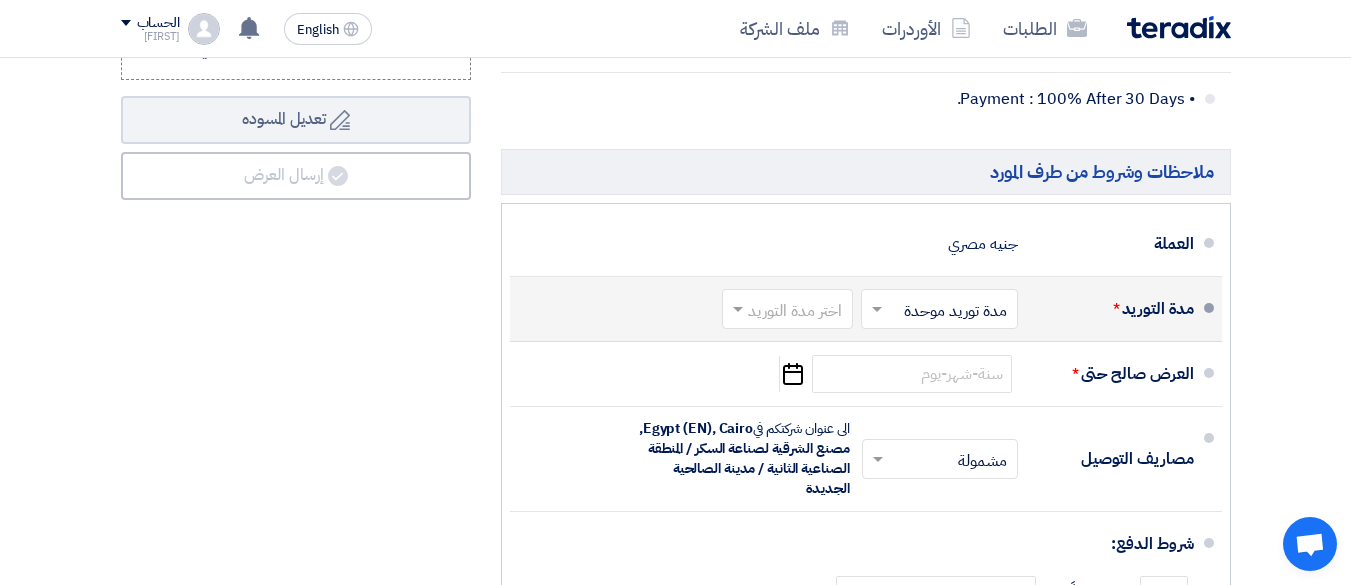 click 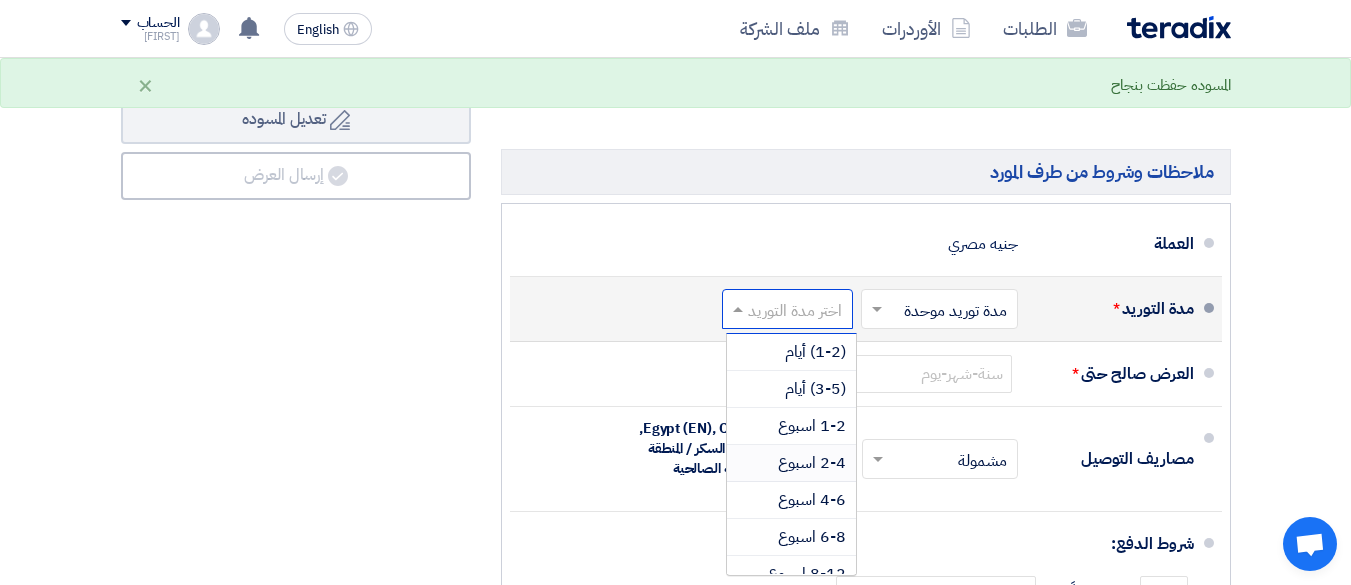 click on "2-4 اسبوع" at bounding box center [812, 463] 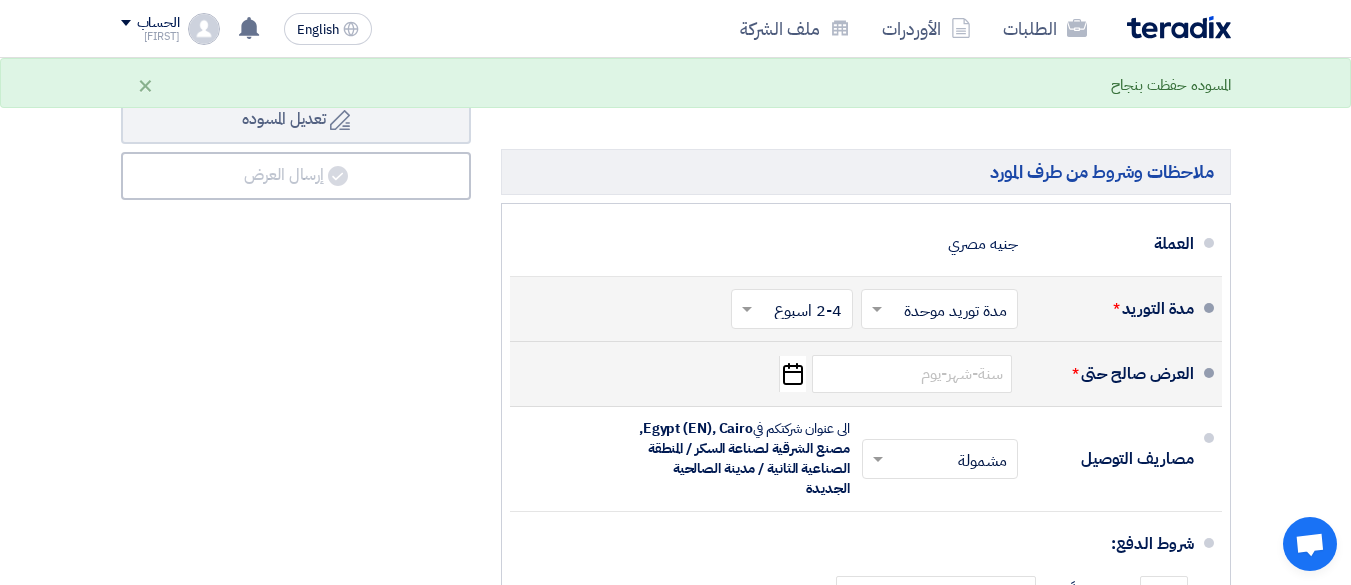 click on "Pick a date" 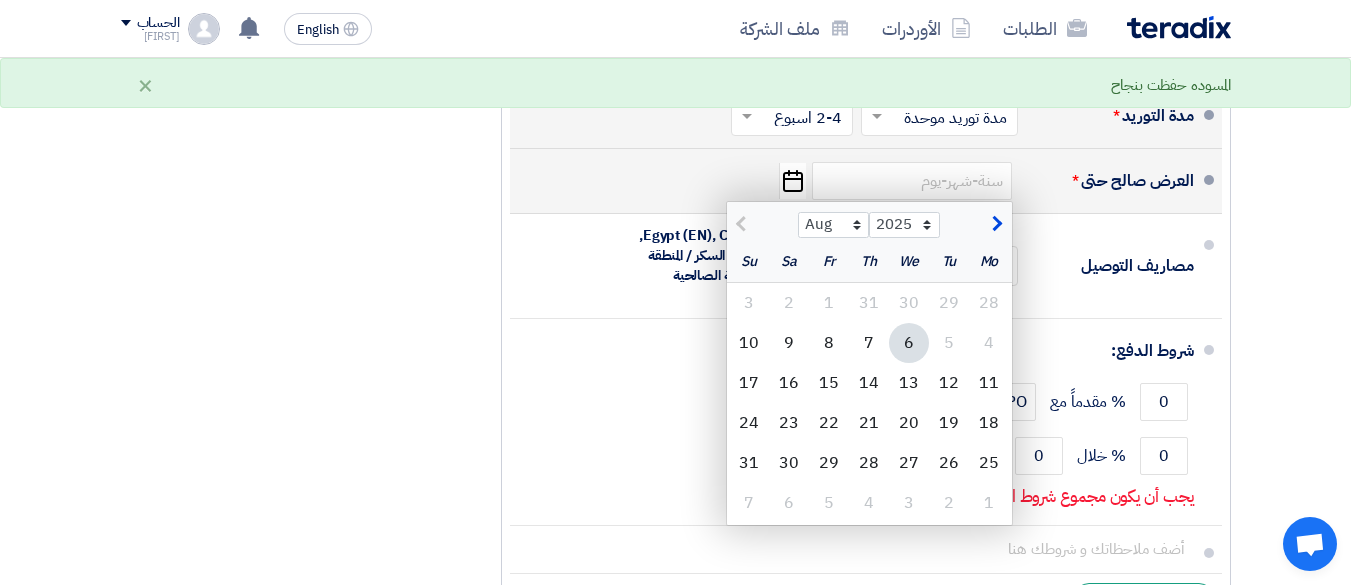 scroll, scrollTop: 23413, scrollLeft: 0, axis: vertical 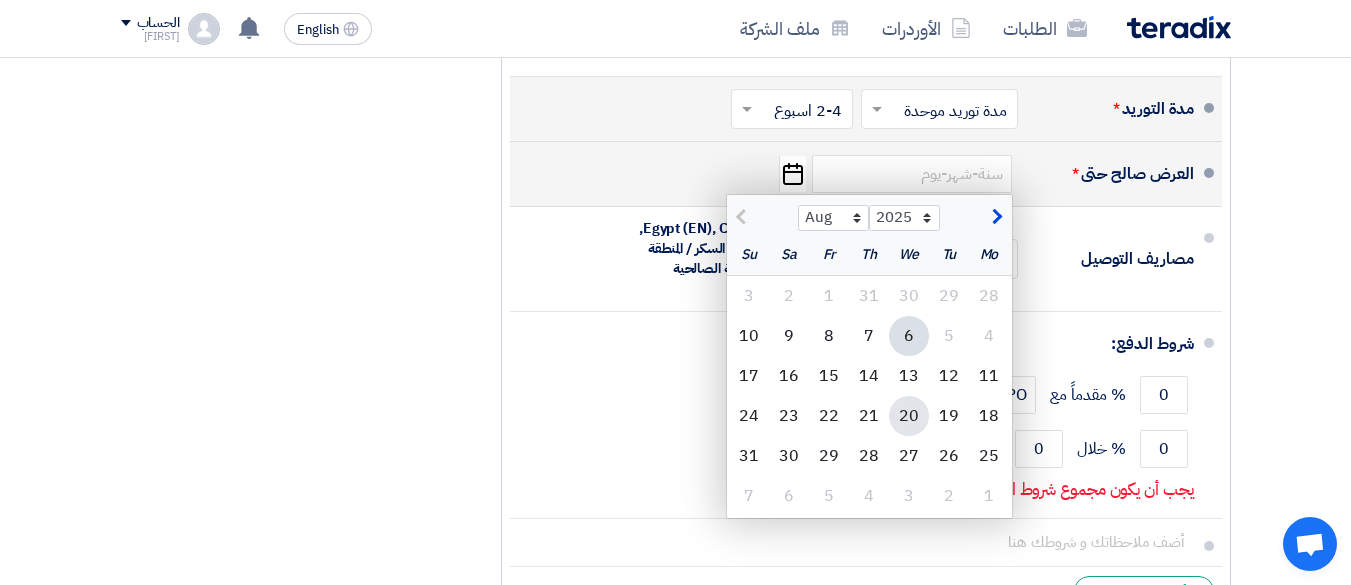 click on "20" 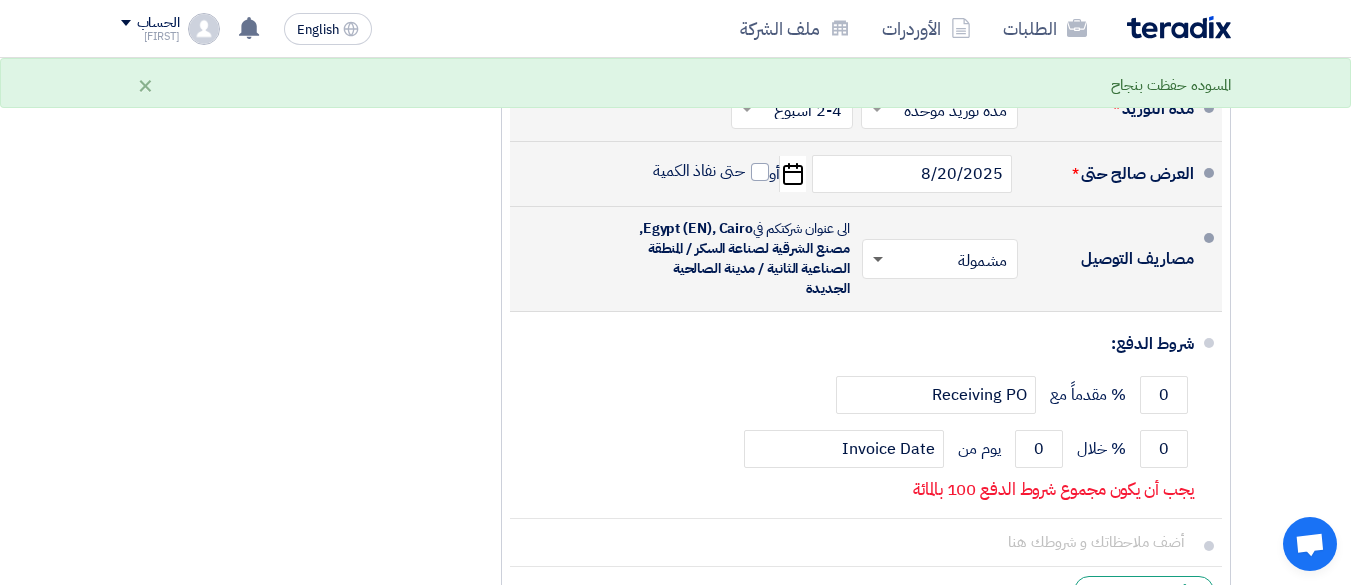 click 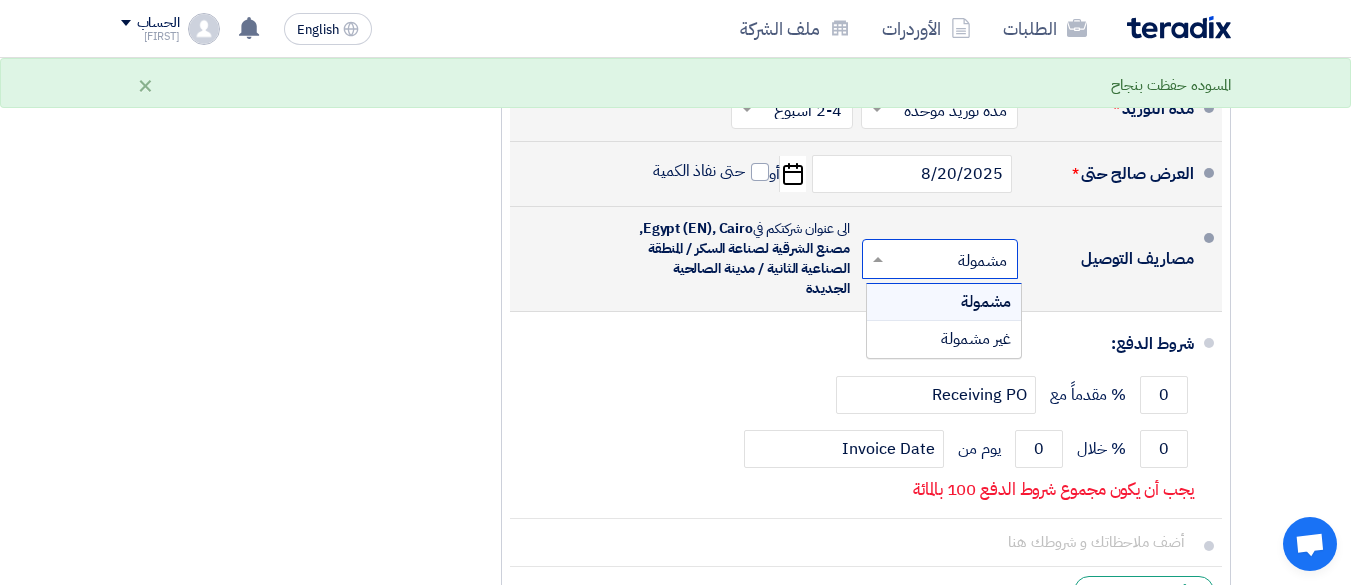 click on "مشمولة" at bounding box center [986, 302] 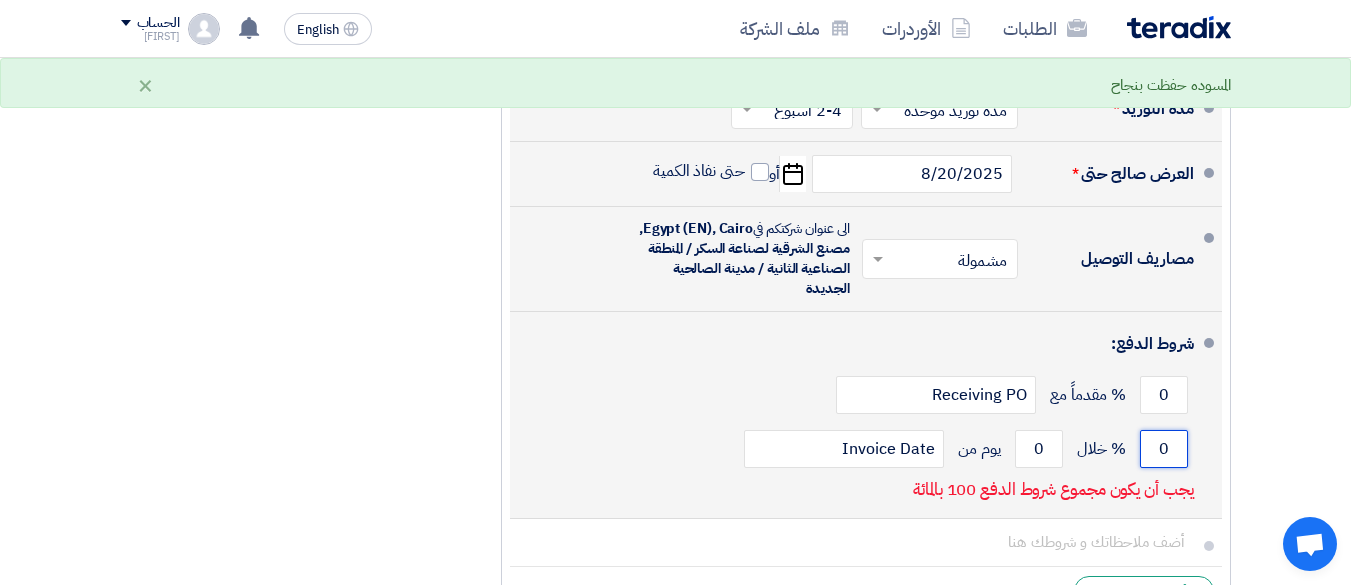 click on "0" 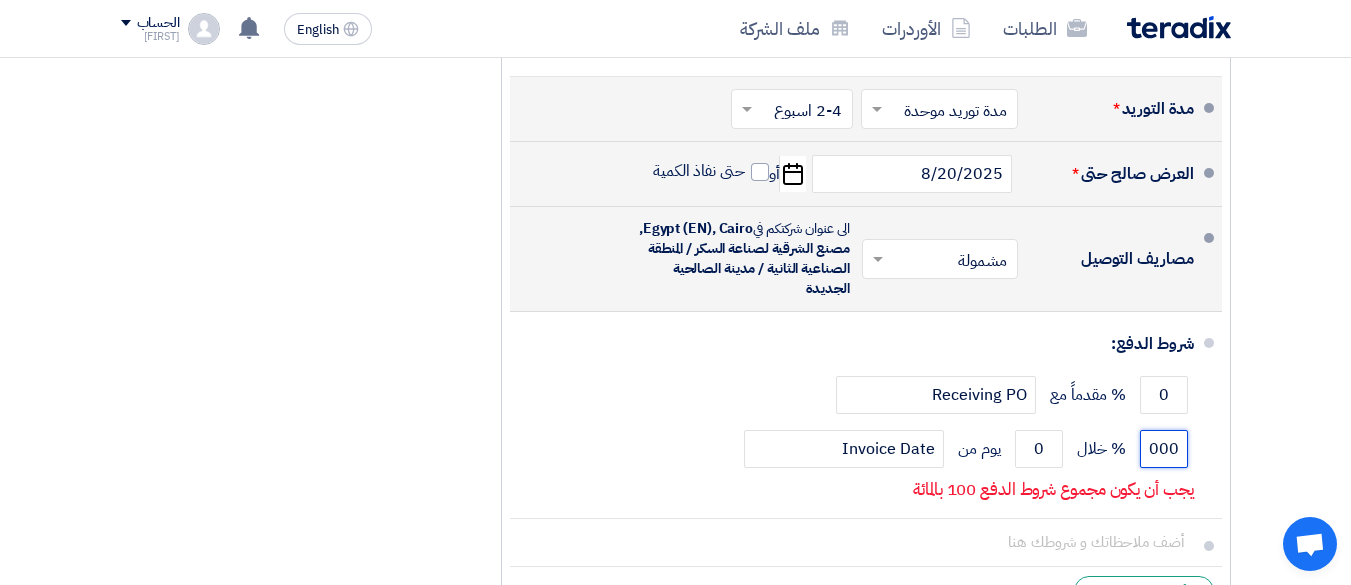 drag, startPoint x: 1147, startPoint y: 445, endPoint x: 1242, endPoint y: 411, distance: 100.90094 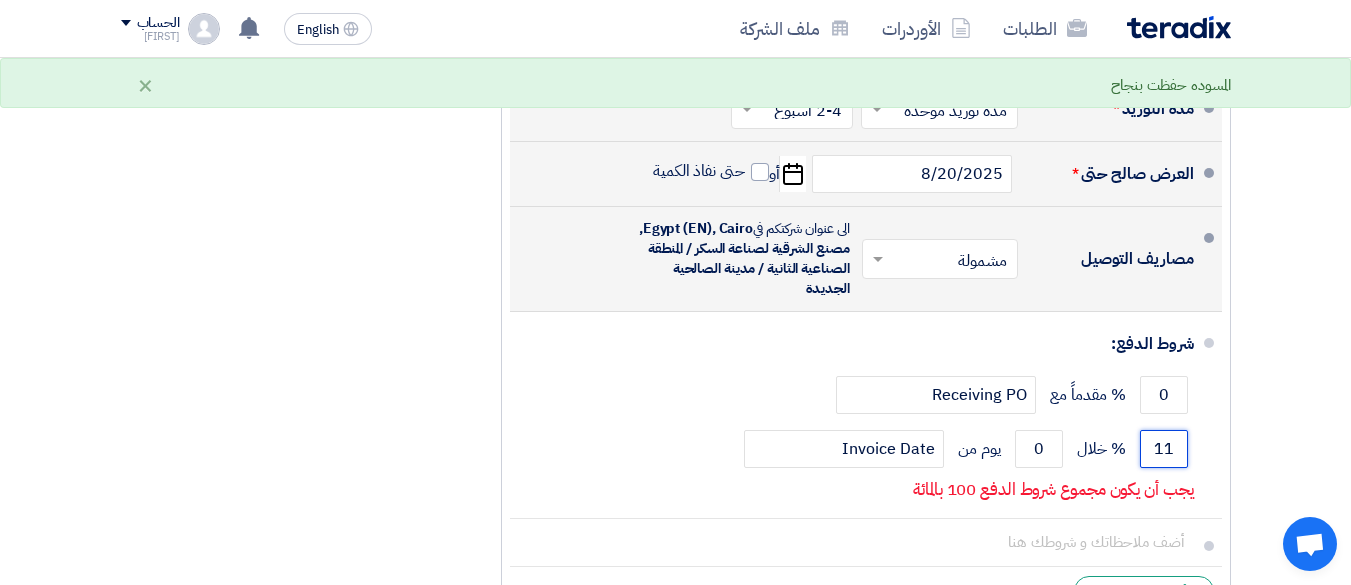 type on "1" 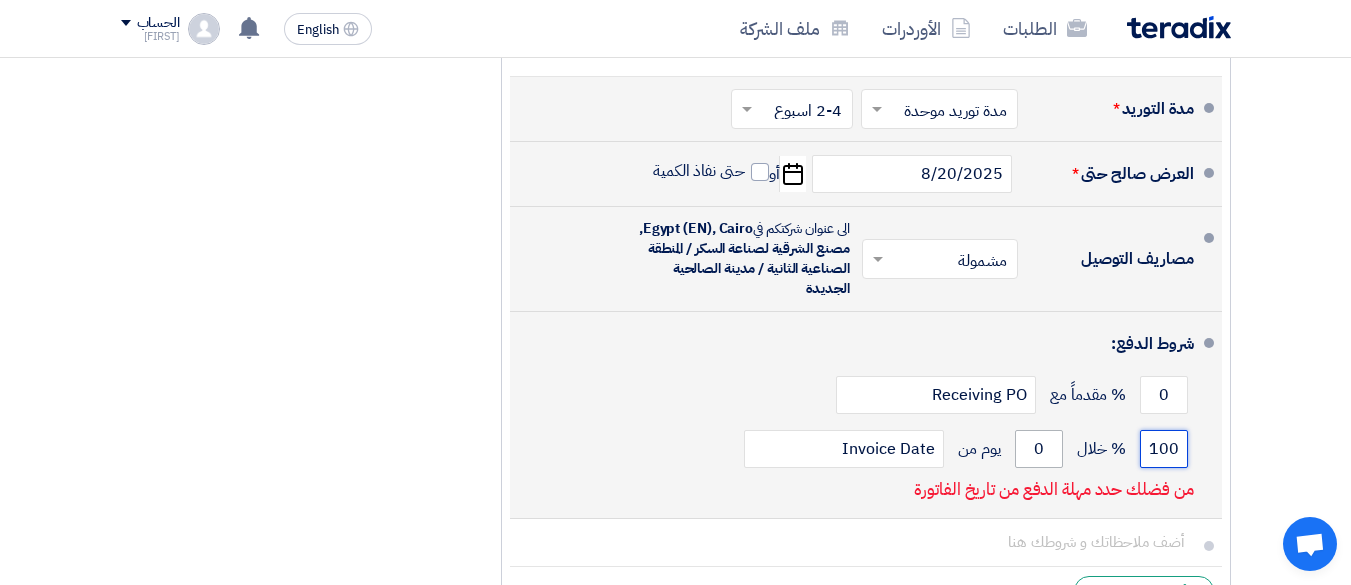 type on "100" 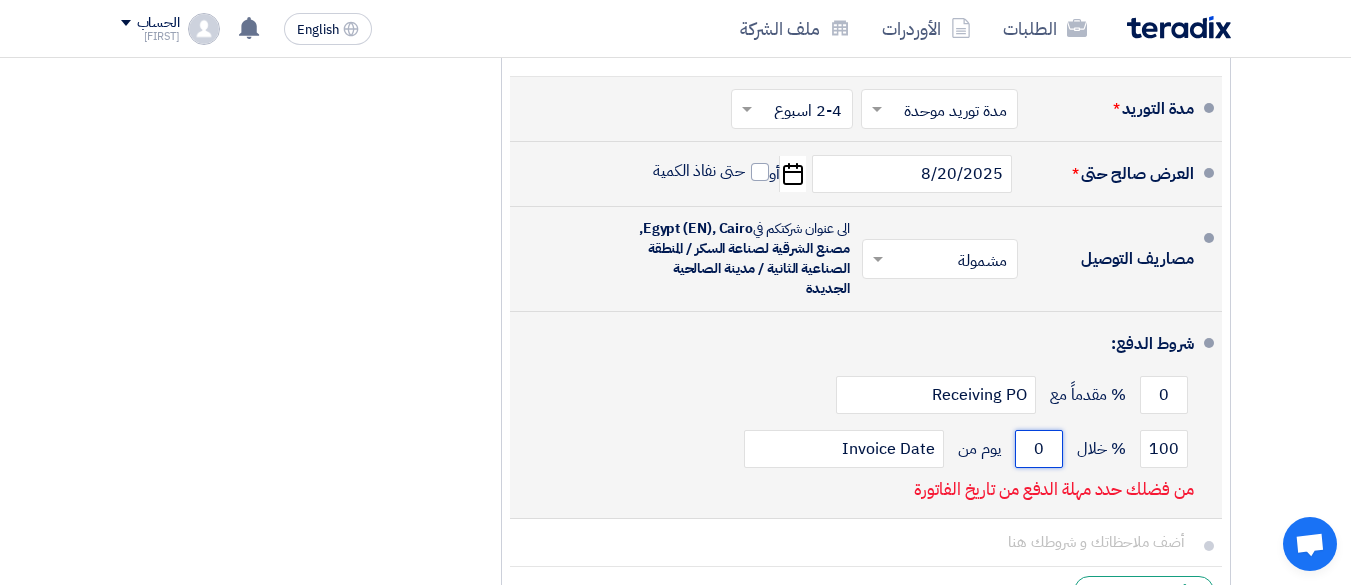 click on "100
% خلال
0
يوم من
Invoice Date" 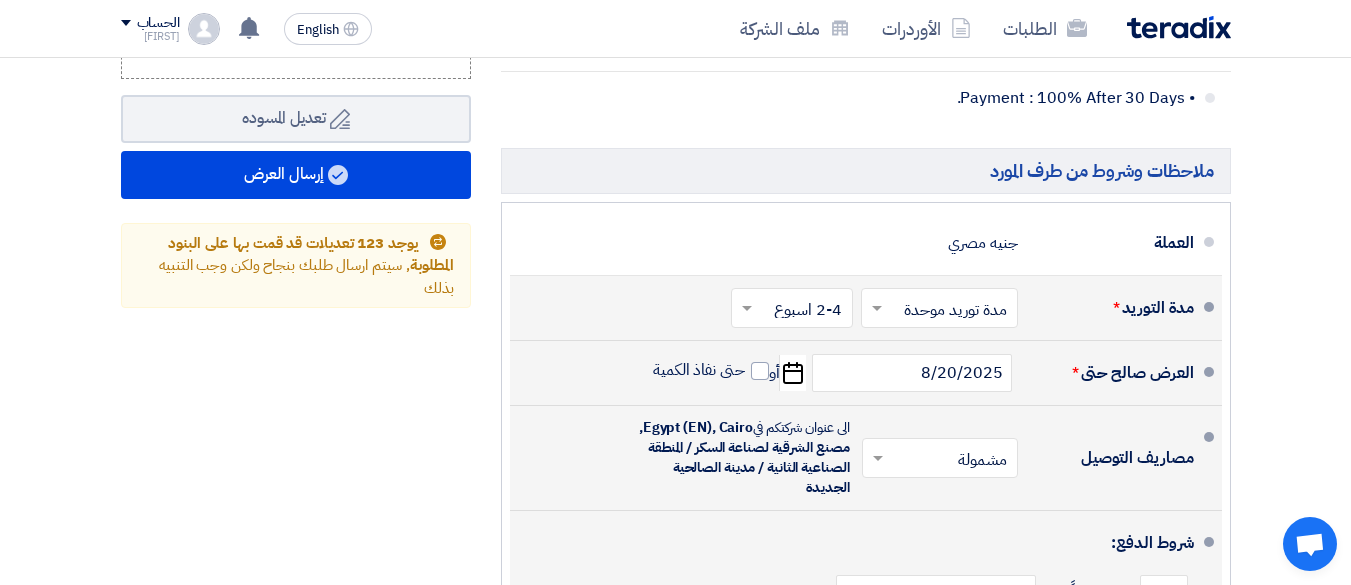 scroll, scrollTop: 23213, scrollLeft: 0, axis: vertical 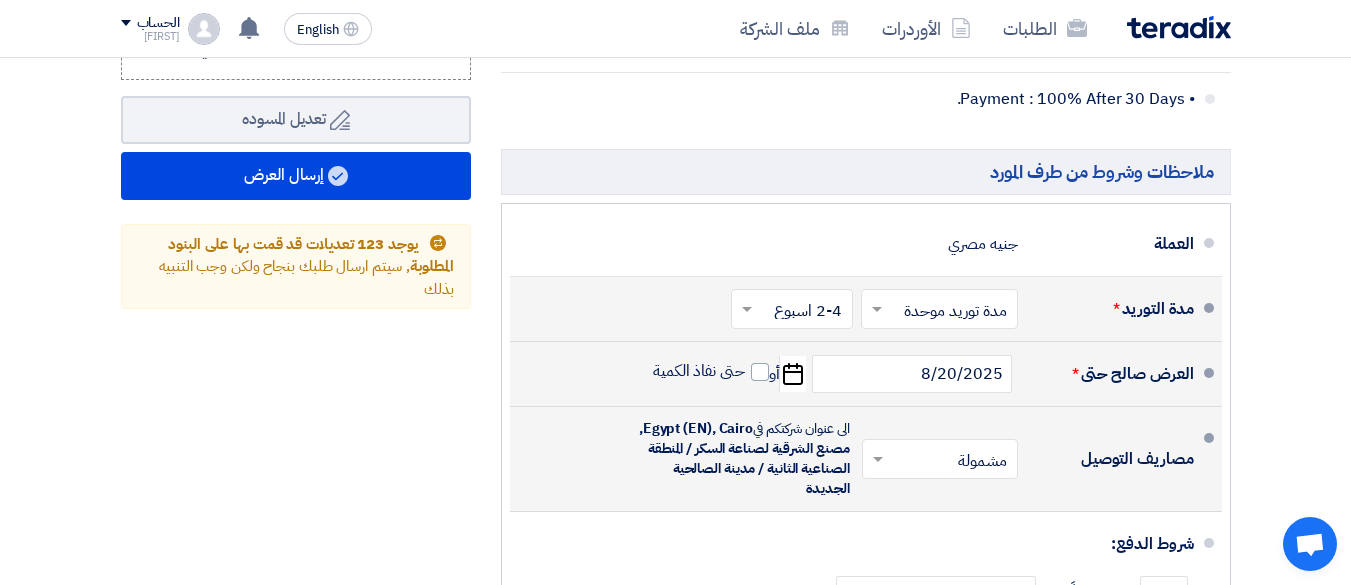 click 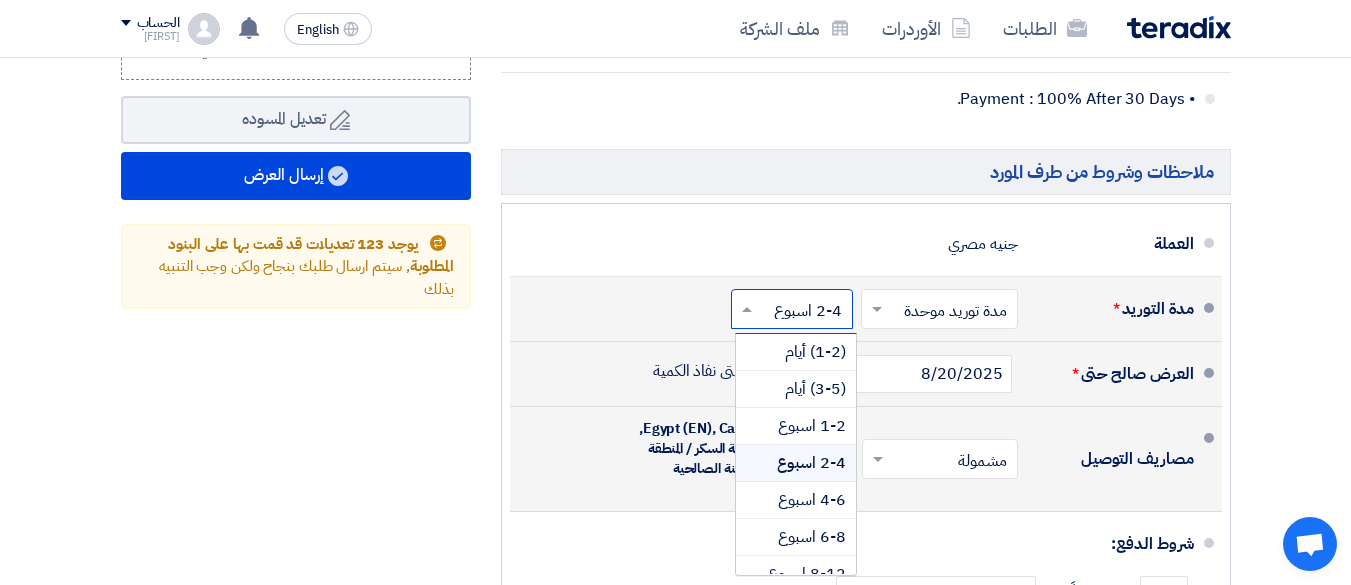 type on "30" 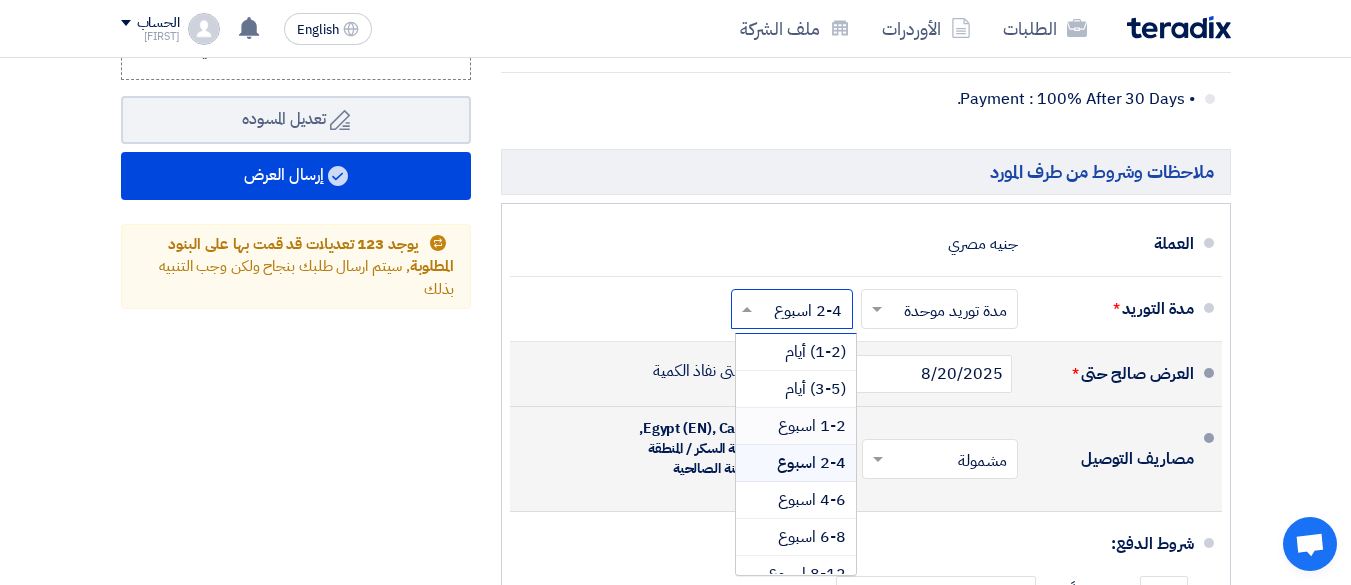 click on "1-2 اسبوع" at bounding box center [812, 426] 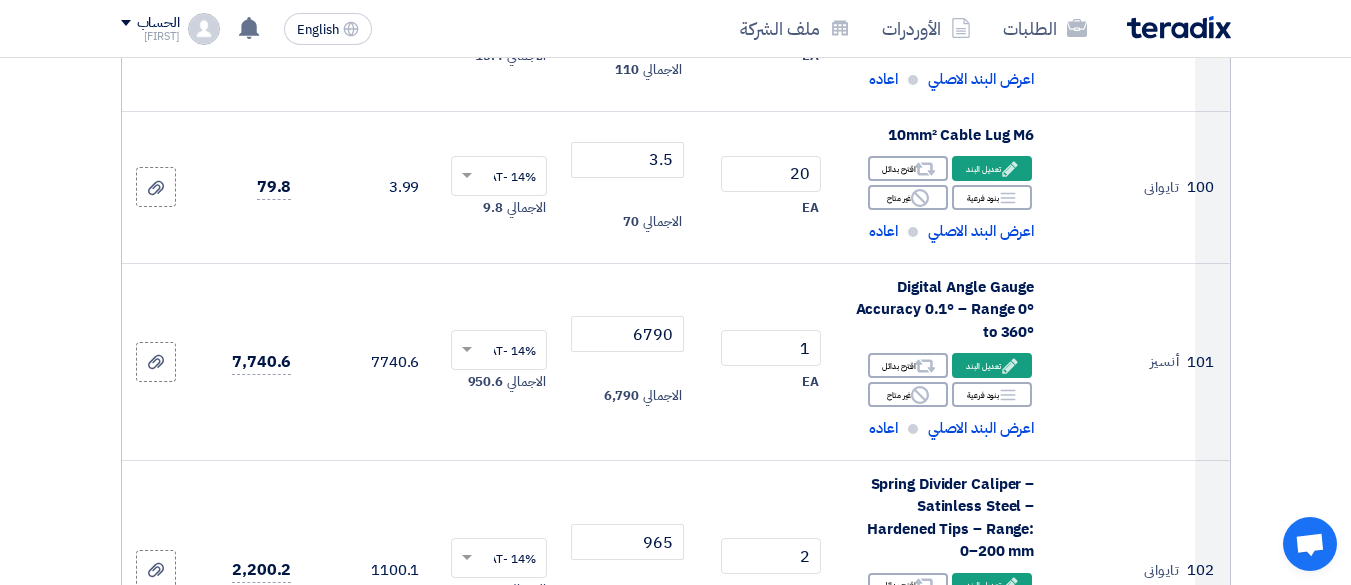 scroll, scrollTop: 18444, scrollLeft: 0, axis: vertical 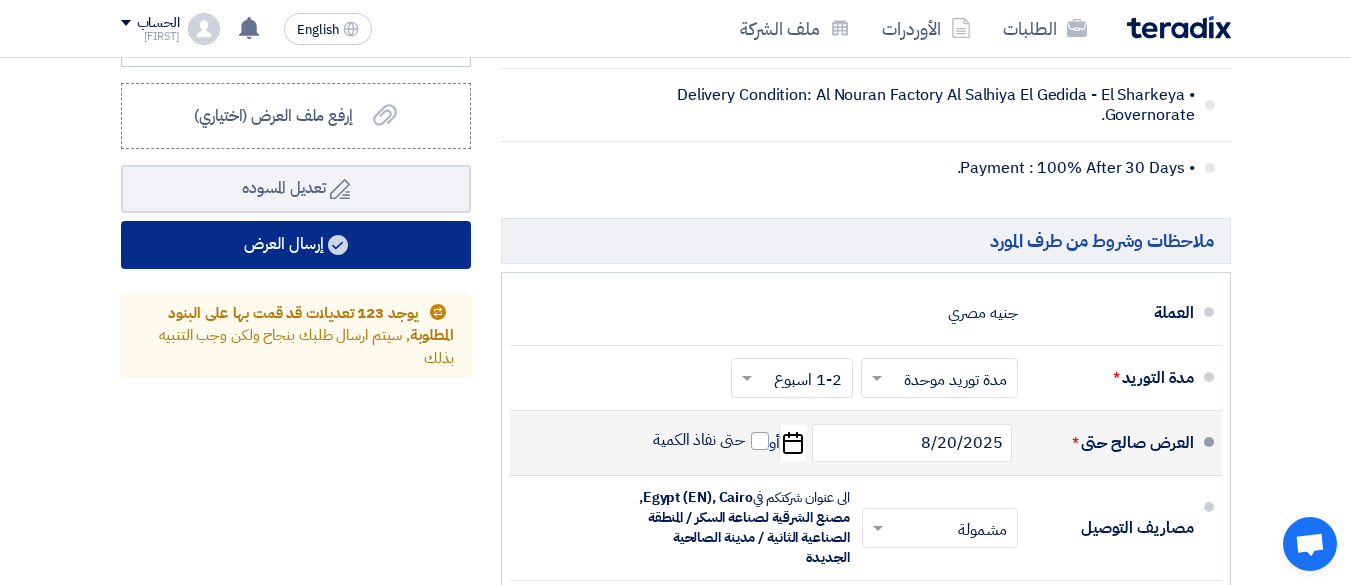 click on "إرسال العرض" 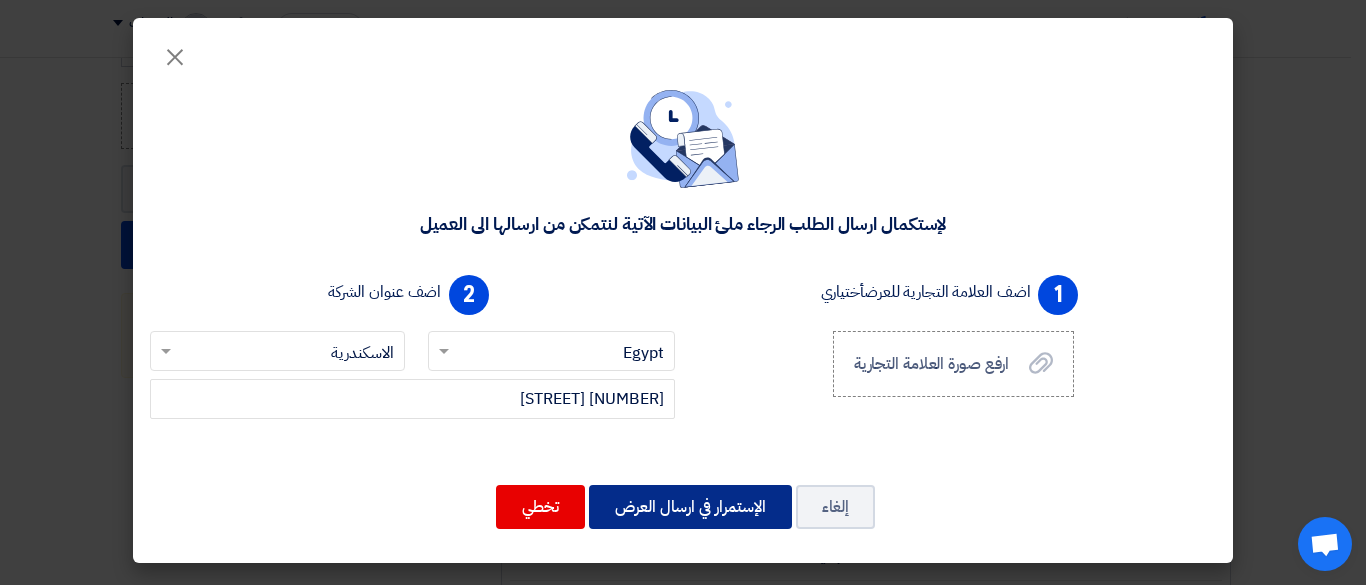 click on "الإستمرار في ارسال العرض" 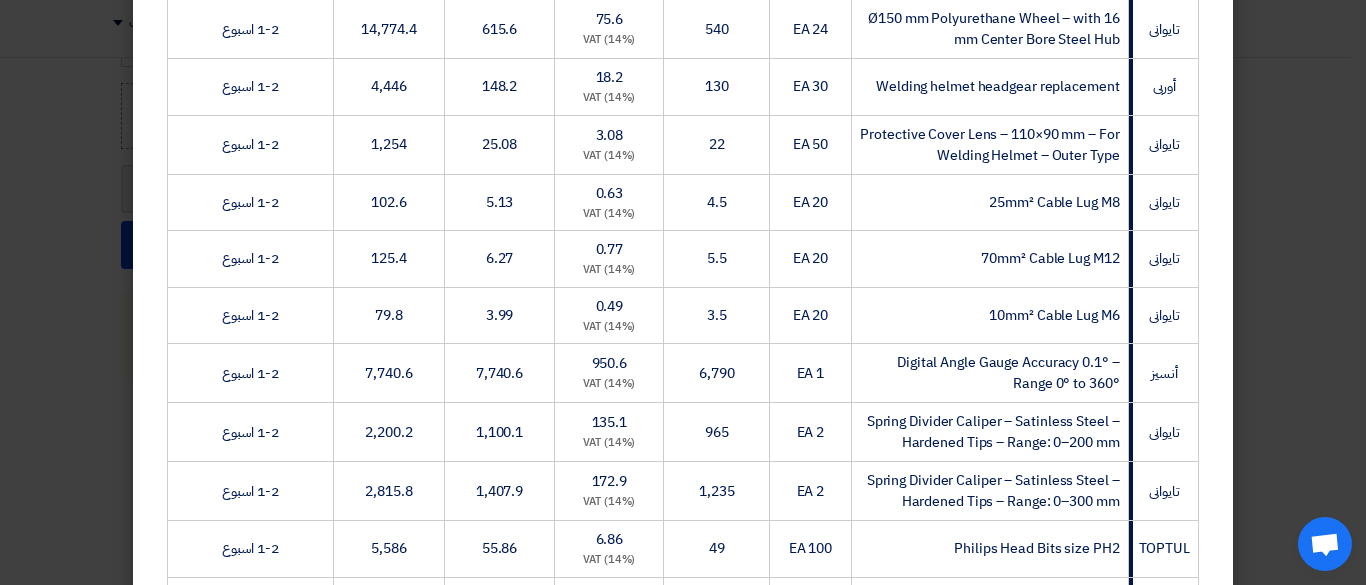 scroll, scrollTop: 6400, scrollLeft: 0, axis: vertical 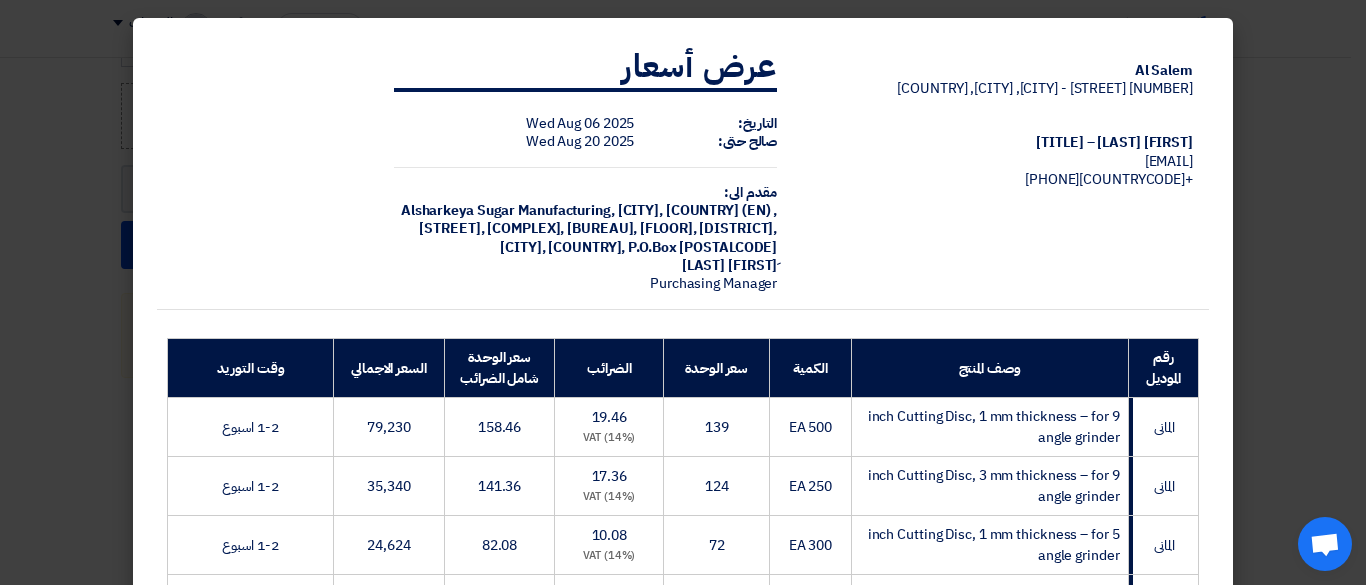 drag, startPoint x: 1332, startPoint y: 264, endPoint x: 1272, endPoint y: 530, distance: 272.68295 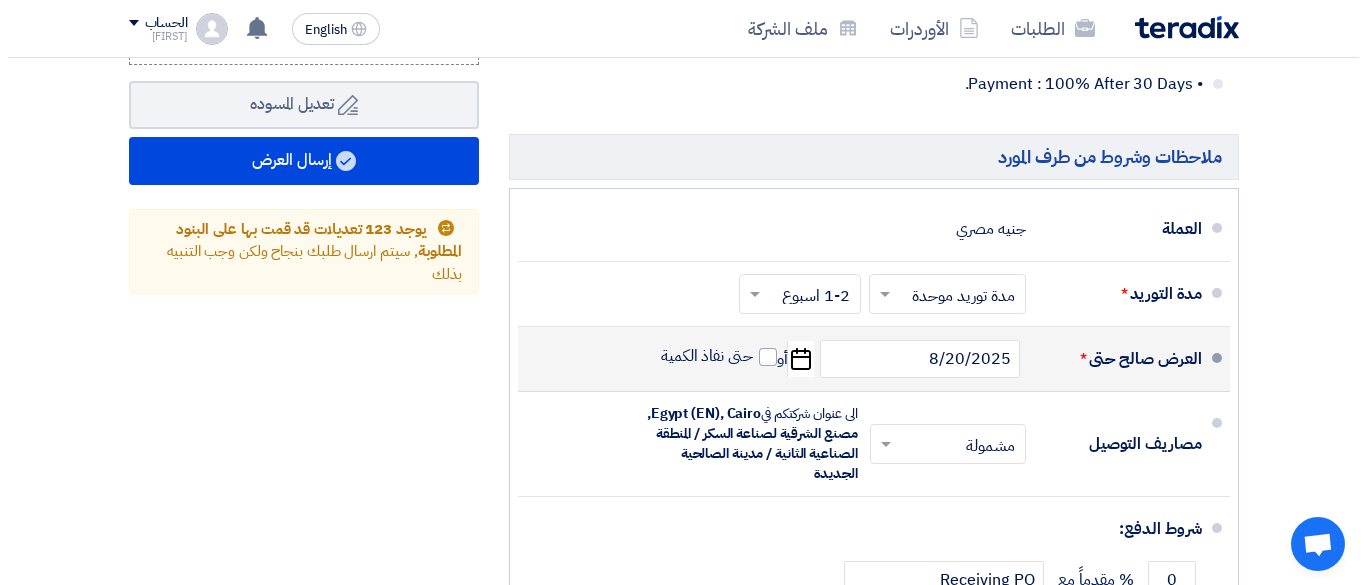 scroll, scrollTop: 22944, scrollLeft: 0, axis: vertical 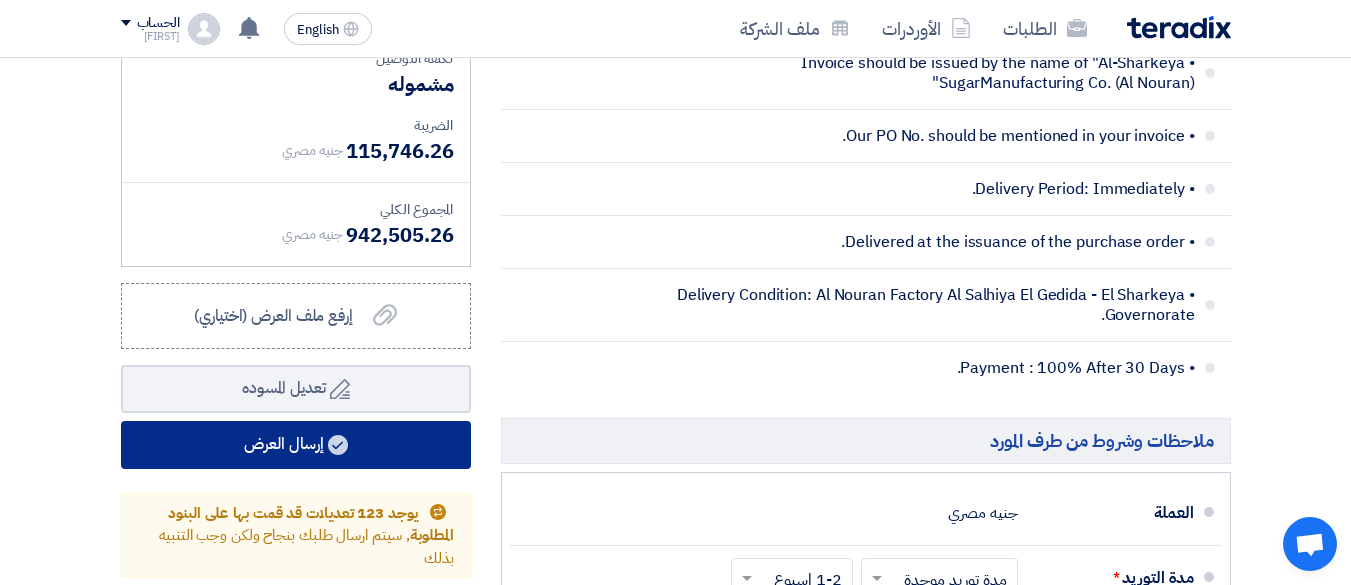 click on "إرسال العرض" 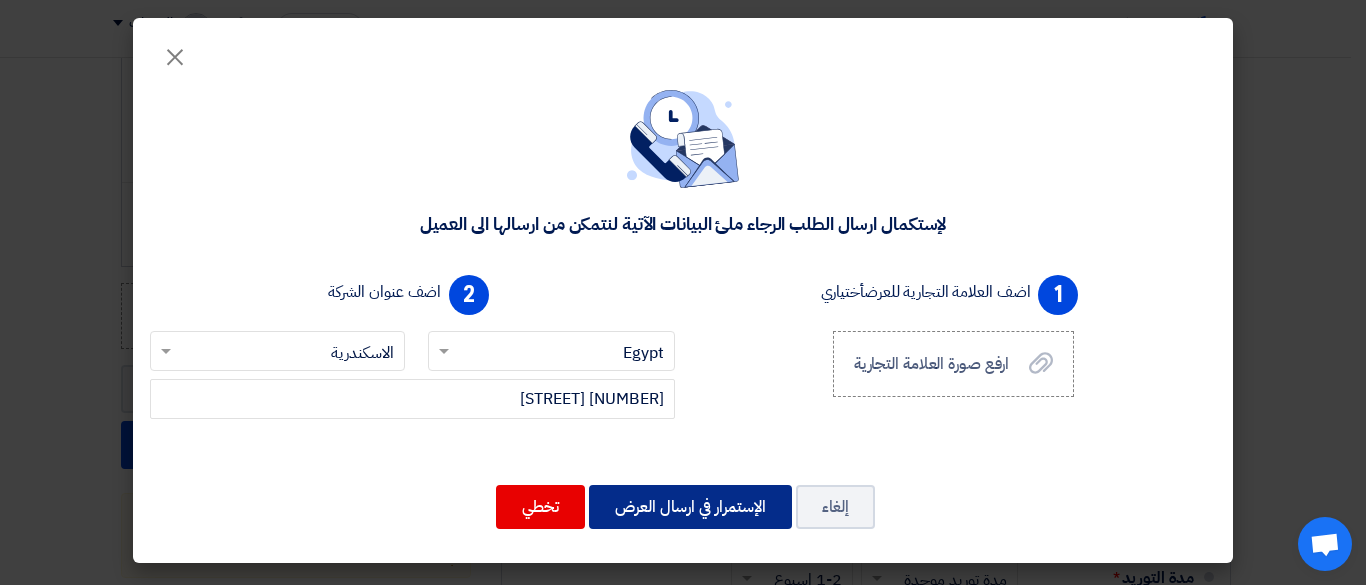 click on "الإستمرار في ارسال العرض" 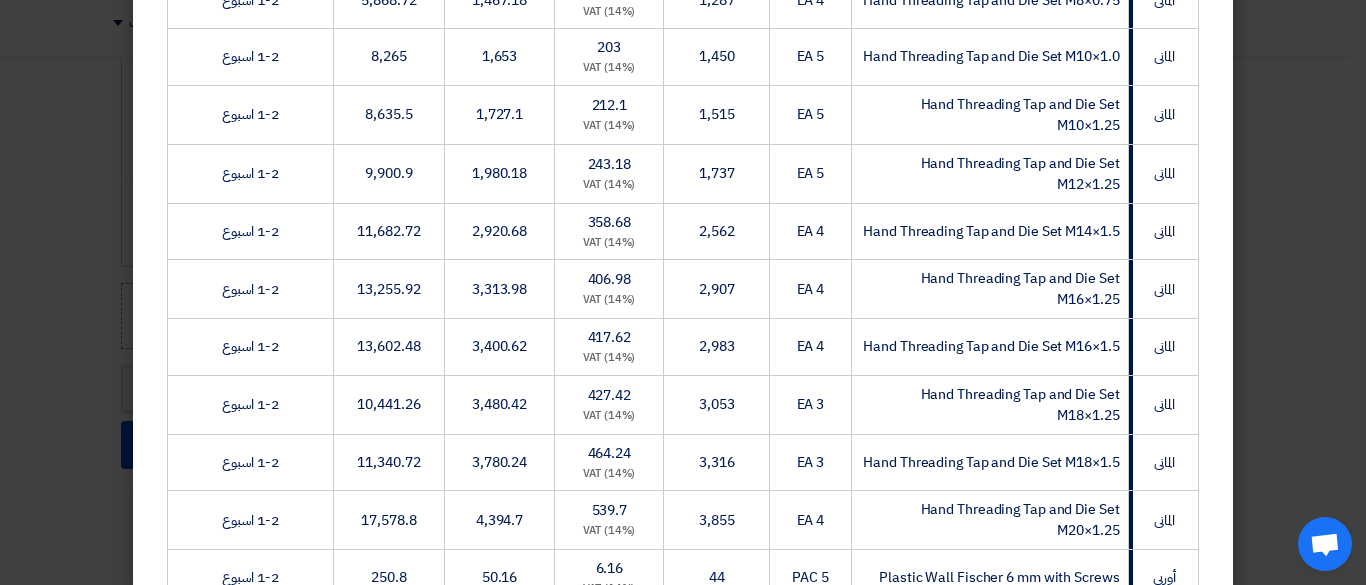 scroll, scrollTop: 7400, scrollLeft: 0, axis: vertical 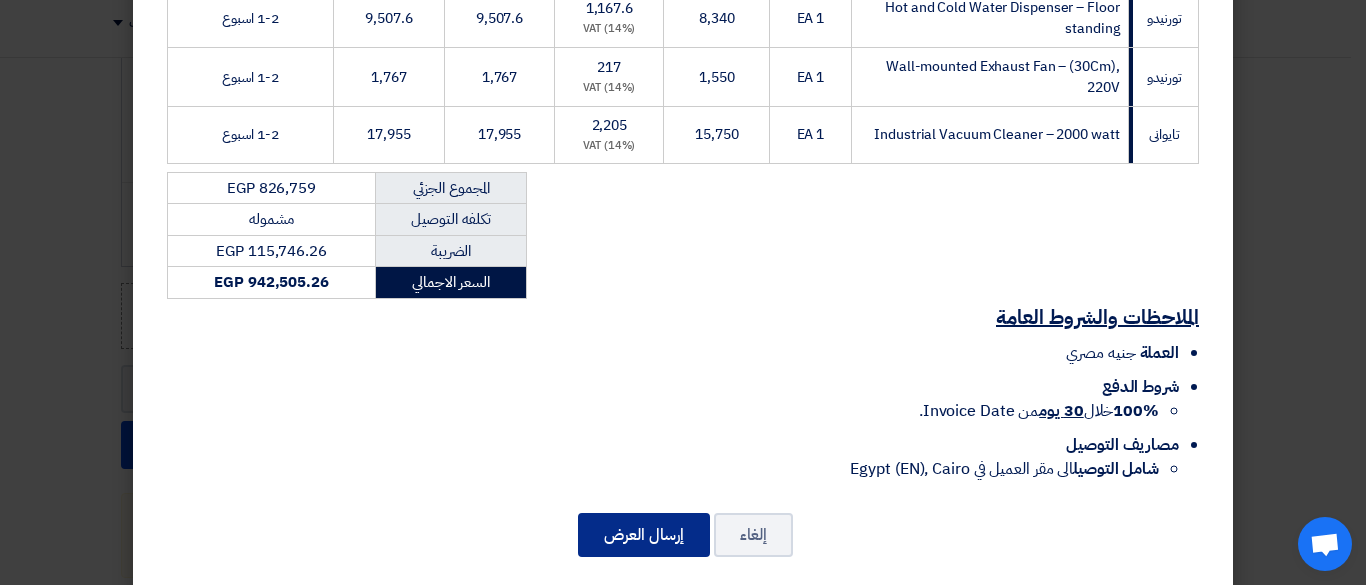 click on "إرسال العرض" 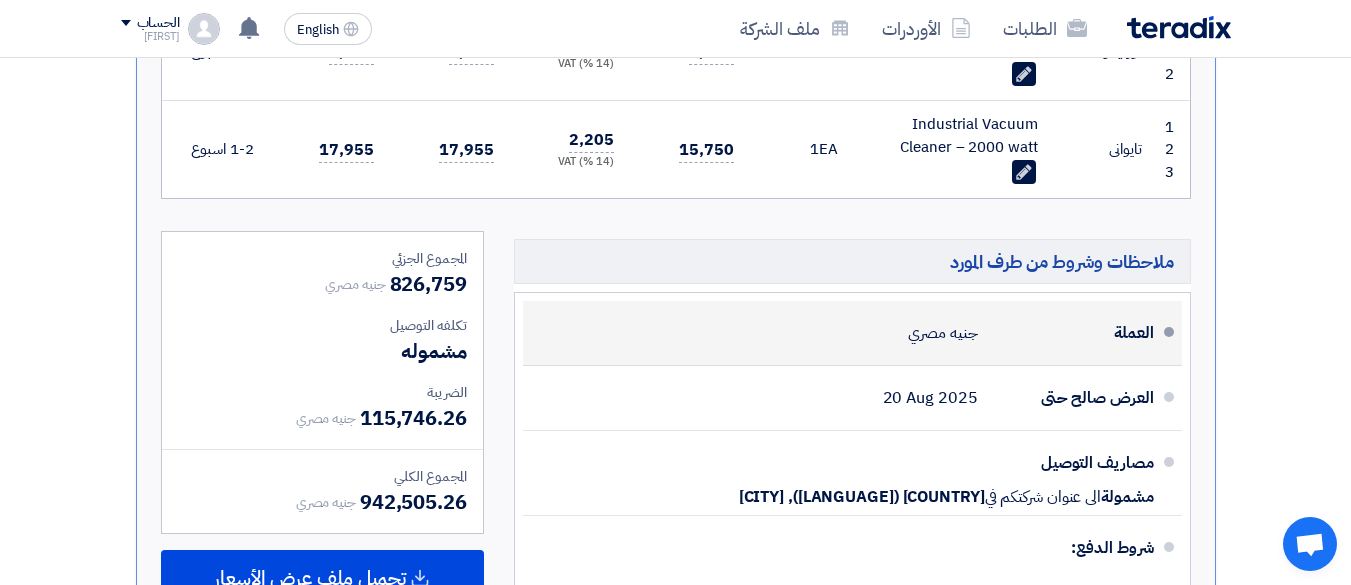 scroll, scrollTop: 14024, scrollLeft: 0, axis: vertical 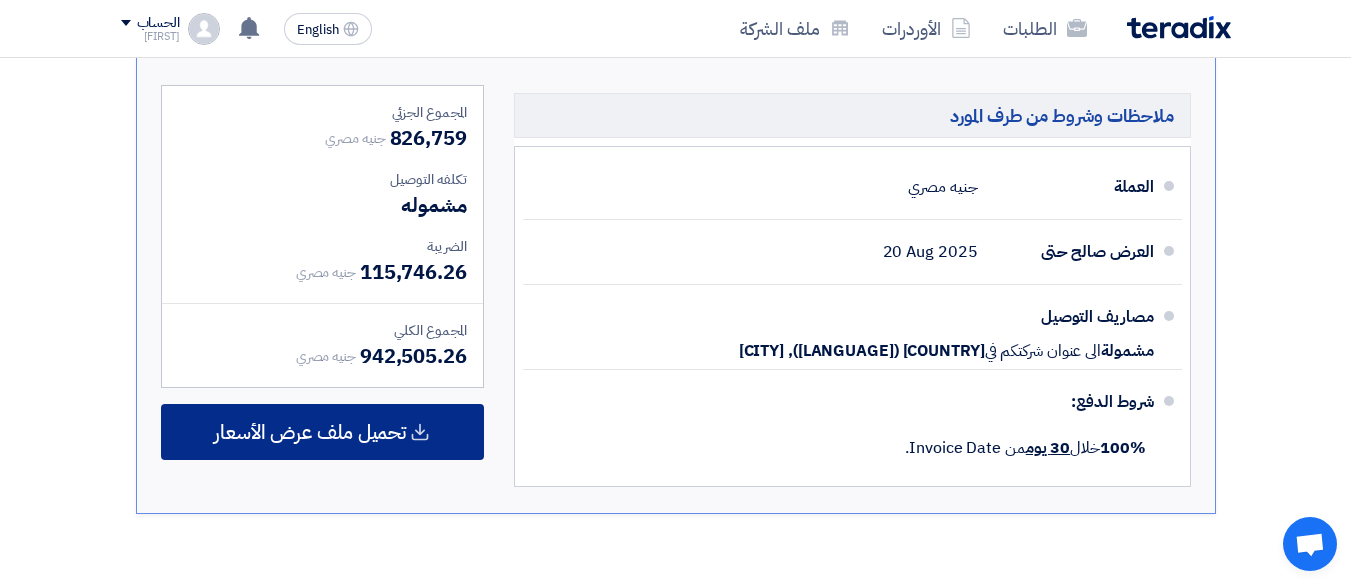 click on "تحميل ملف عرض الأسعار" at bounding box center [310, 432] 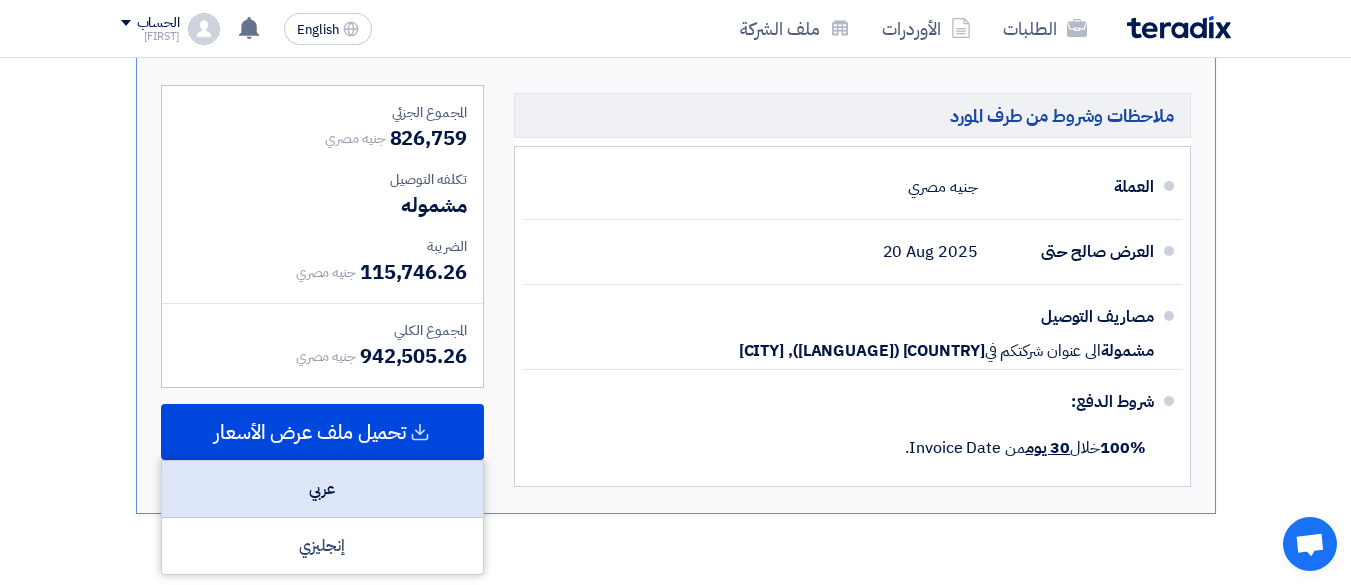 click on "عربي" at bounding box center [322, 489] 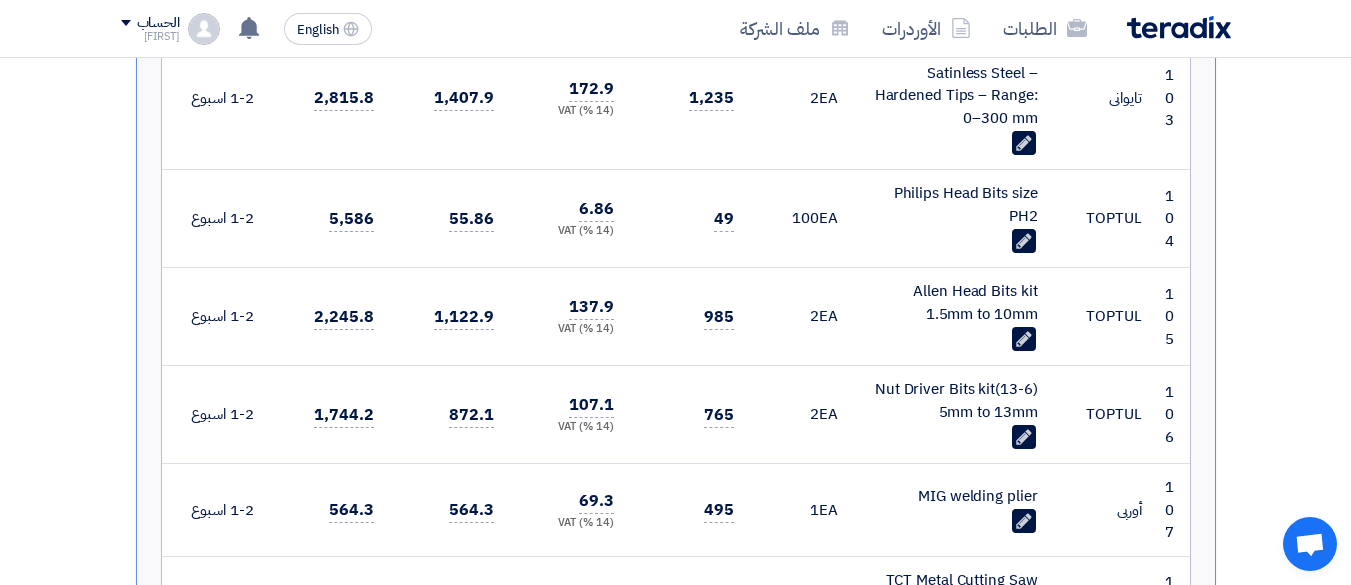 scroll, scrollTop: 11124, scrollLeft: 0, axis: vertical 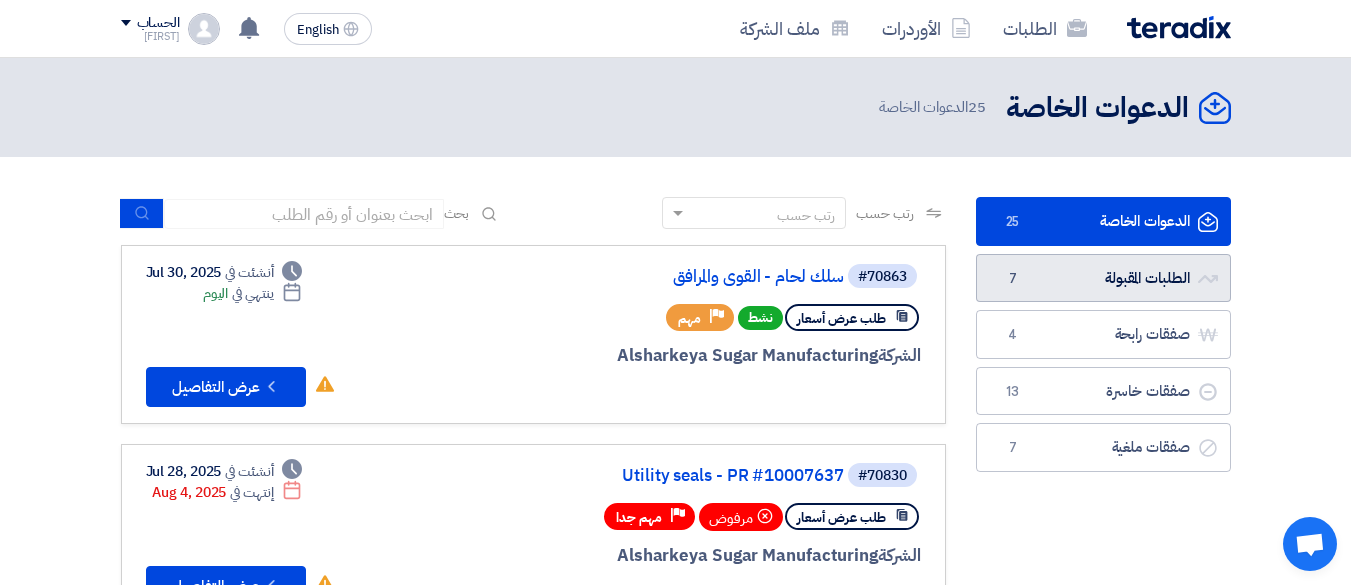 click on "الطلبات المقبولة
الطلبات المقبولة
7" 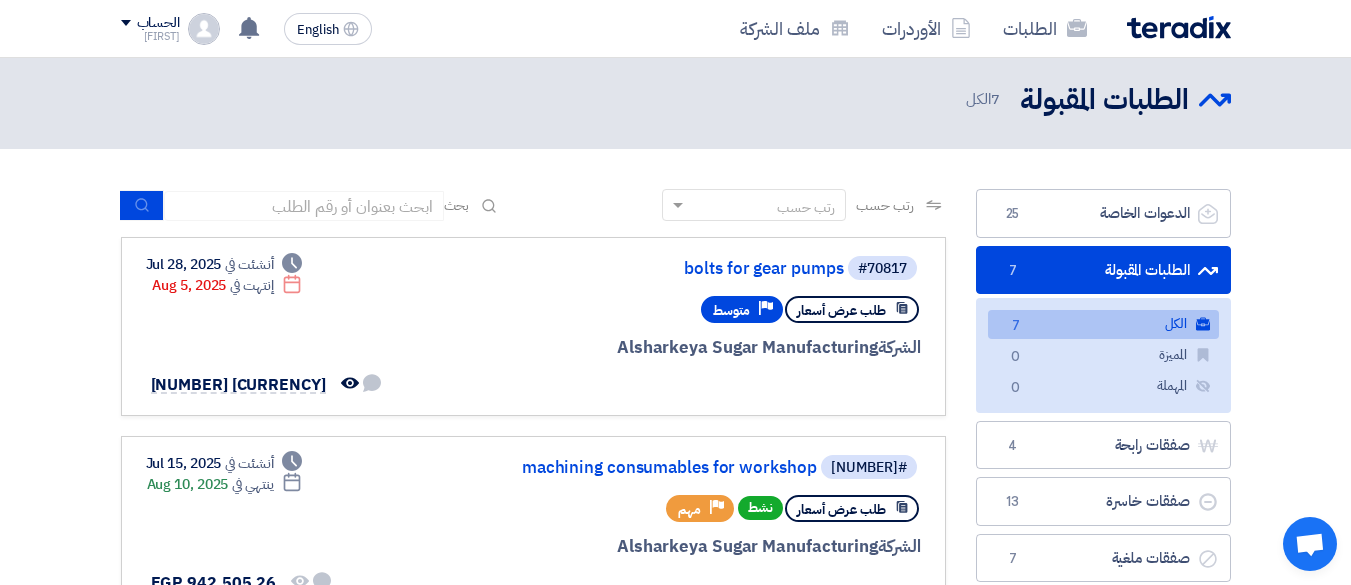 scroll, scrollTop: 0, scrollLeft: 0, axis: both 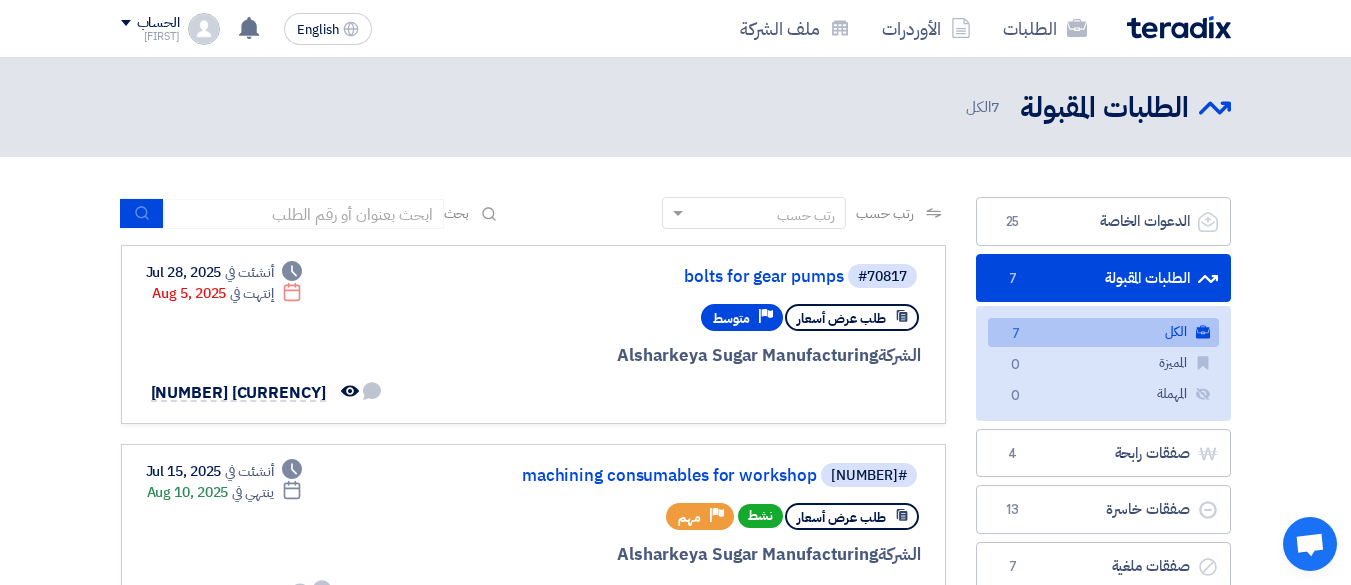 click on "الطلبات المقبولة
الطلبات المقبولة
7" 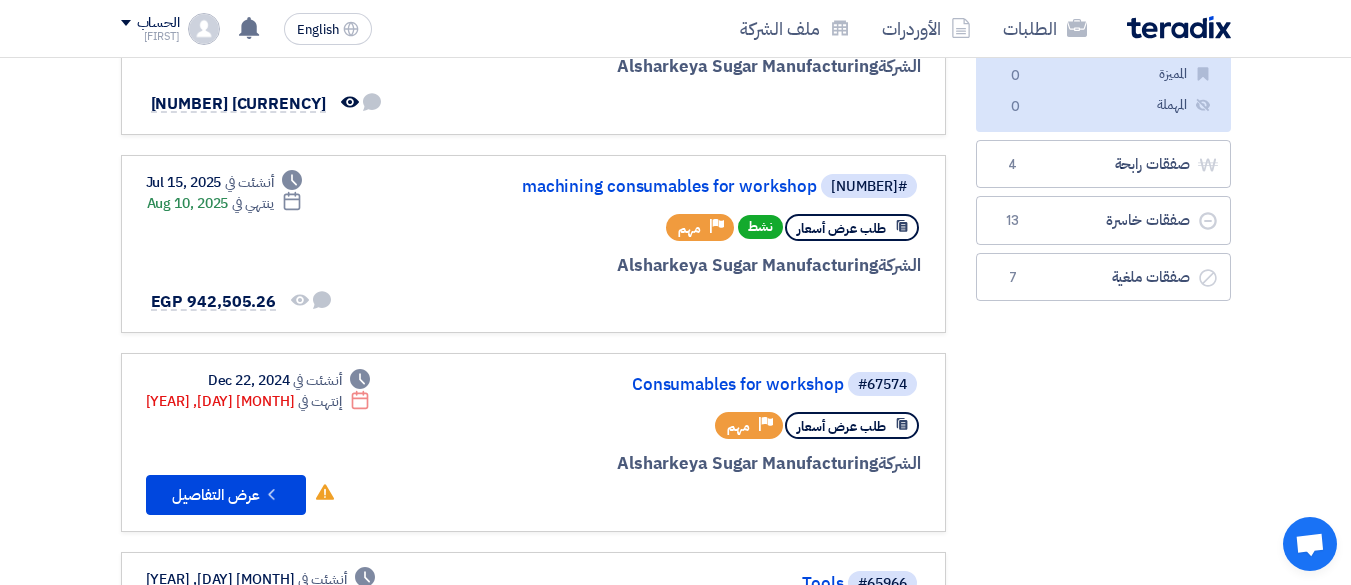 scroll, scrollTop: 300, scrollLeft: 0, axis: vertical 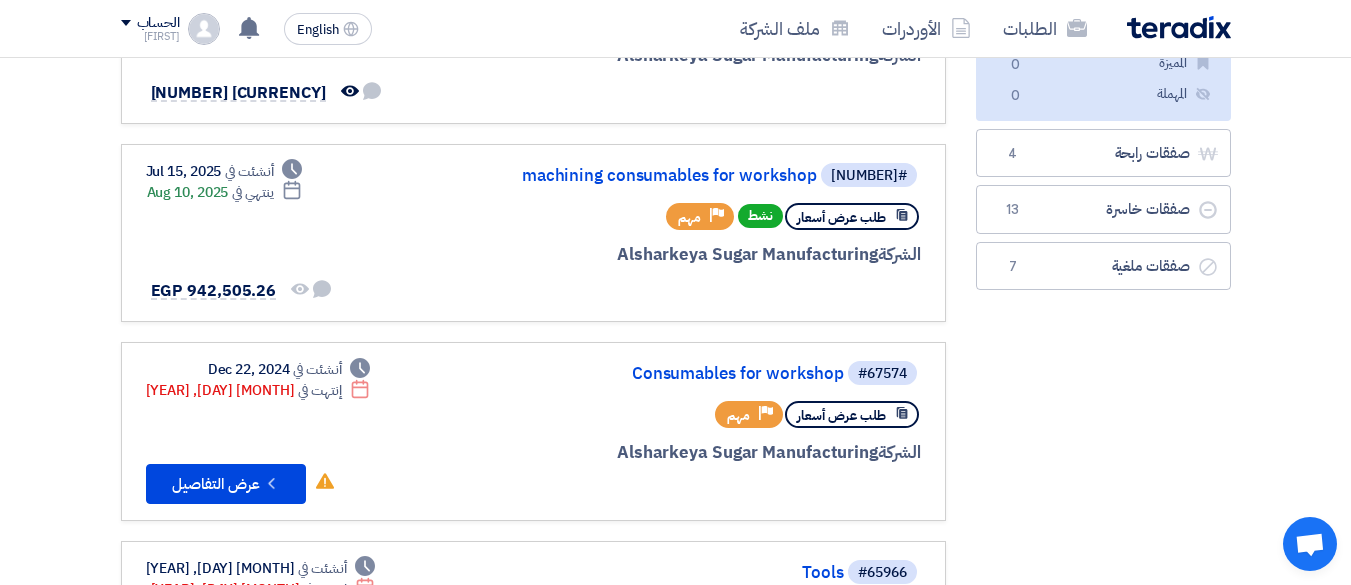 click on "الدعوات الخاصة
الدعوات الخاصة
25
الطلبات المقبولة
الطلبات المقبولة
7
الكل
الكل
7
المميزة
المميزة
0" 